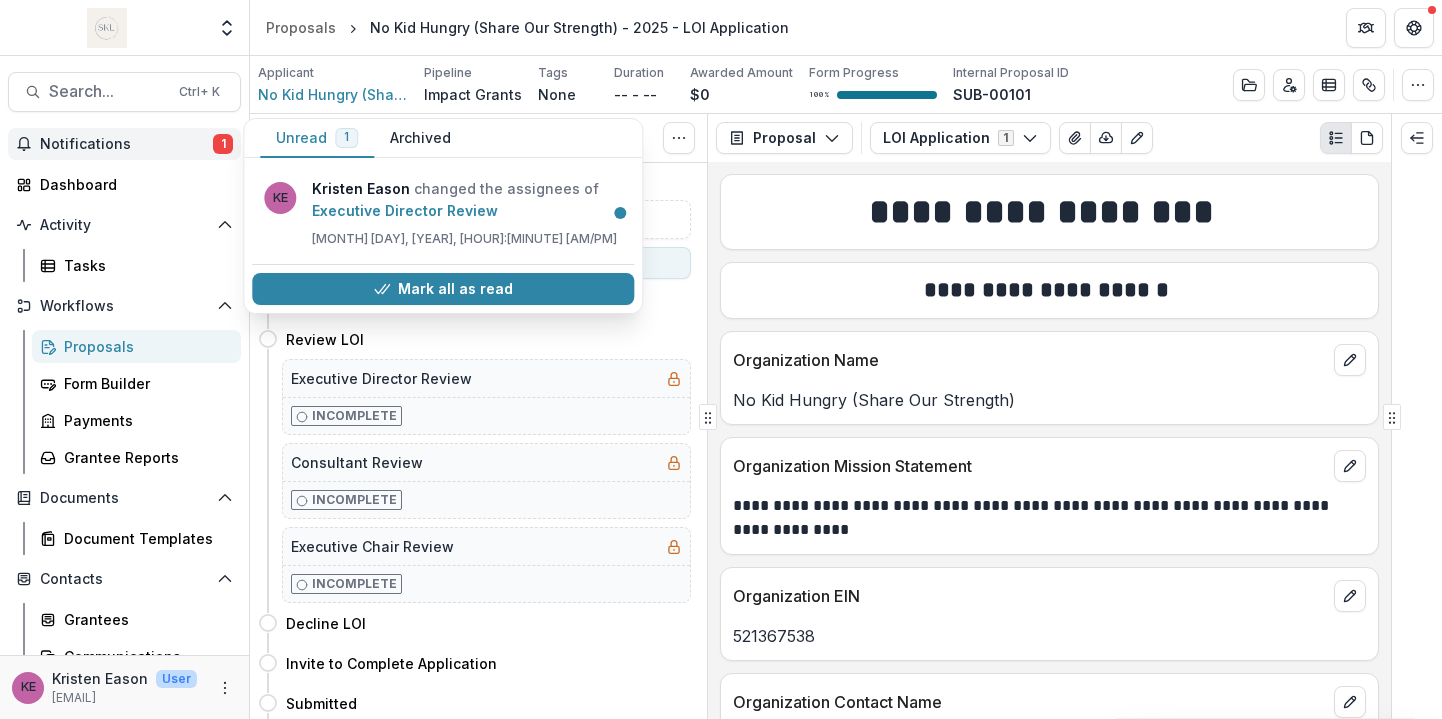 scroll, scrollTop: 0, scrollLeft: 0, axis: both 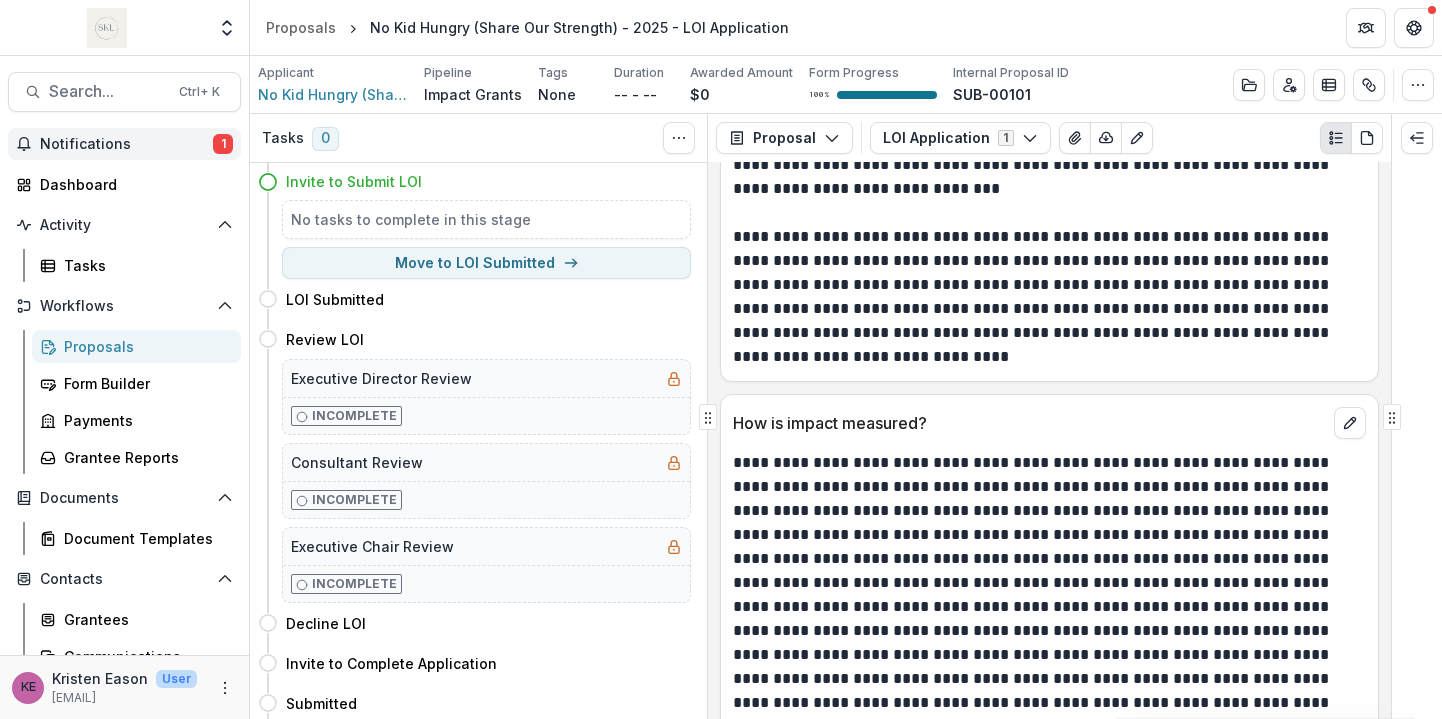 click on "Workflows" at bounding box center (124, 306) 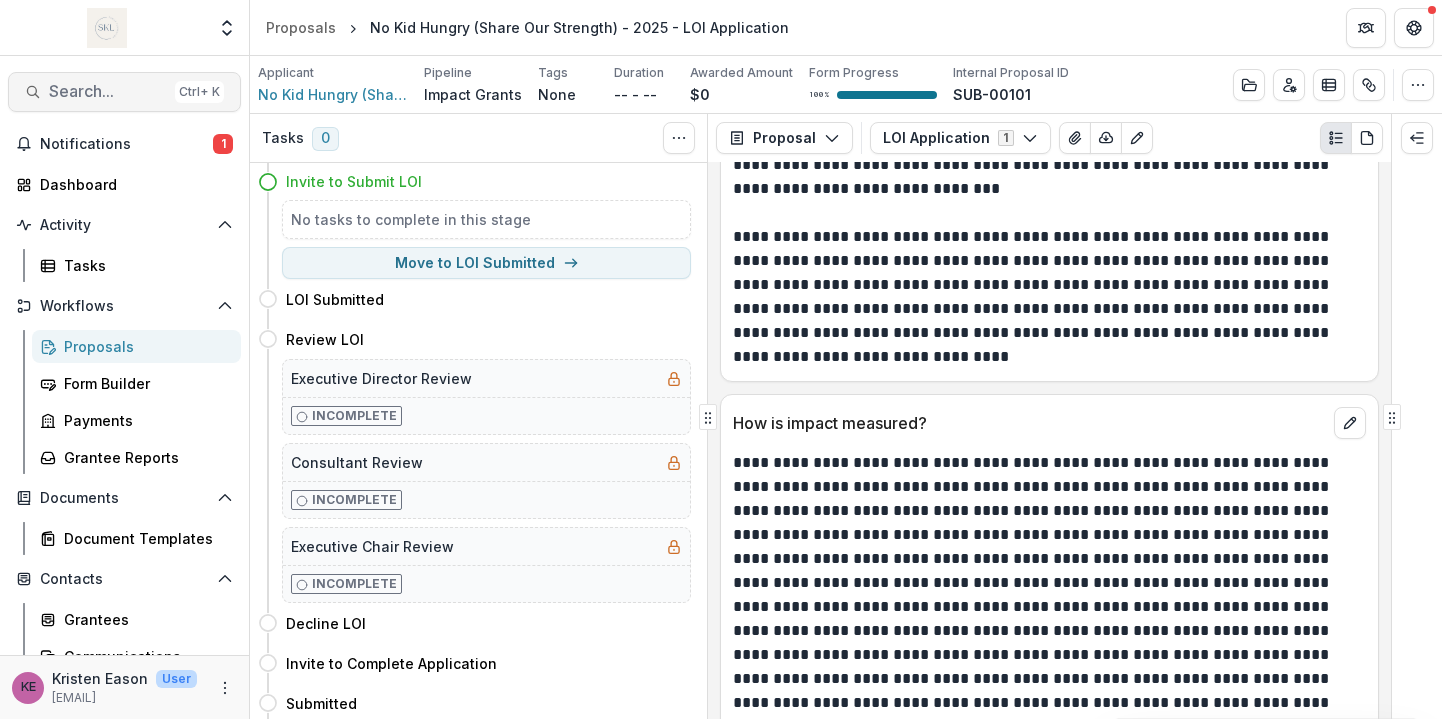 click on "Search..." at bounding box center (108, 91) 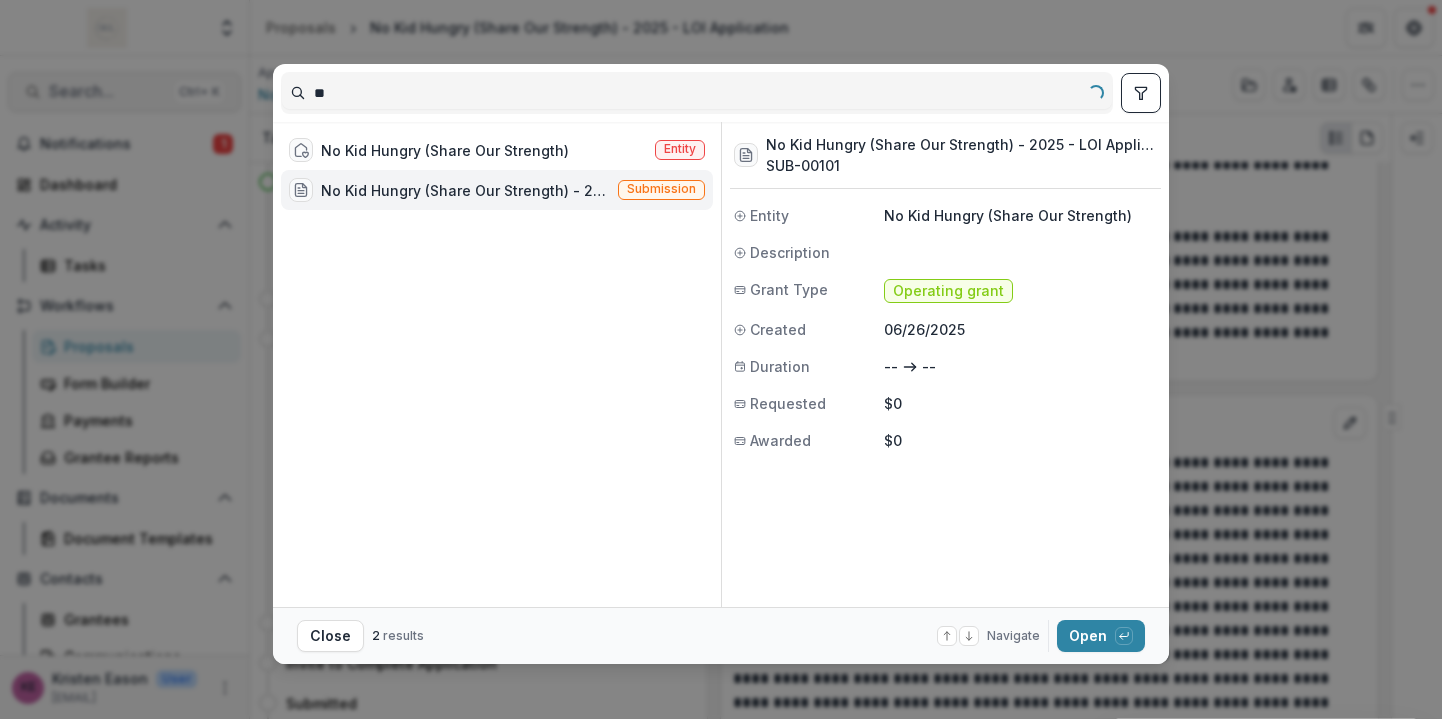 type on "*" 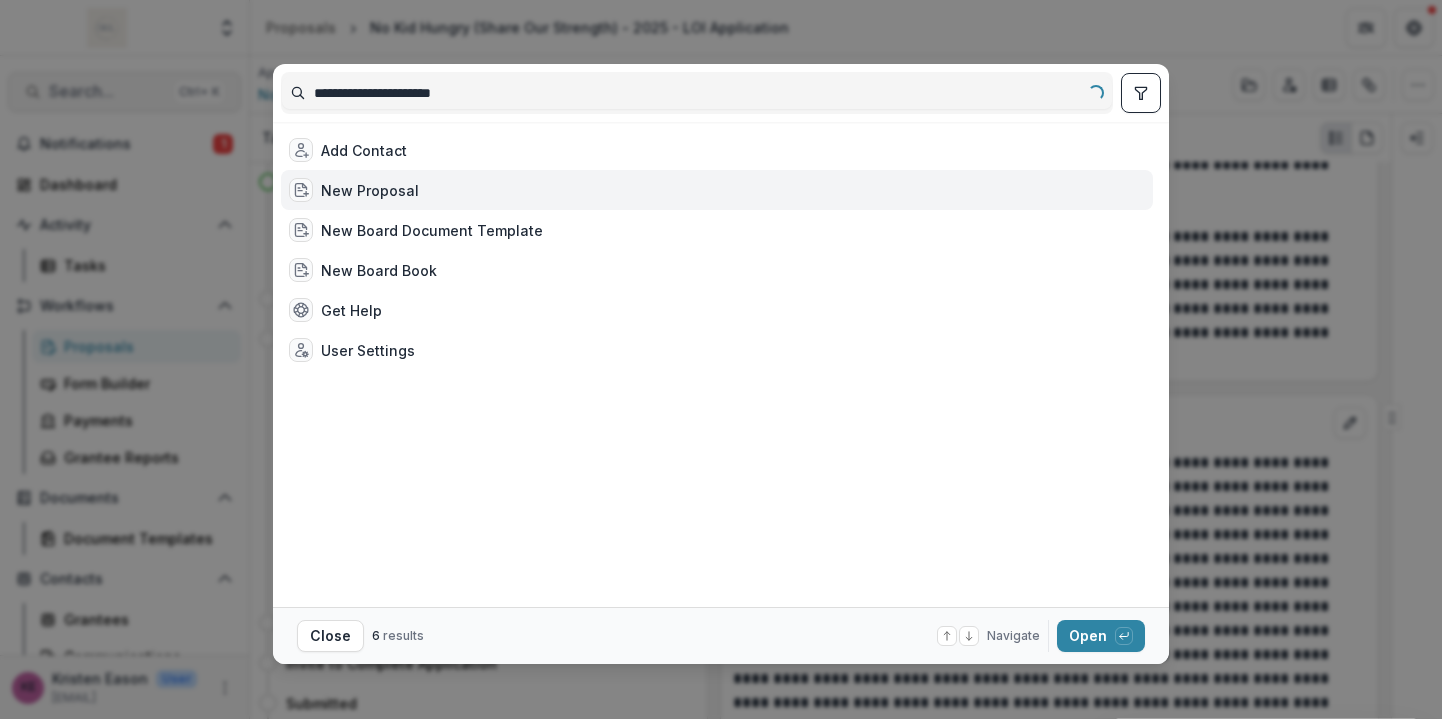 type on "**********" 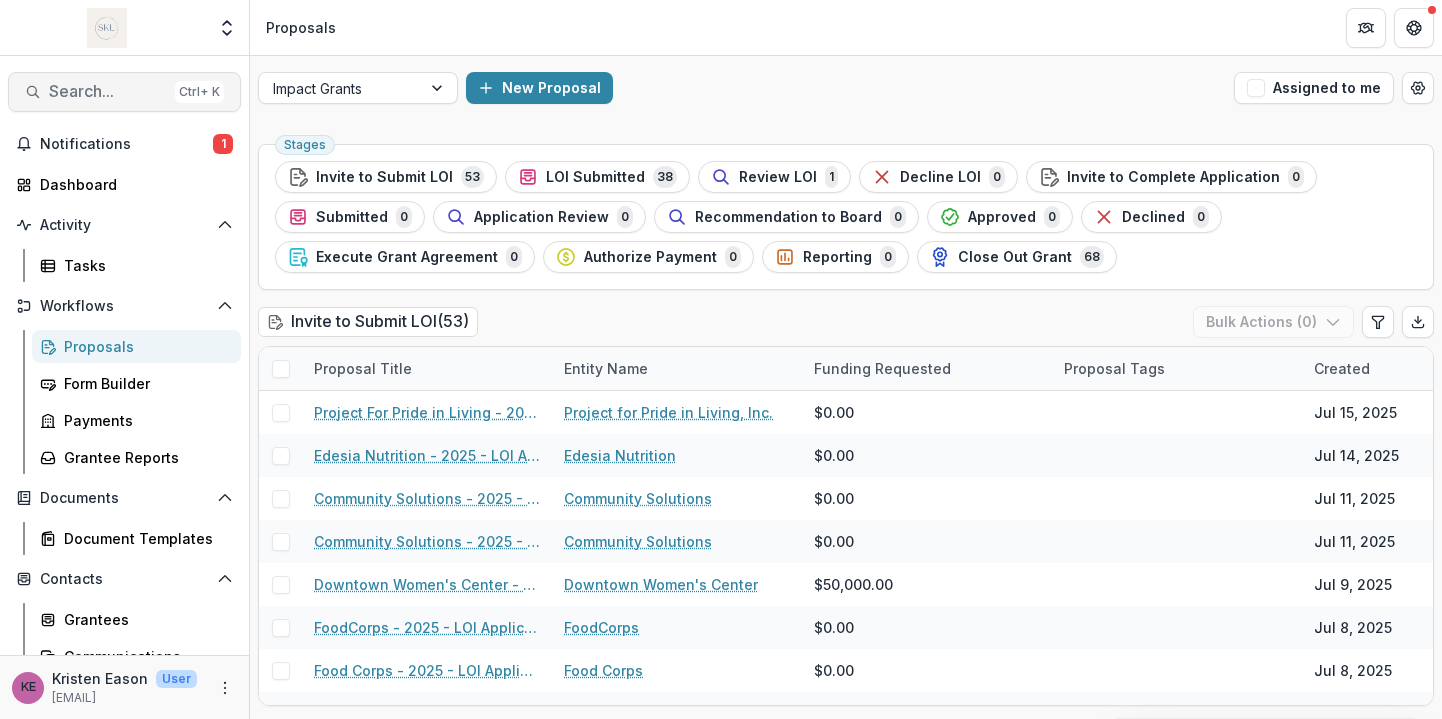click on "Search... Ctrl  + K" at bounding box center (124, 92) 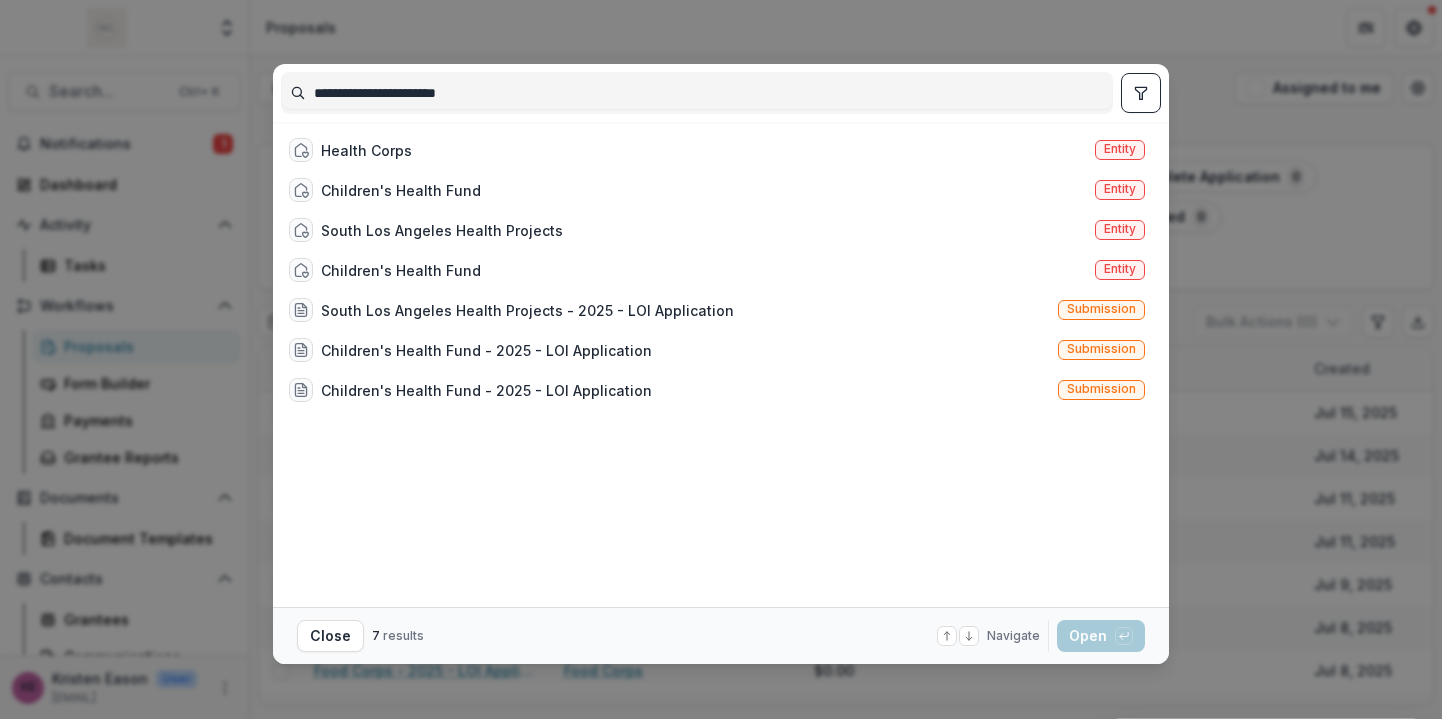 drag, startPoint x: 512, startPoint y: 92, endPoint x: 366, endPoint y: 100, distance: 146.21901 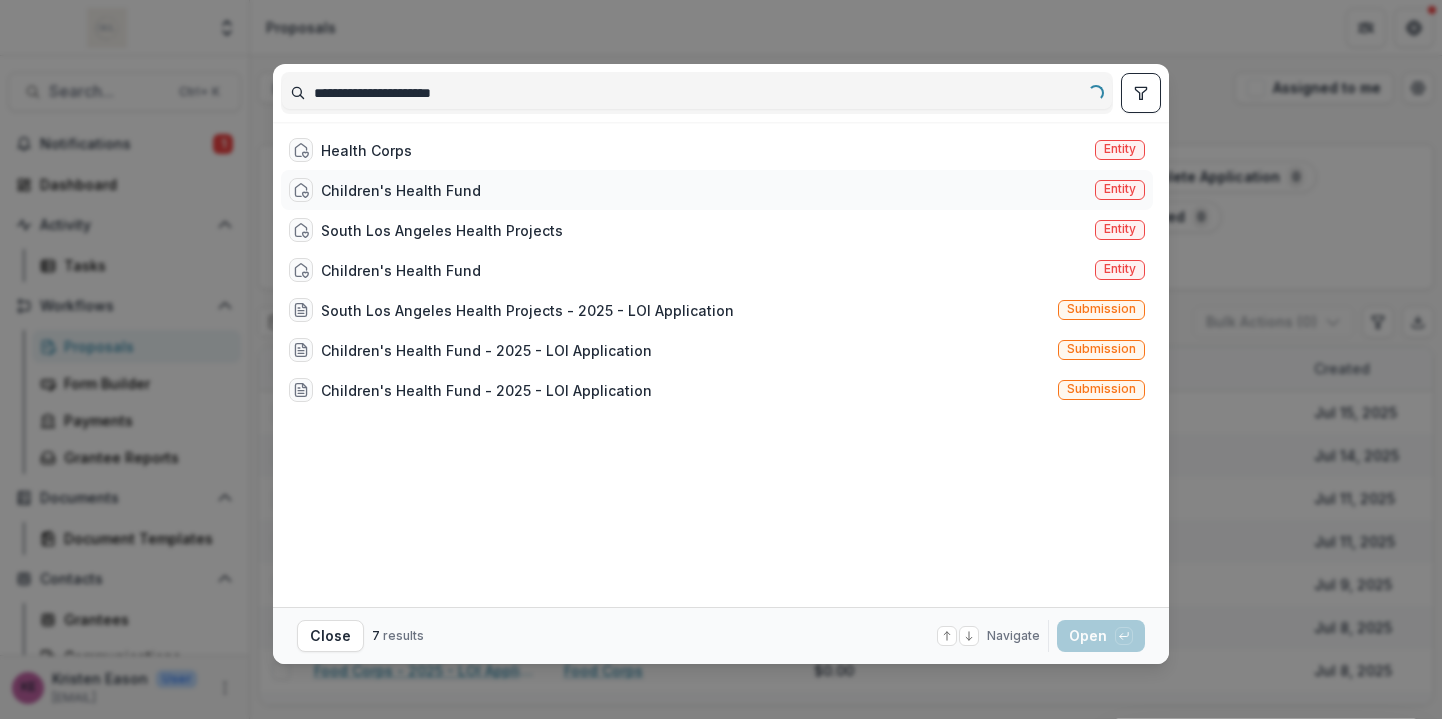 type on "**********" 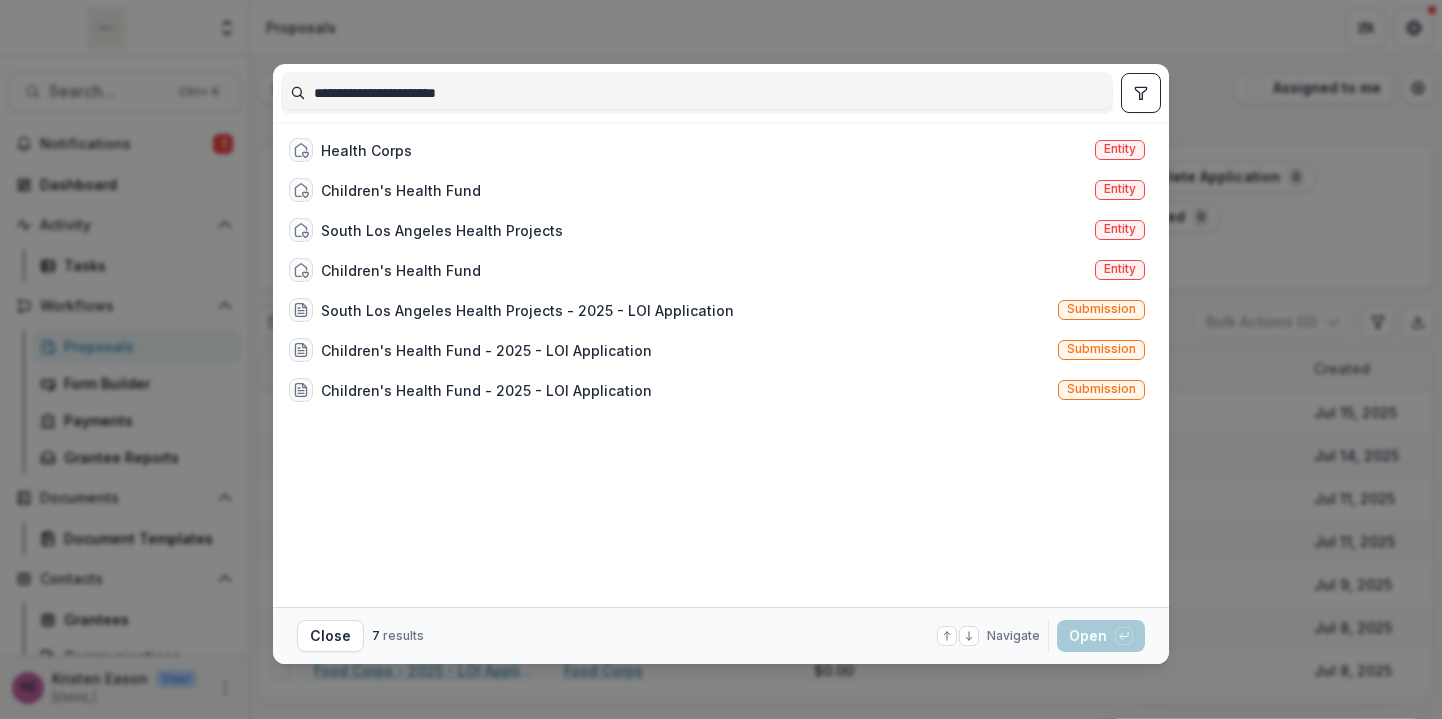 click on "**********" at bounding box center (721, 359) 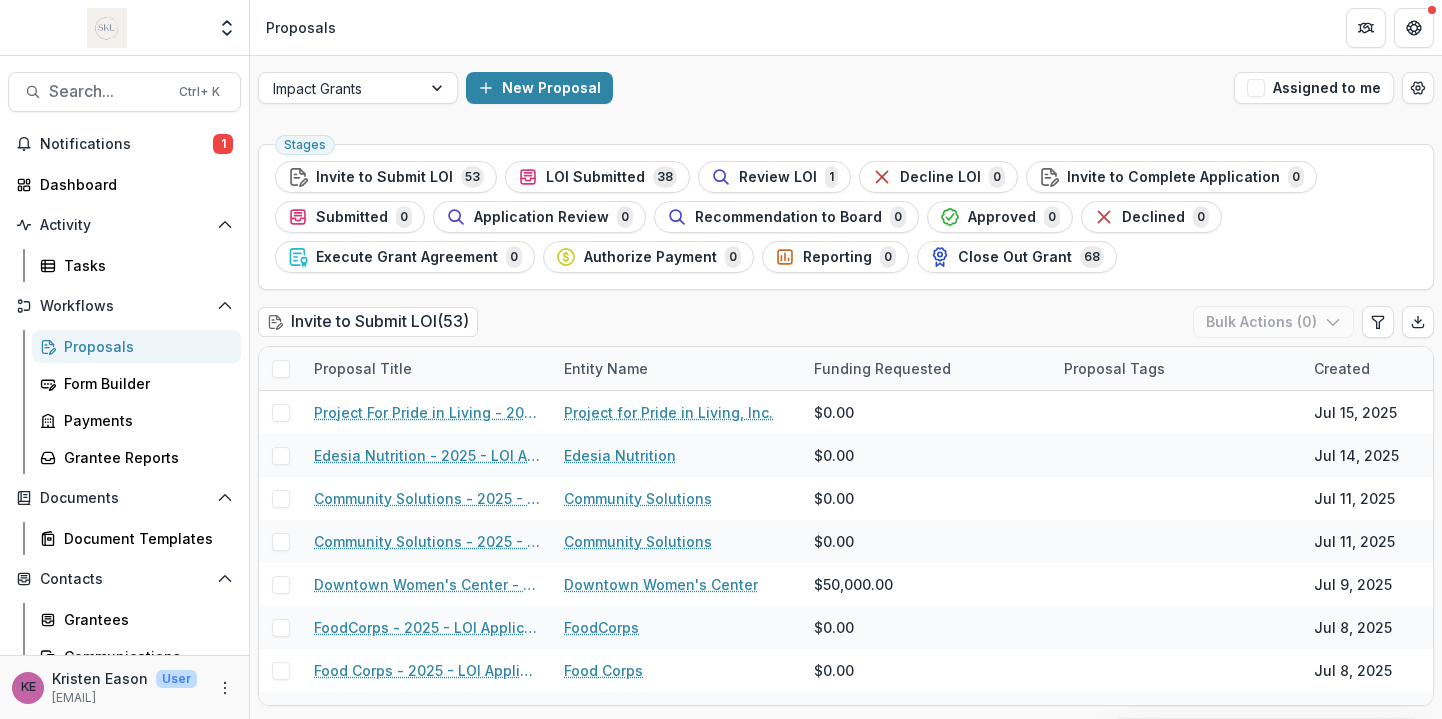 click on "New Proposal" at bounding box center [846, 88] 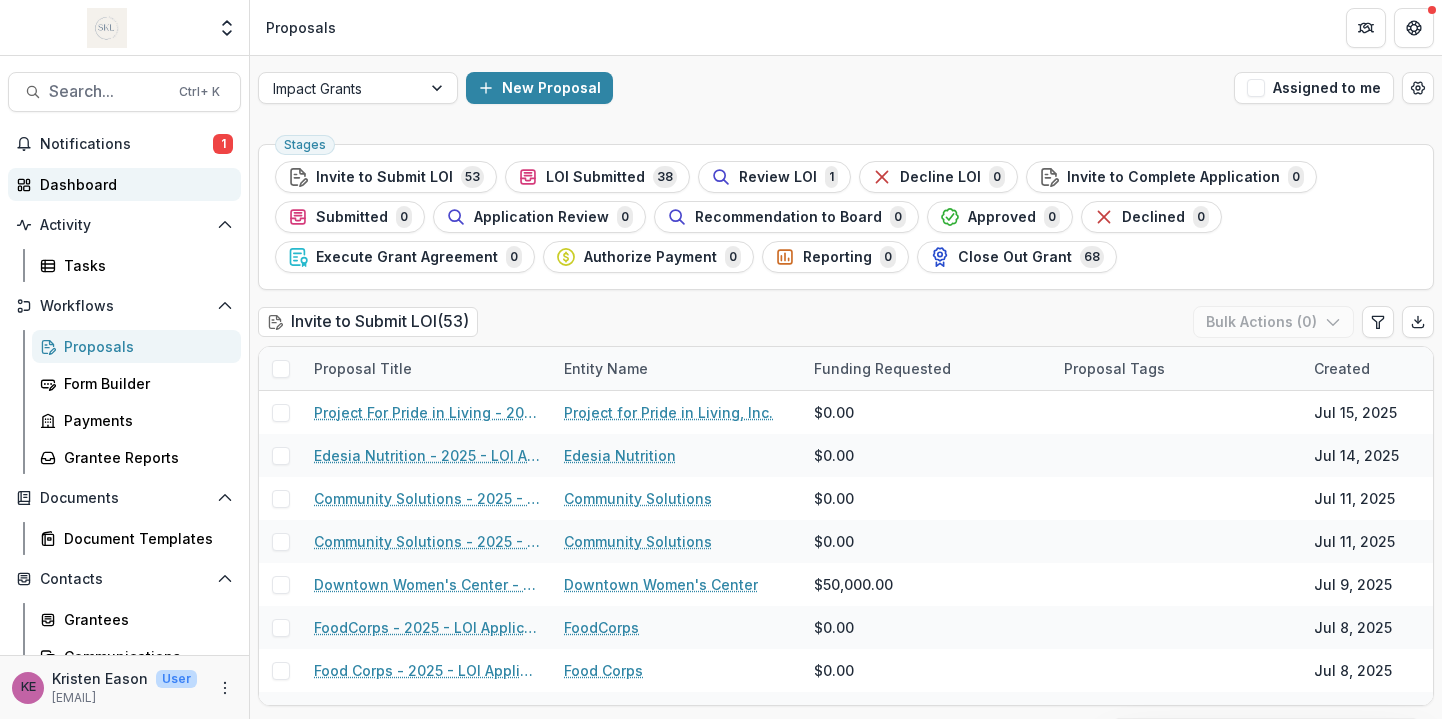 click on "Dashboard" at bounding box center [124, 184] 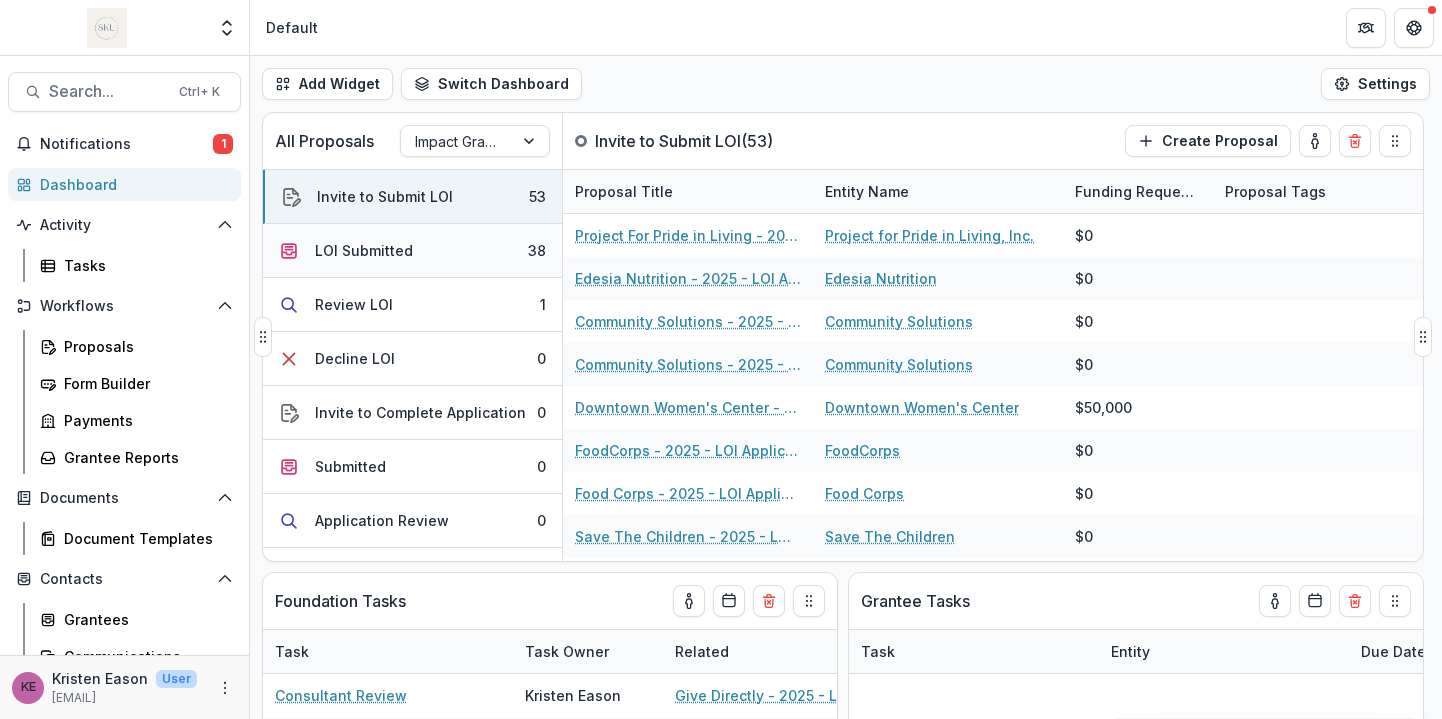 click on "LOI Submitted" at bounding box center (364, 250) 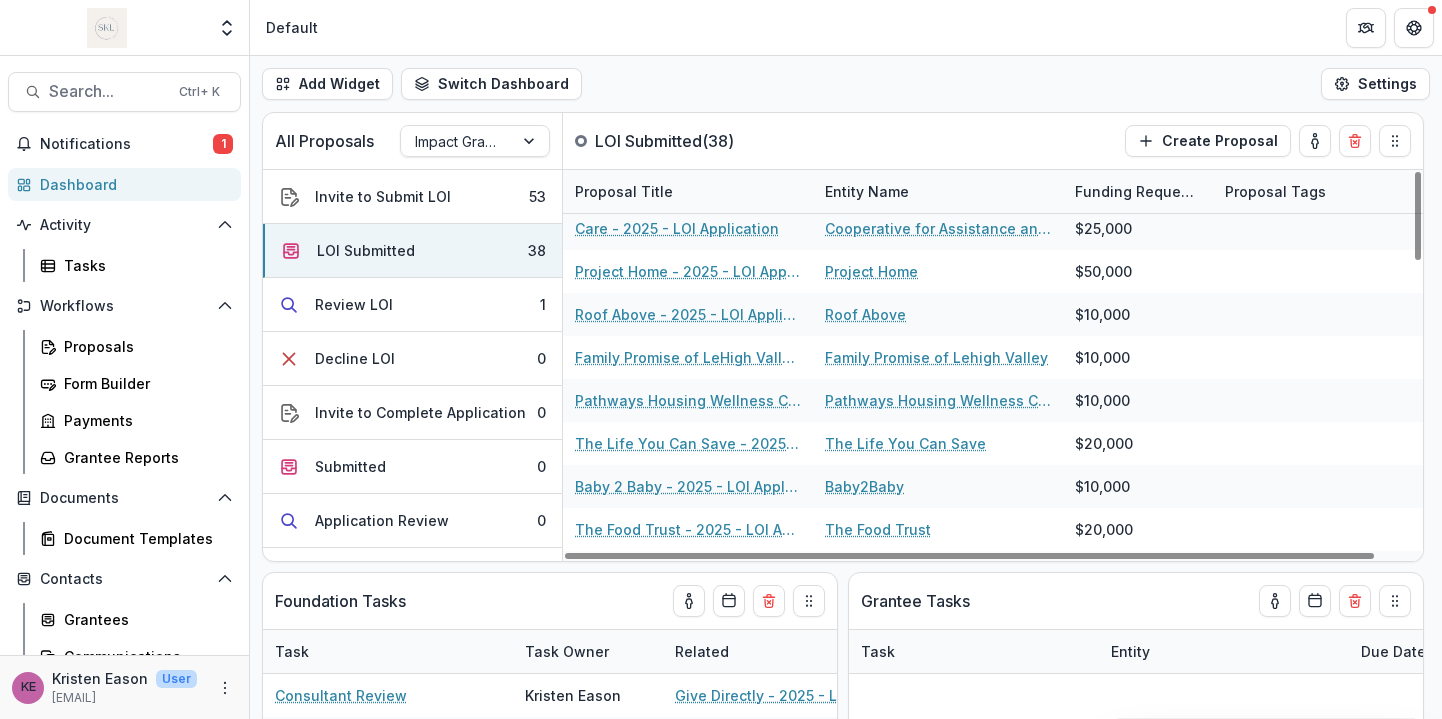 scroll, scrollTop: 0, scrollLeft: 0, axis: both 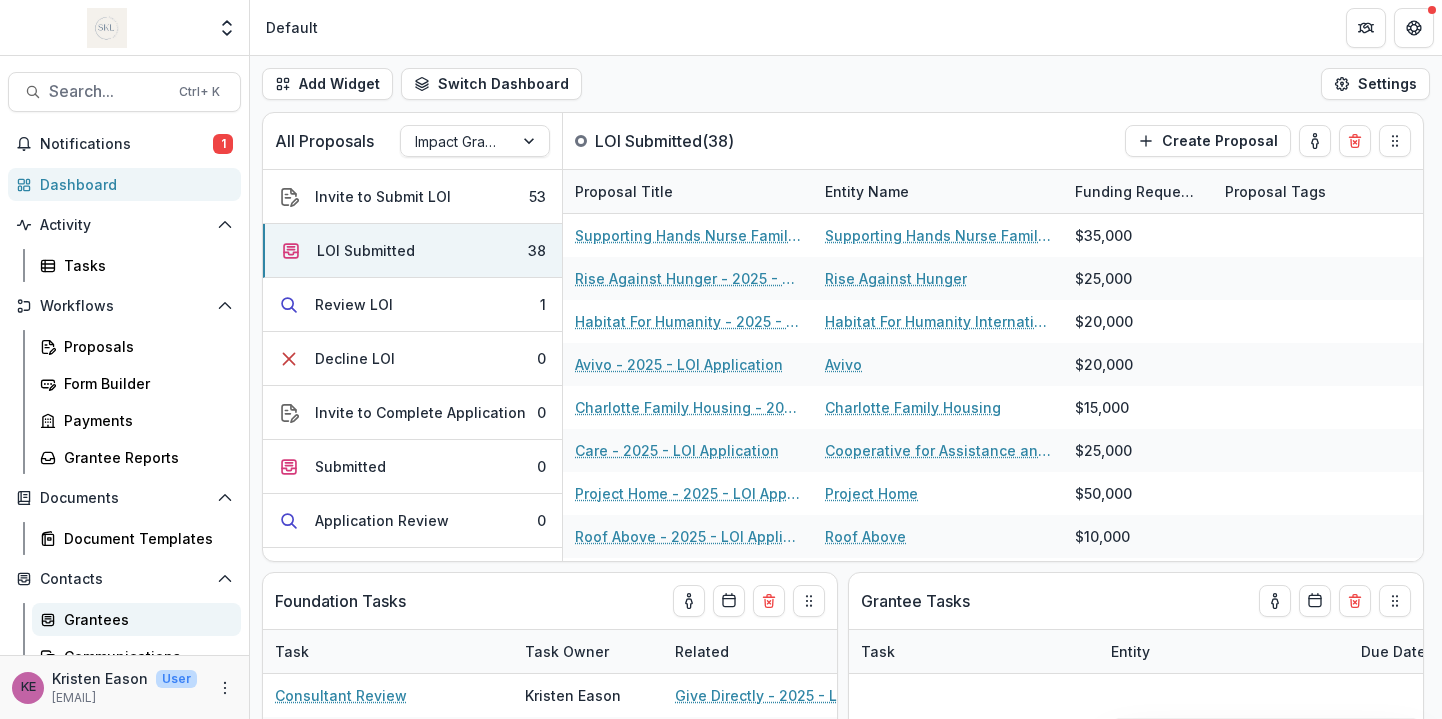 click on "Grantees" at bounding box center (144, 619) 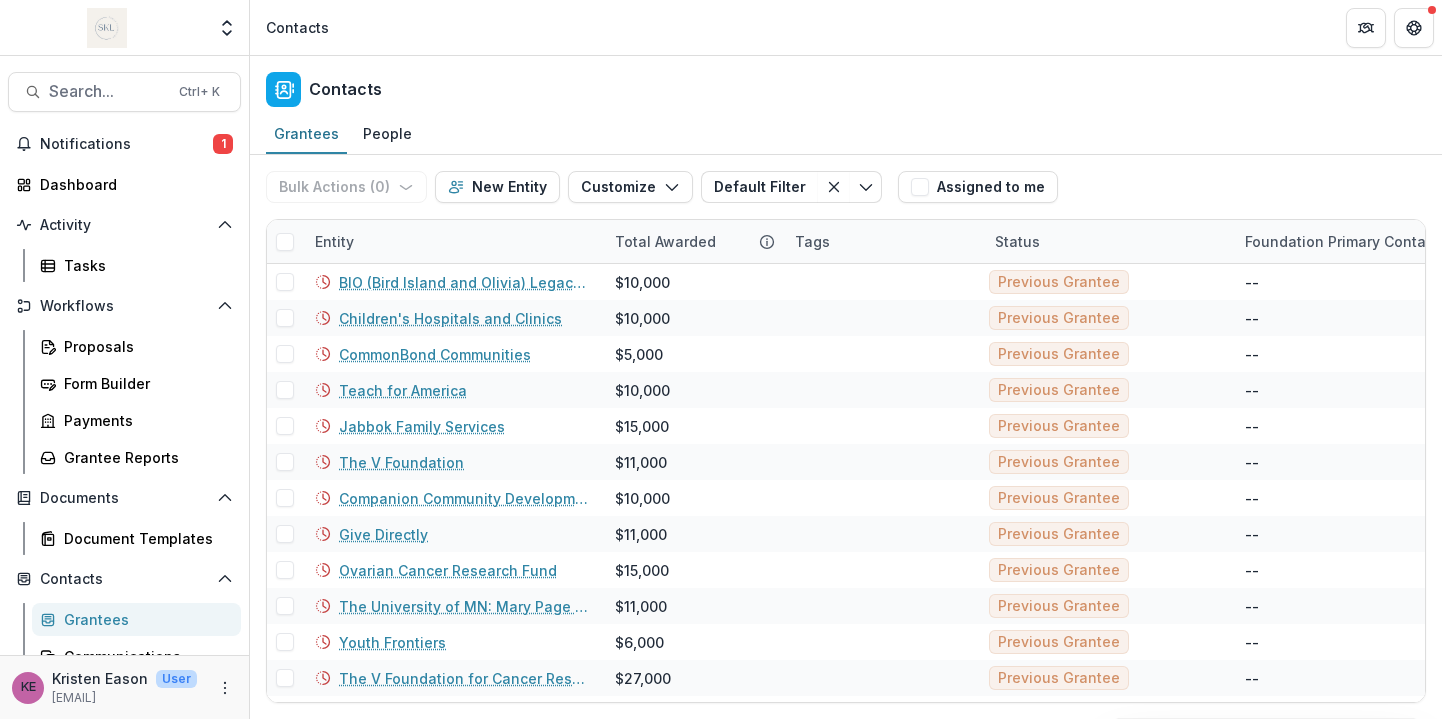 click on "Contacts" at bounding box center (846, 85) 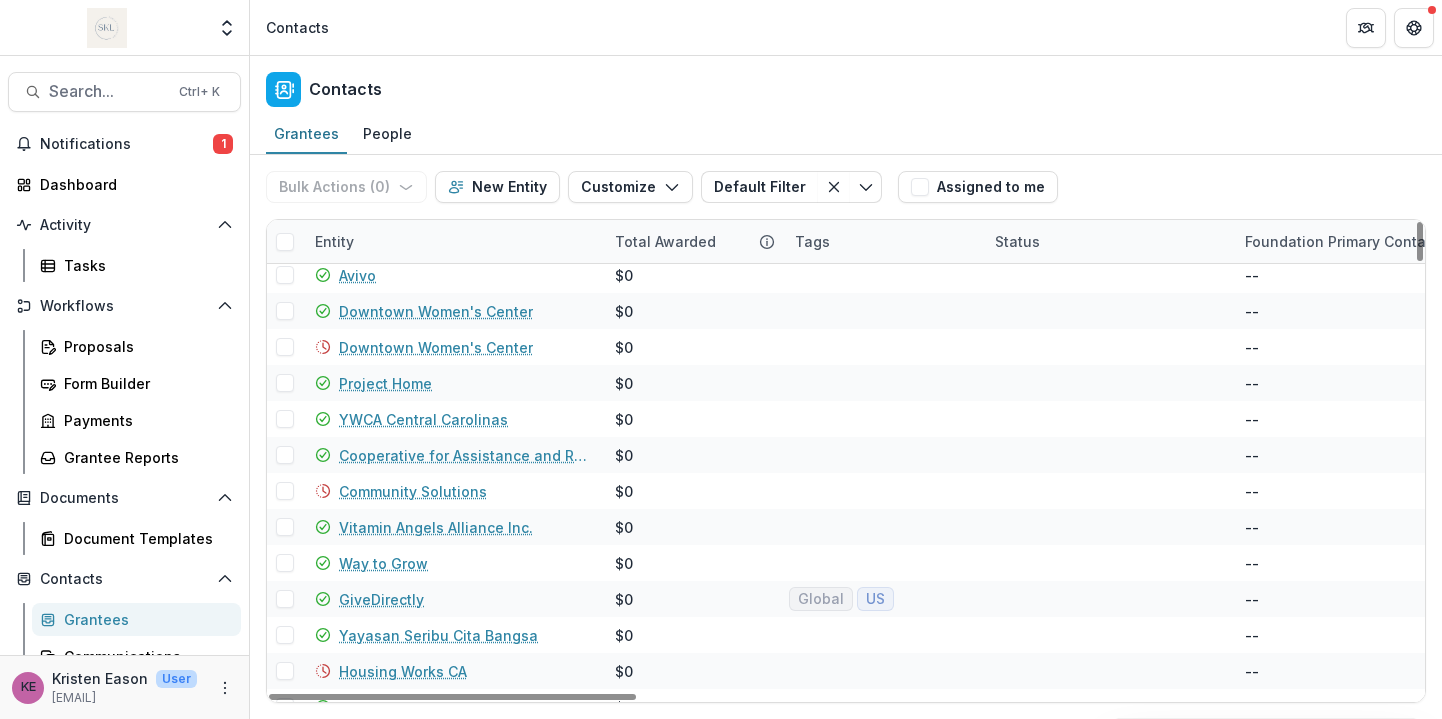 scroll, scrollTop: 5248, scrollLeft: 0, axis: vertical 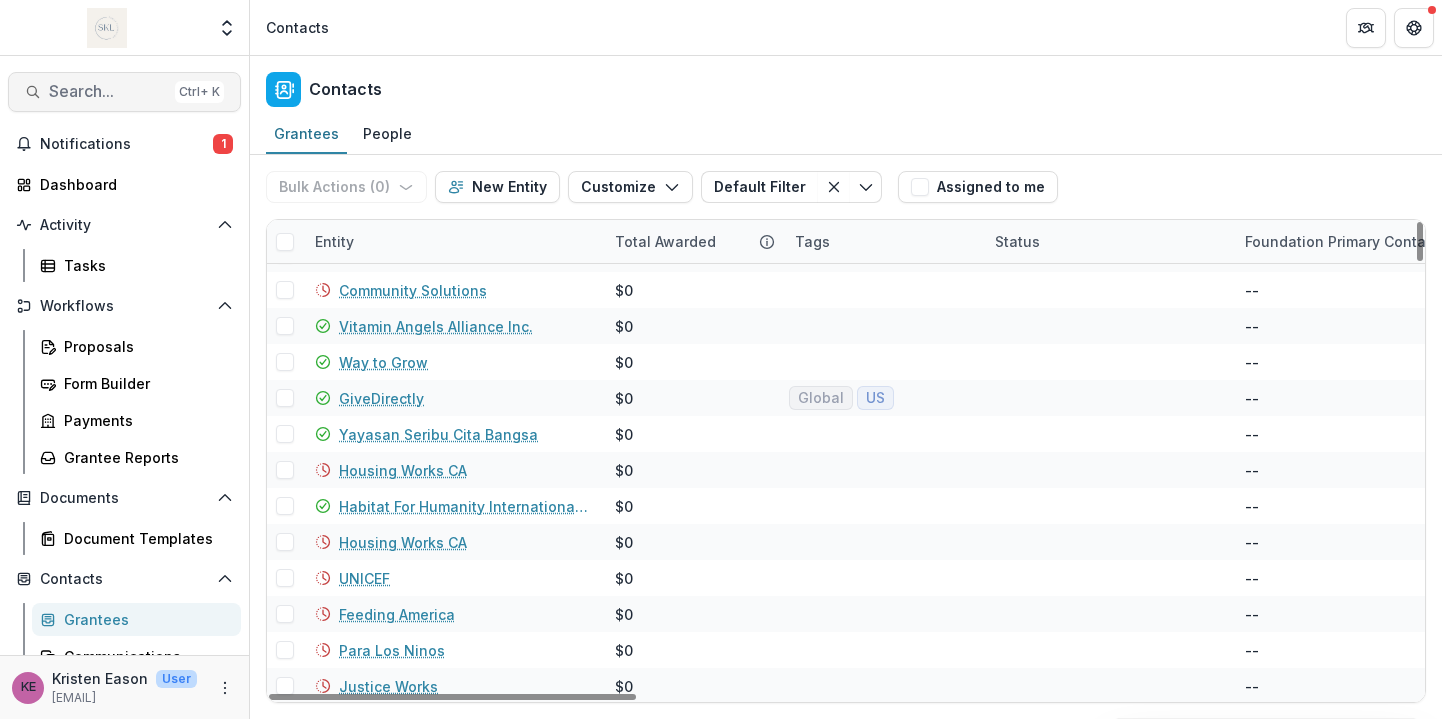click on "Search..." at bounding box center (108, 91) 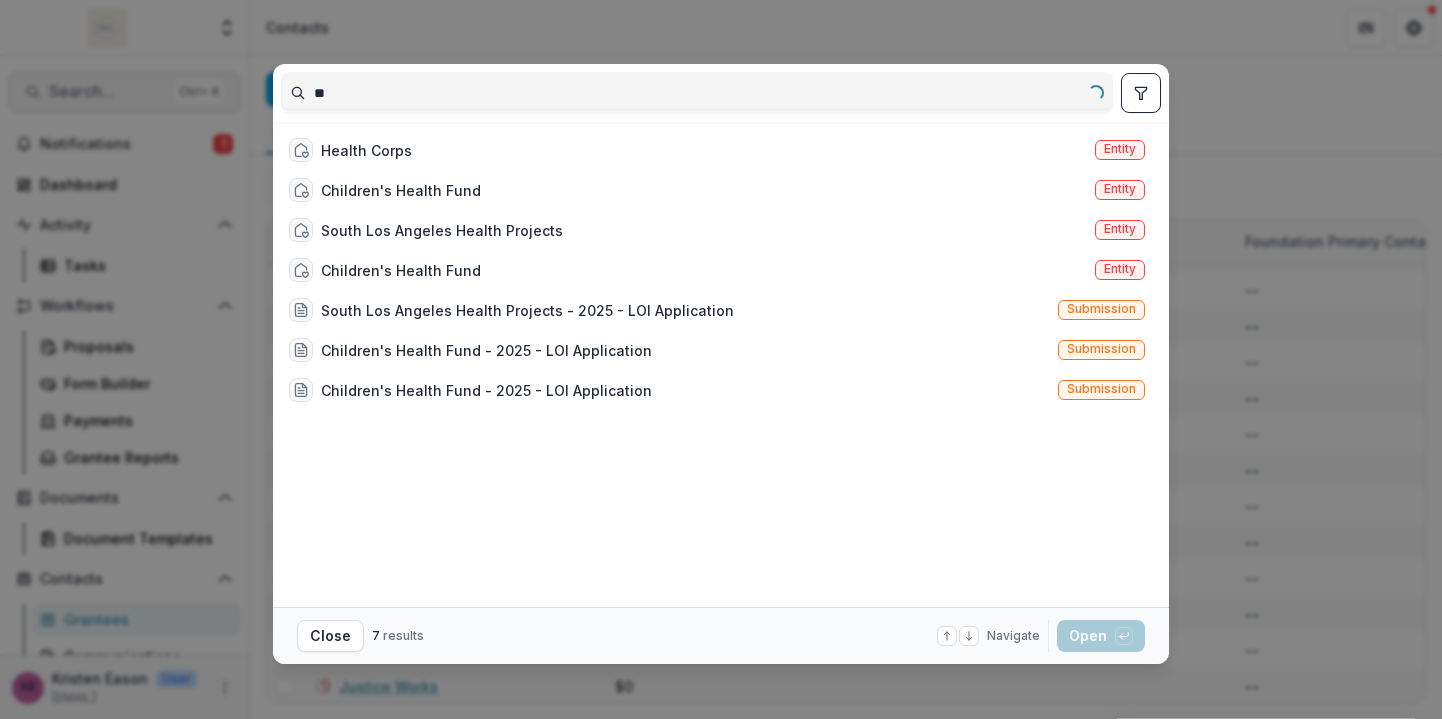 type on "*" 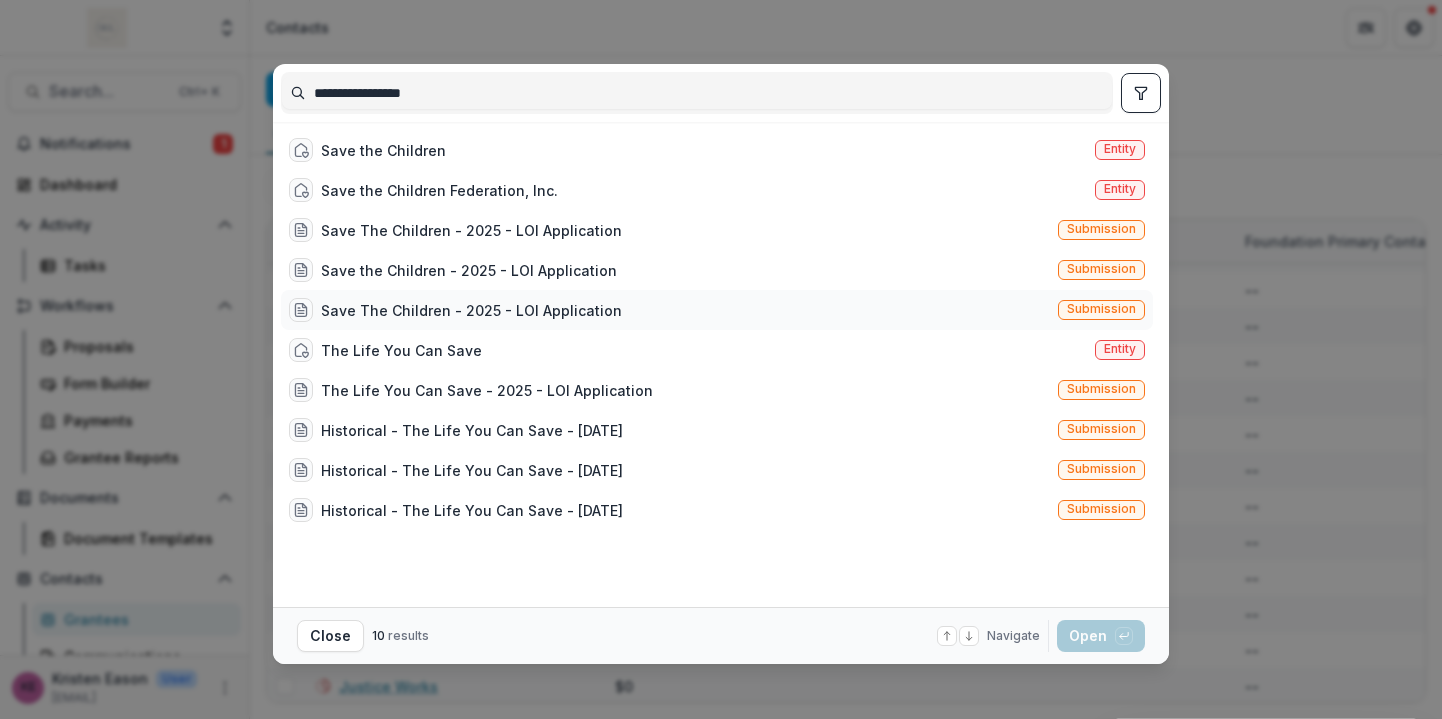 type on "**********" 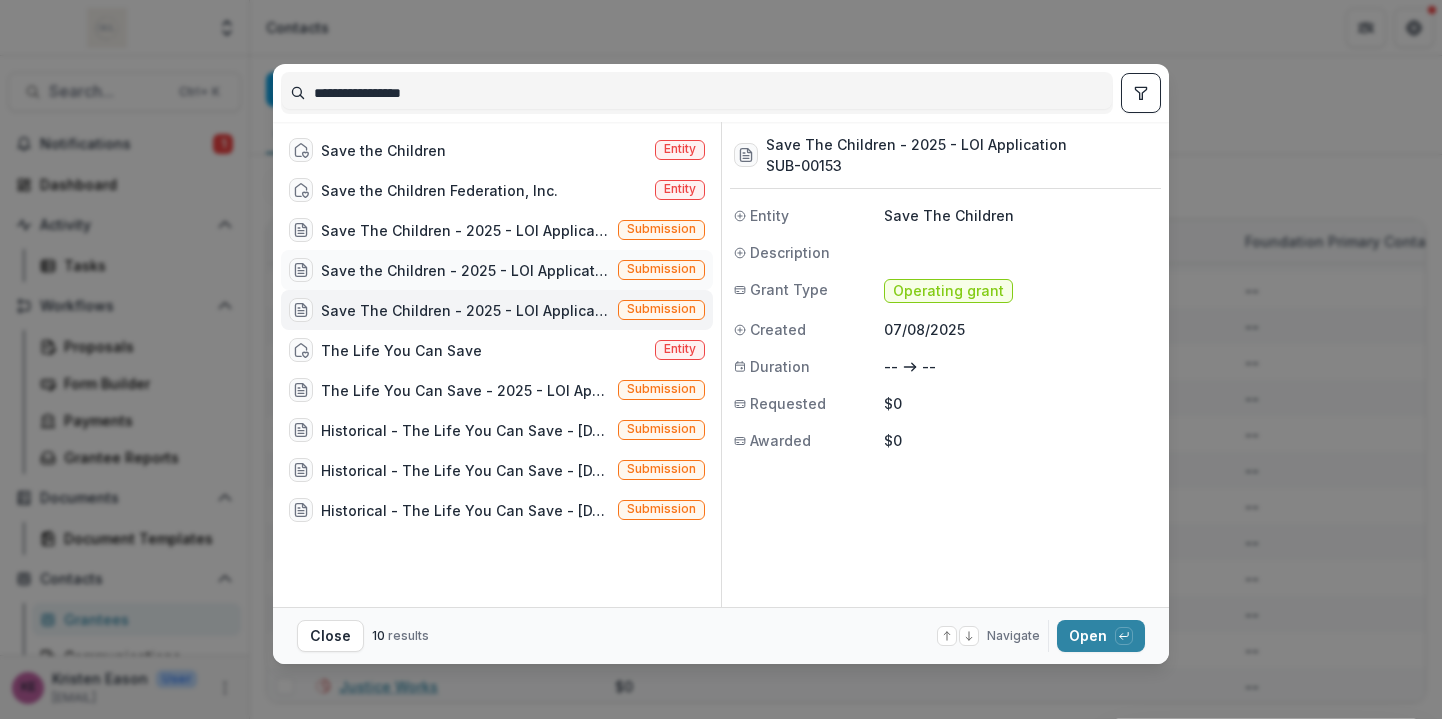 click on "Save the Children - 2025 - LOI Application" at bounding box center (465, 270) 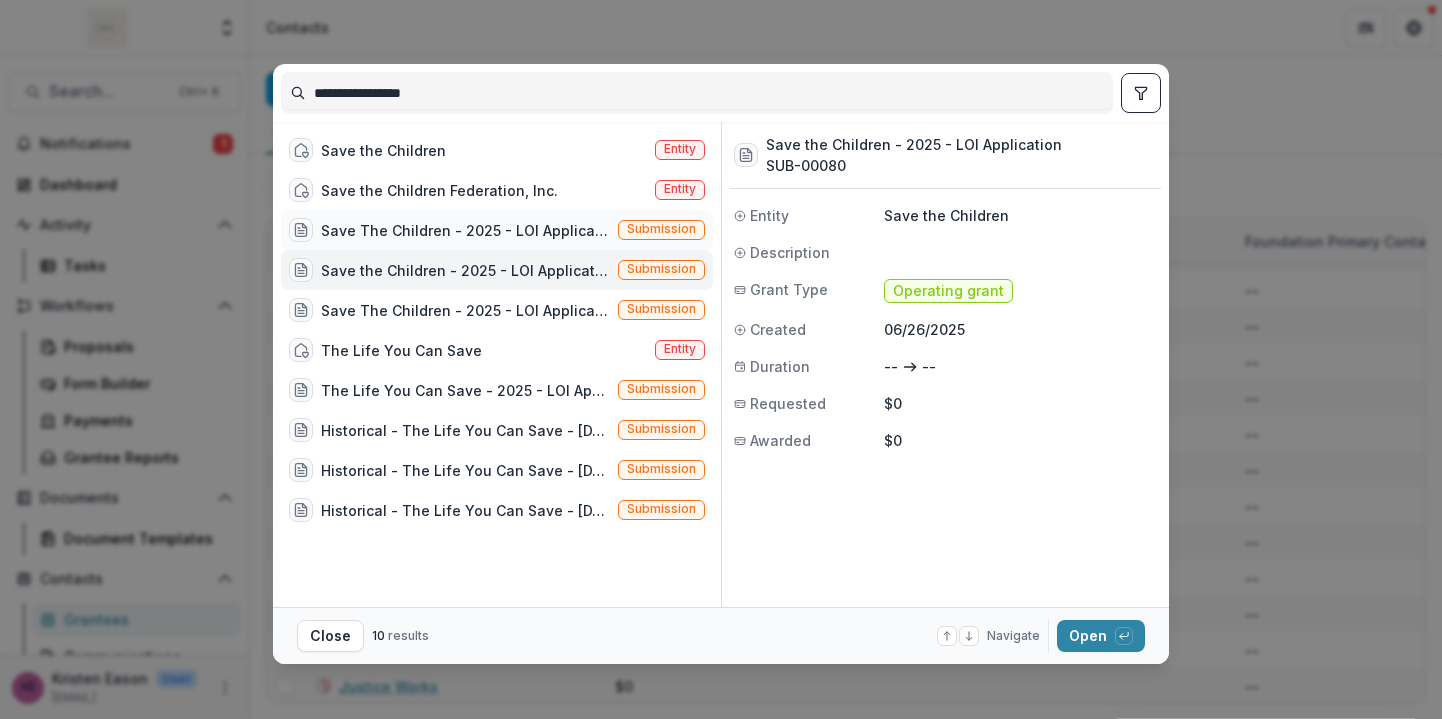 click on "Save The Children - 2025 - LOI Application" at bounding box center (465, 230) 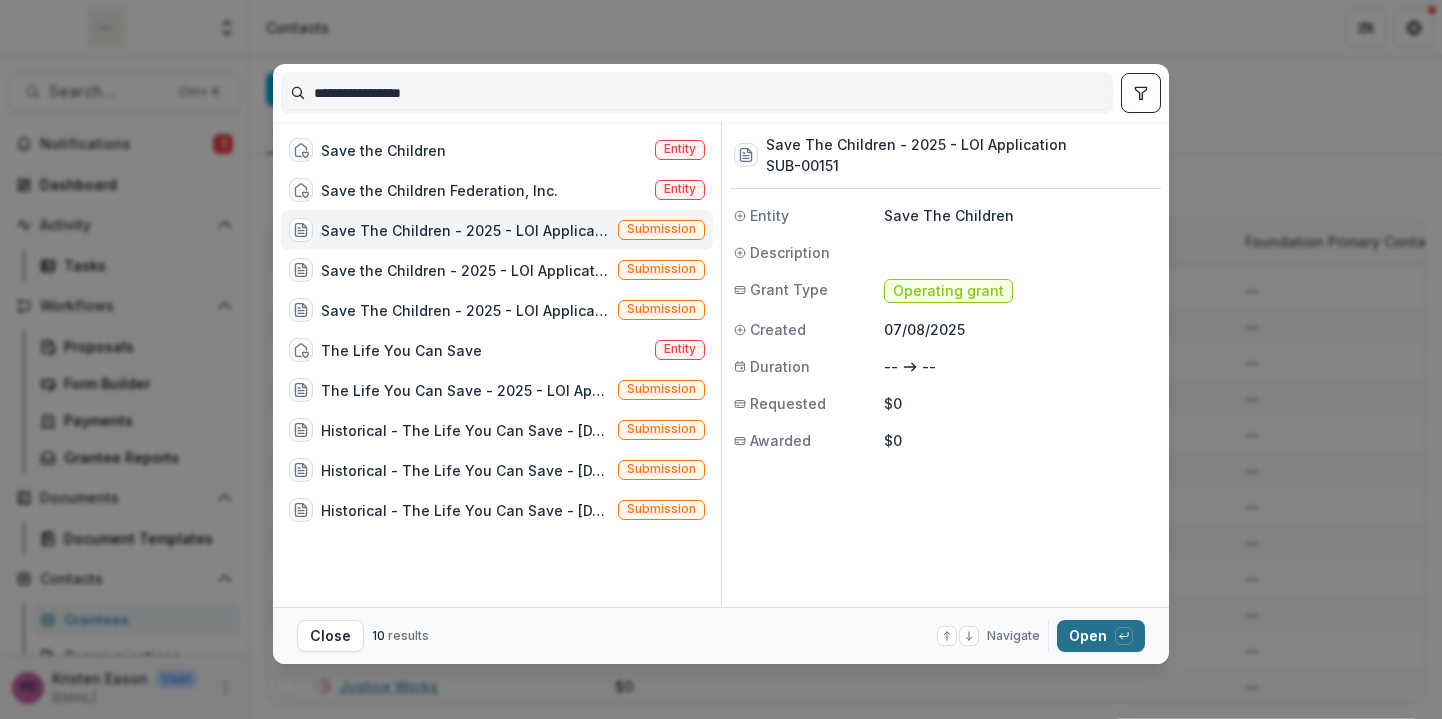 click on "Open with enter key" at bounding box center (1101, 636) 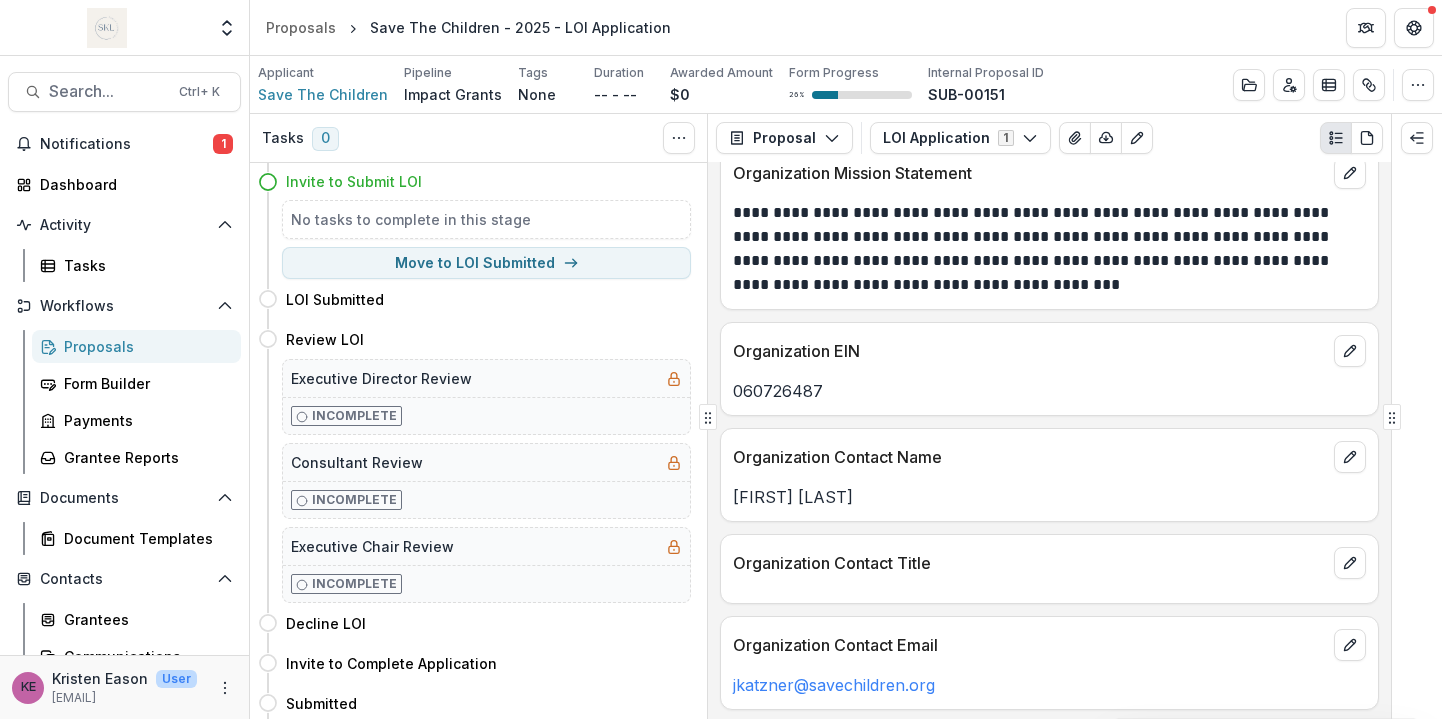 scroll, scrollTop: 0, scrollLeft: 0, axis: both 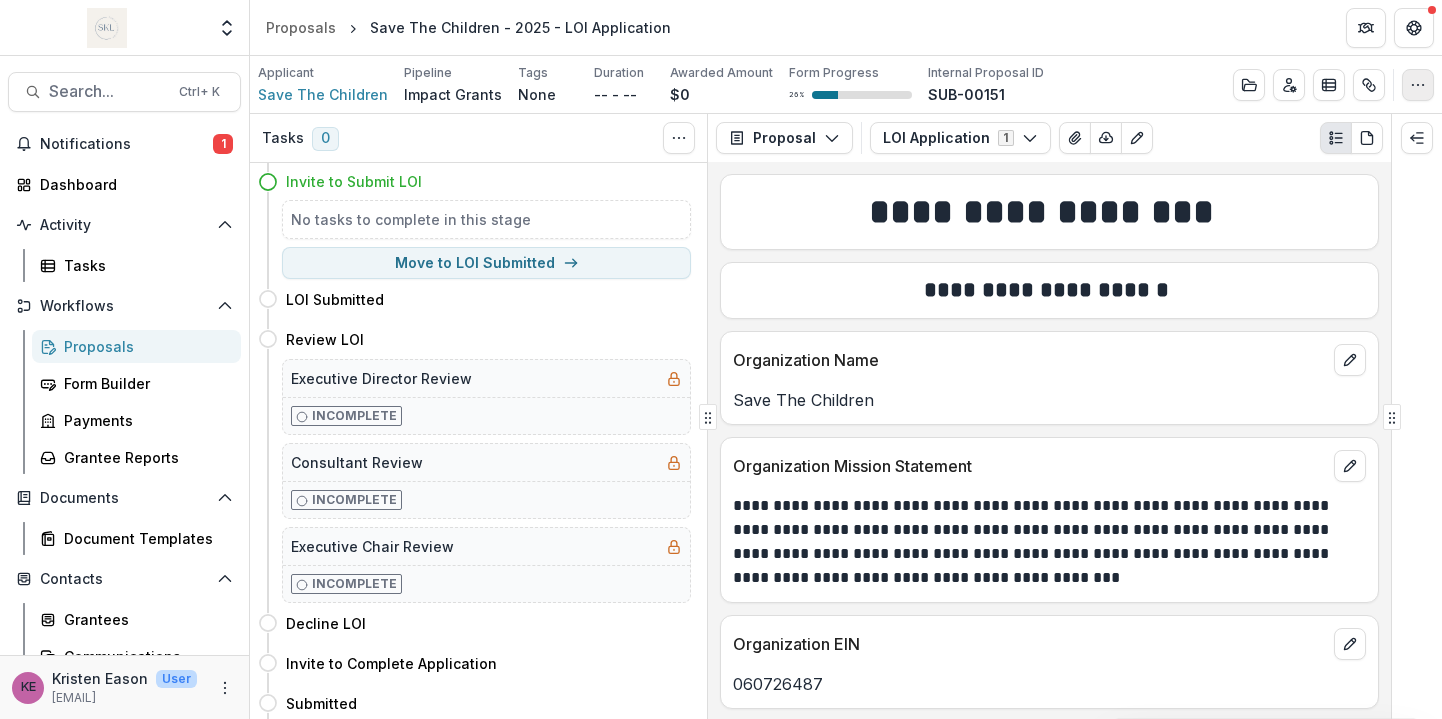 click at bounding box center (1418, 85) 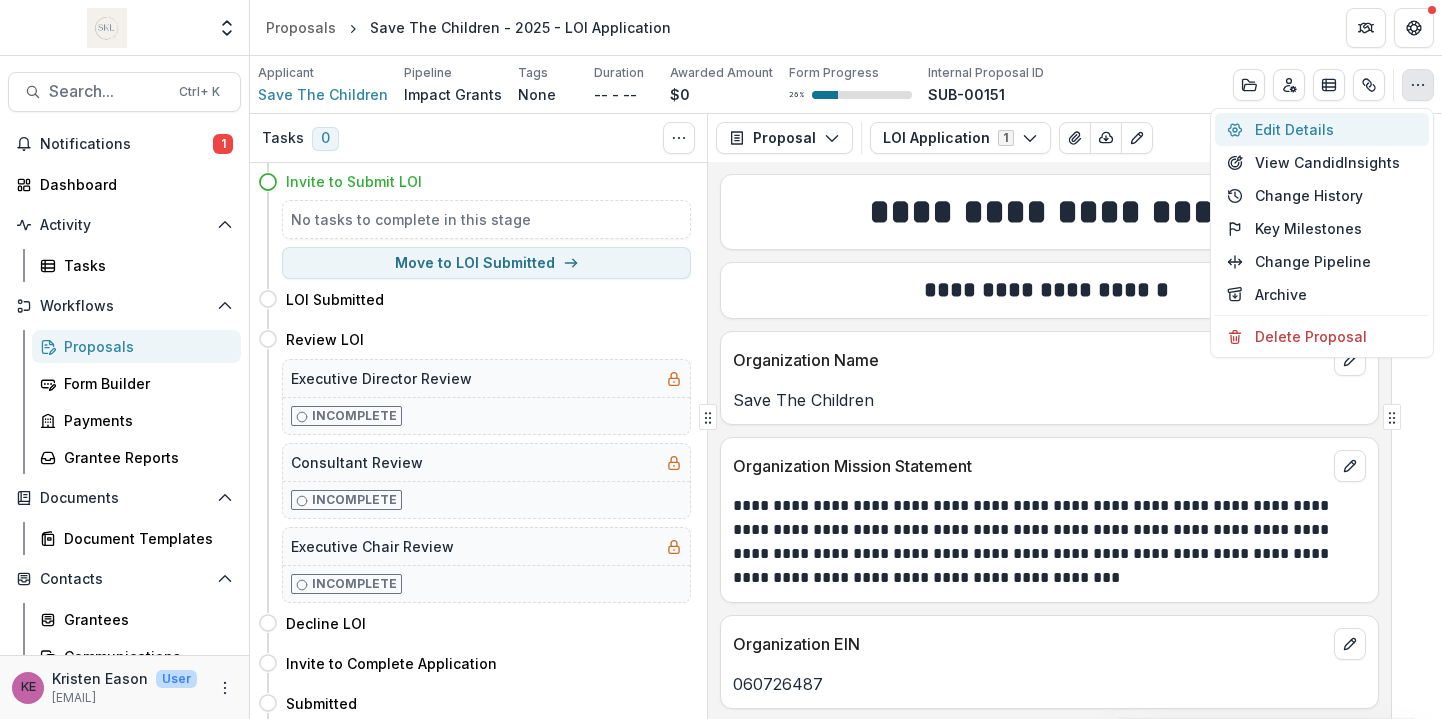 click on "Edit Details" at bounding box center [1322, 129] 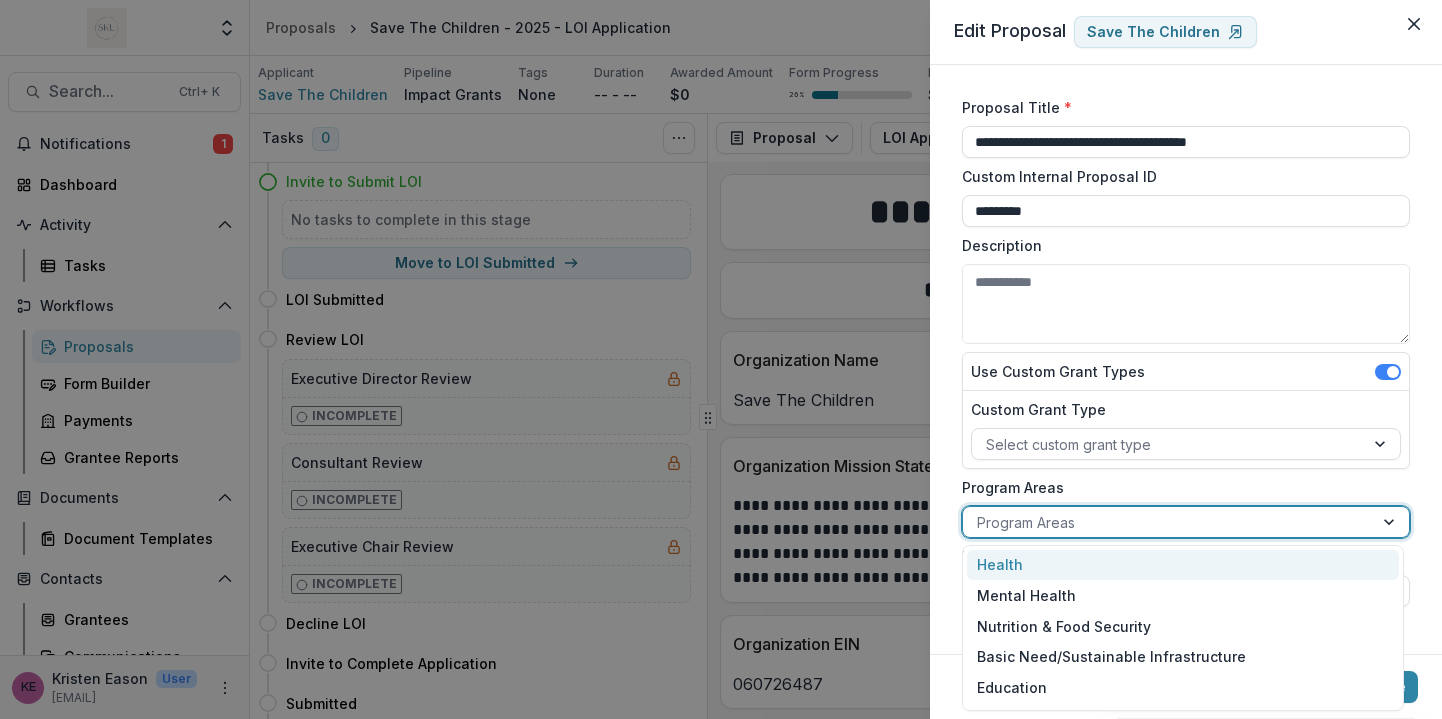 click at bounding box center (1168, 522) 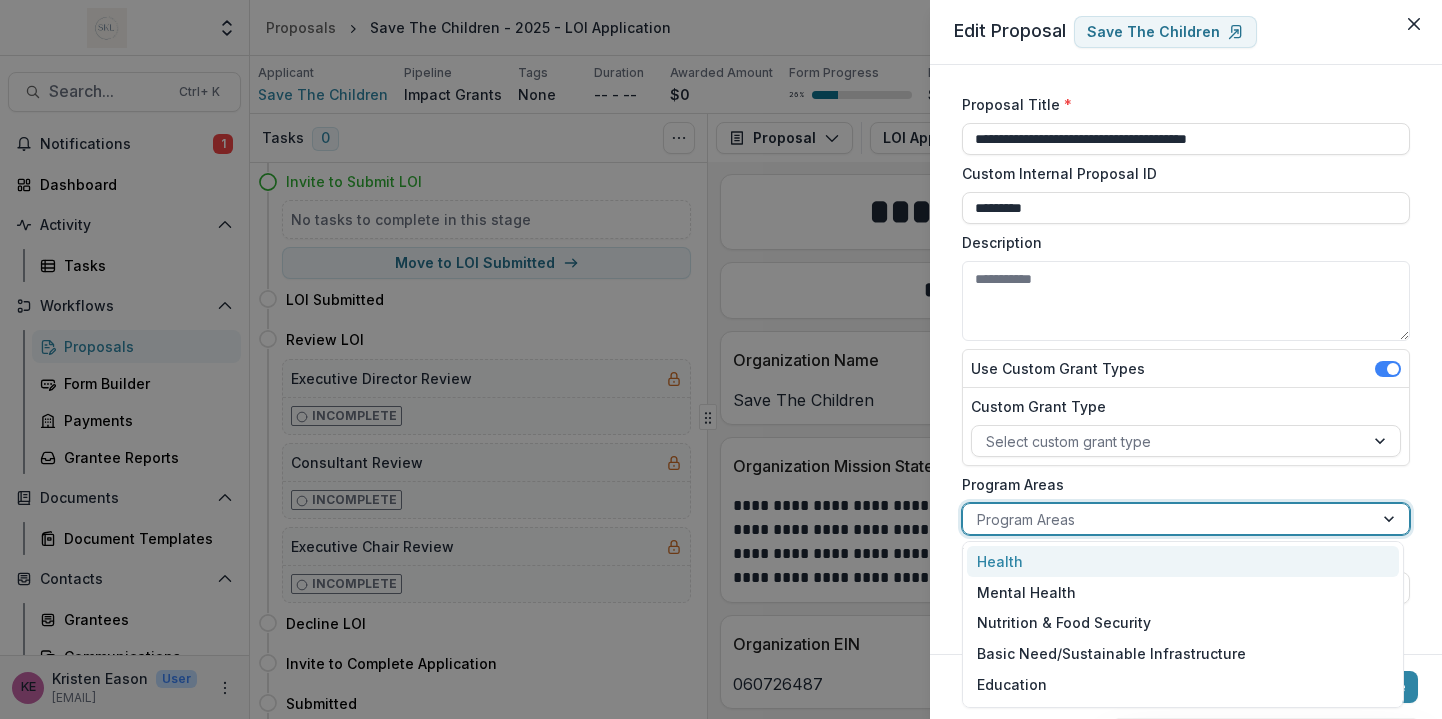 scroll, scrollTop: 57, scrollLeft: 0, axis: vertical 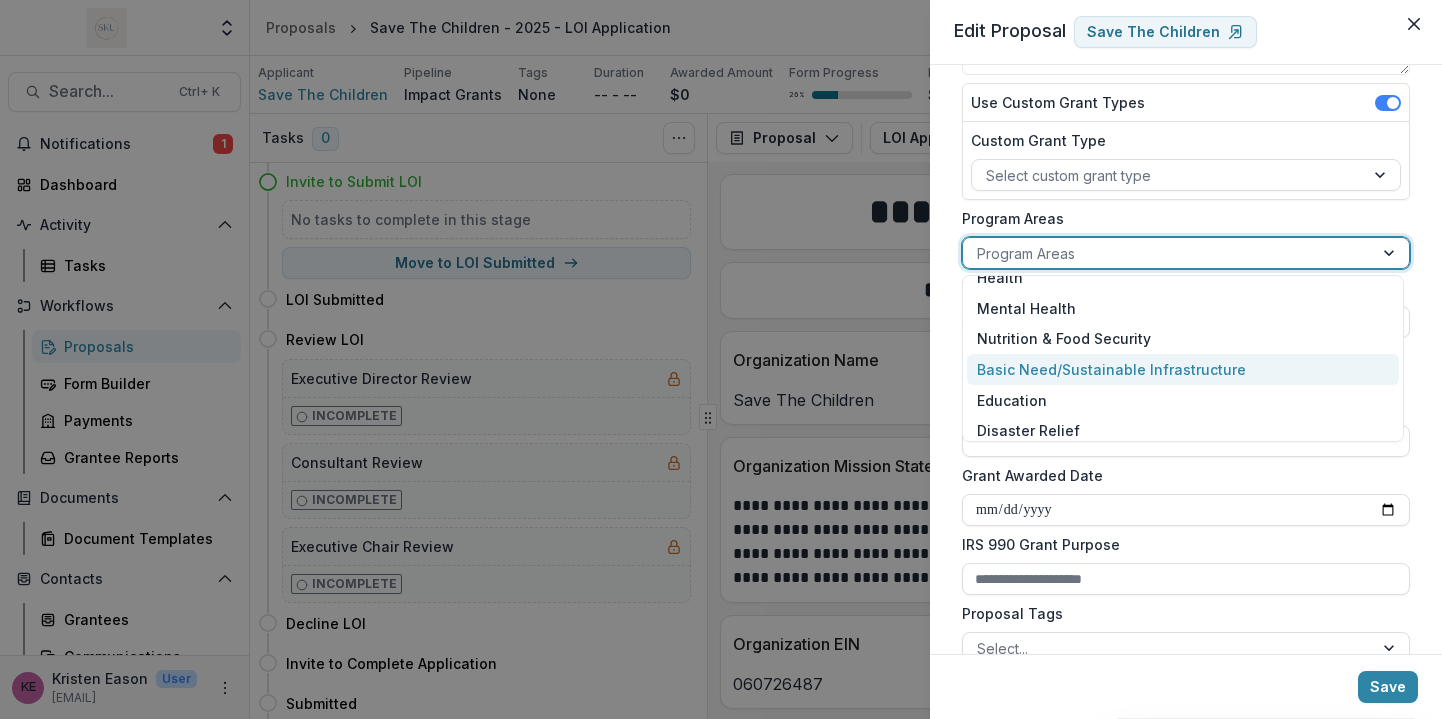 click on "Grant Awarded Date" at bounding box center (1180, 475) 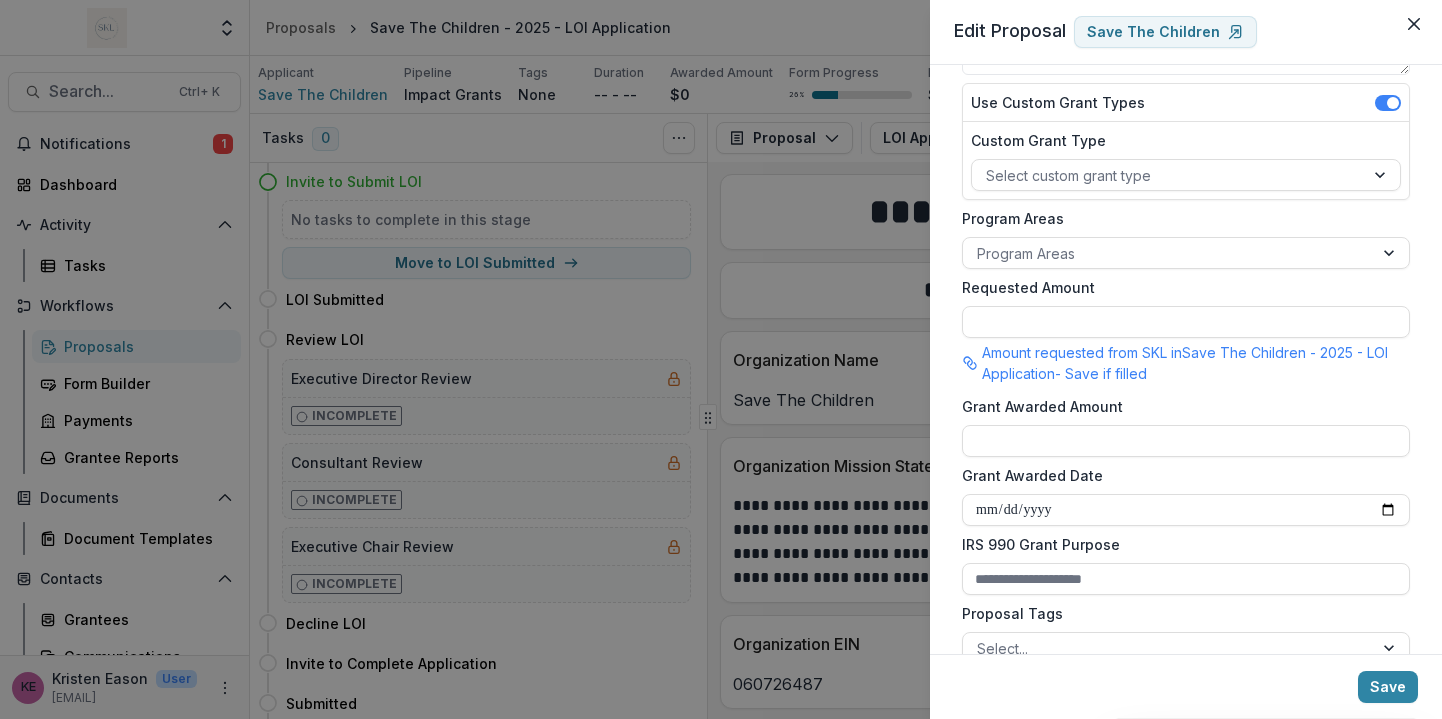 scroll, scrollTop: 315, scrollLeft: 0, axis: vertical 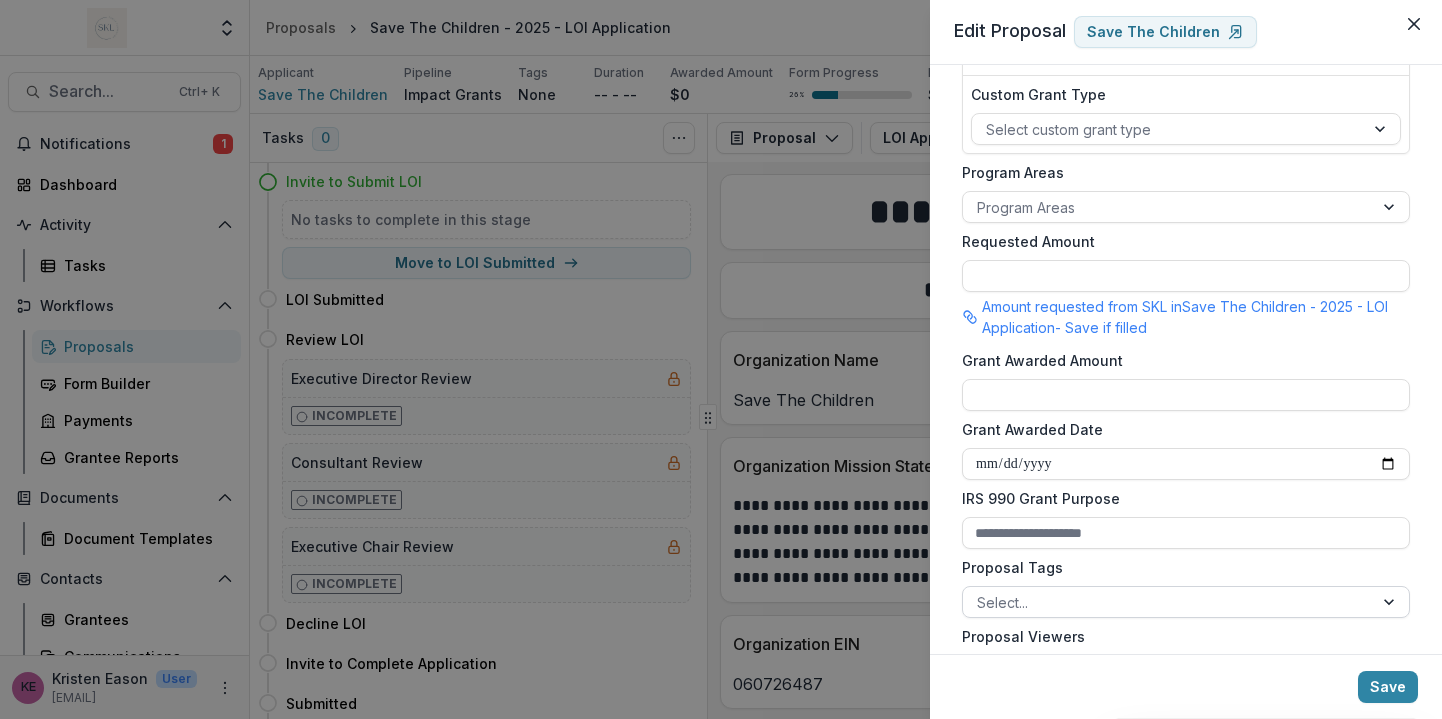 click at bounding box center [1168, 602] 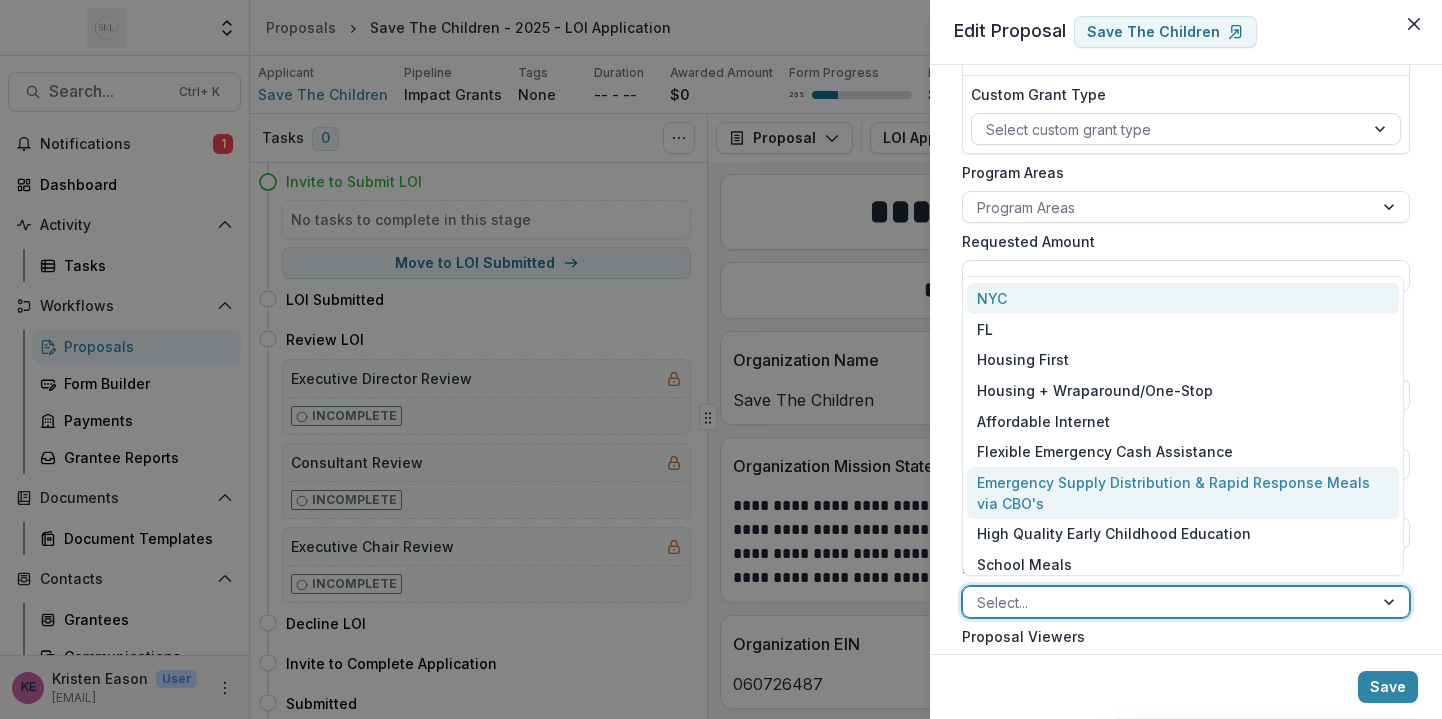 scroll, scrollTop: 214, scrollLeft: 0, axis: vertical 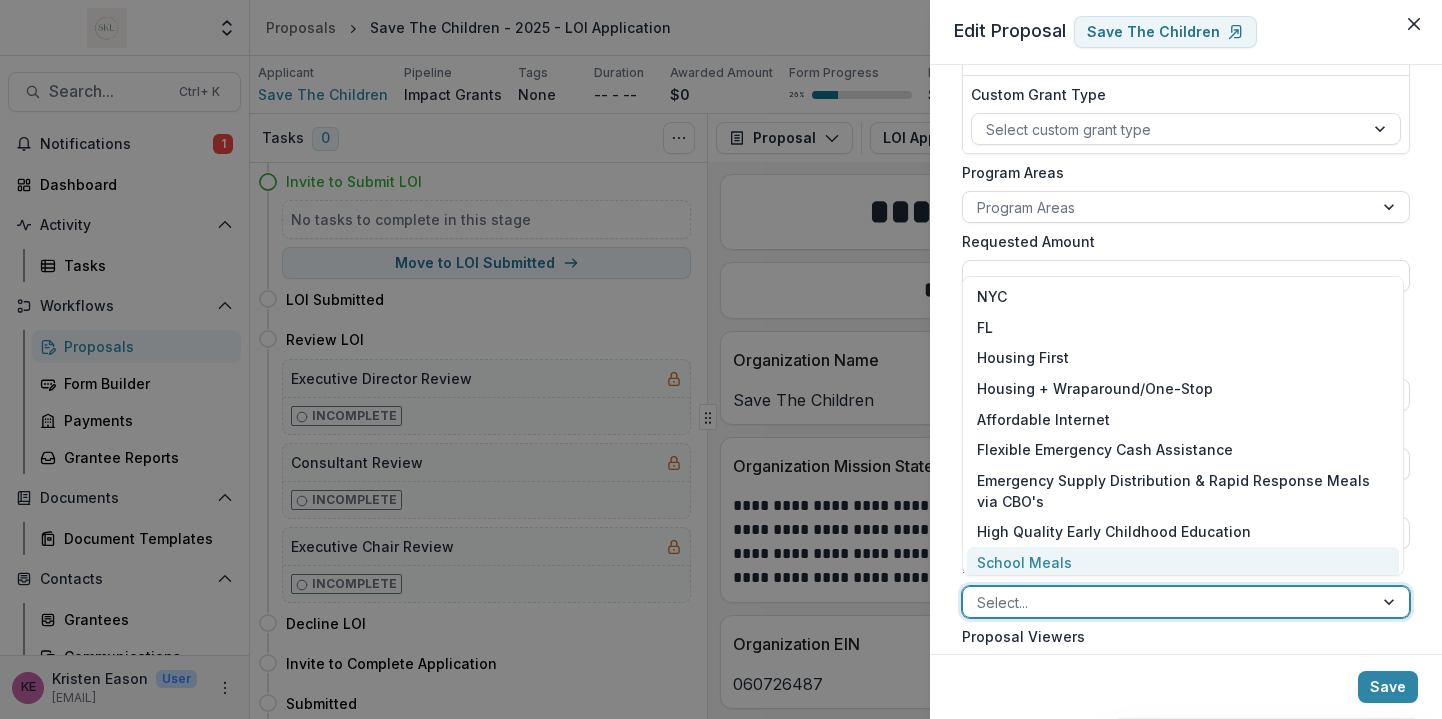 click on "School Meals" at bounding box center (1183, 562) 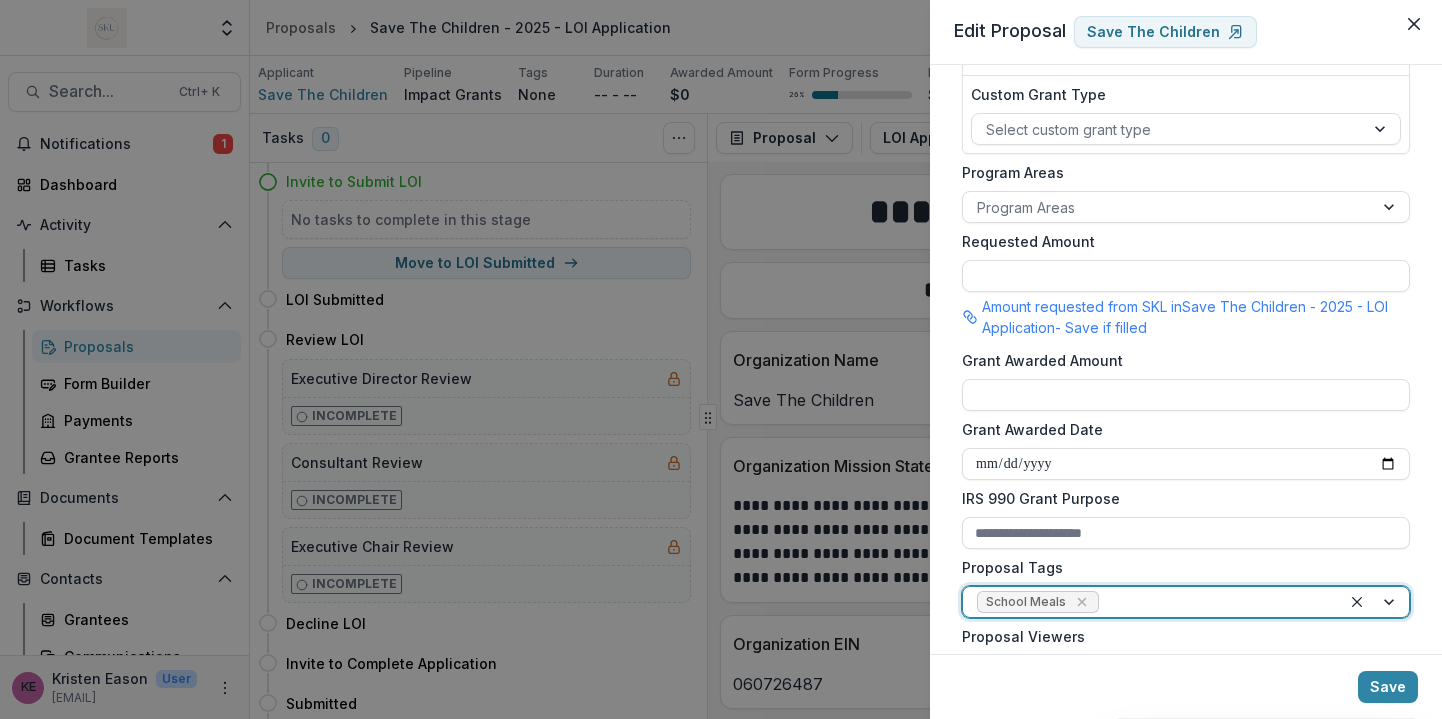 click at bounding box center (1375, 602) 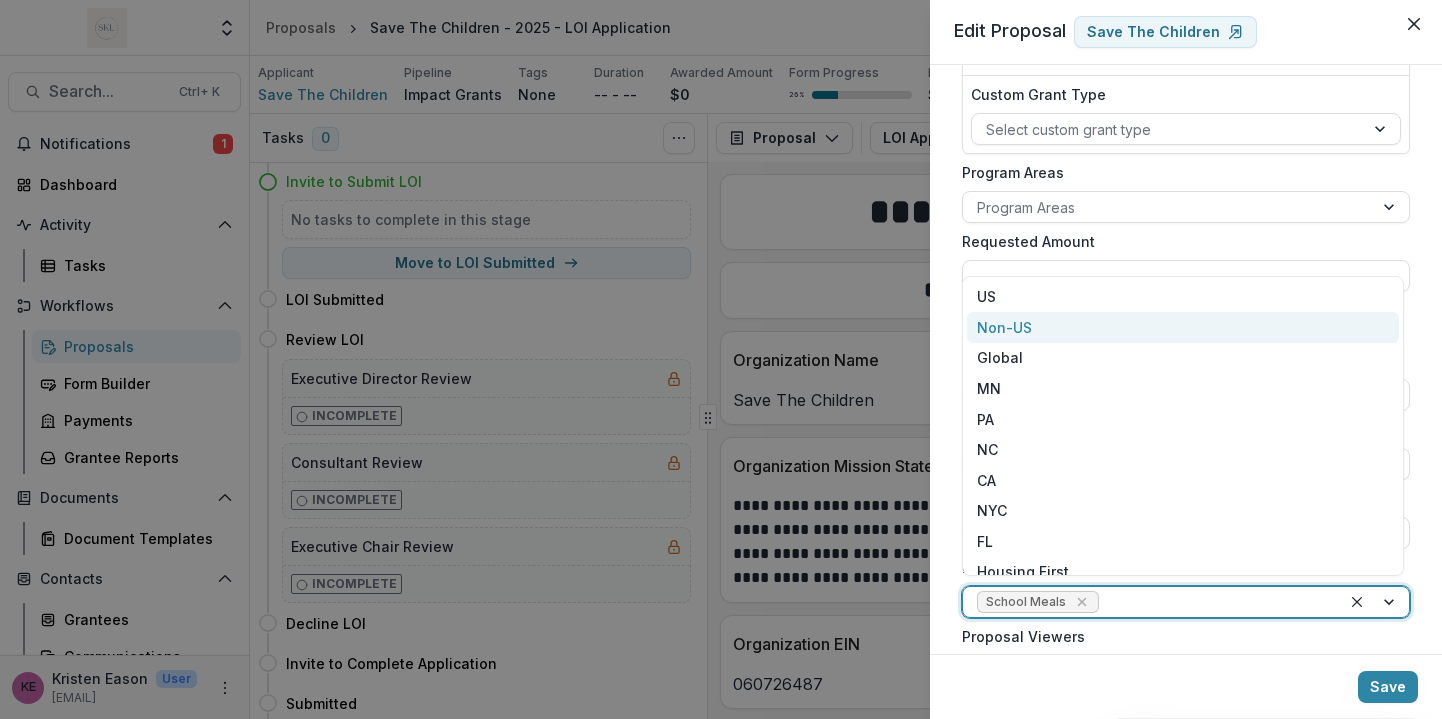 click on "Non-US" at bounding box center [1183, 327] 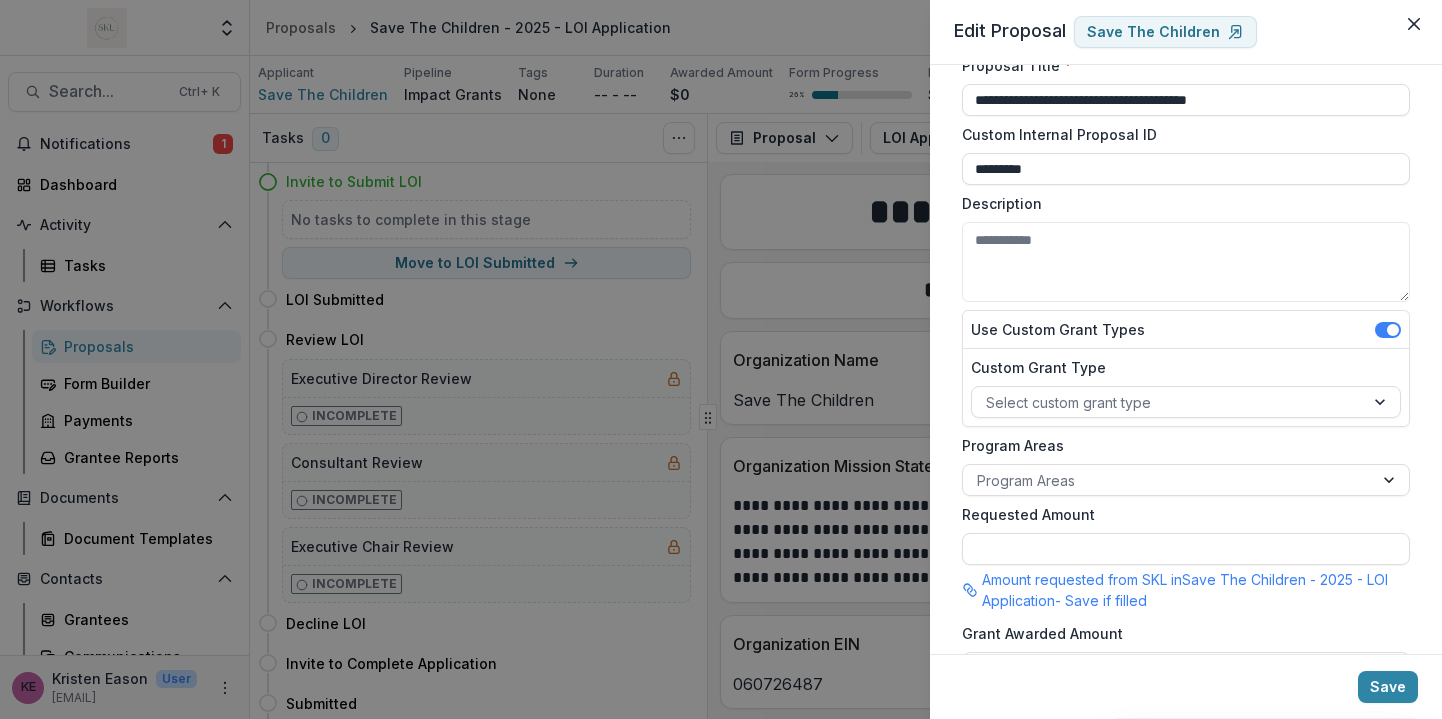 scroll, scrollTop: 228, scrollLeft: 0, axis: vertical 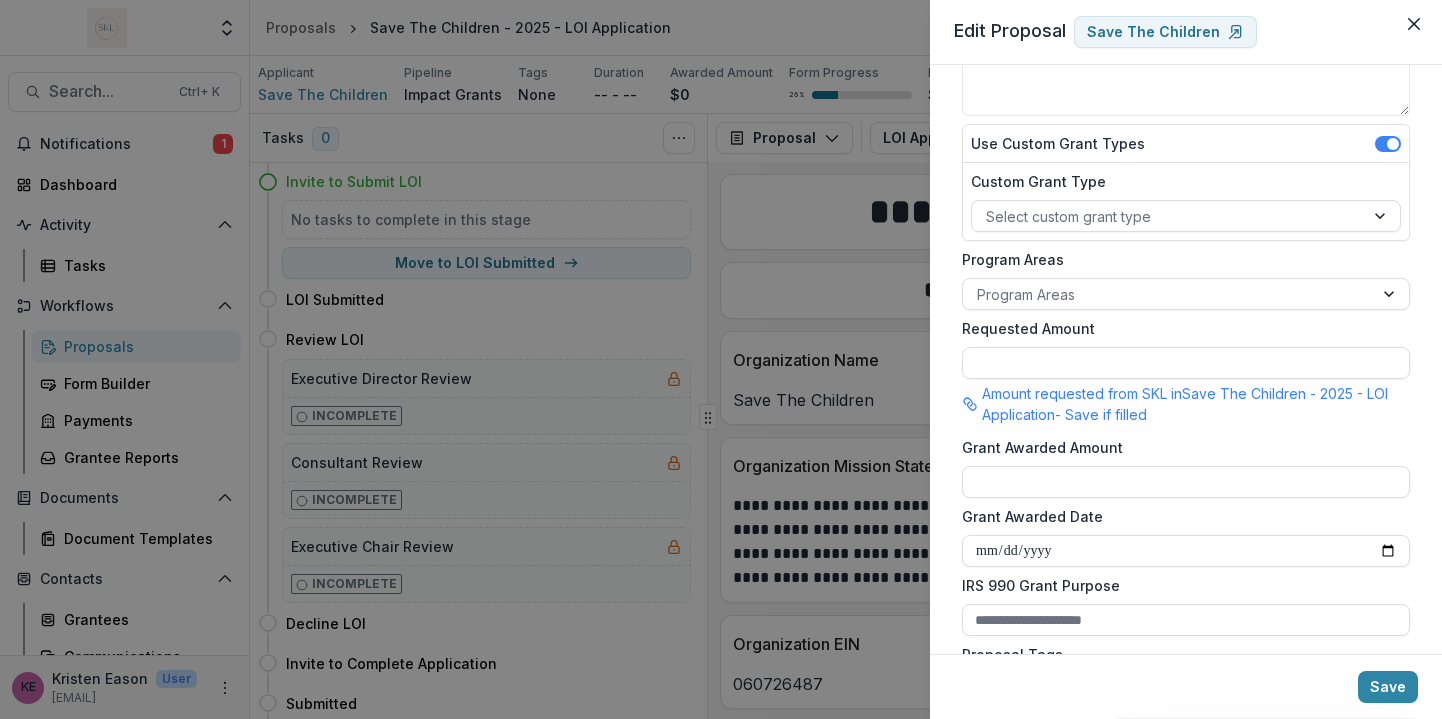 click on "Program Areas" at bounding box center (1180, 259) 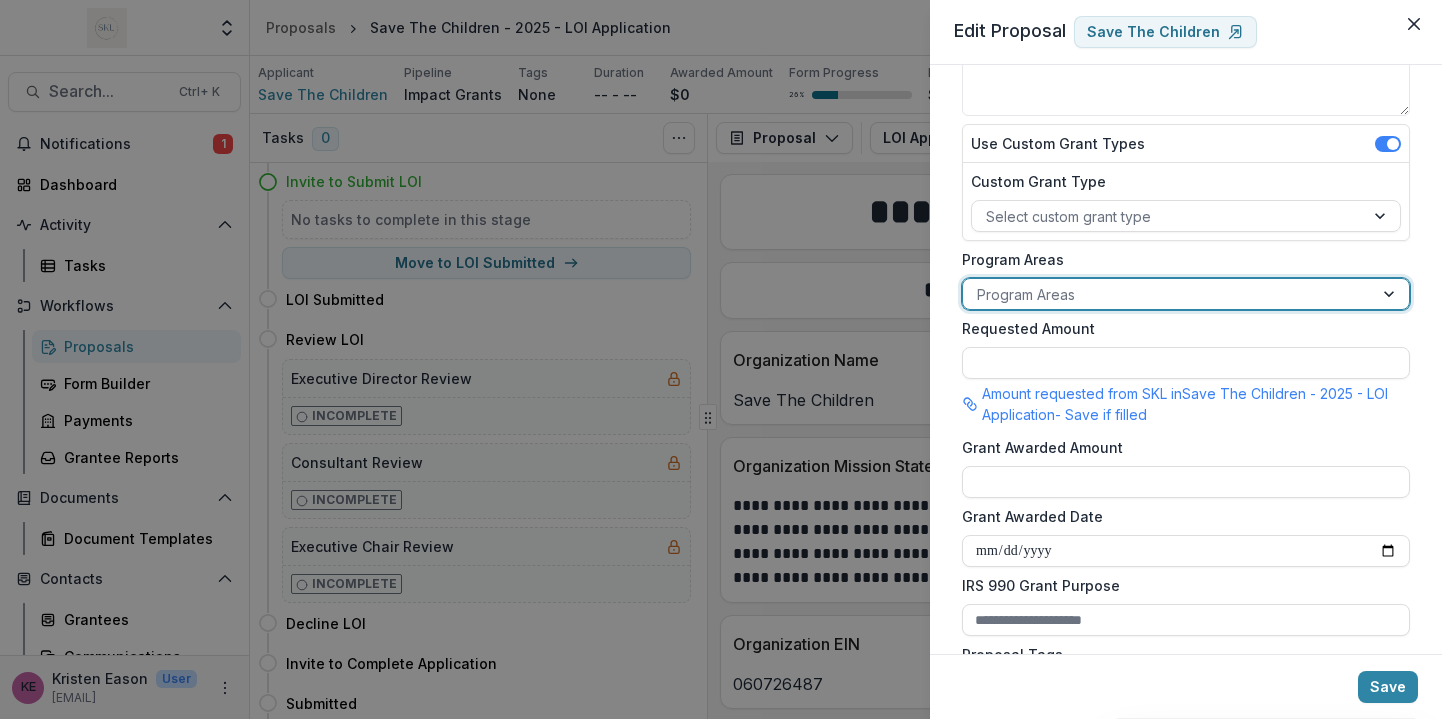 click at bounding box center [1391, 294] 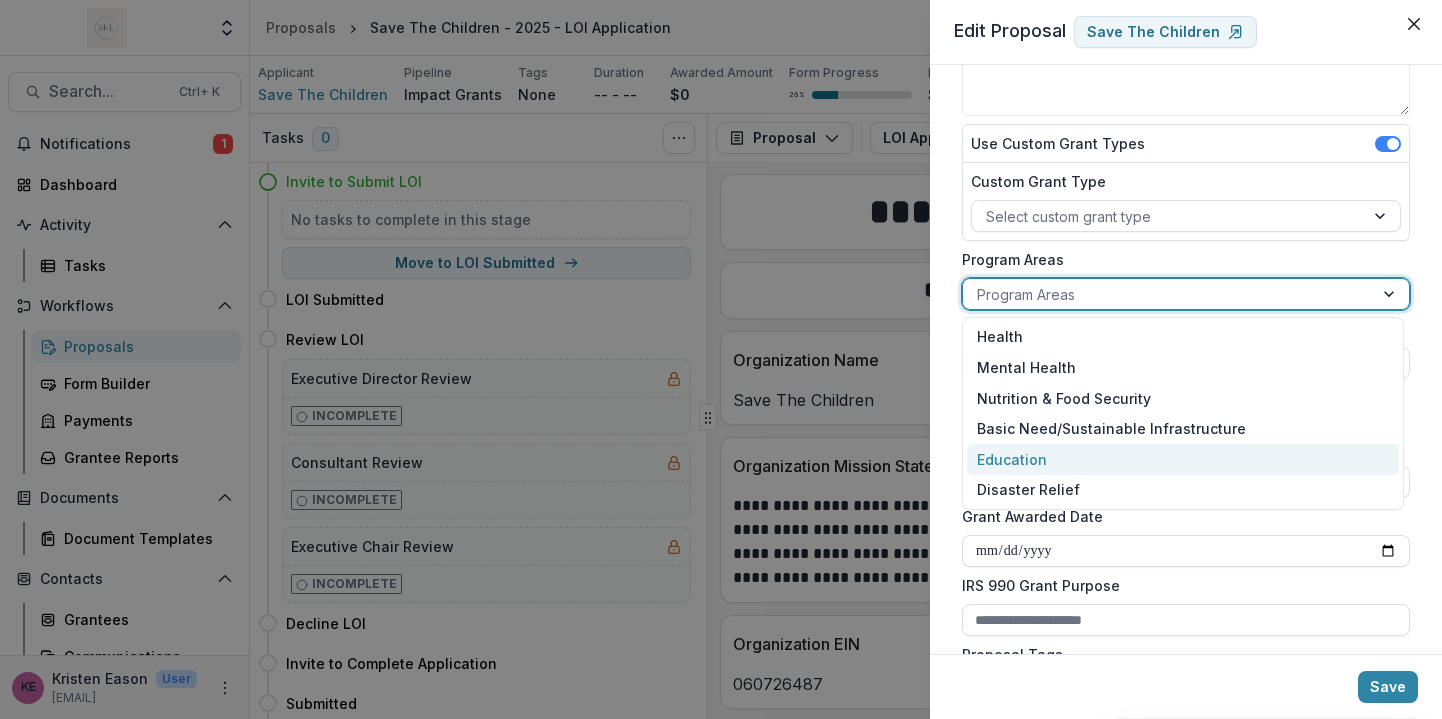 click on "Education" at bounding box center [1183, 459] 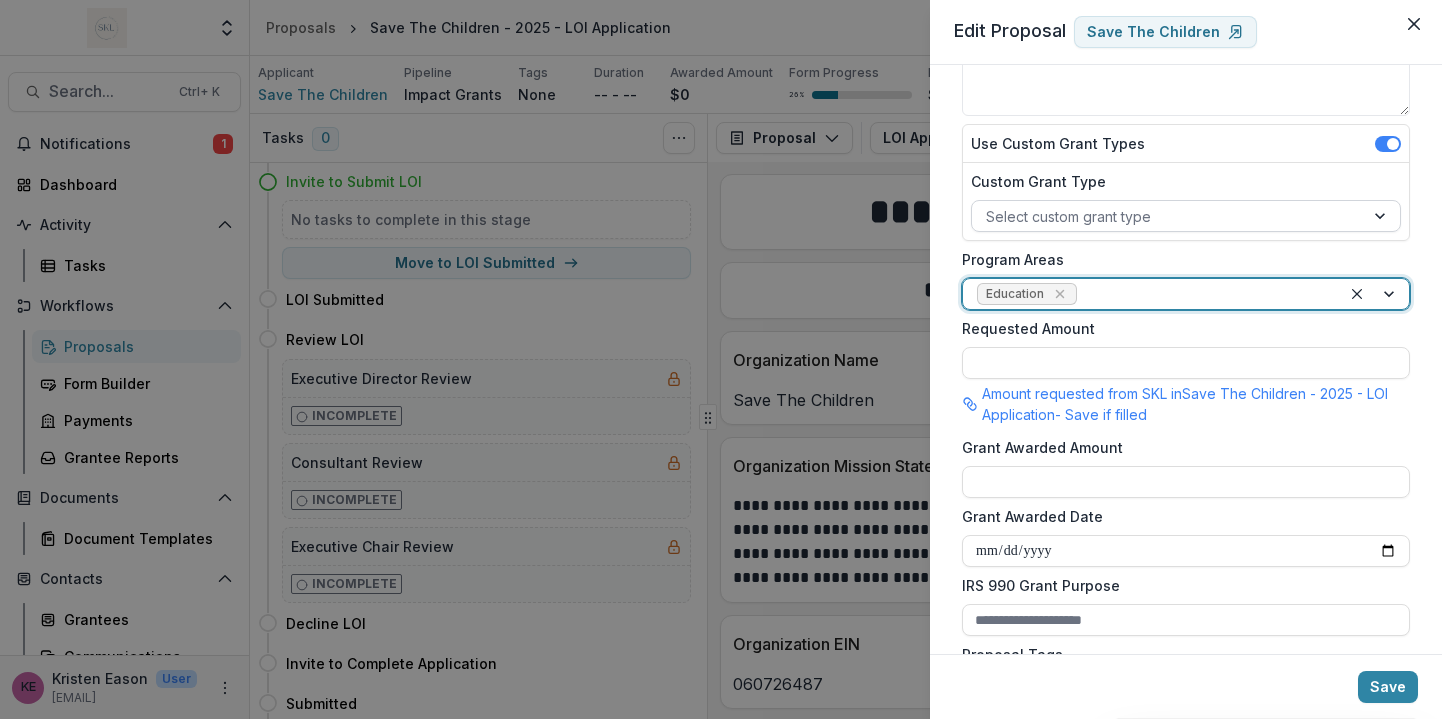click at bounding box center (1382, 216) 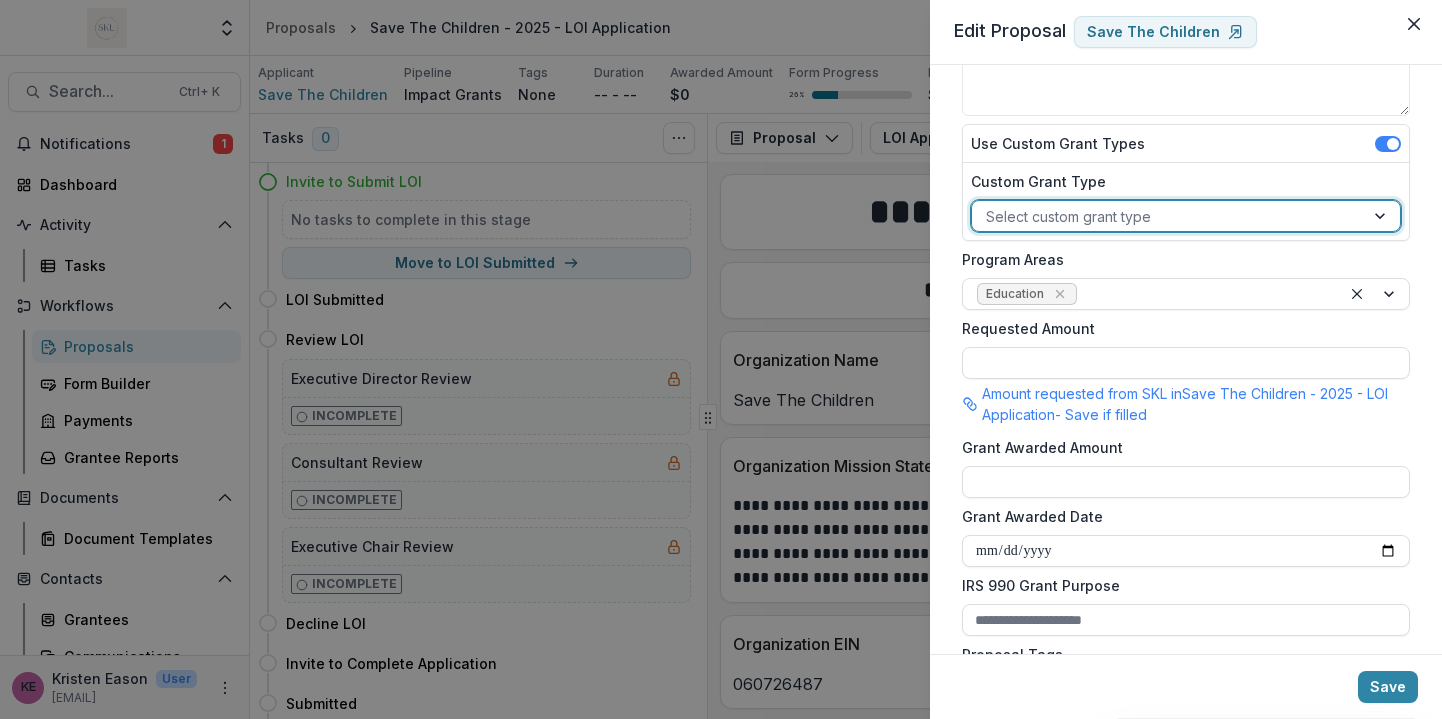 click at bounding box center (1382, 216) 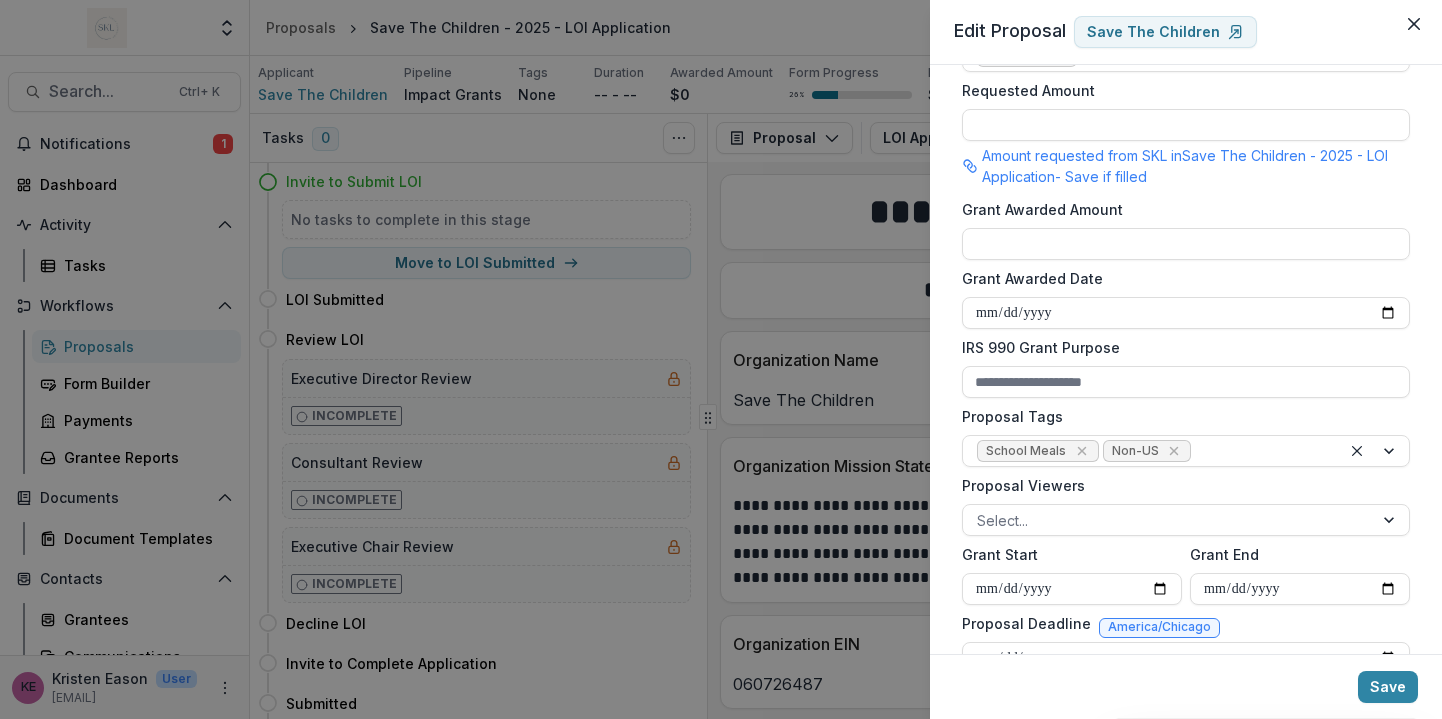 scroll, scrollTop: 574, scrollLeft: 0, axis: vertical 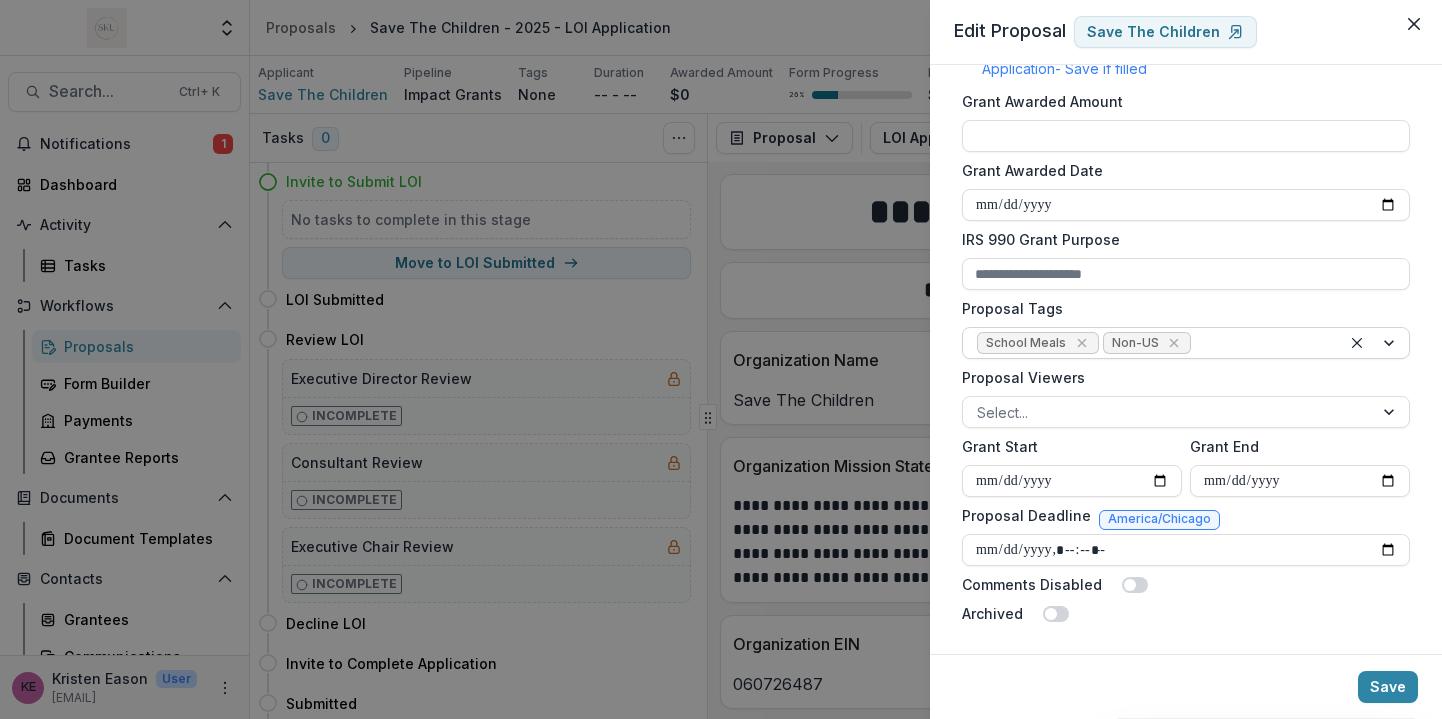 click at bounding box center (1375, 343) 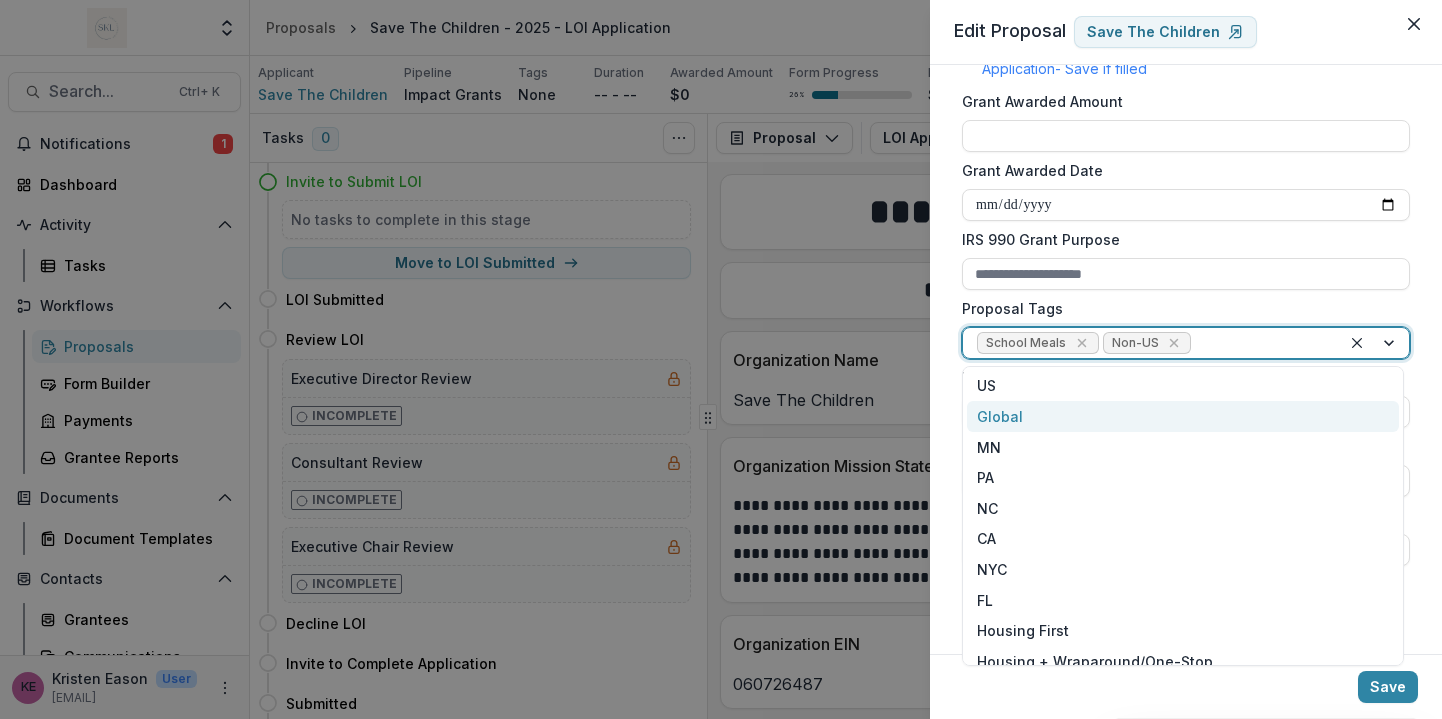 click on "Global" at bounding box center (1183, 416) 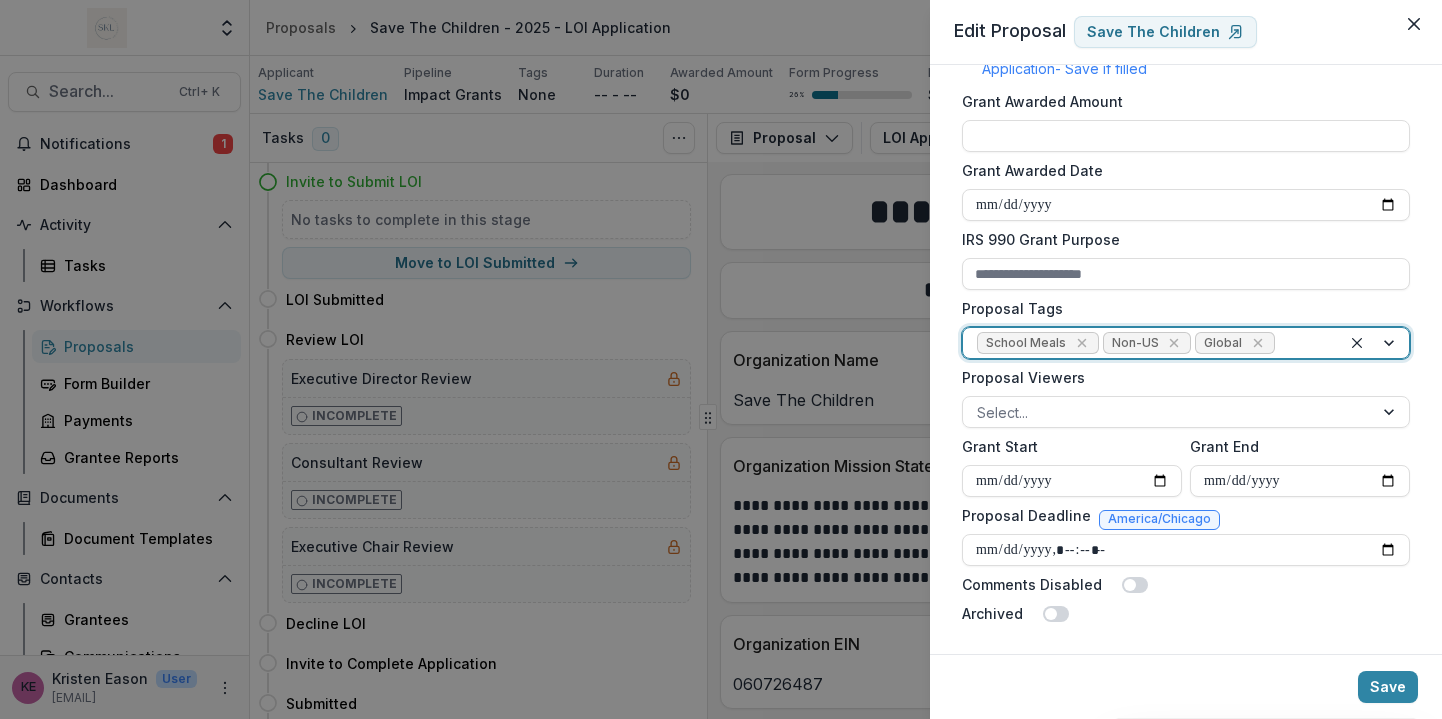 click at bounding box center (1375, 343) 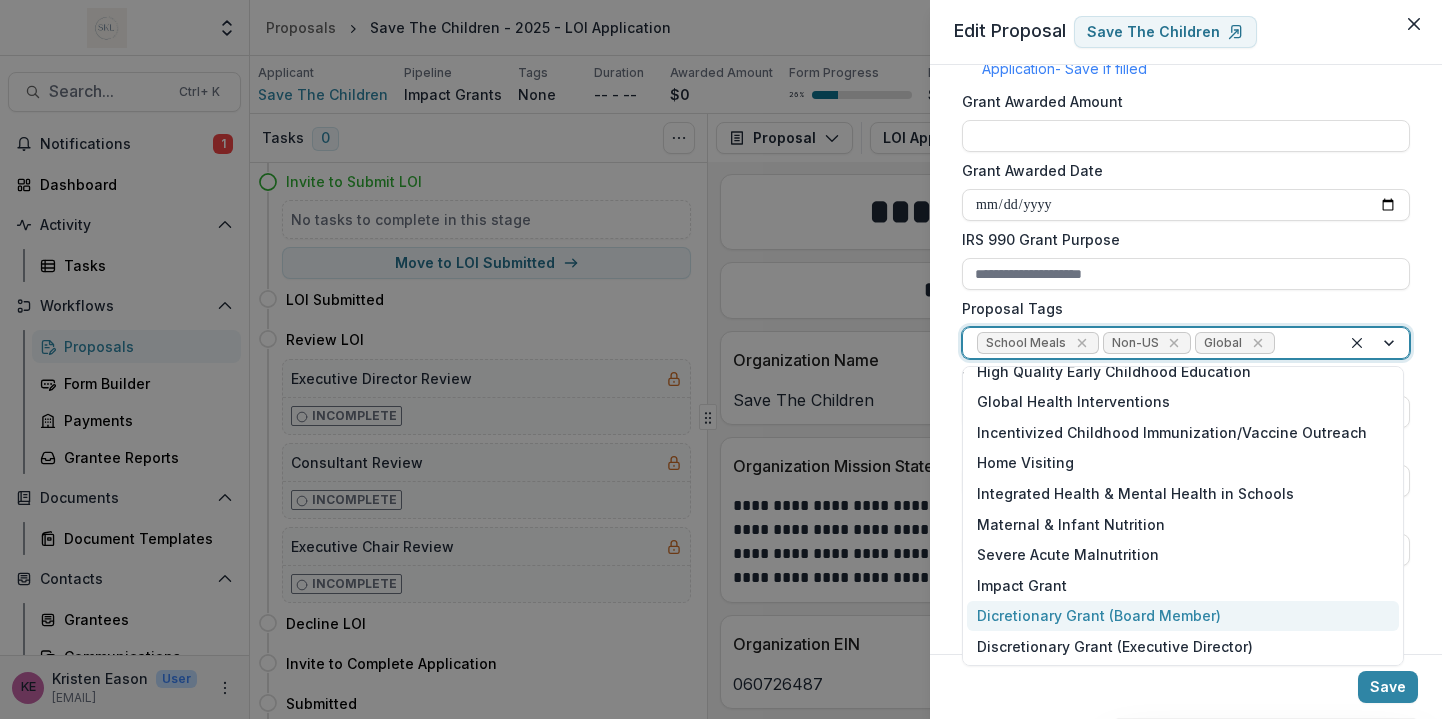 scroll, scrollTop: 403, scrollLeft: 0, axis: vertical 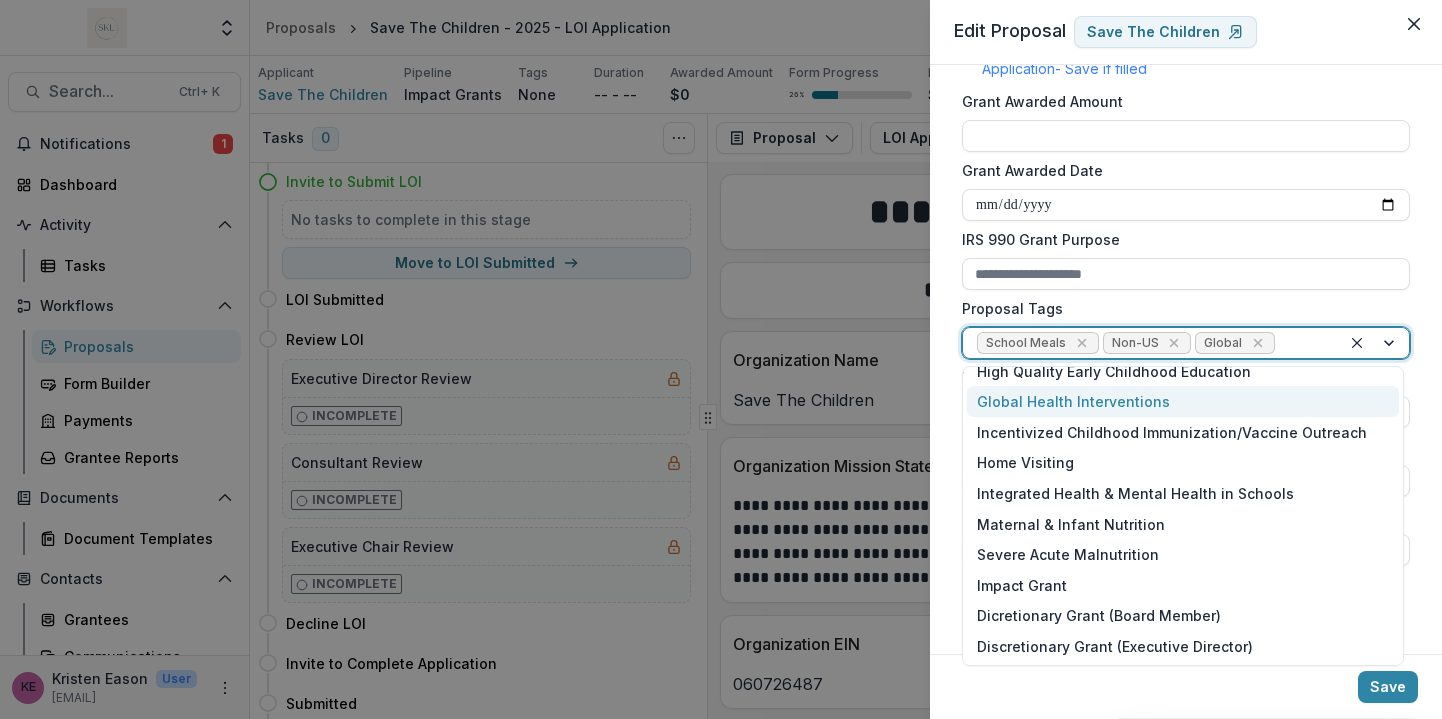 click on "**********" at bounding box center (1186, 73) 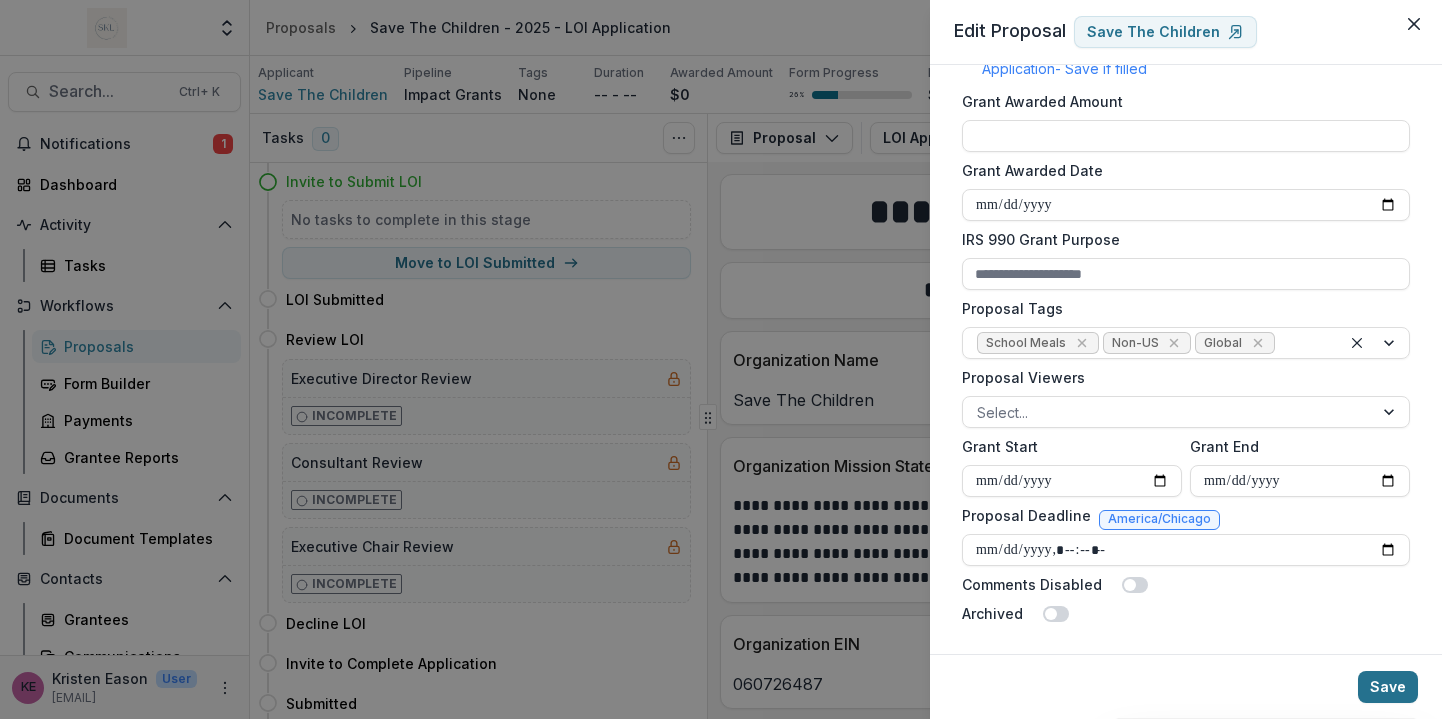 click on "Save" at bounding box center [1388, 687] 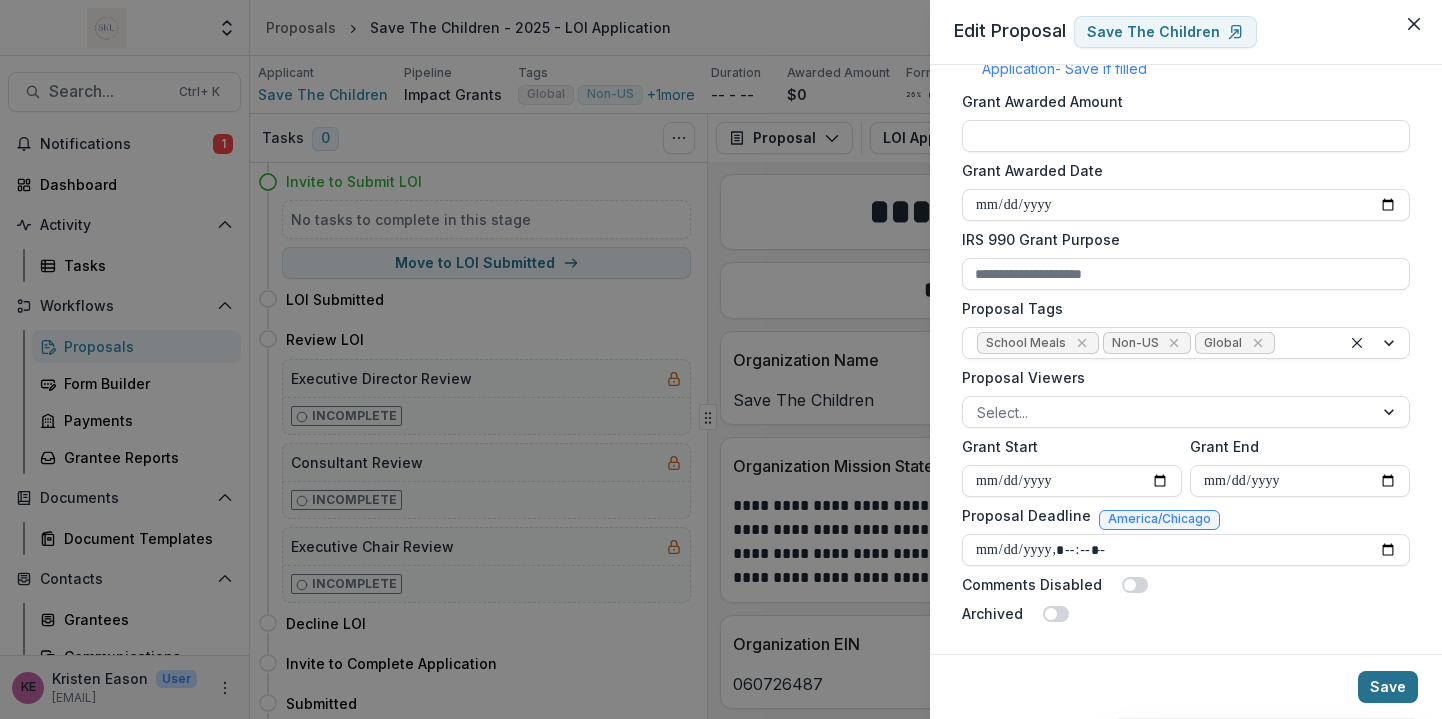 click on "Save" at bounding box center [1388, 687] 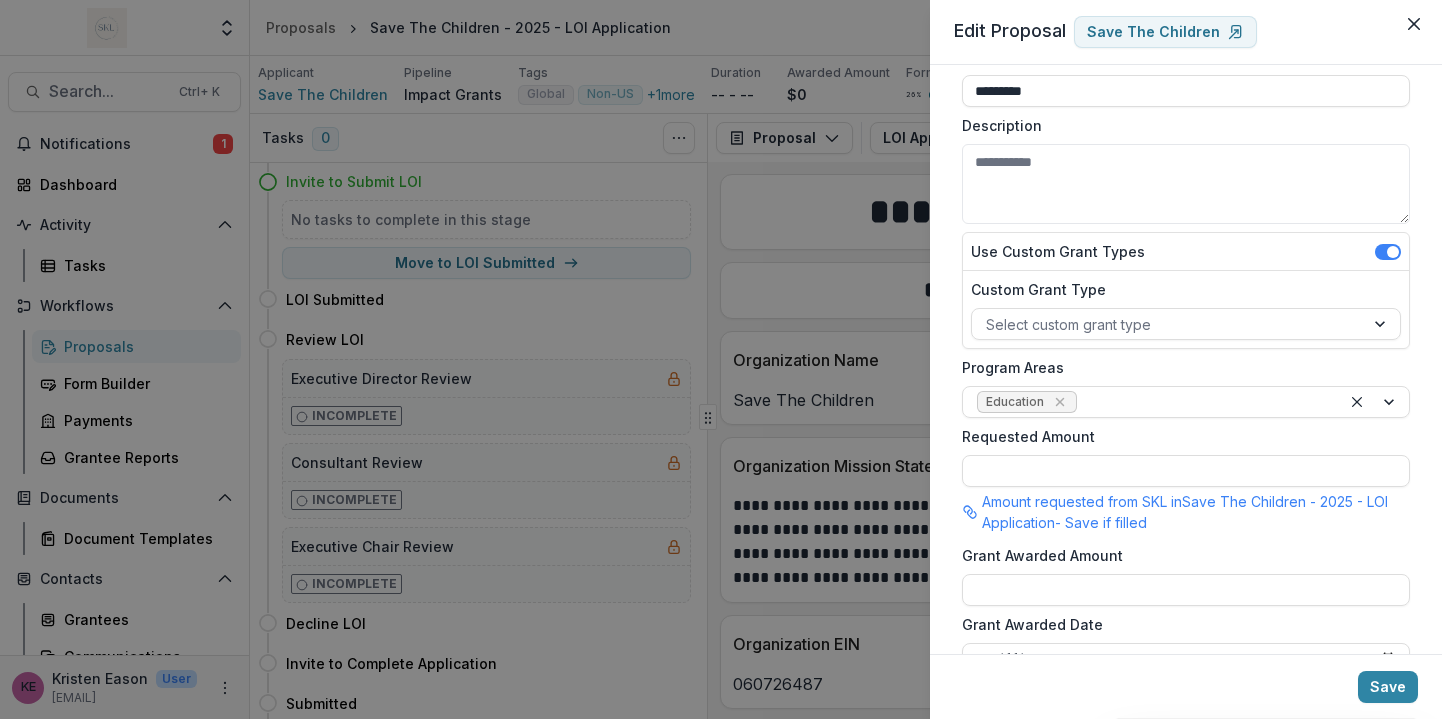 scroll, scrollTop: 124, scrollLeft: 0, axis: vertical 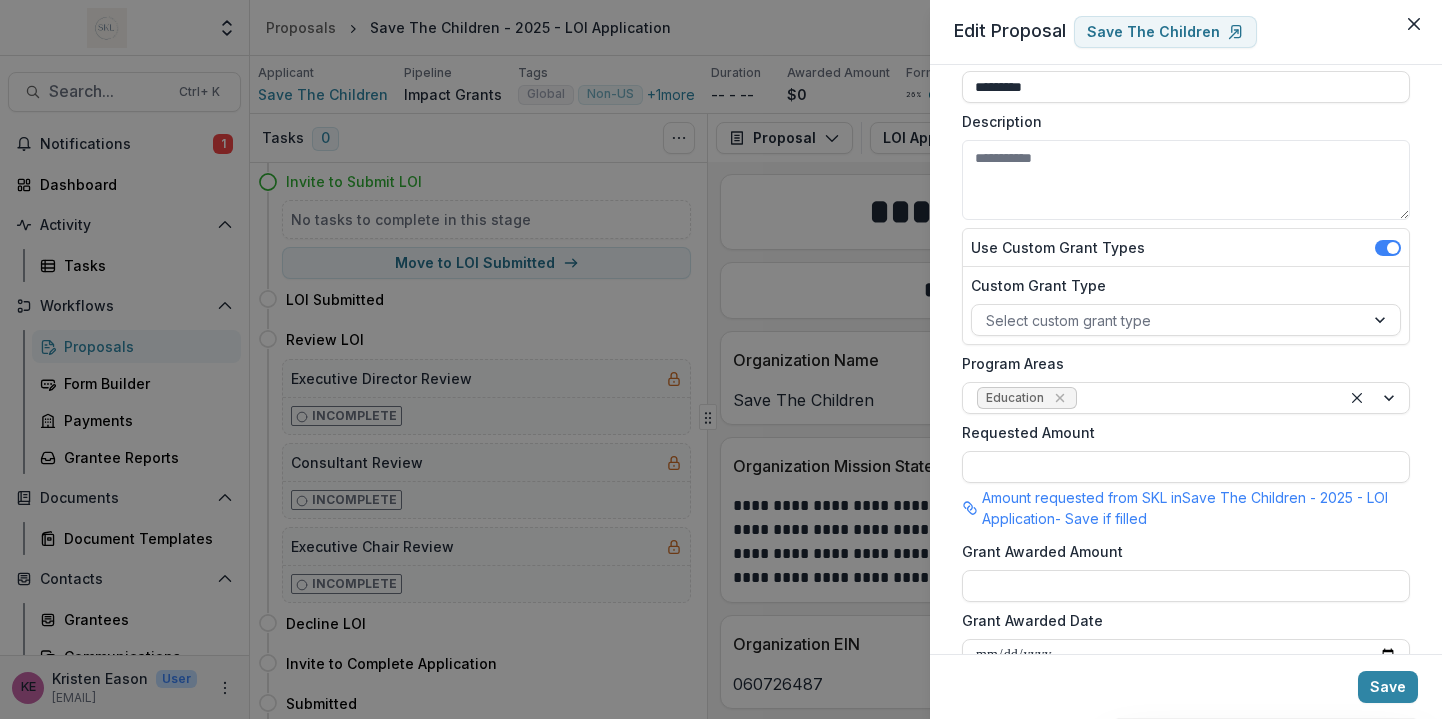 click on "Amount requested from SKL   in  [ORGANIZATION] - 2025 - LOI Application  -   Save if filled" at bounding box center [1196, 508] 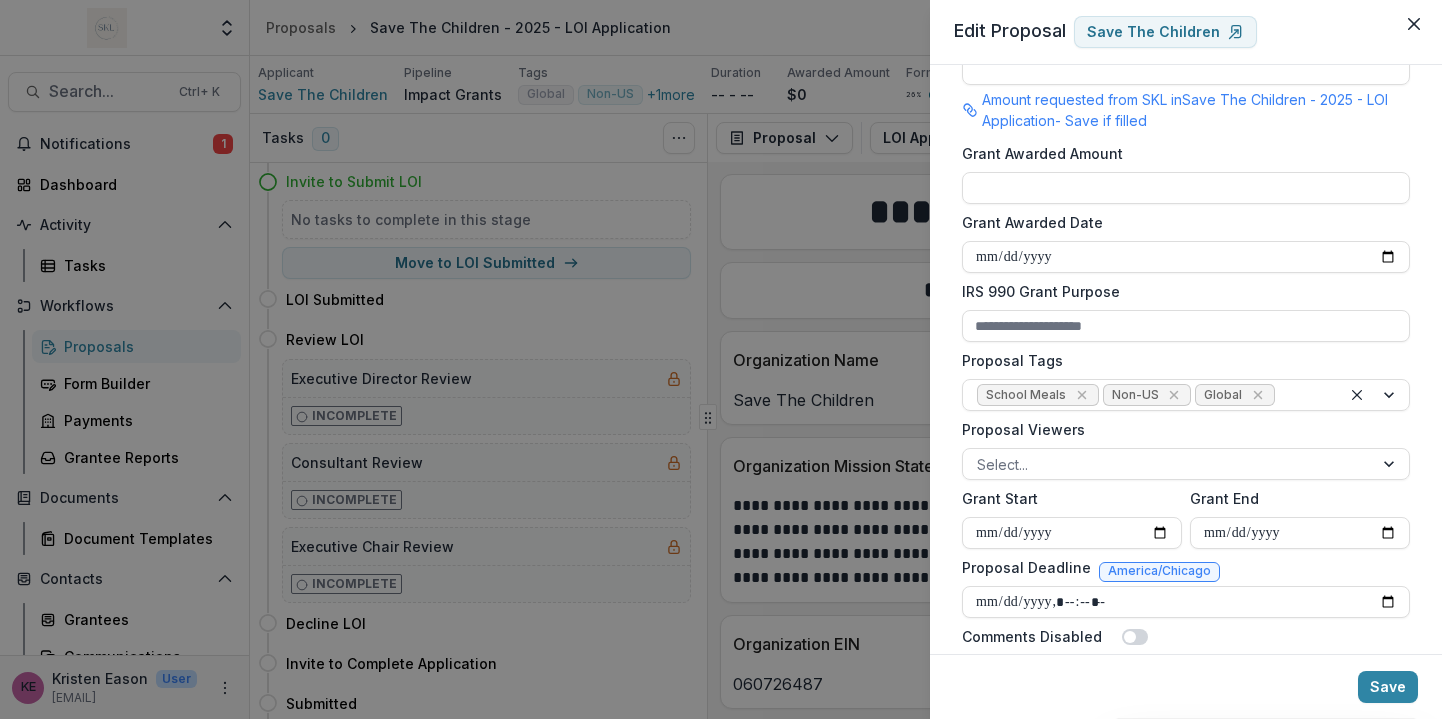 scroll, scrollTop: 574, scrollLeft: 0, axis: vertical 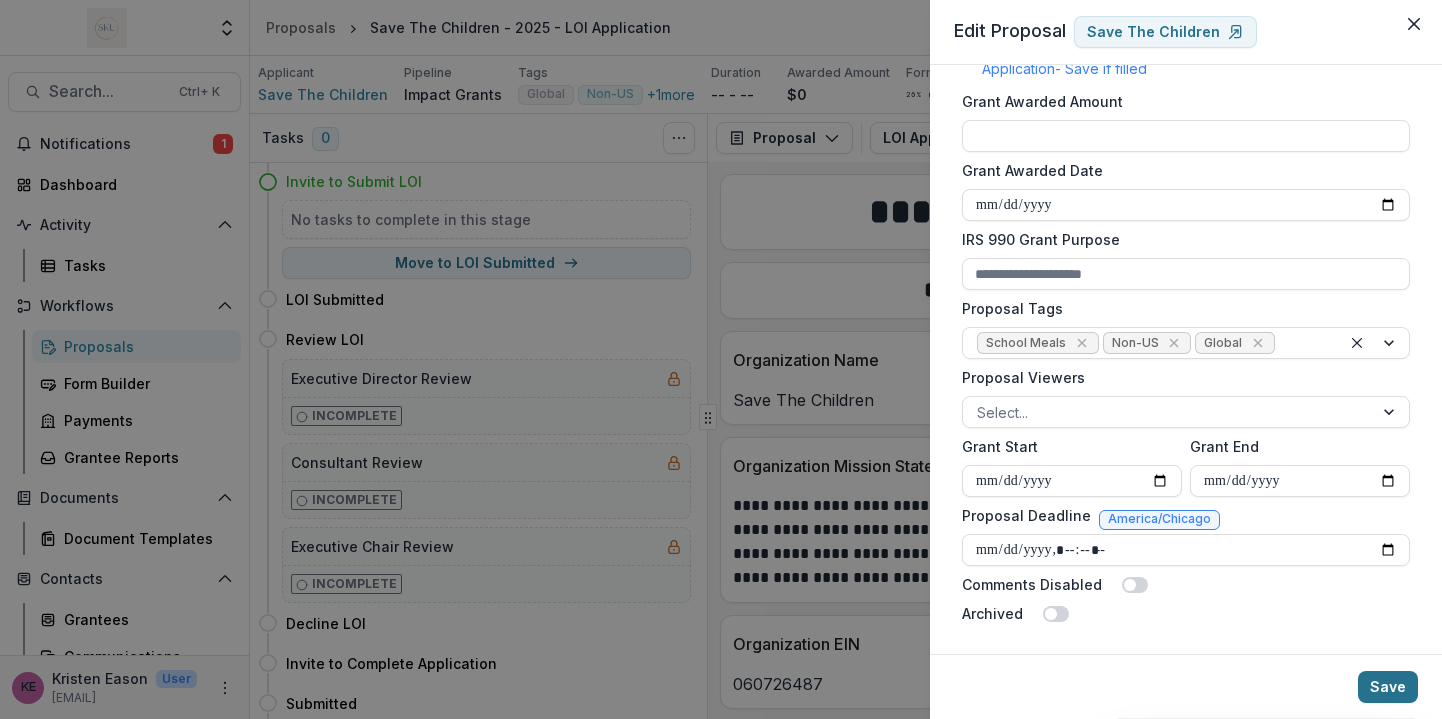 click on "Save" at bounding box center (1388, 687) 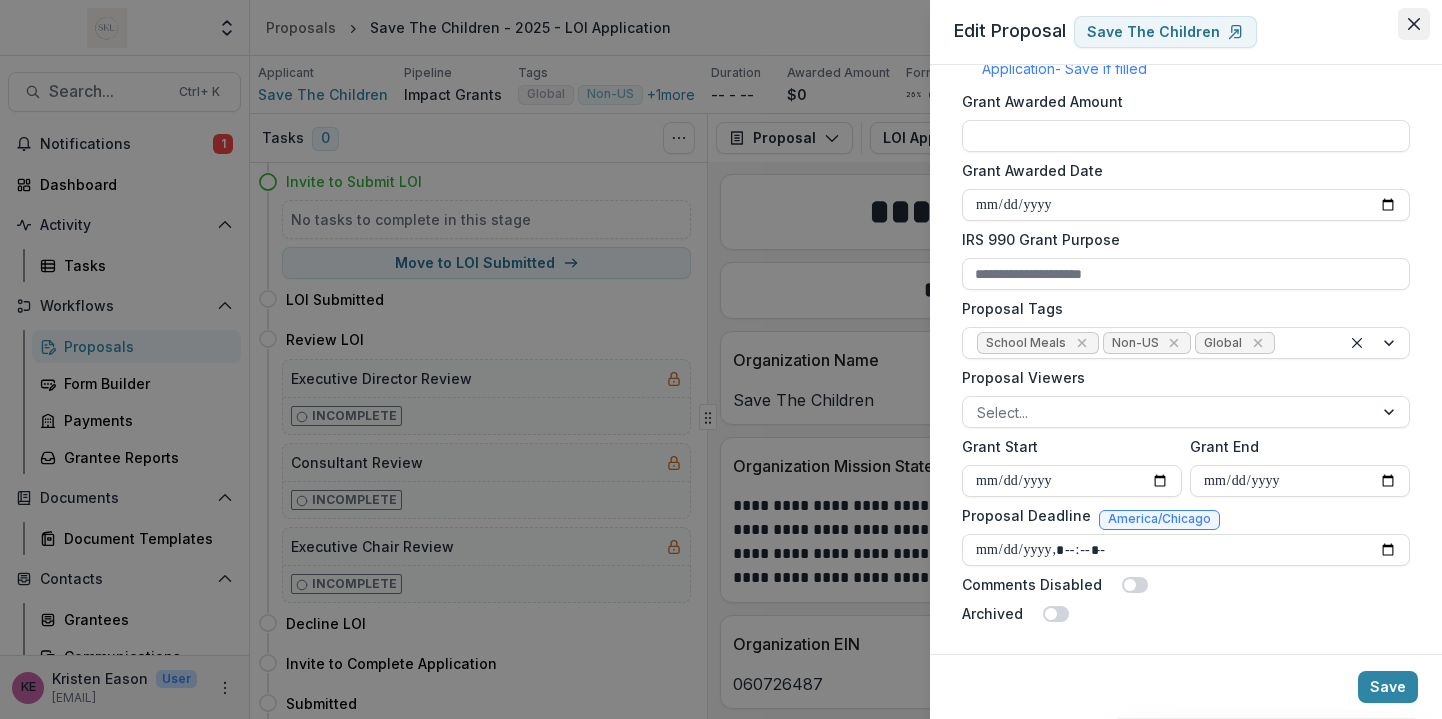 click 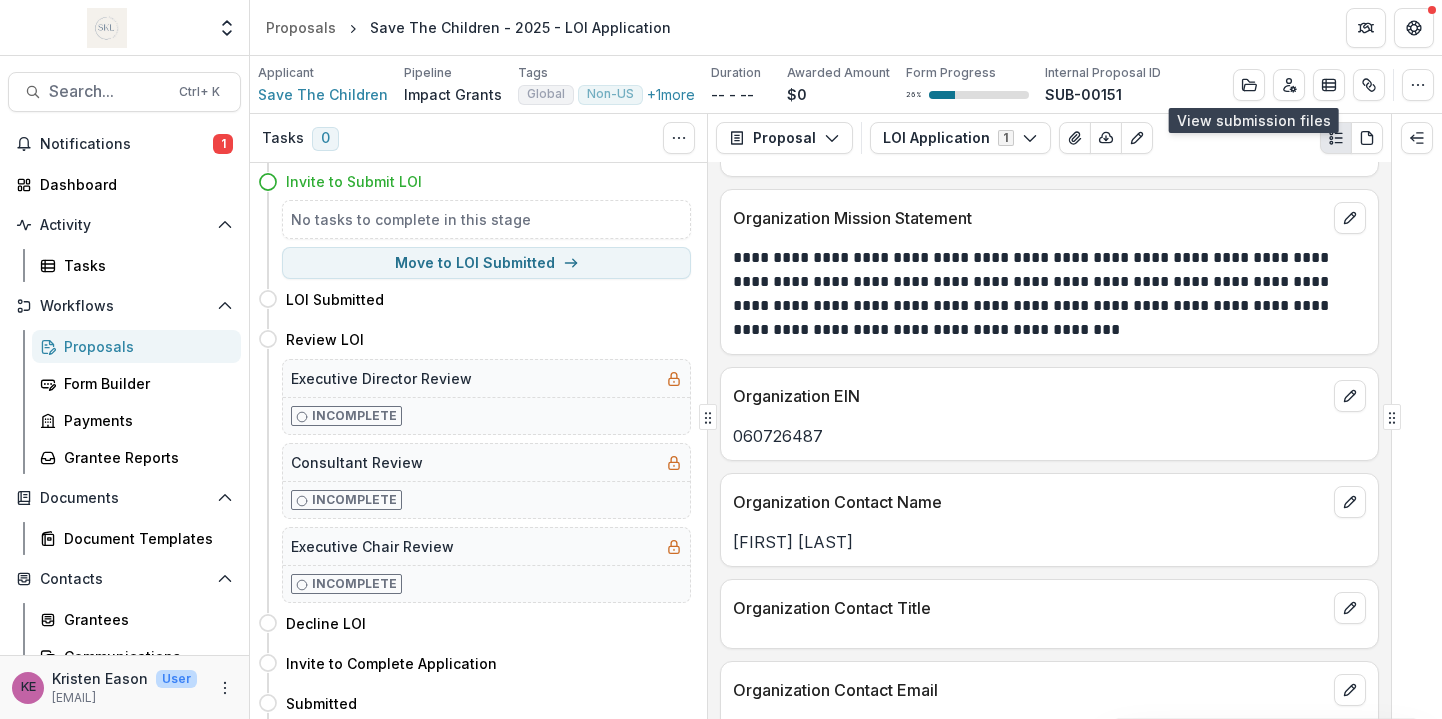 scroll, scrollTop: 0, scrollLeft: 0, axis: both 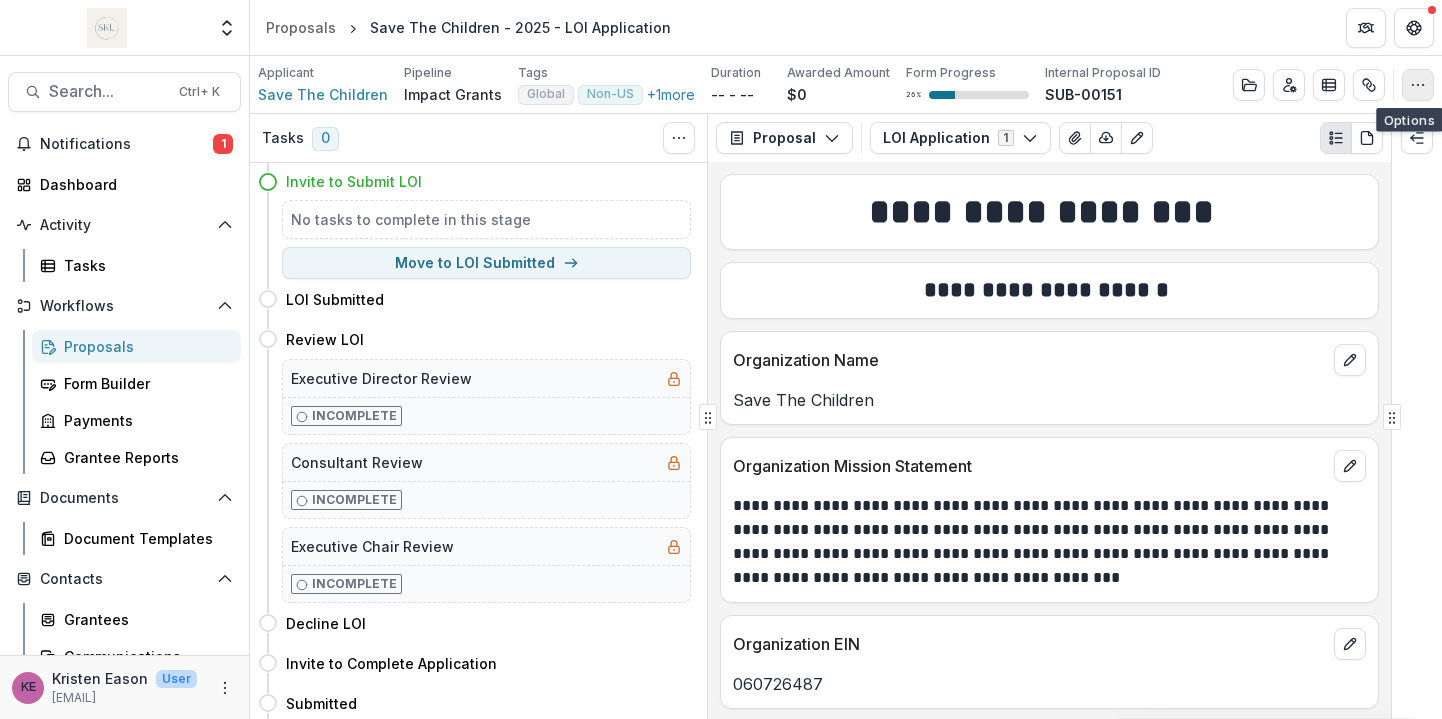 click at bounding box center [1418, 85] 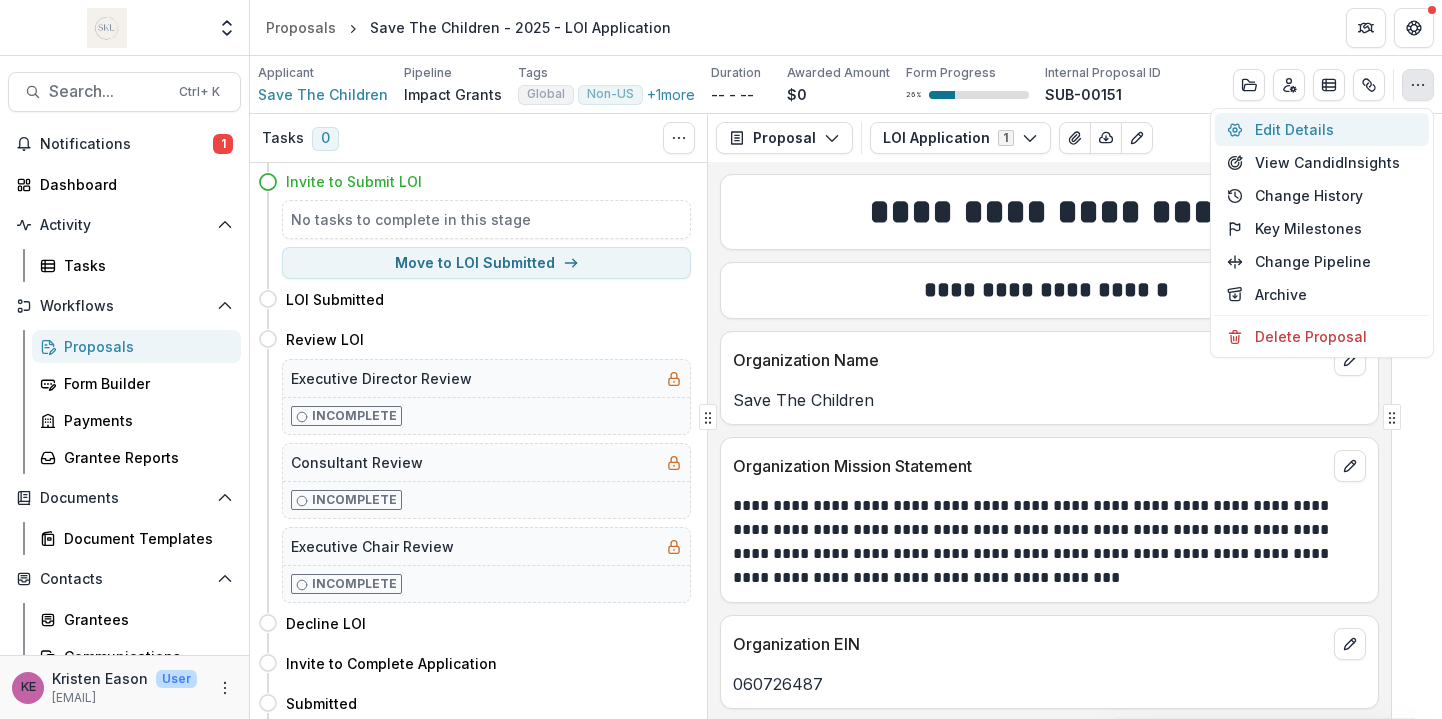 click on "Edit Details" at bounding box center (1322, 129) 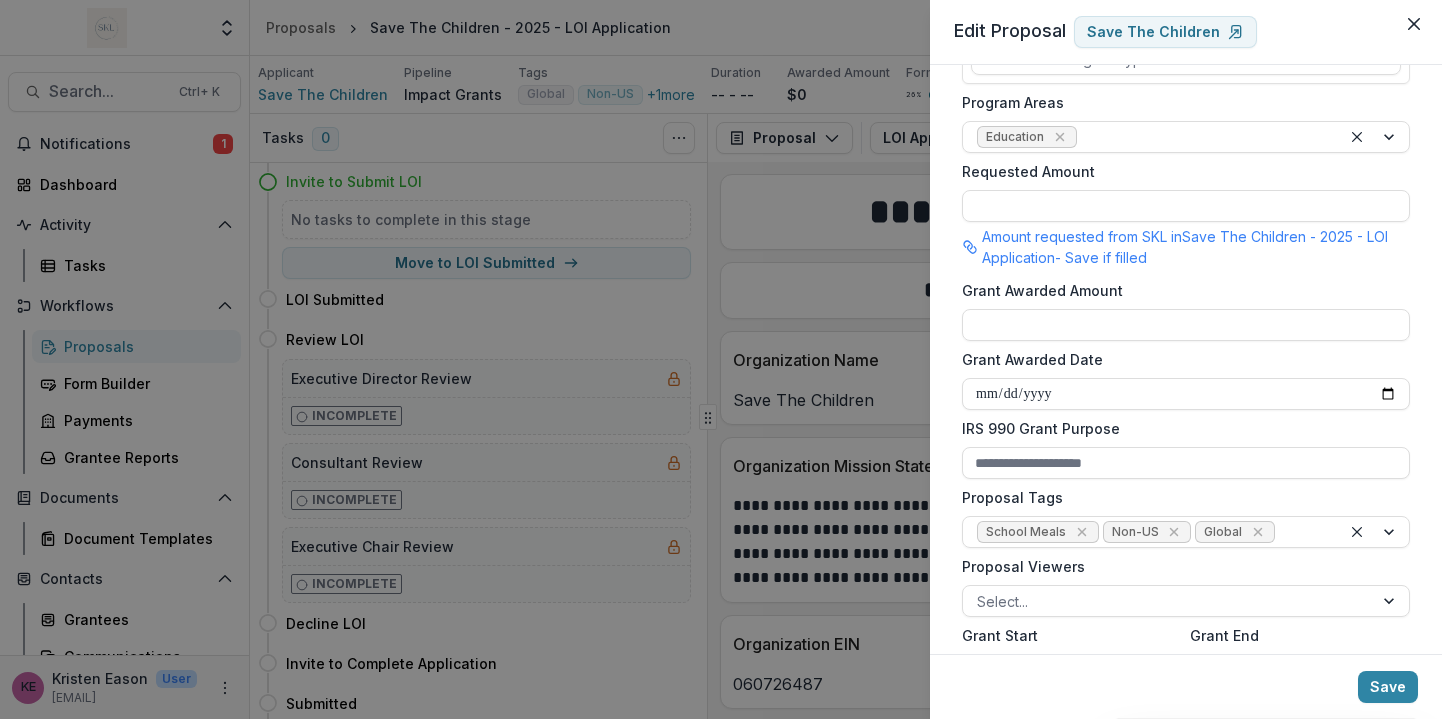 scroll, scrollTop: 551, scrollLeft: 0, axis: vertical 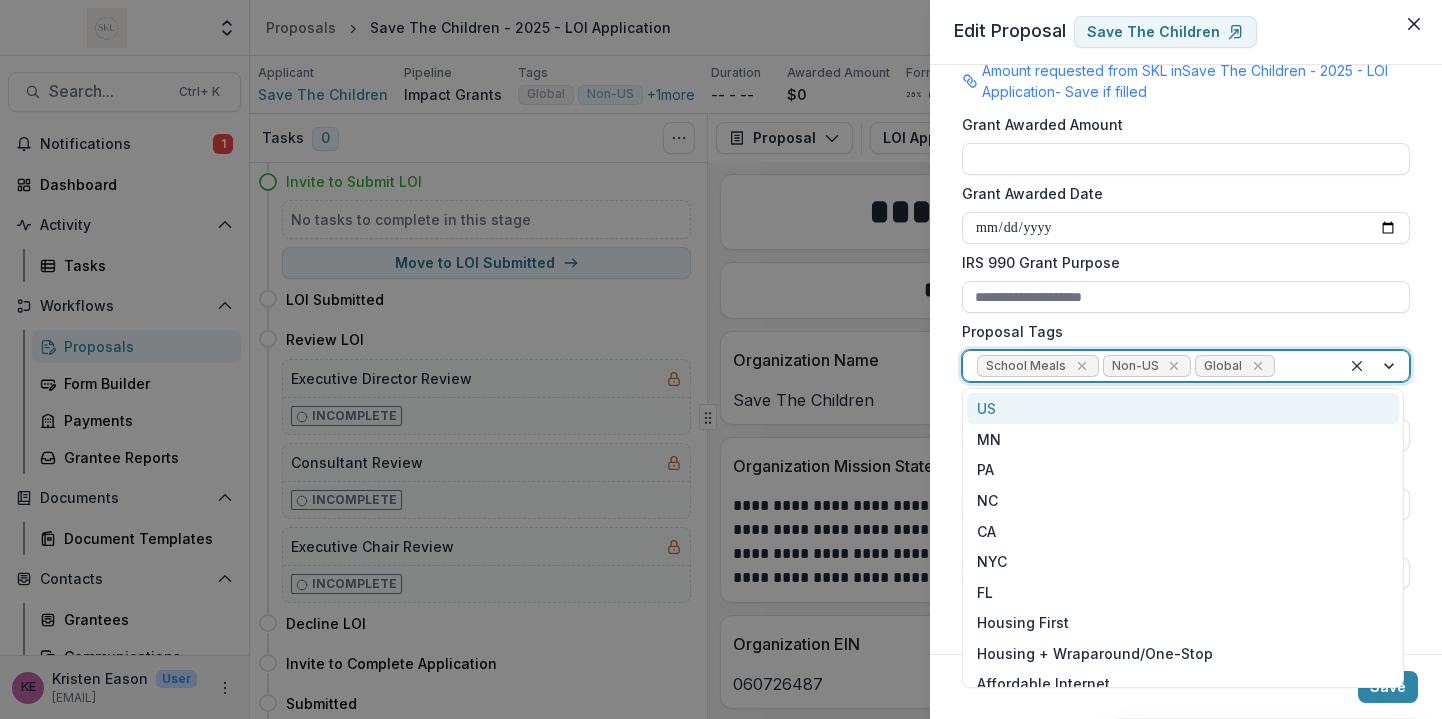 click at bounding box center [1375, 366] 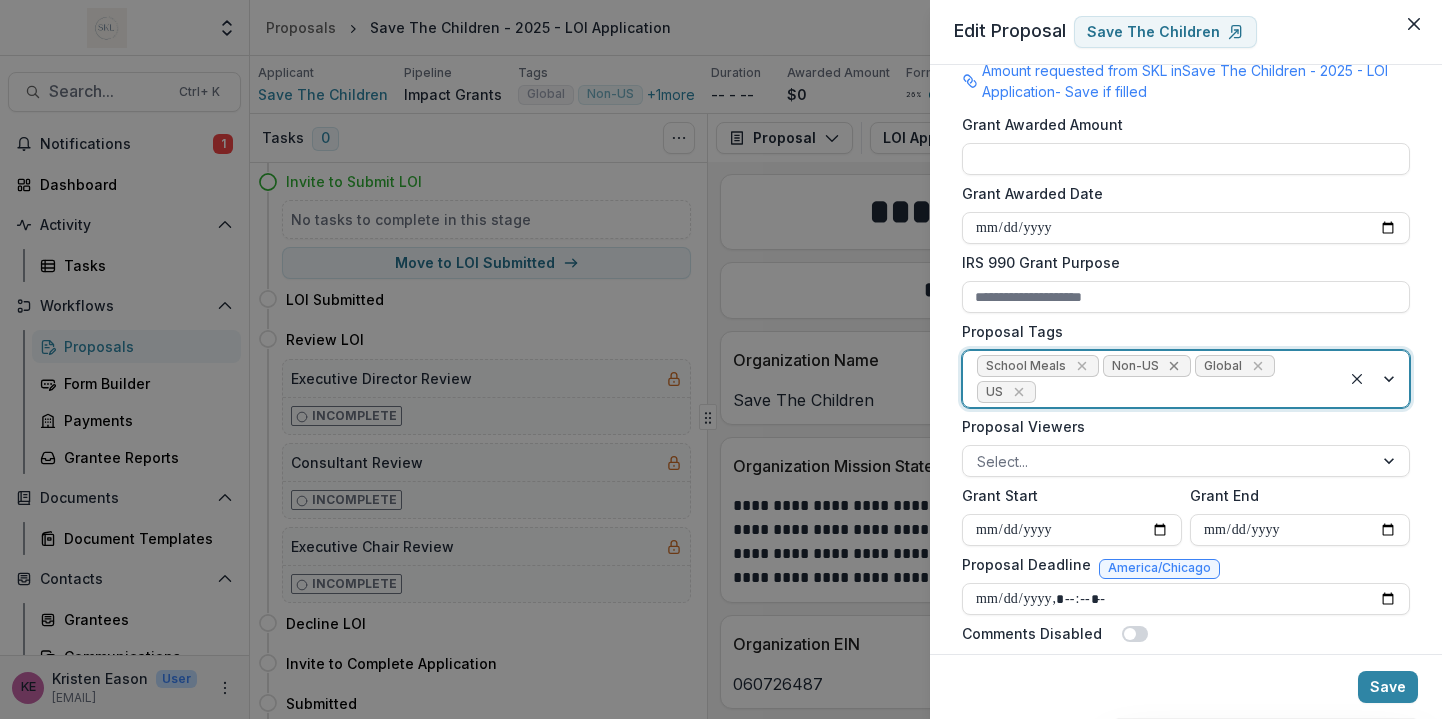 click 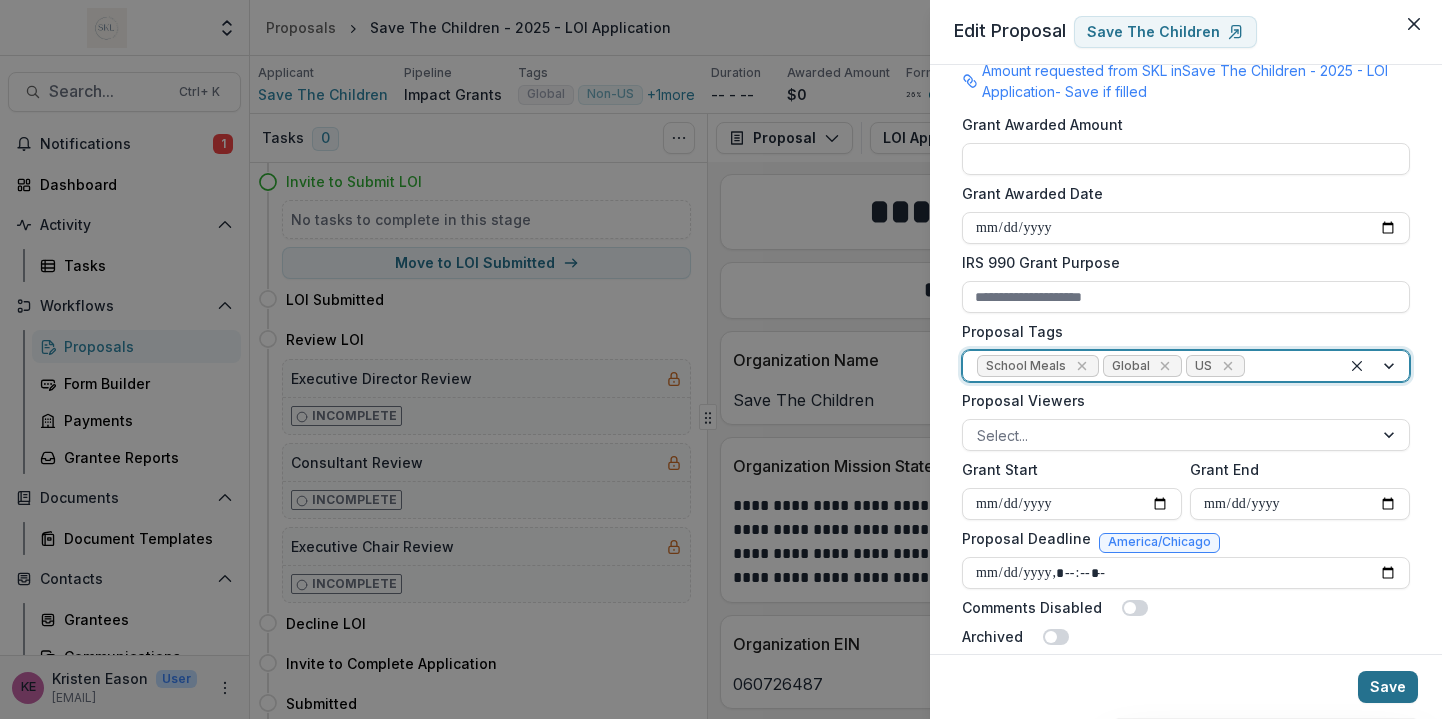 click on "Save" at bounding box center [1388, 687] 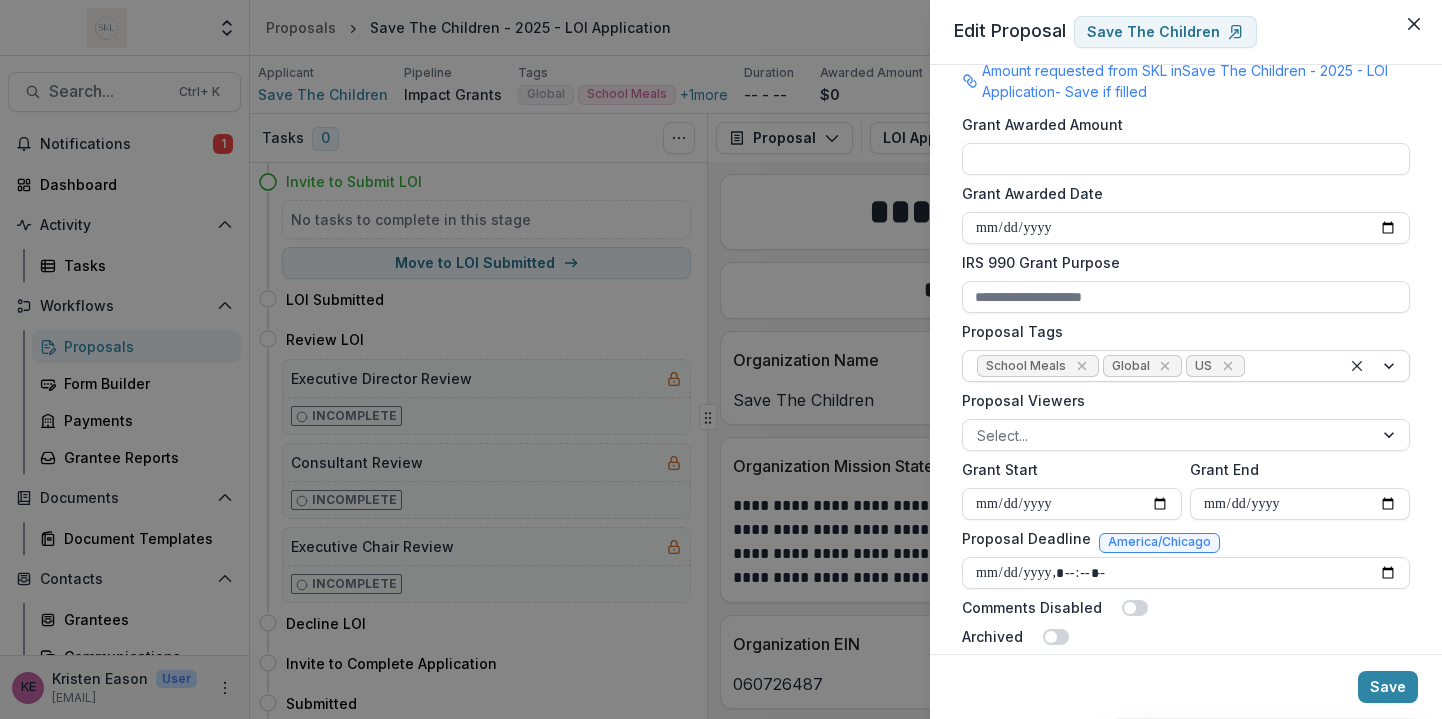 click on "**********" at bounding box center [721, 359] 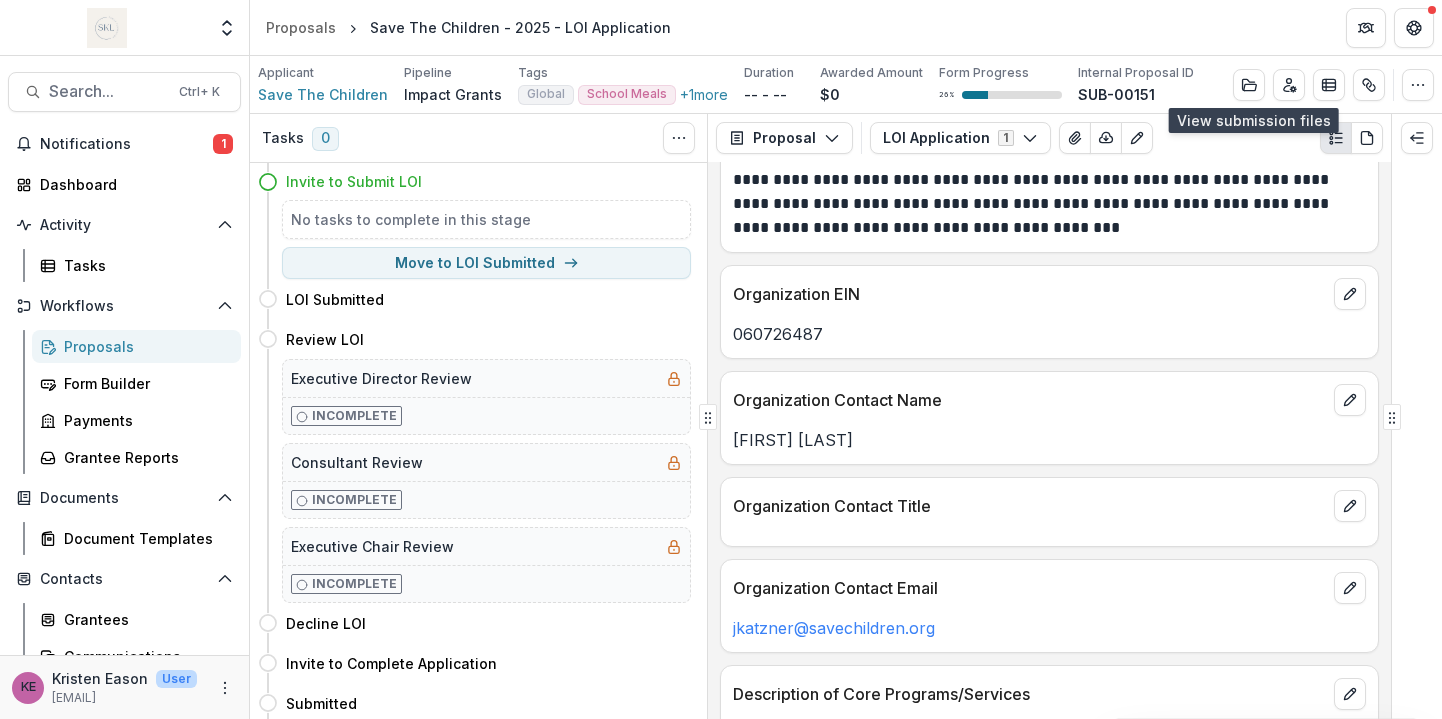 scroll, scrollTop: 356, scrollLeft: 0, axis: vertical 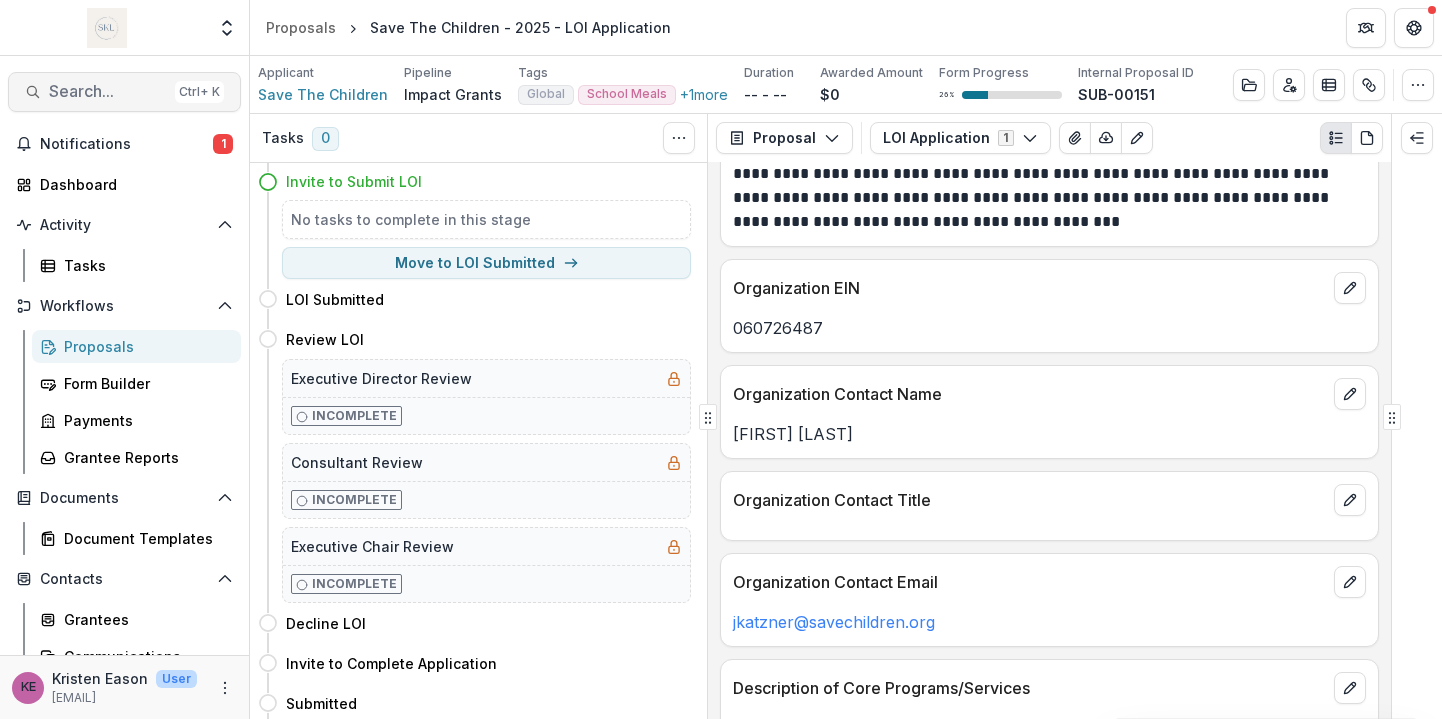 click on "Search..." at bounding box center [108, 91] 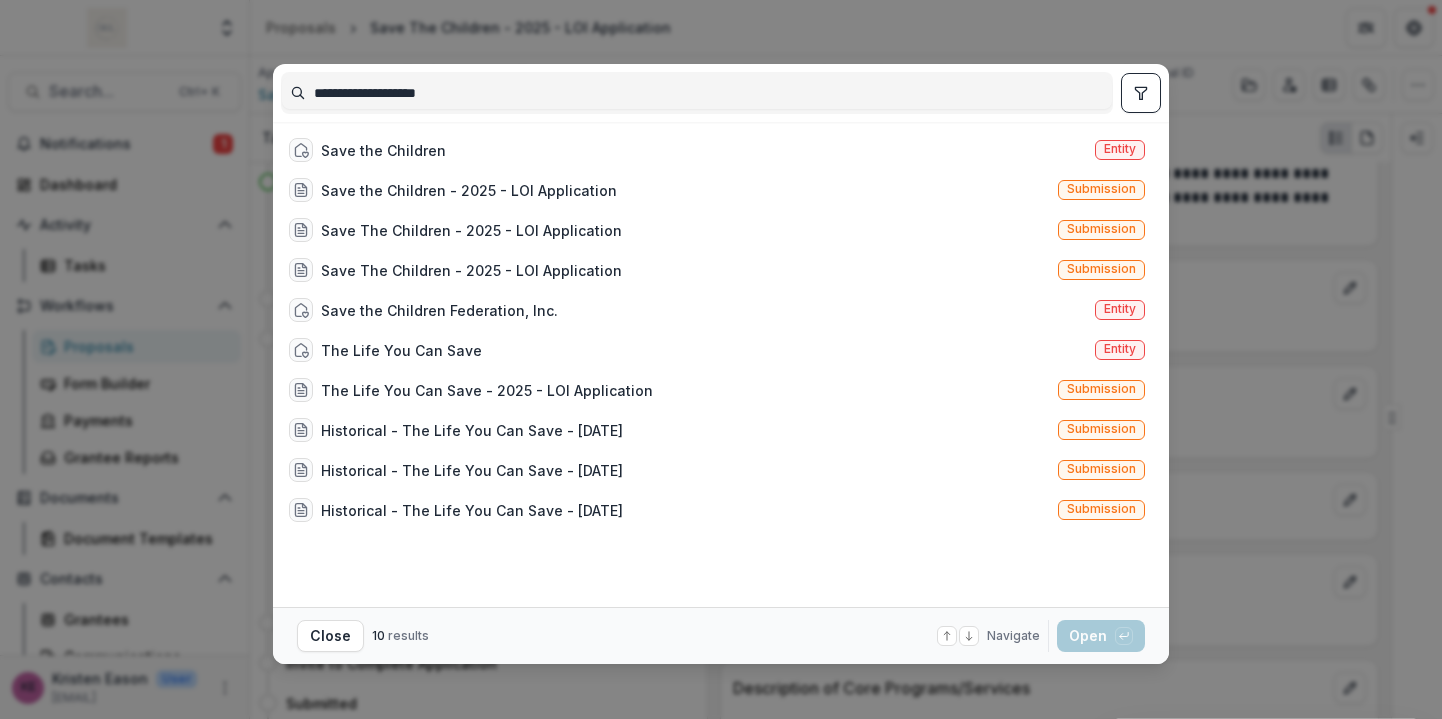 drag, startPoint x: 468, startPoint y: 93, endPoint x: 272, endPoint y: 69, distance: 197.46393 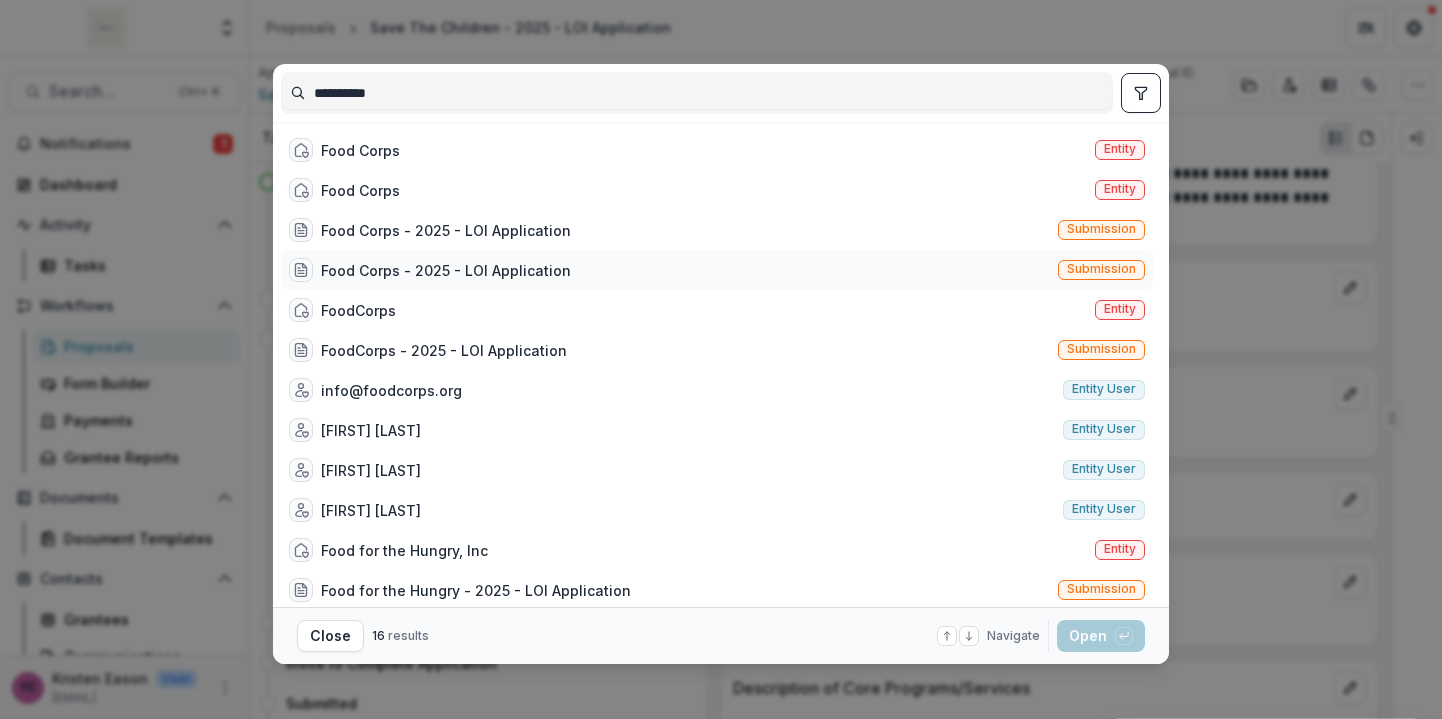 type on "**********" 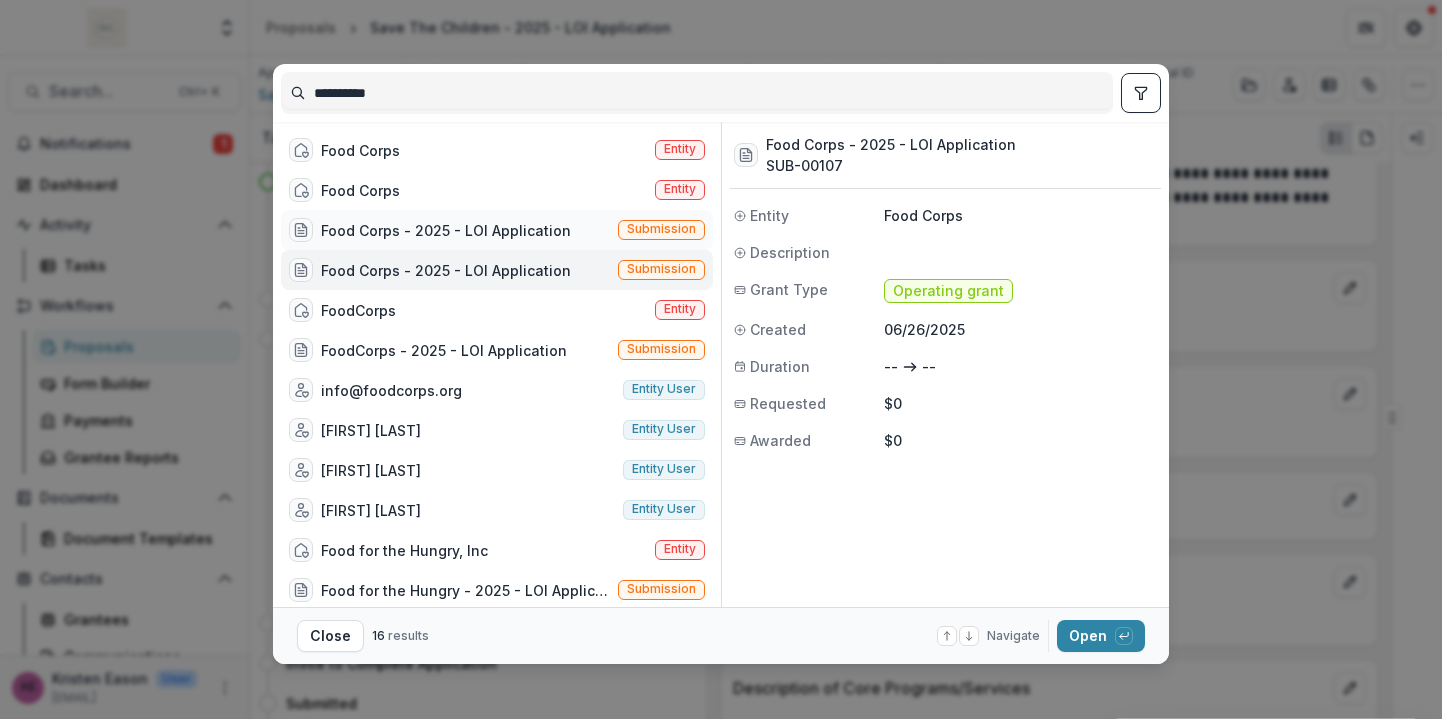 click on "Food Corps - 2025 - LOI Application Submission" at bounding box center (497, 230) 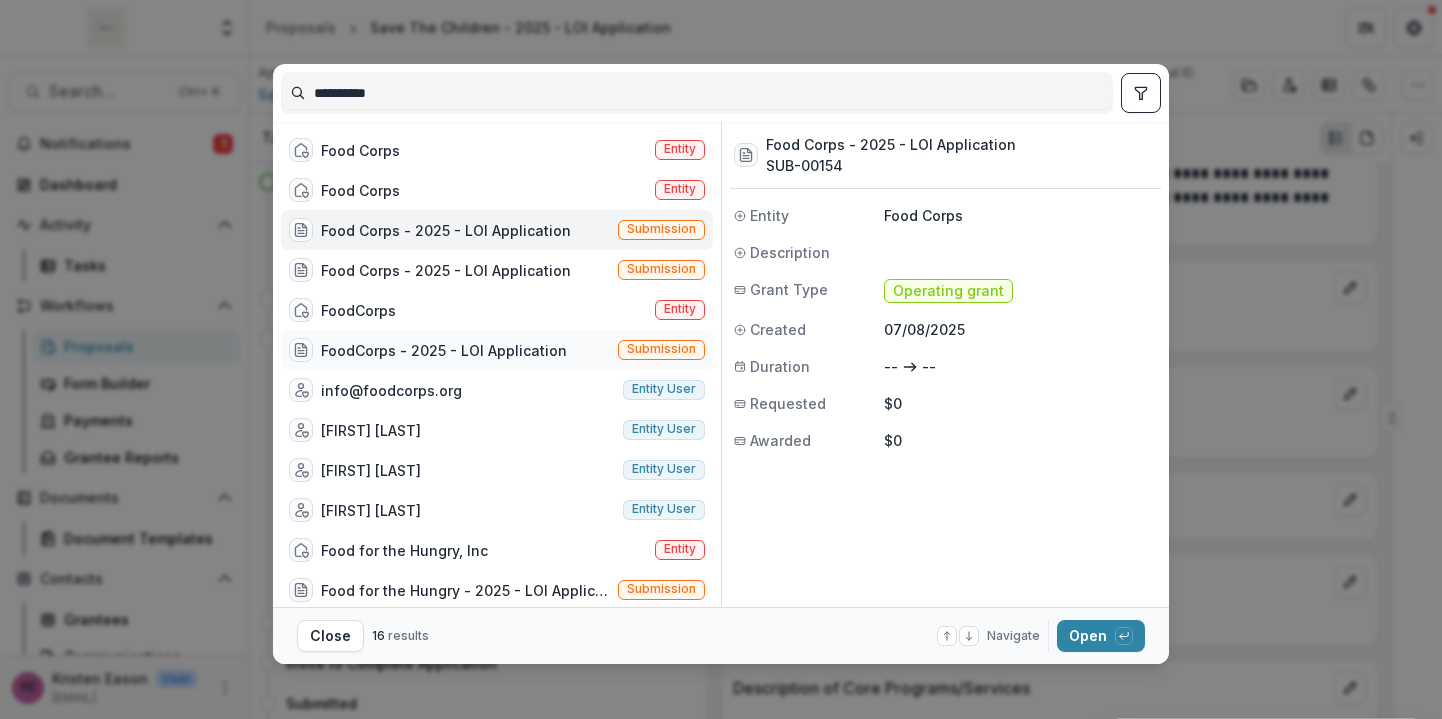 click on "FoodCorps - 2025 - LOI Application" at bounding box center (444, 350) 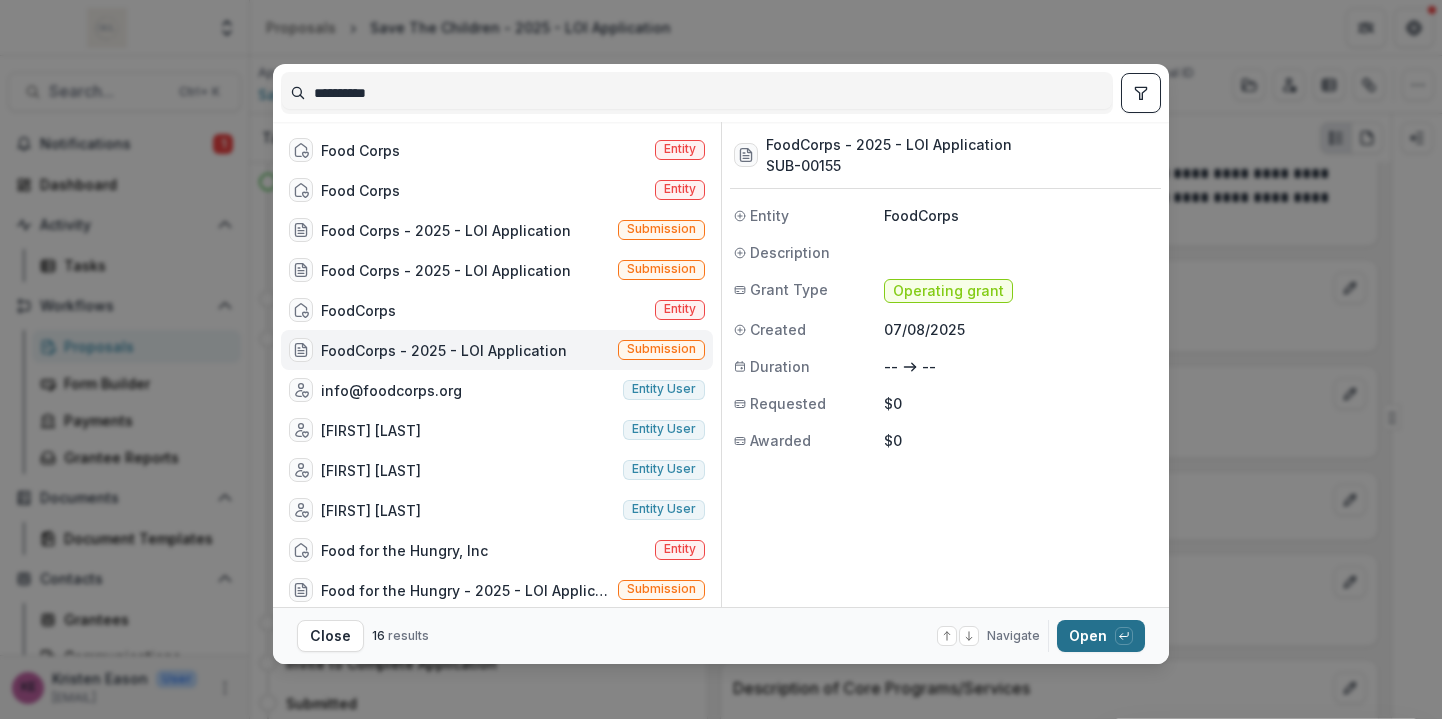 click on "Open with enter key" at bounding box center (1101, 636) 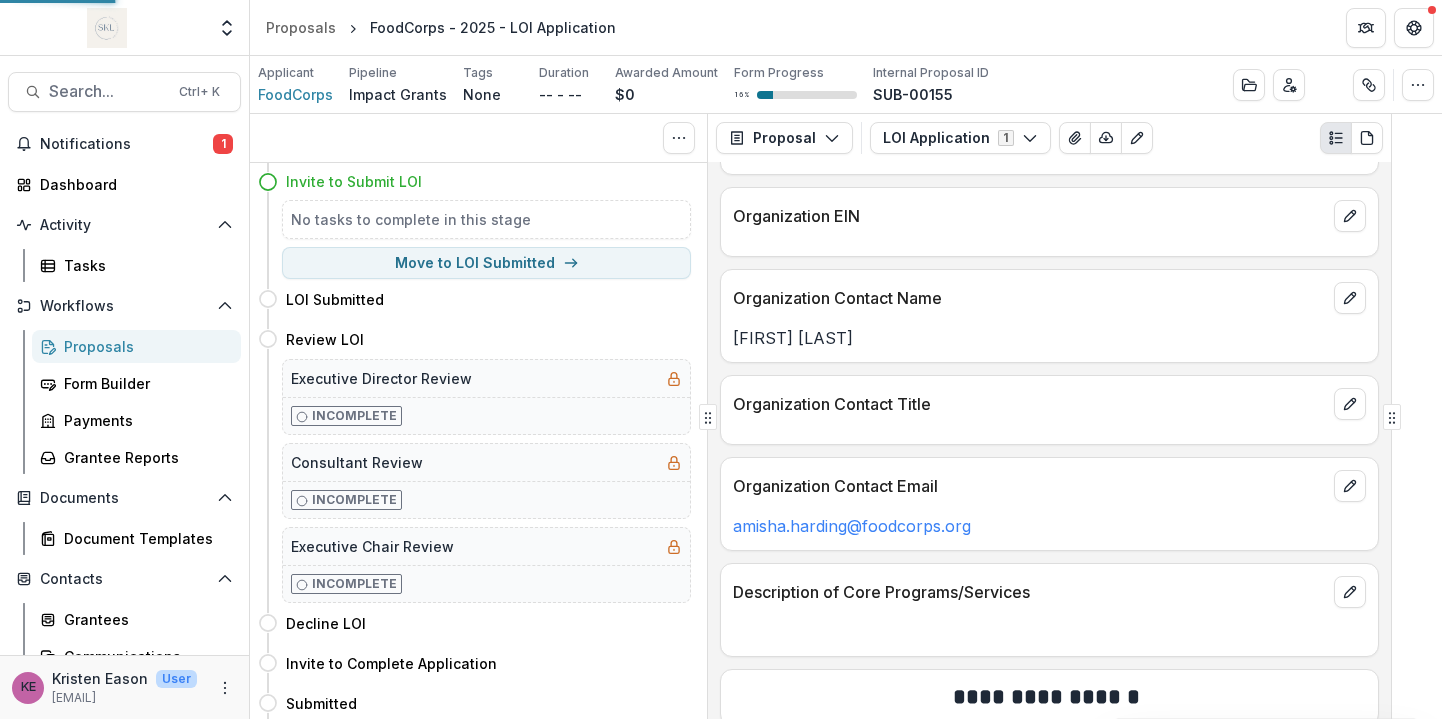 scroll, scrollTop: 260, scrollLeft: 0, axis: vertical 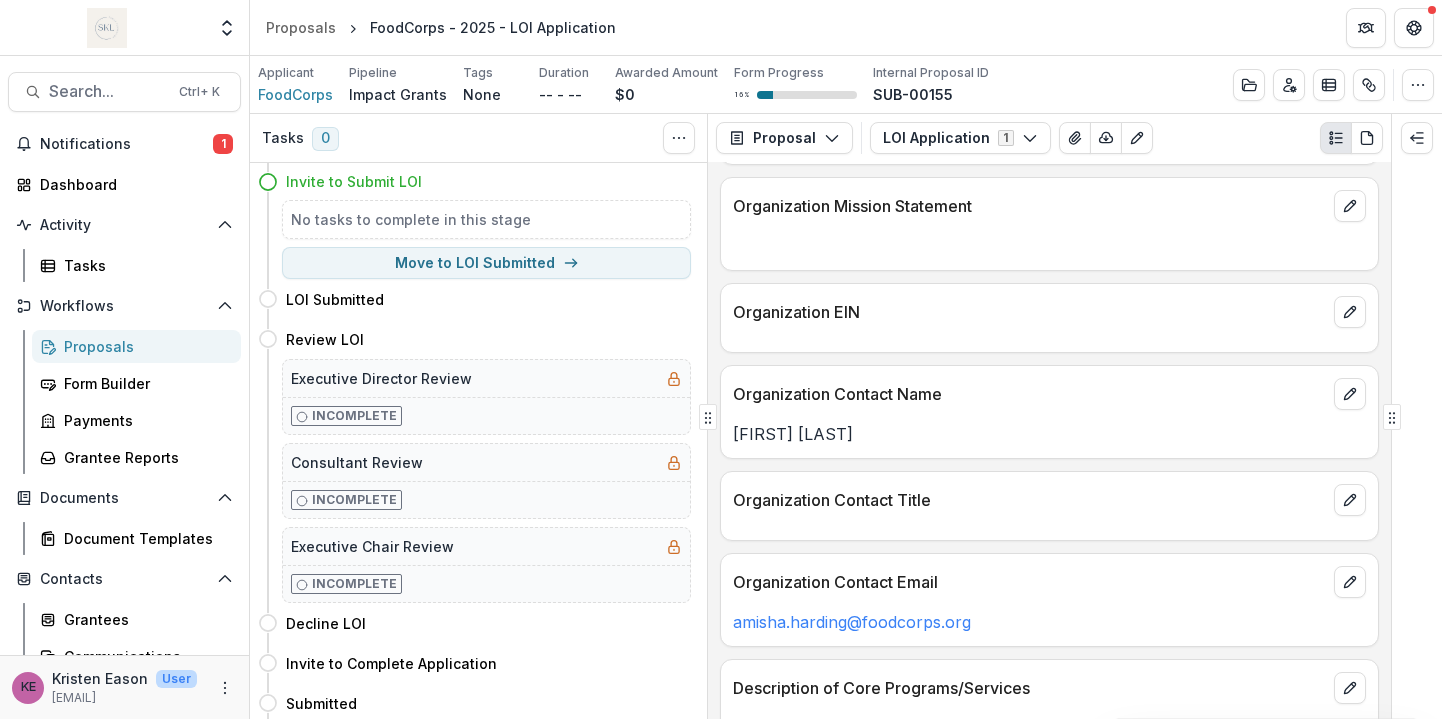 click on "Proposals FoodCorps - 2025 - LOI Application" at bounding box center (846, 27) 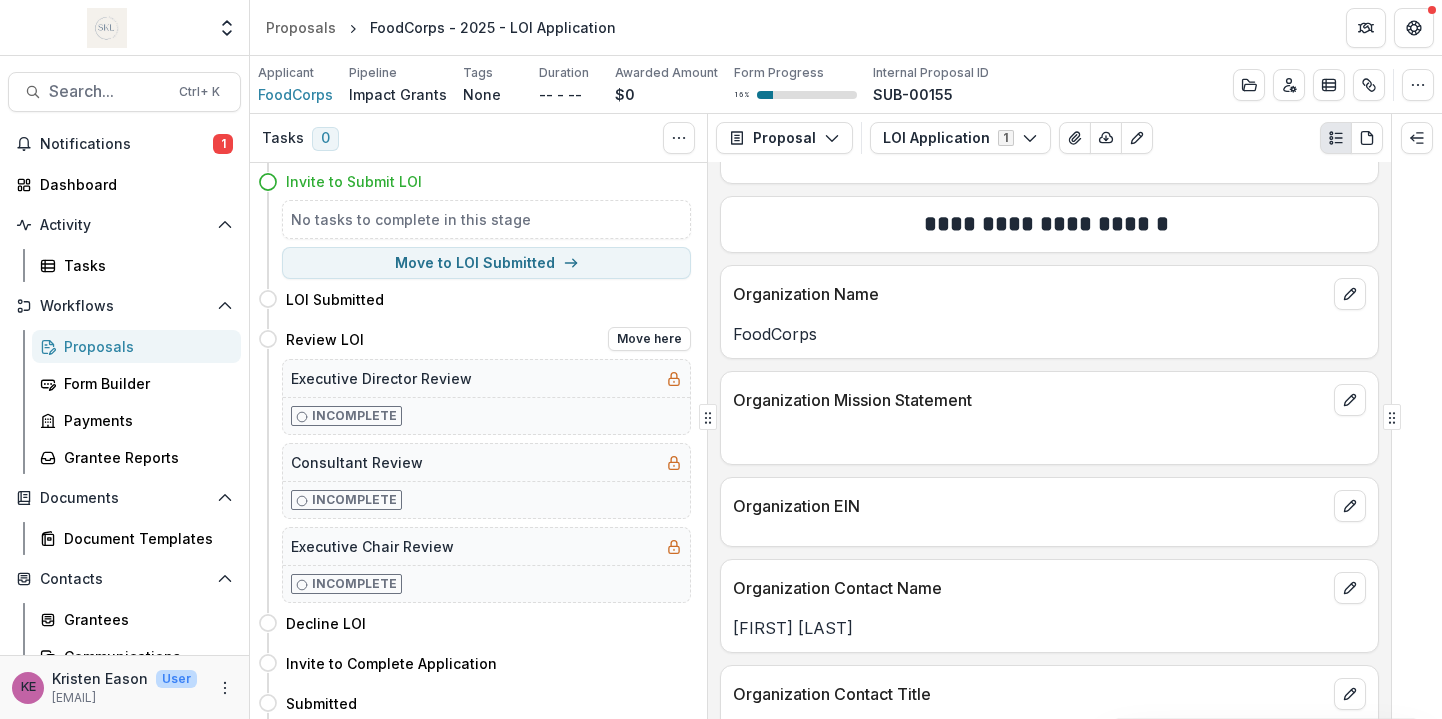 scroll, scrollTop: 34, scrollLeft: 0, axis: vertical 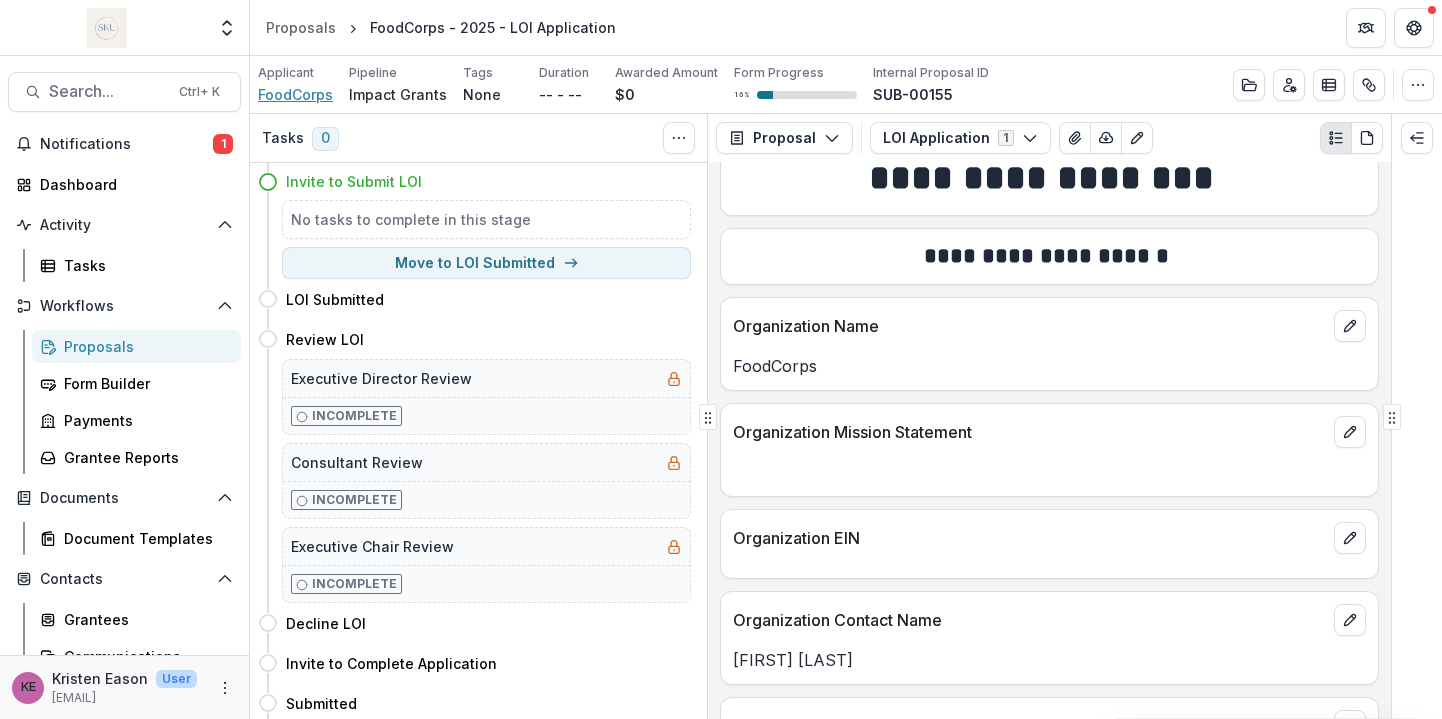 click on "FoodCorps" at bounding box center (295, 94) 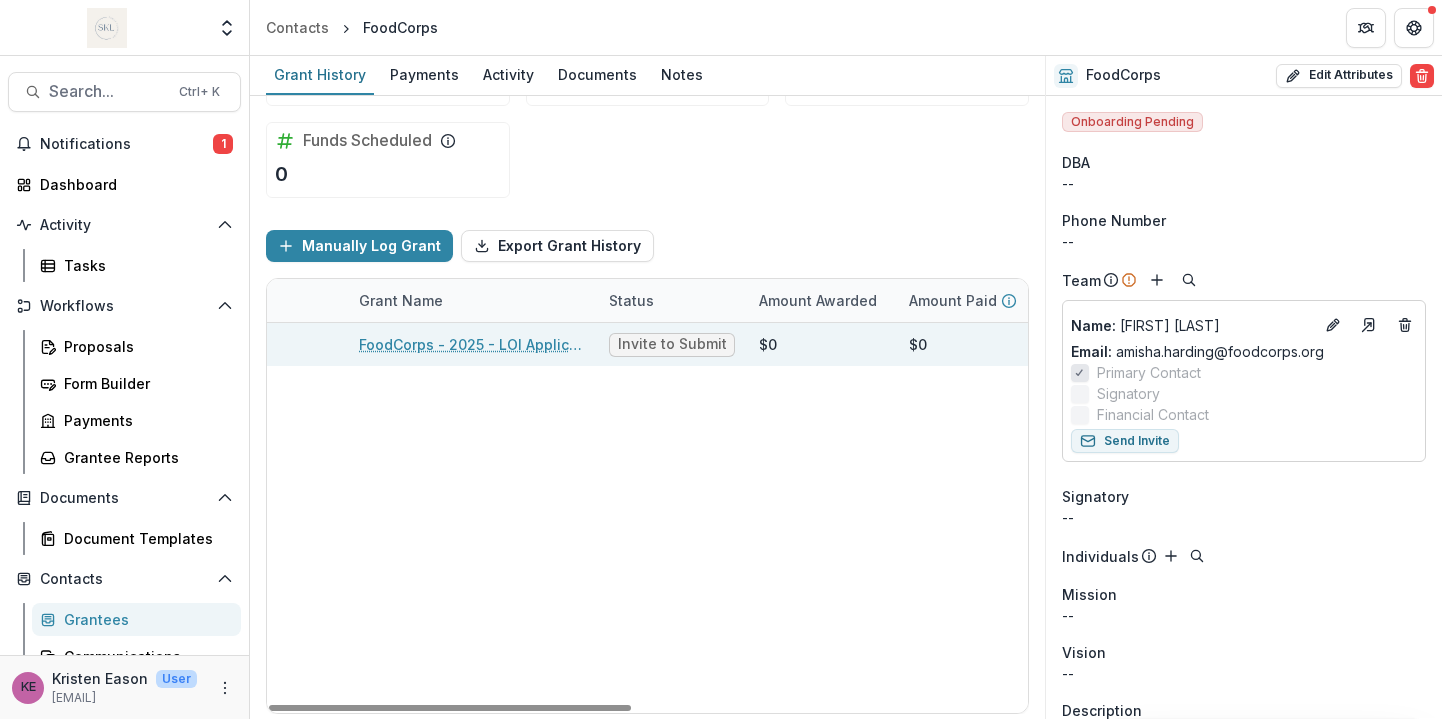 scroll, scrollTop: 0, scrollLeft: 0, axis: both 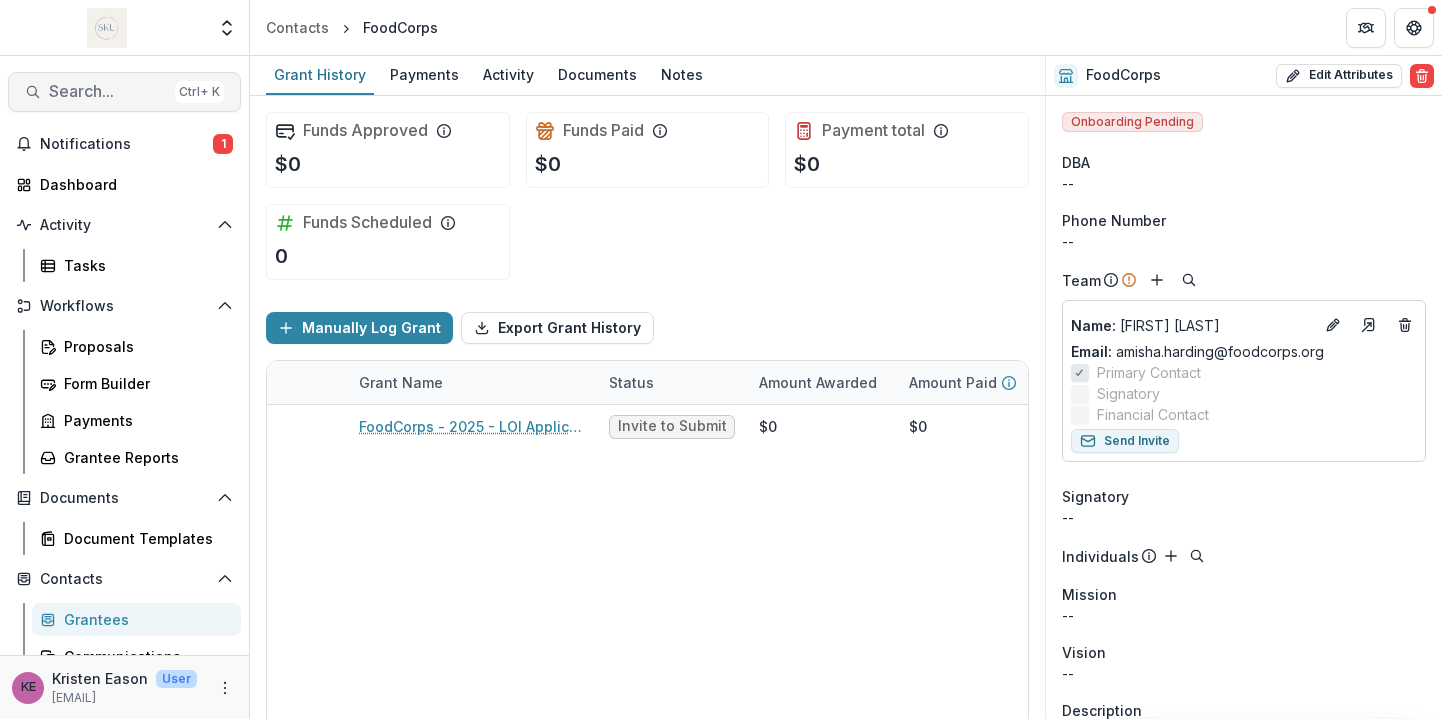 click on "Search..." at bounding box center (108, 91) 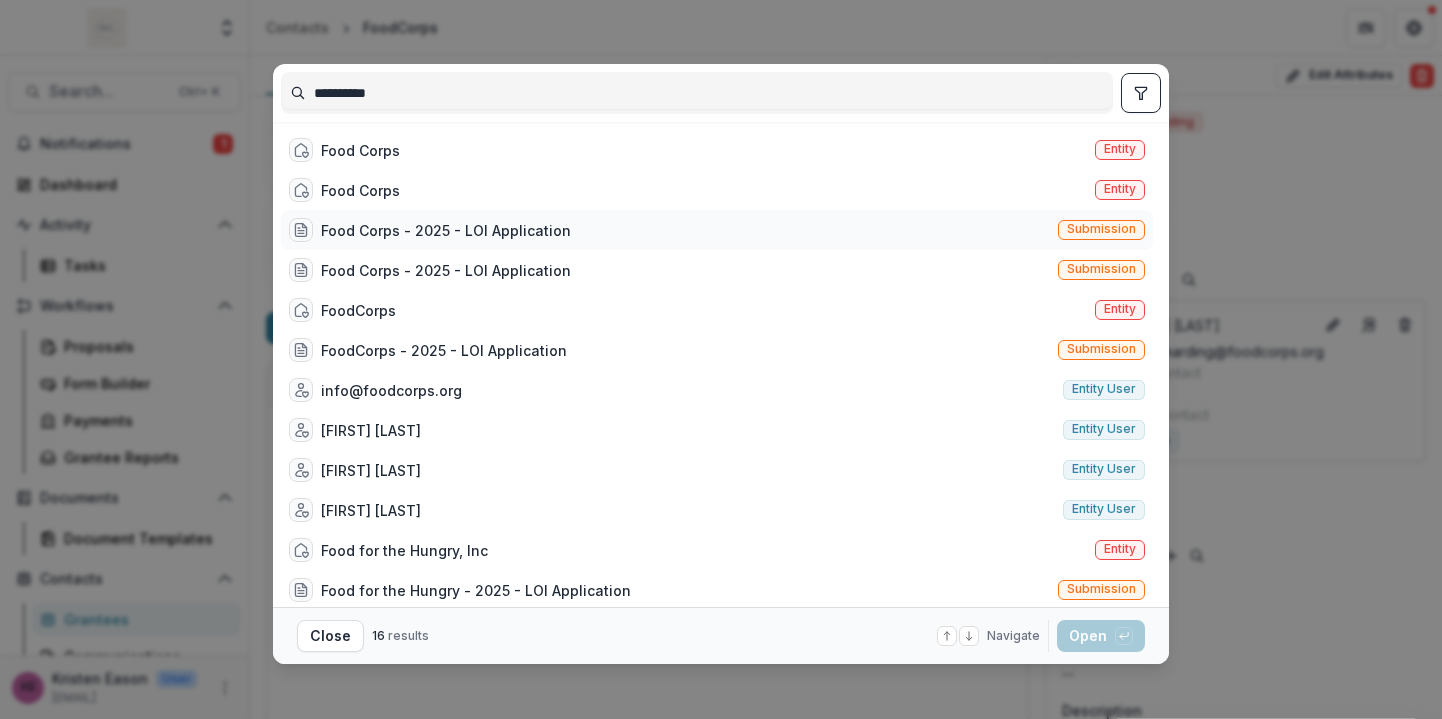 type on "**********" 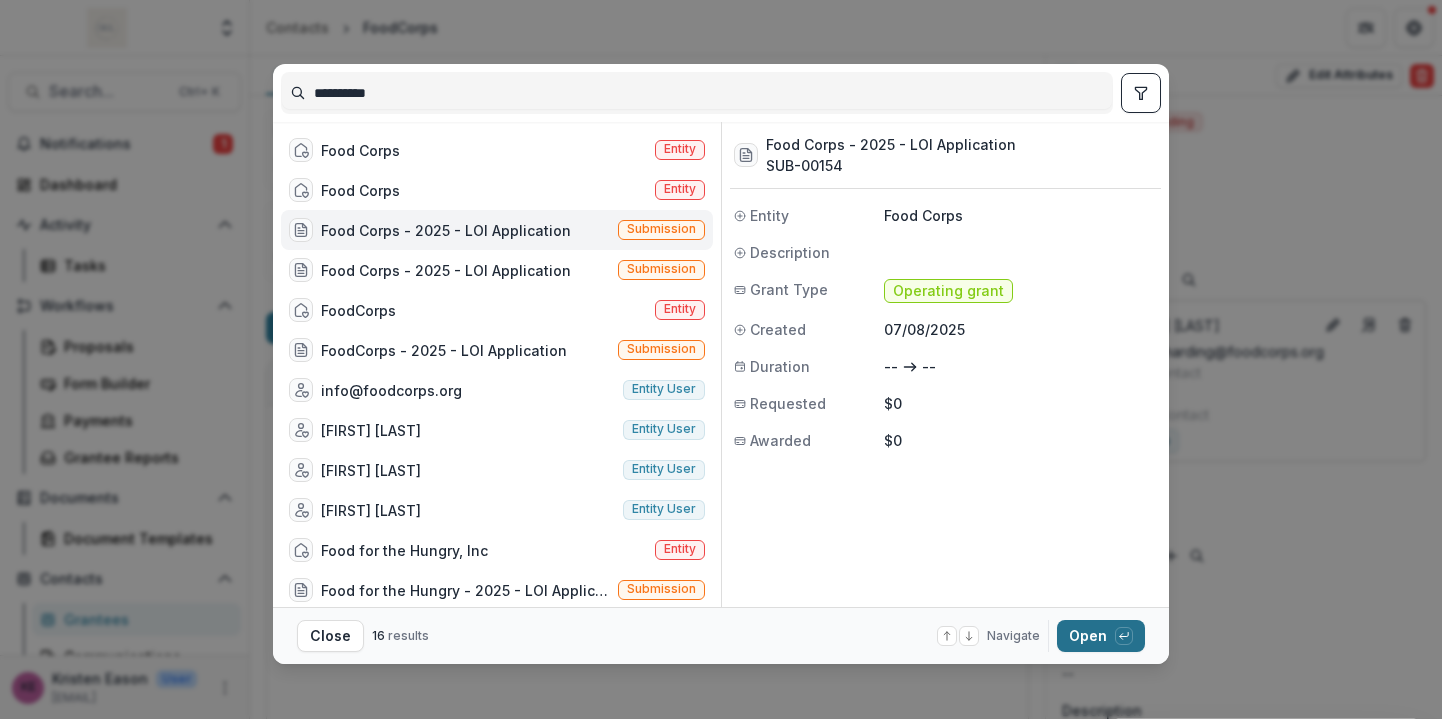 click on "Open with enter key" at bounding box center [1101, 636] 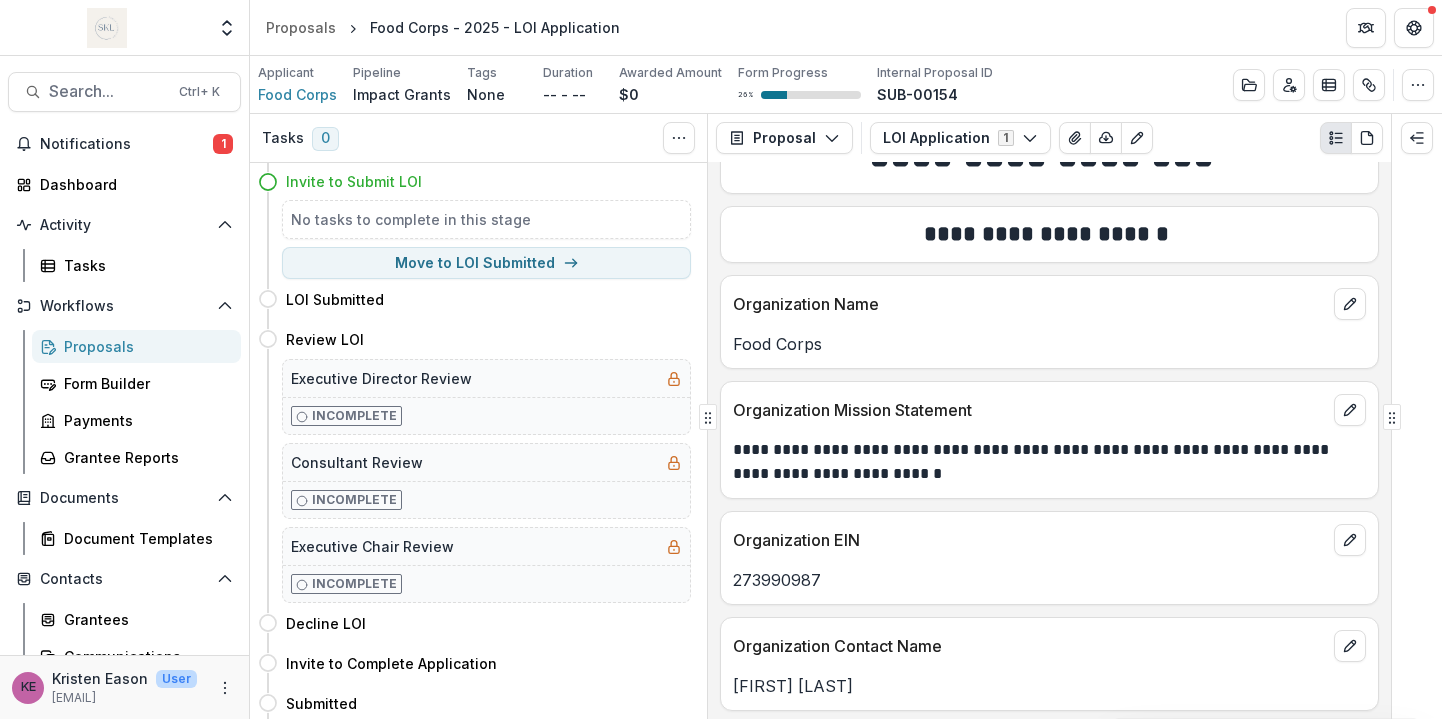 scroll, scrollTop: 0, scrollLeft: 0, axis: both 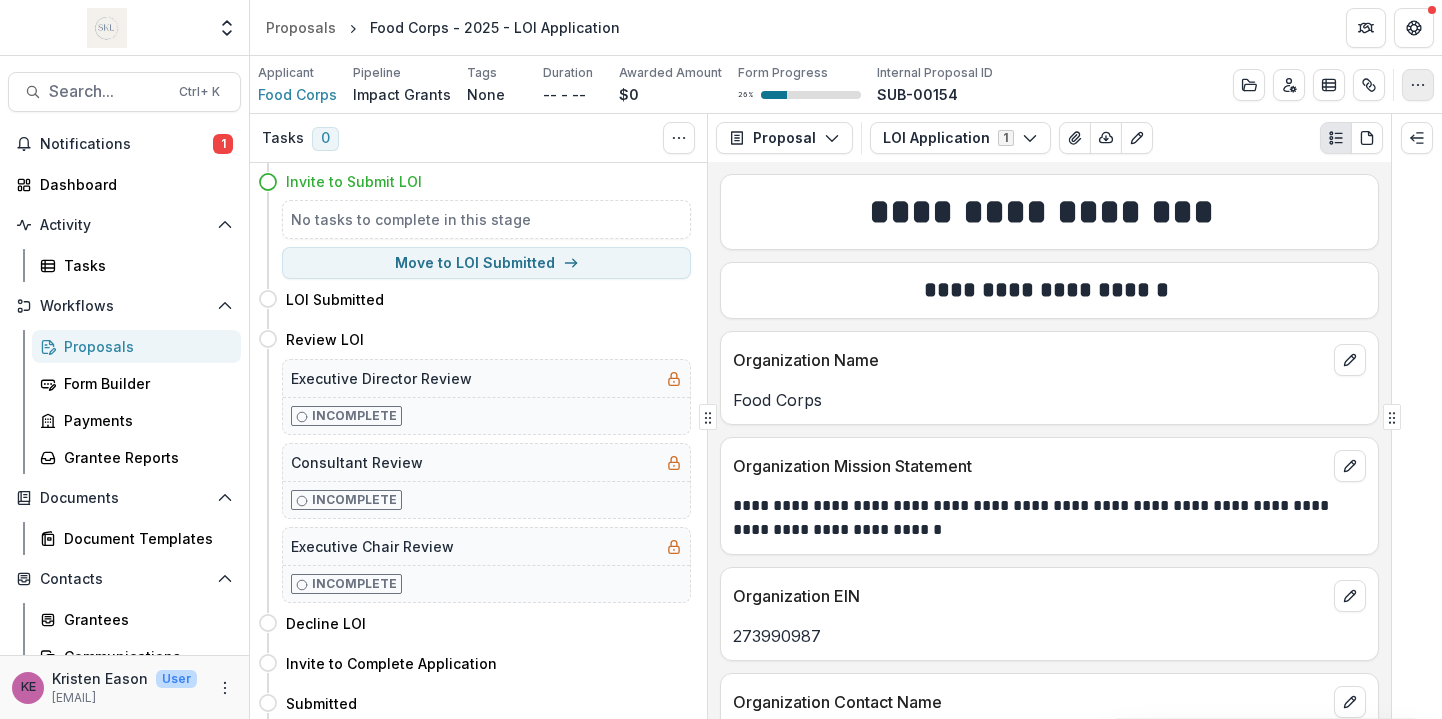 click 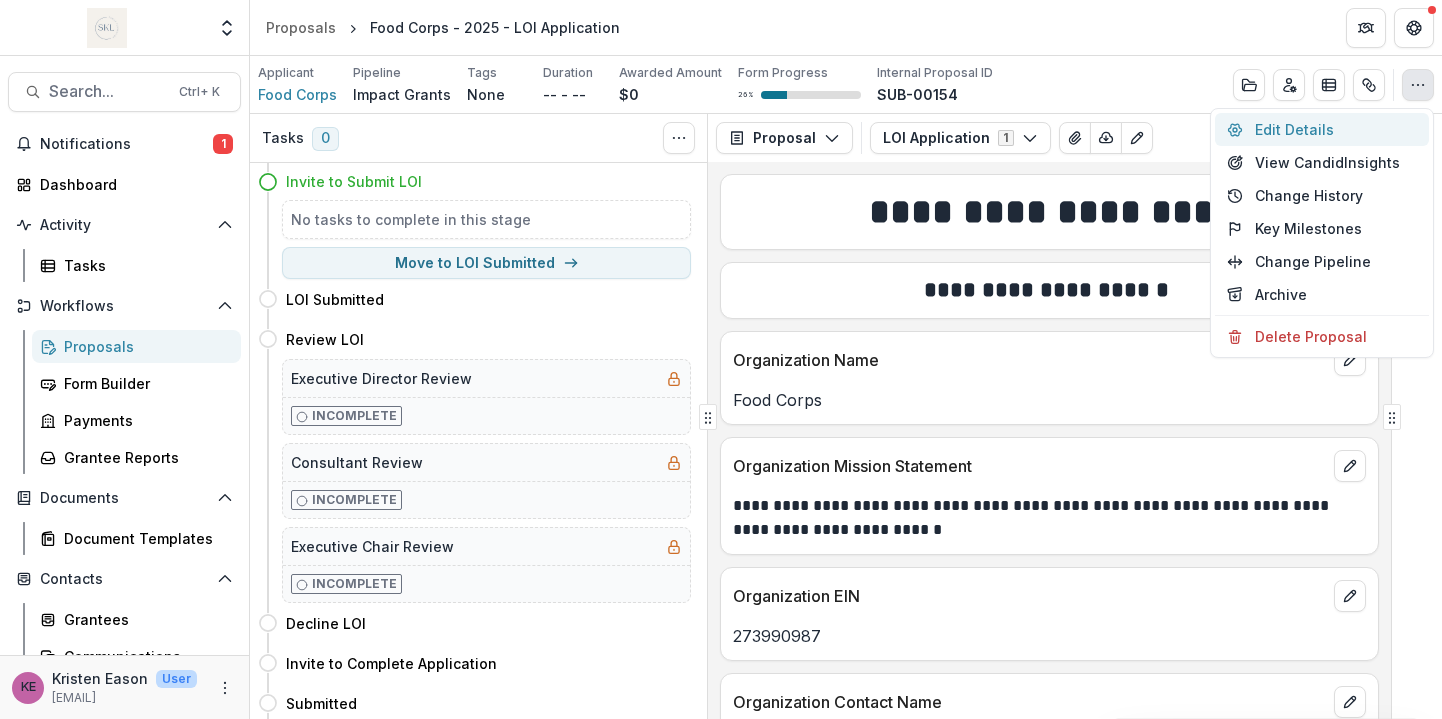 click on "Edit Details" at bounding box center (1322, 129) 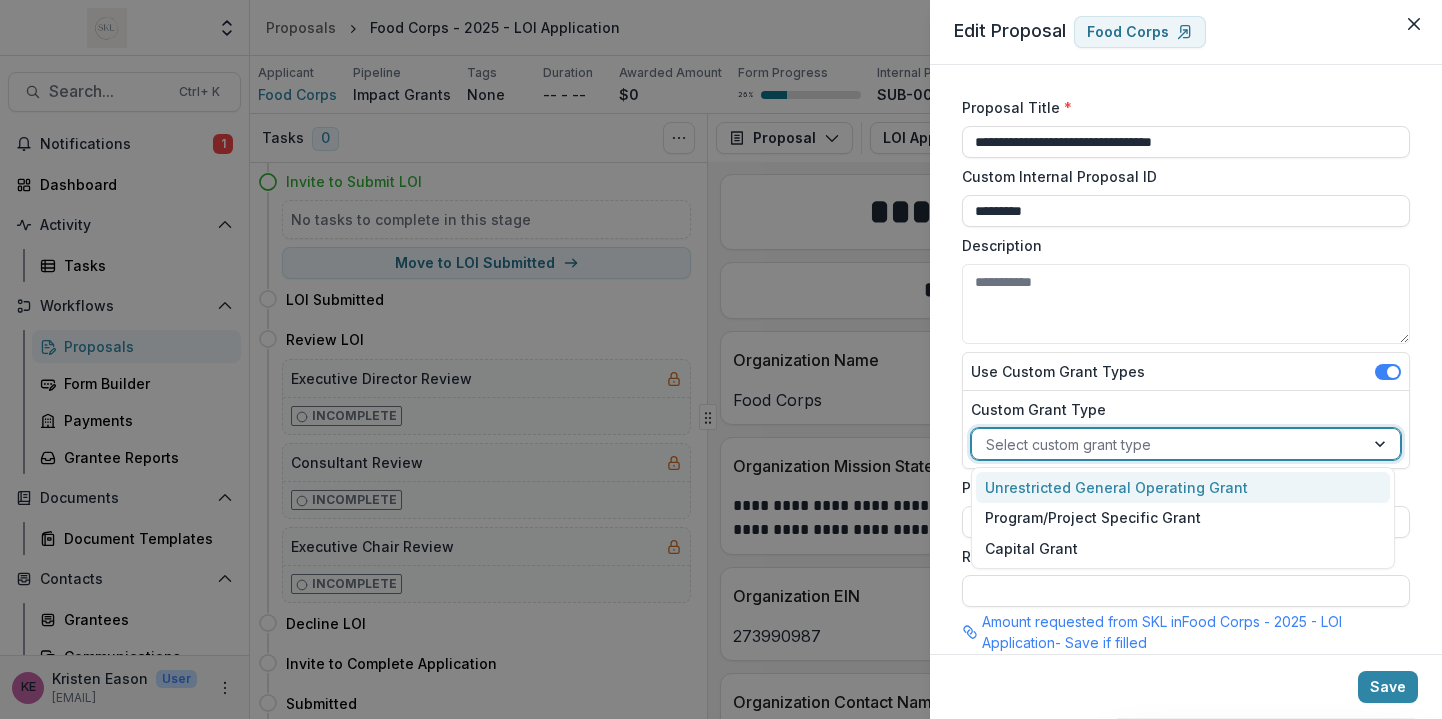 click at bounding box center [1382, 444] 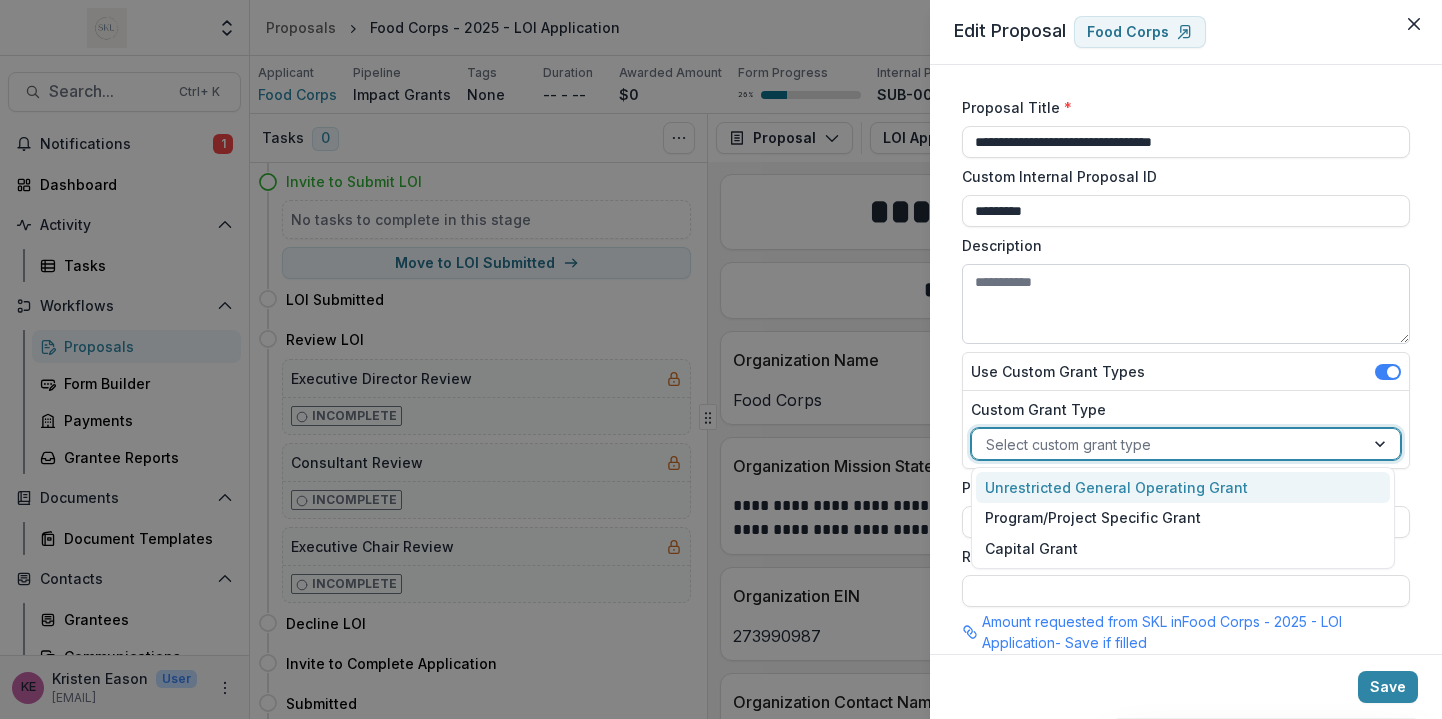 click on "Description" at bounding box center (1186, 304) 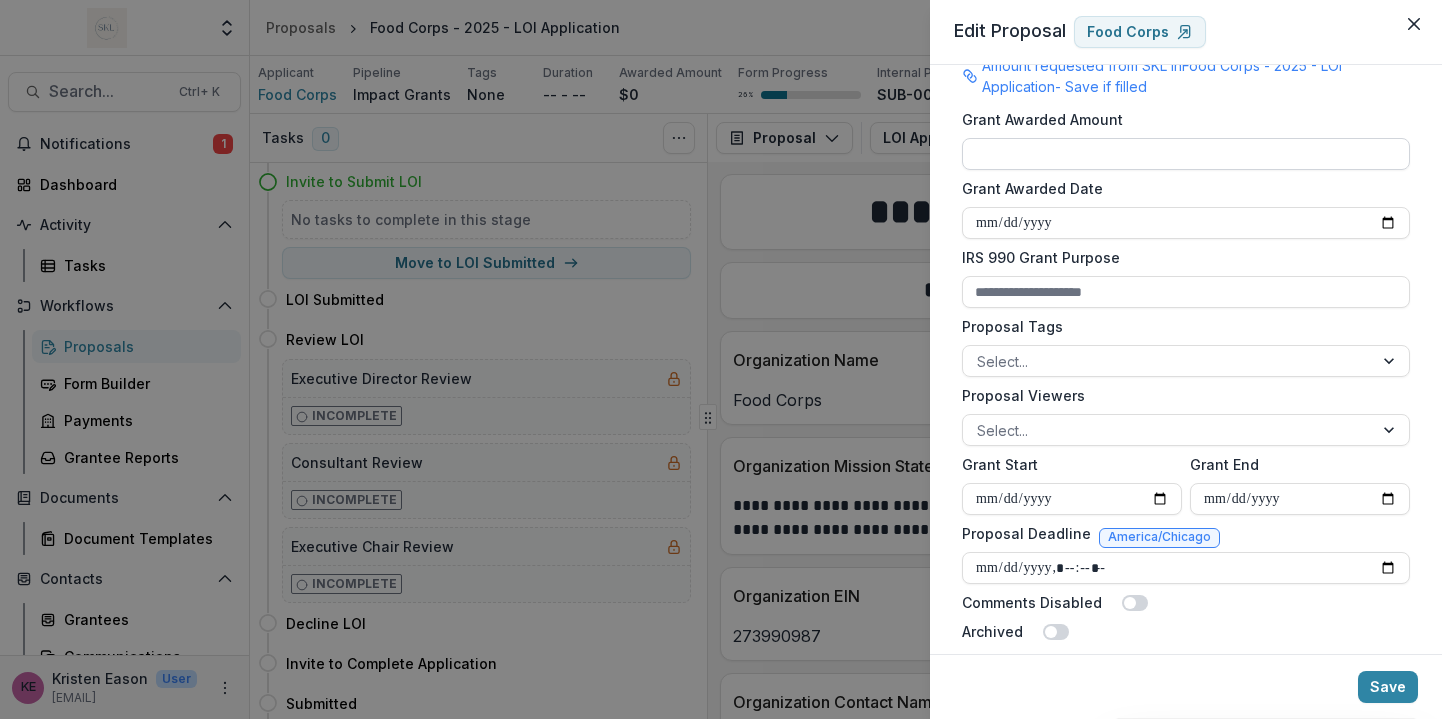 scroll, scrollTop: 574, scrollLeft: 0, axis: vertical 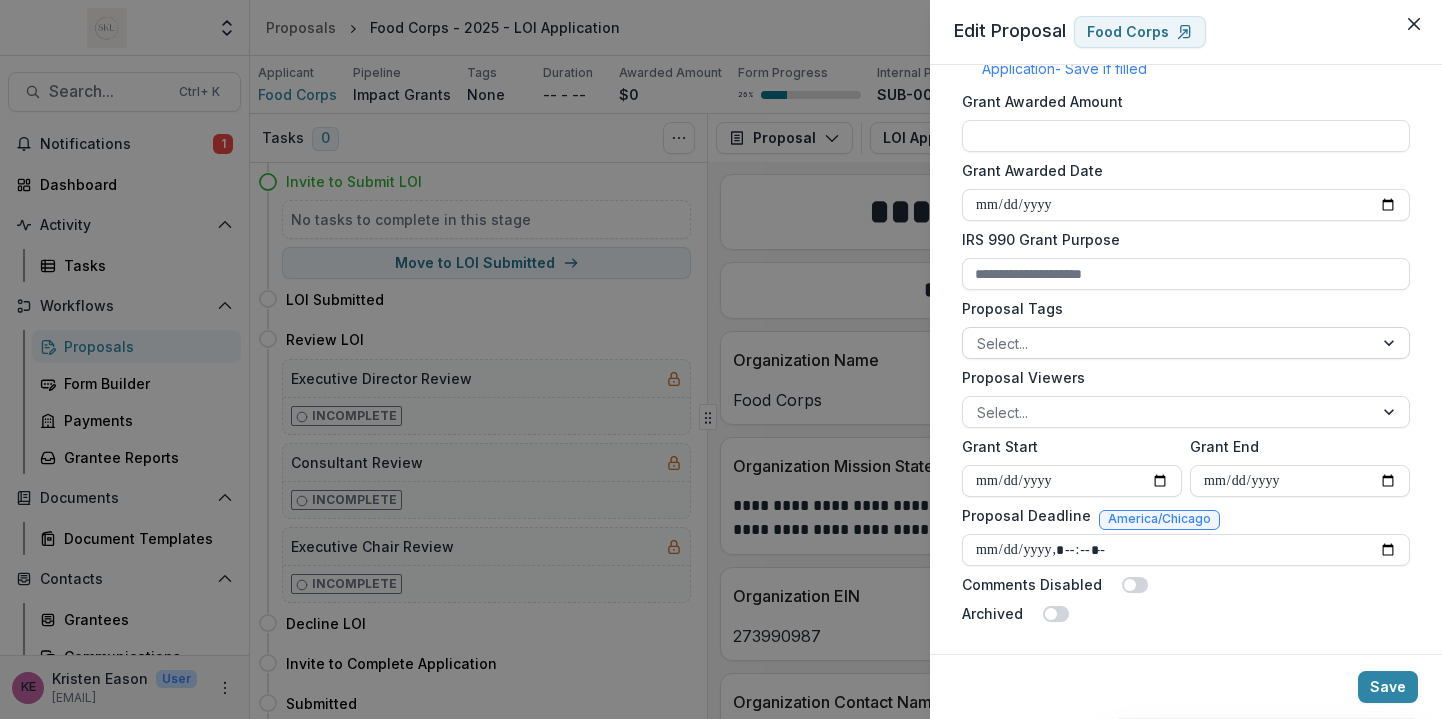 click at bounding box center (1391, 343) 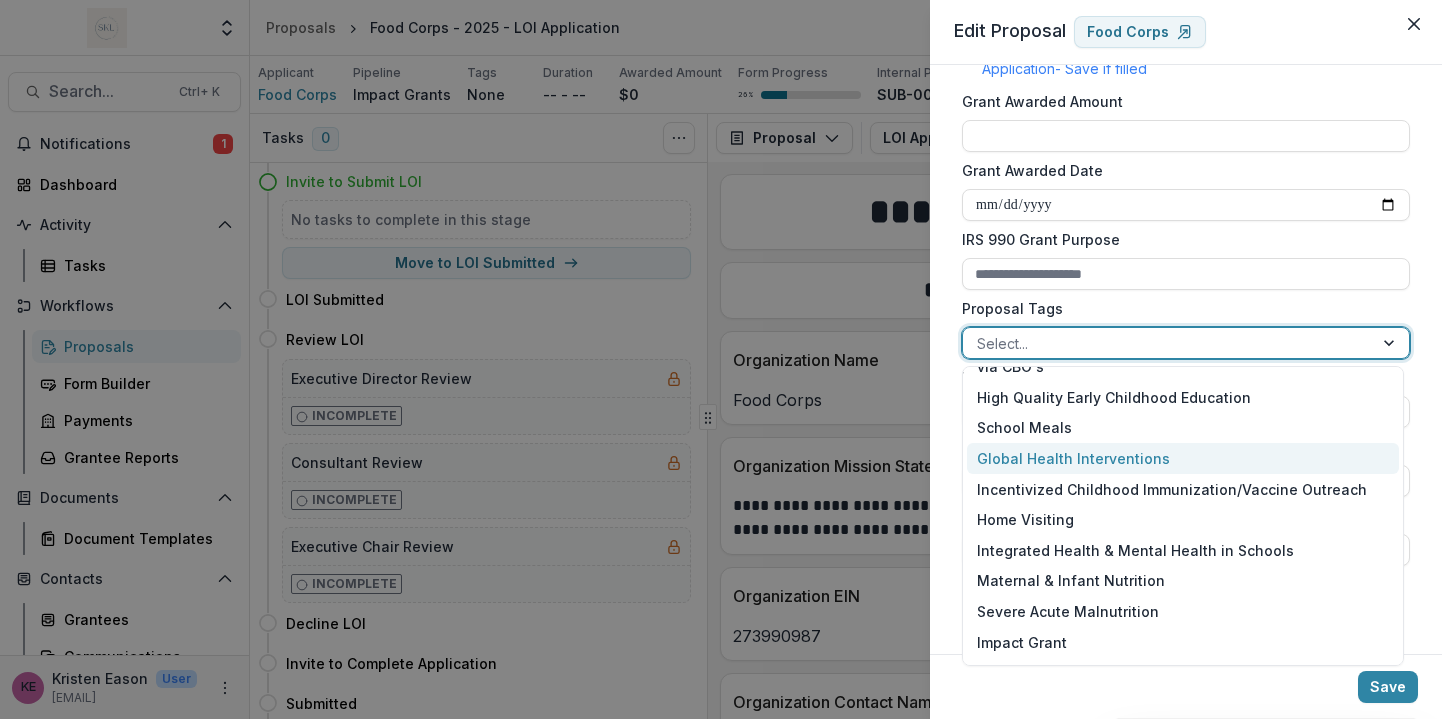 scroll, scrollTop: 494, scrollLeft: 0, axis: vertical 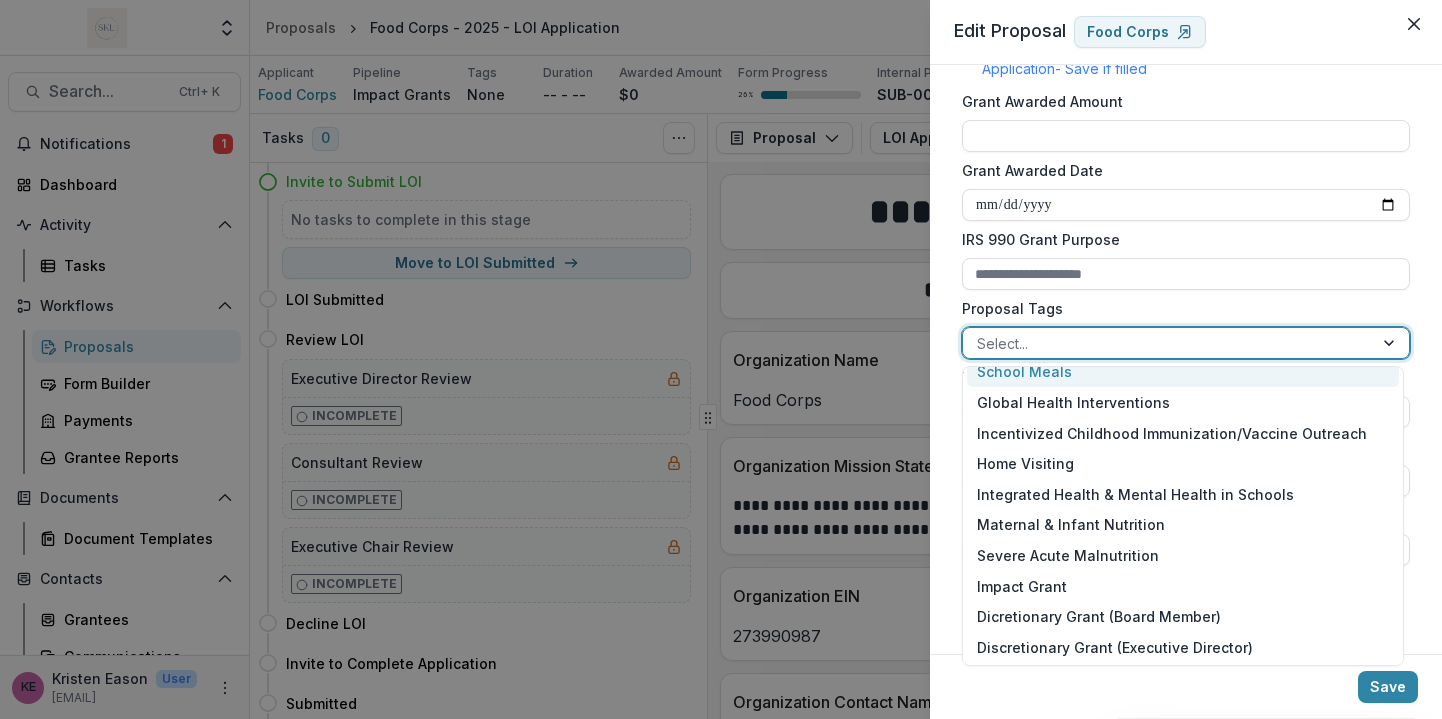 click on "School Meals" at bounding box center [1183, 372] 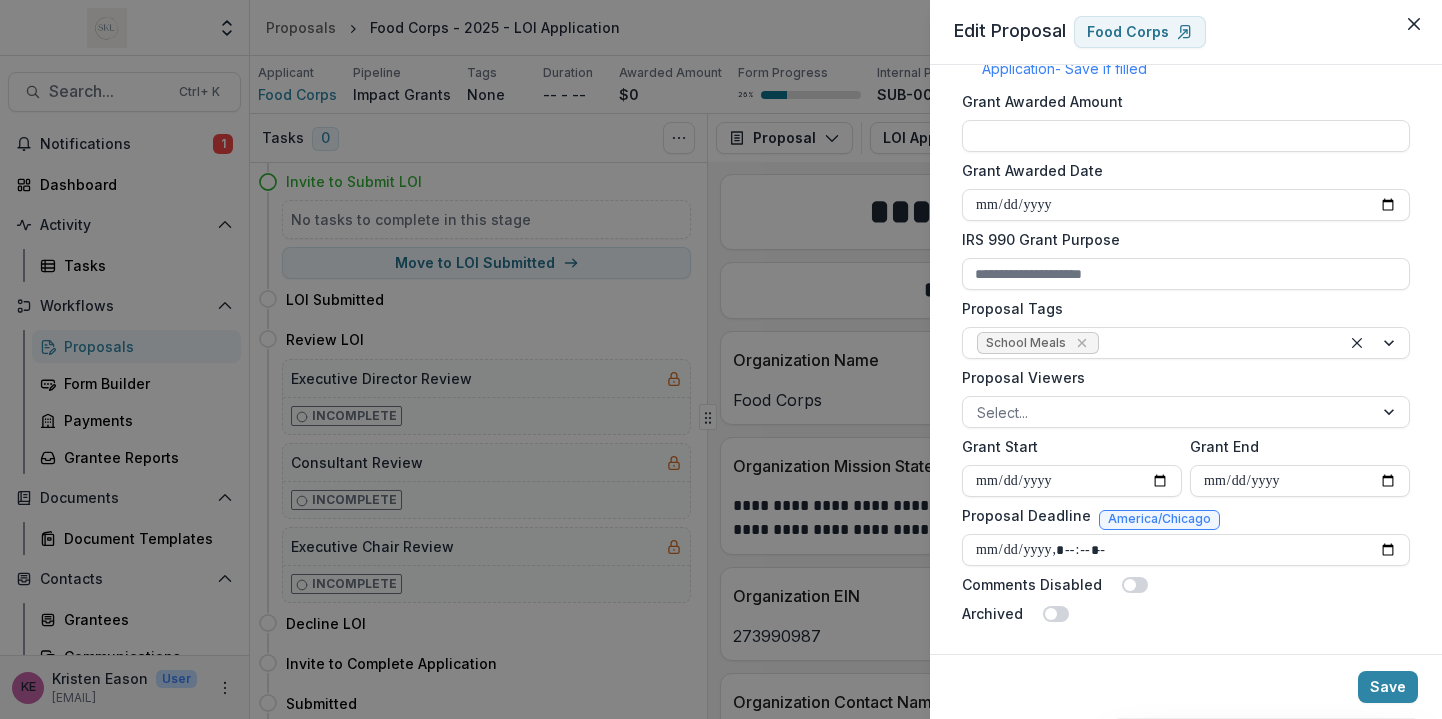 click on "Grant Awarded Amount" at bounding box center (1180, 101) 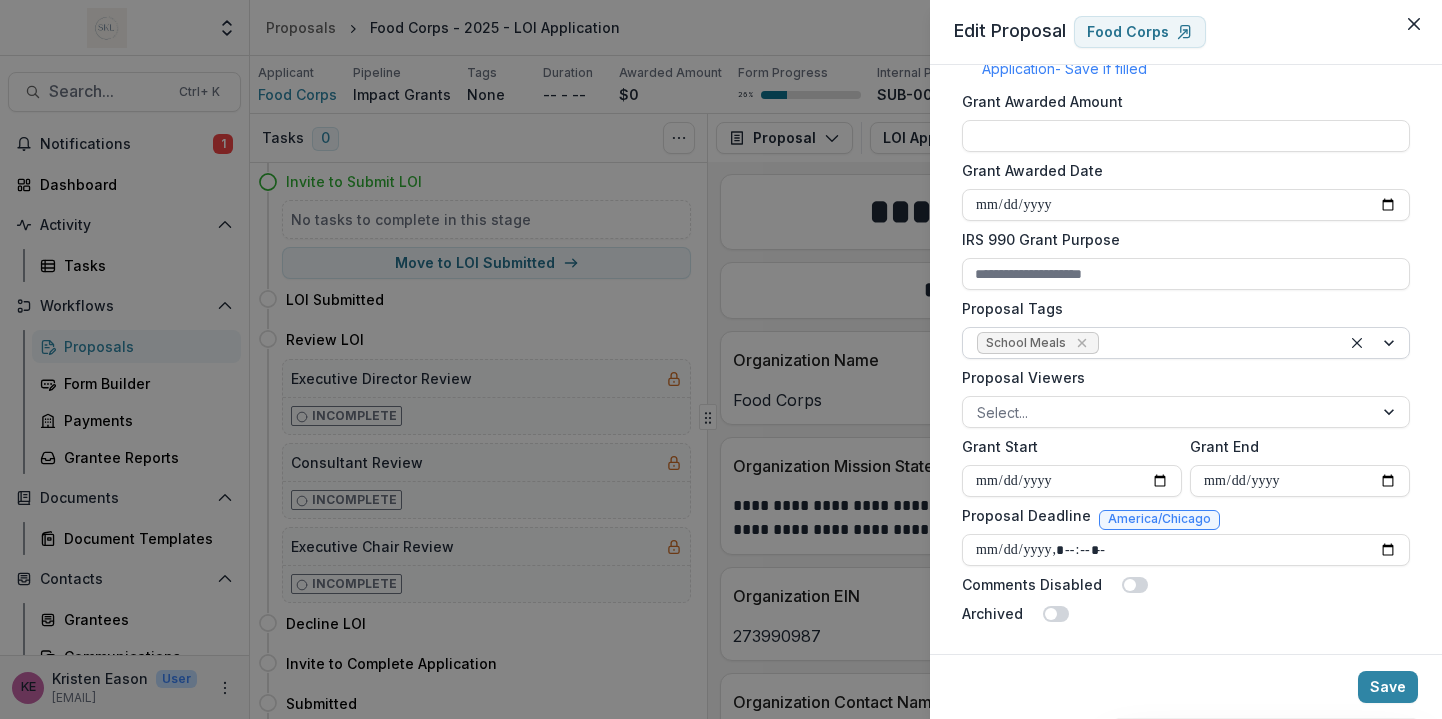click at bounding box center [1375, 343] 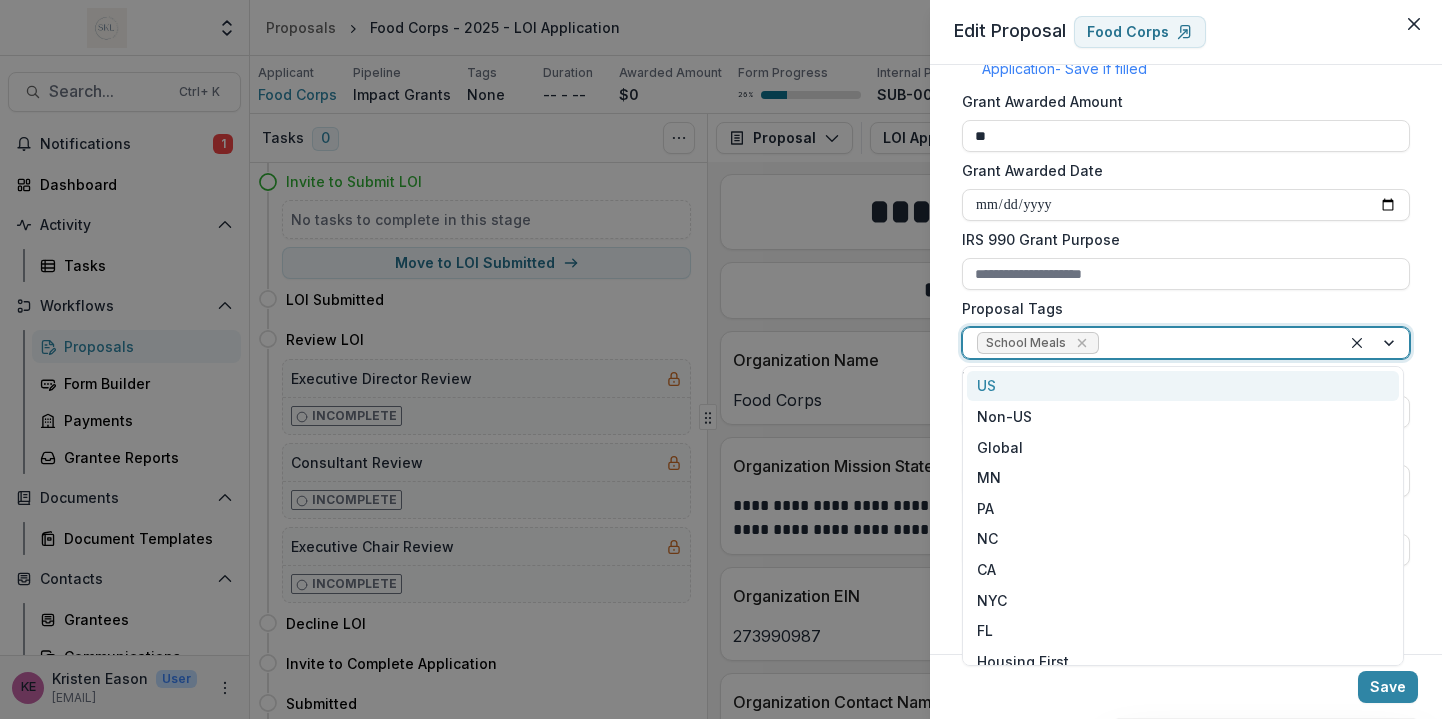 click on "US" at bounding box center [1183, 386] 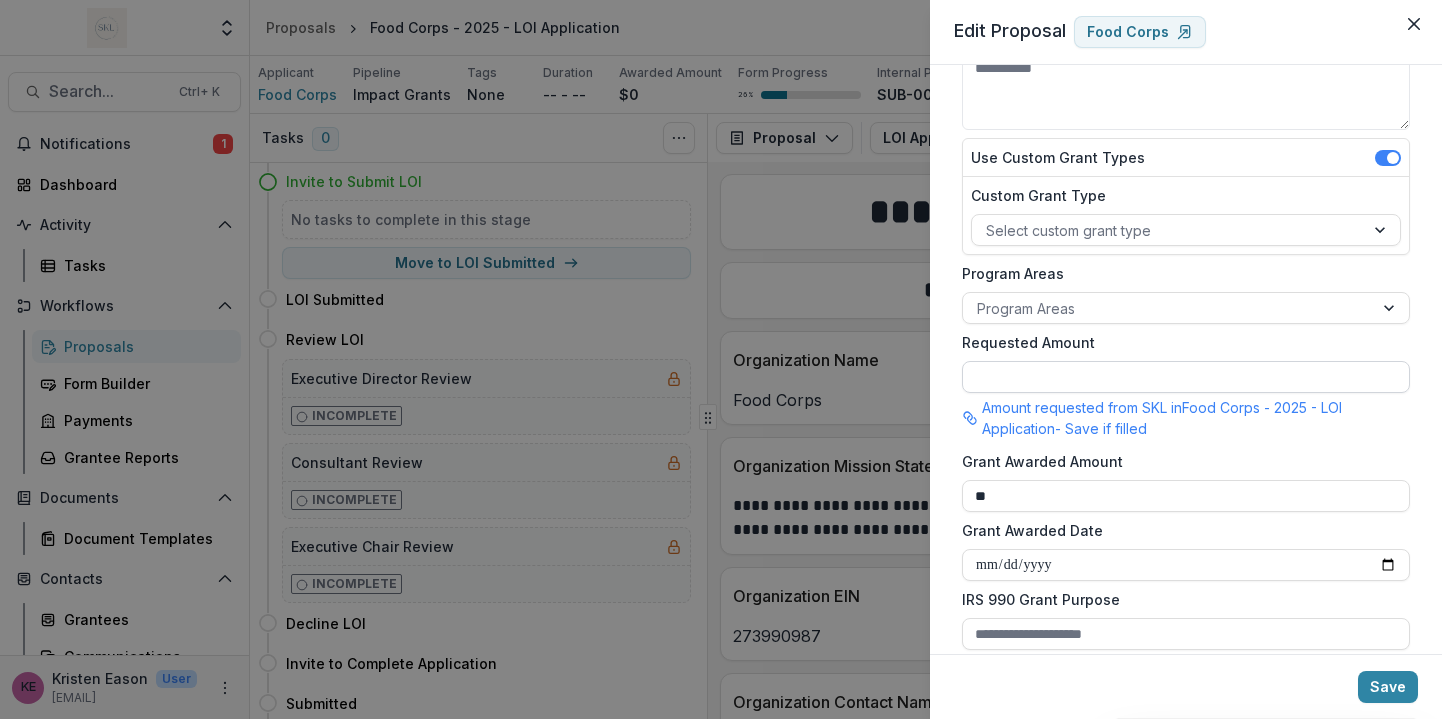 scroll, scrollTop: 213, scrollLeft: 0, axis: vertical 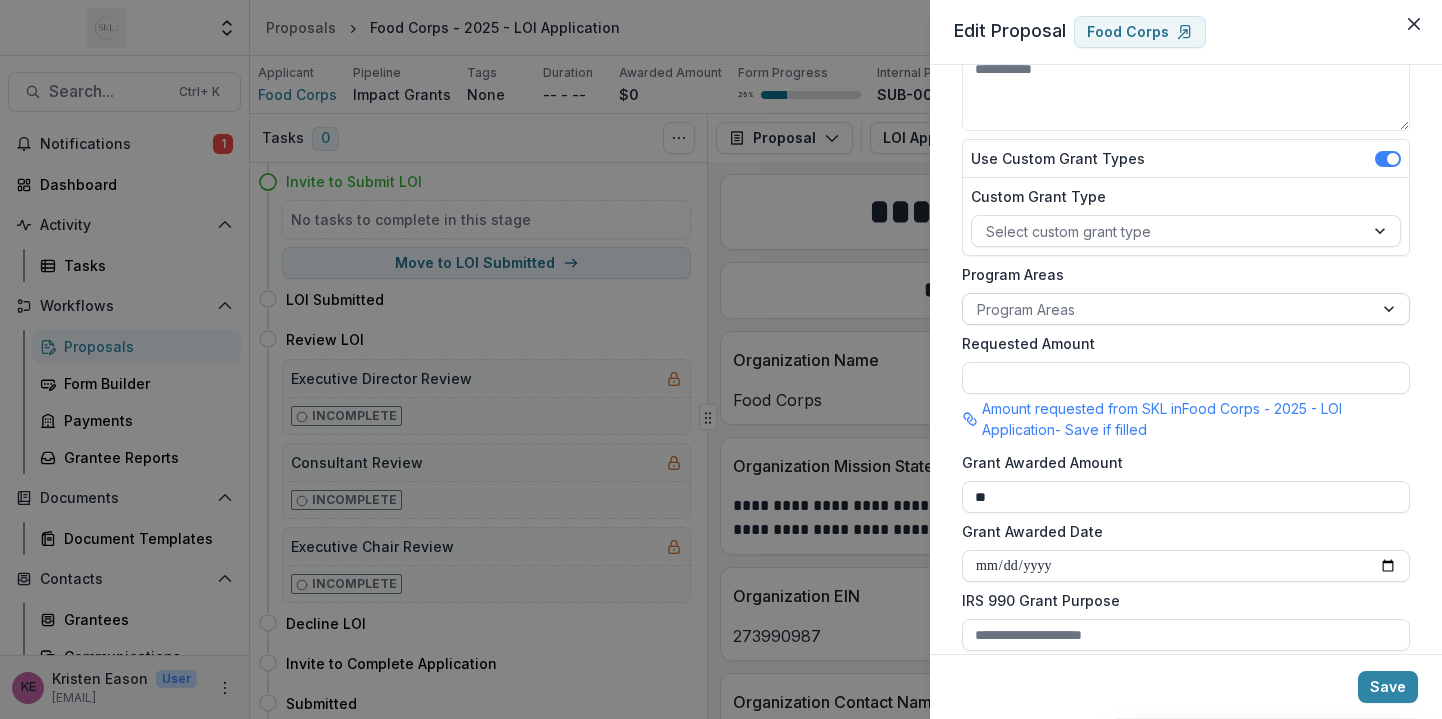 click at bounding box center [1391, 309] 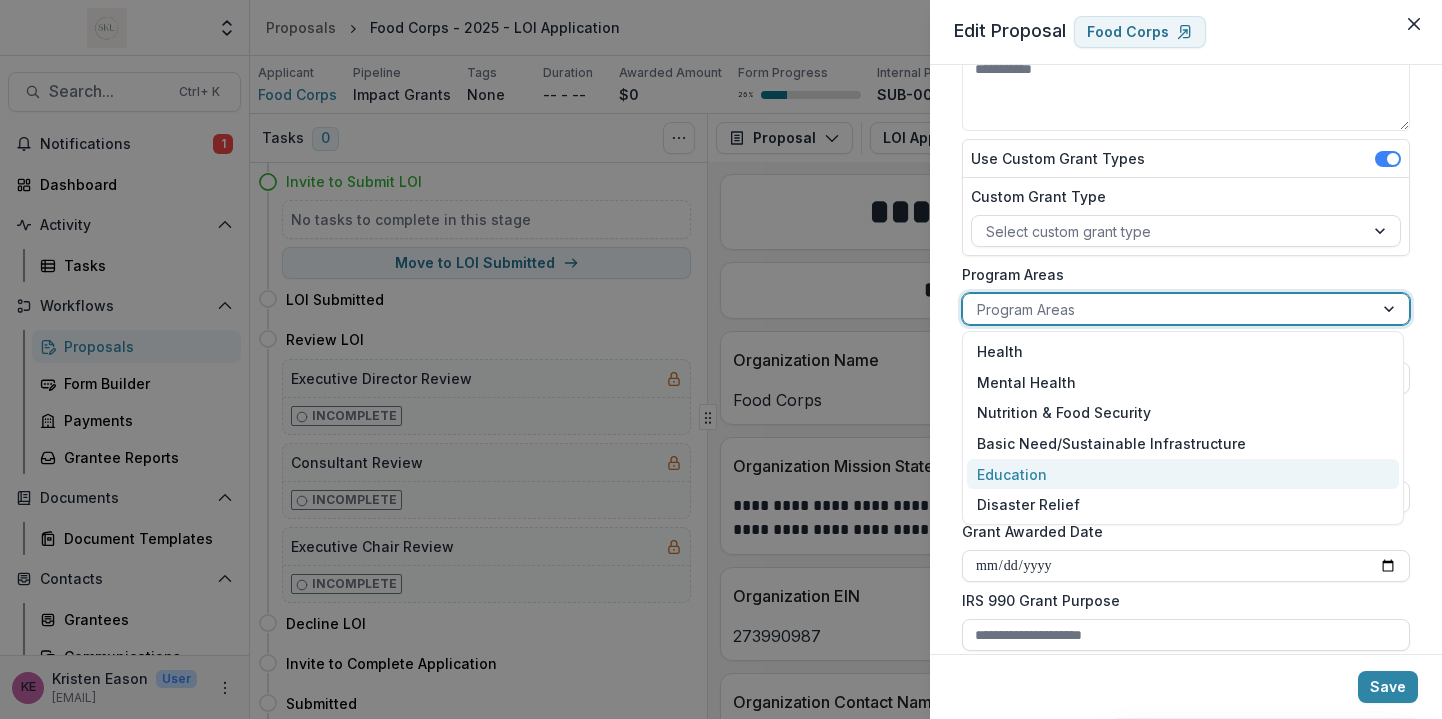 click on "Education" at bounding box center (1183, 474) 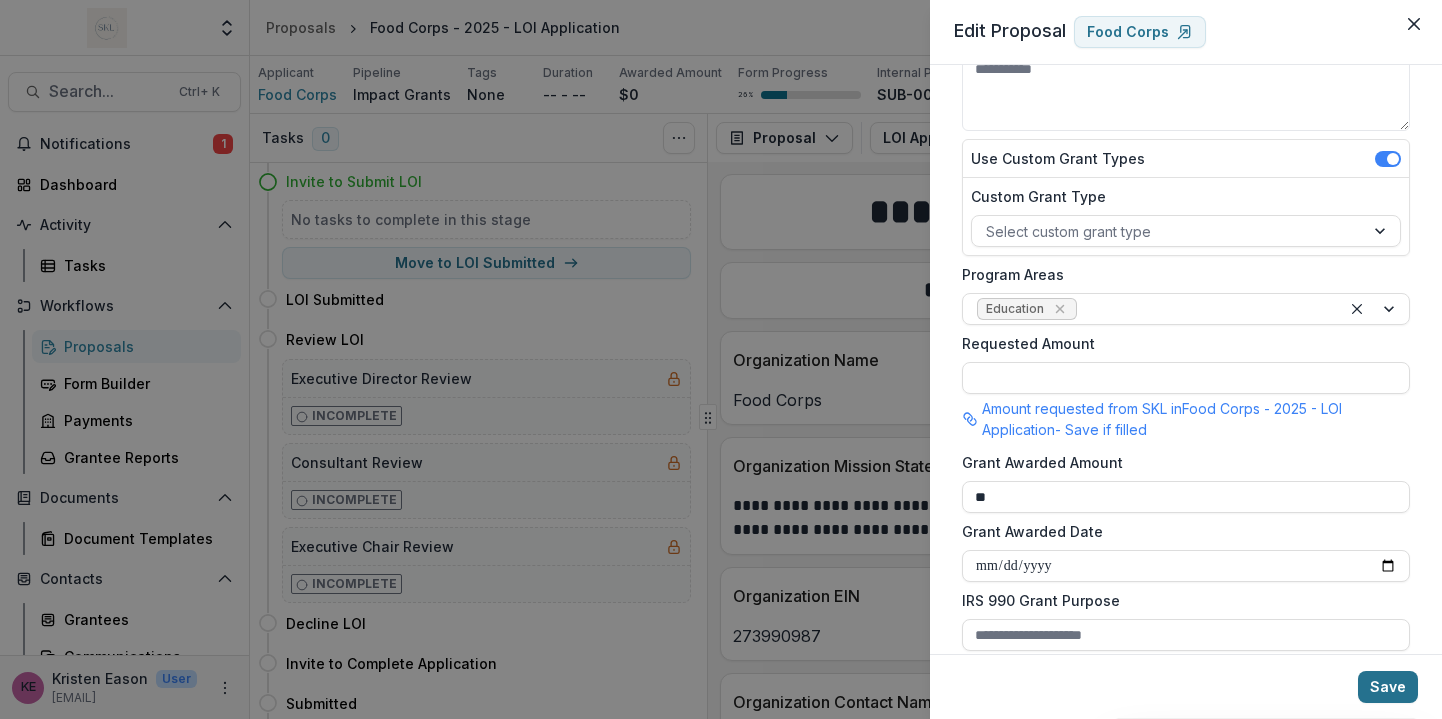 click on "Save" at bounding box center [1388, 687] 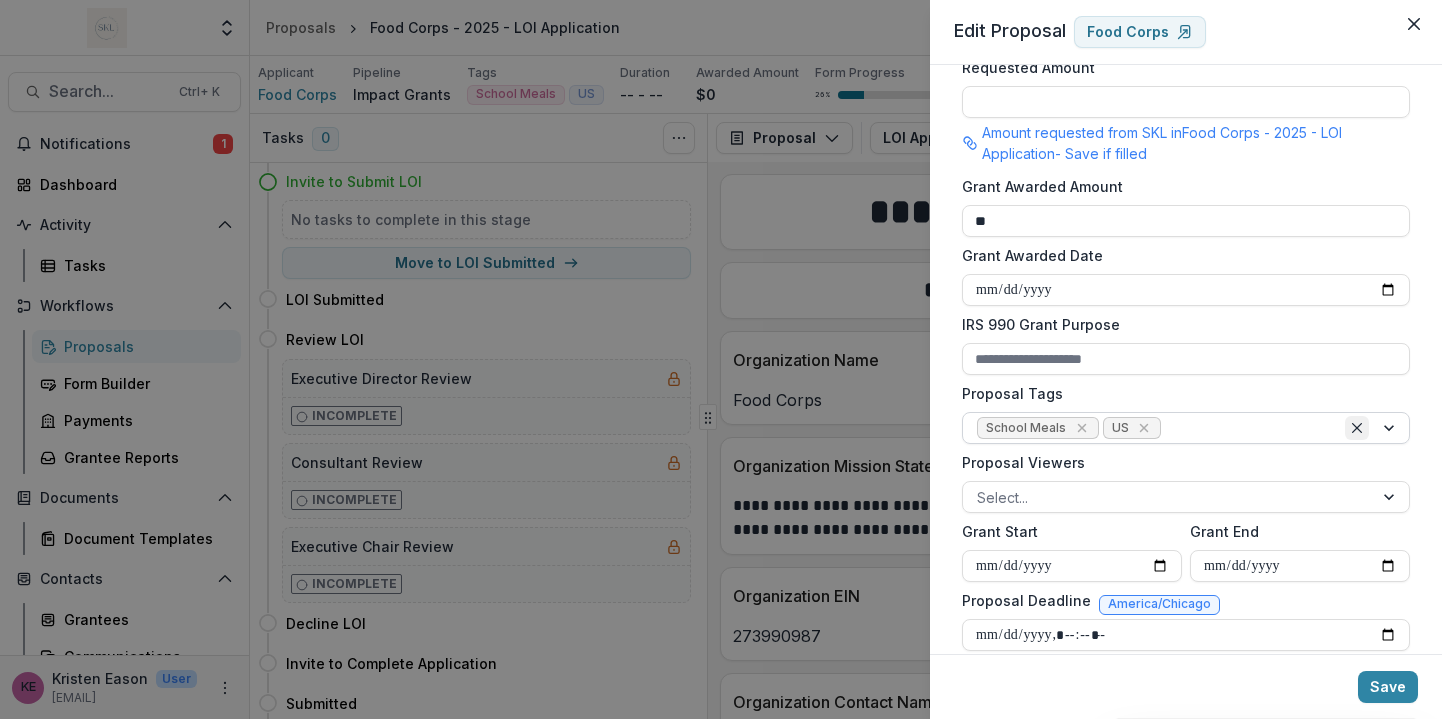 scroll, scrollTop: 490, scrollLeft: 0, axis: vertical 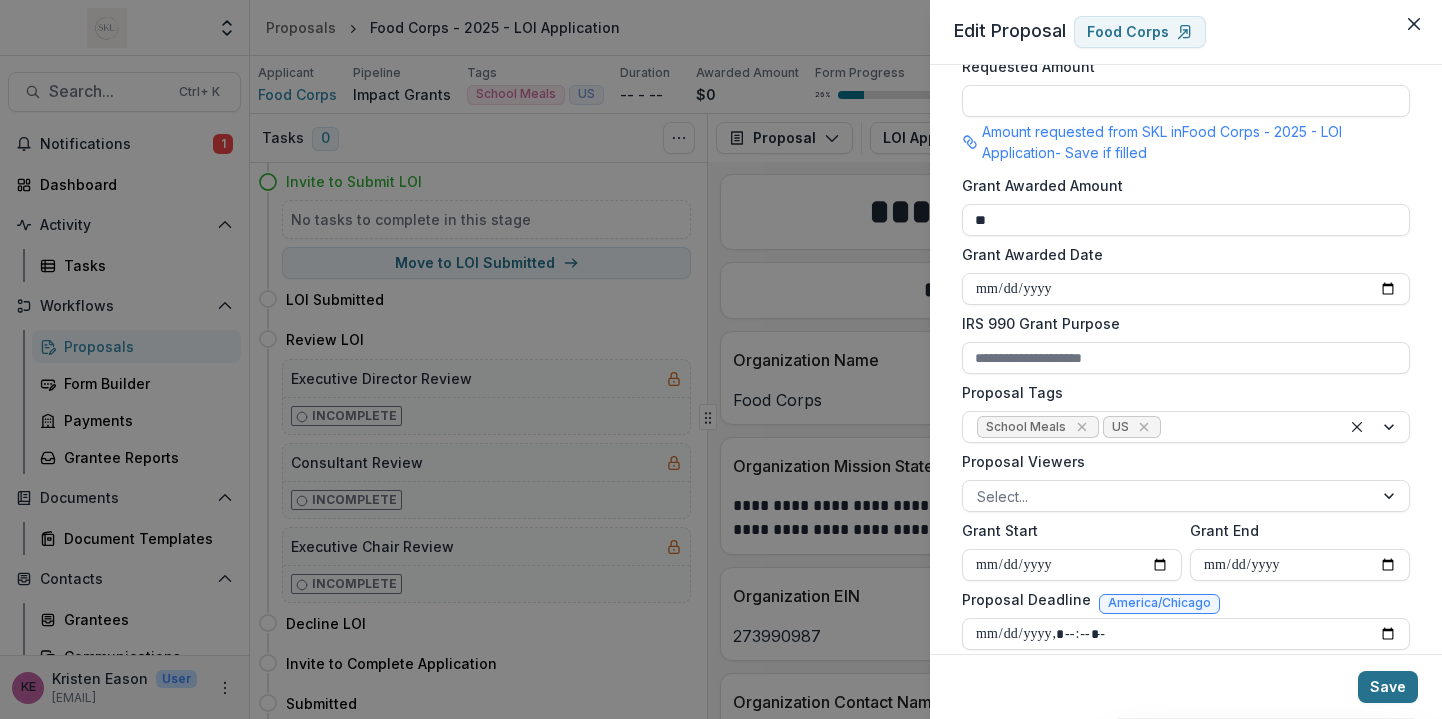 click on "Save" at bounding box center [1388, 687] 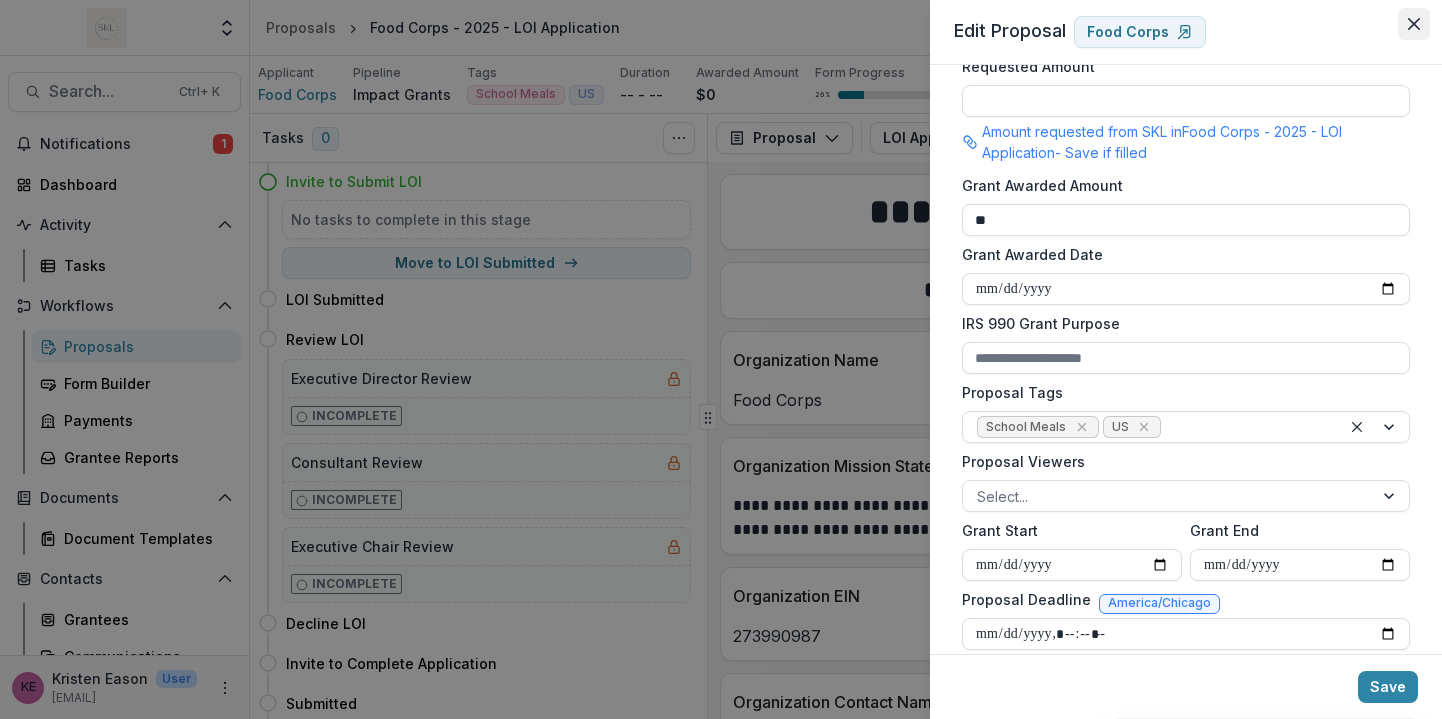 click 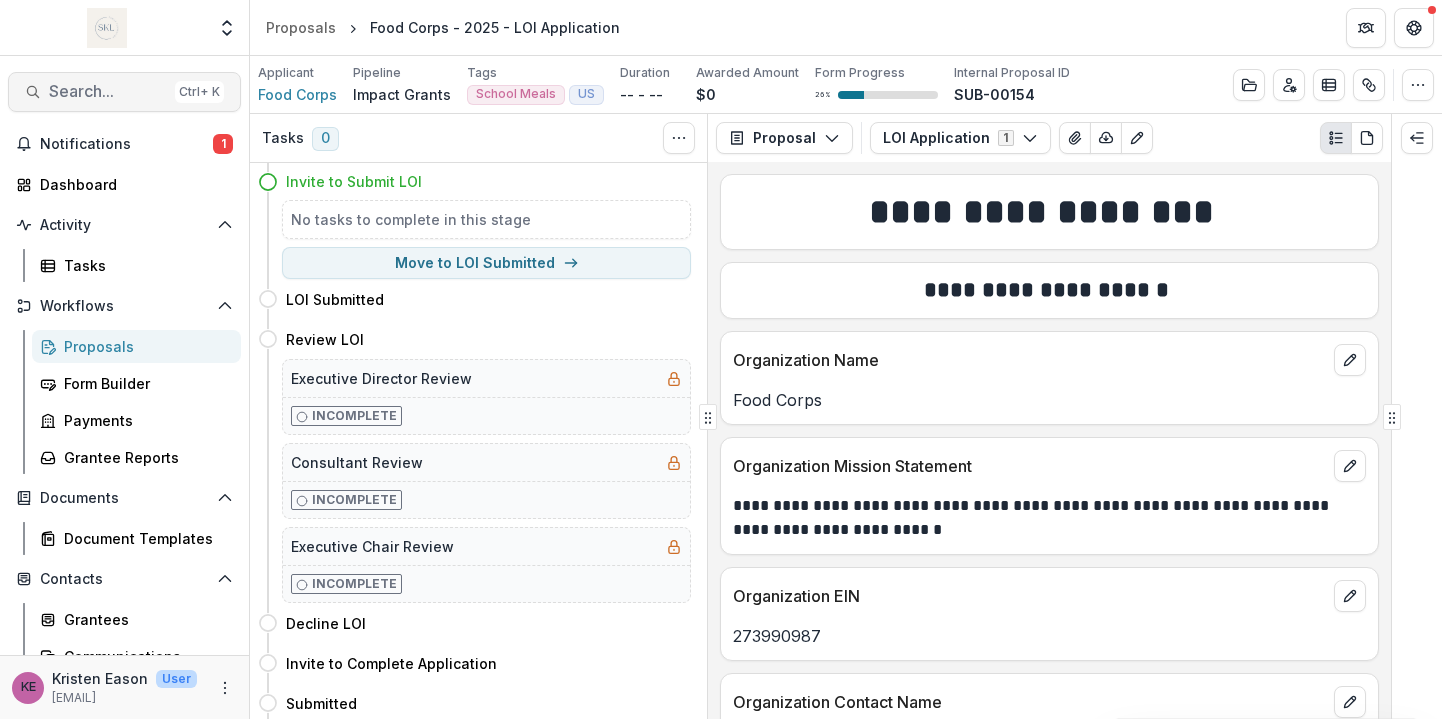 click on "Search..." at bounding box center (108, 91) 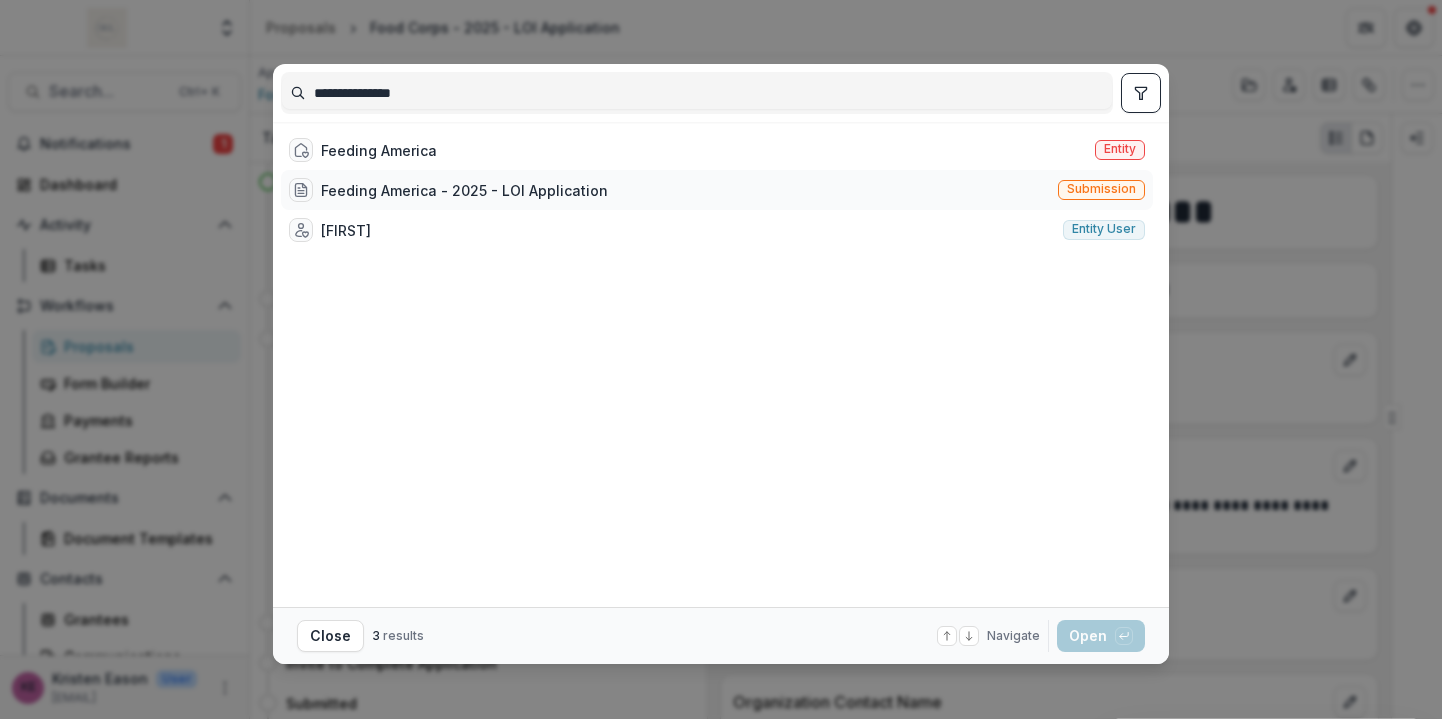type on "**********" 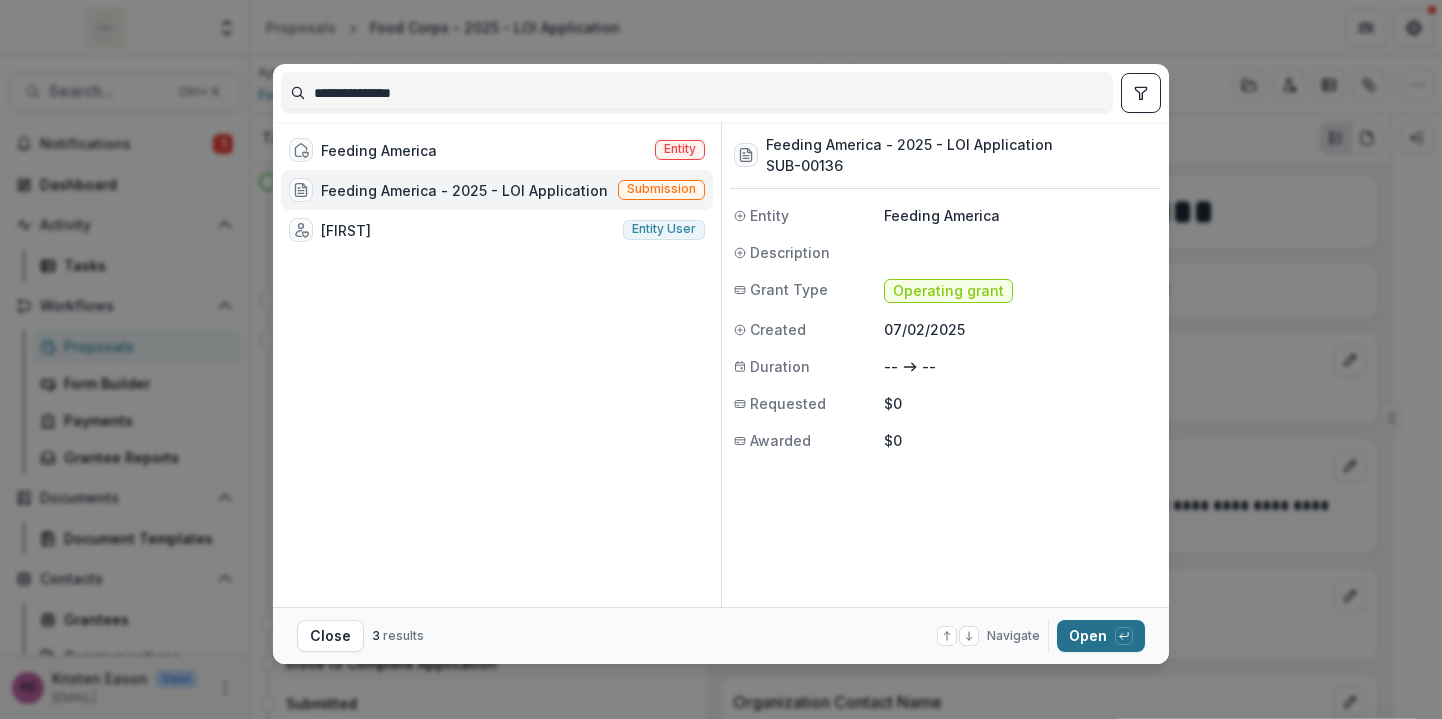 click on "Open with enter key" at bounding box center [1101, 636] 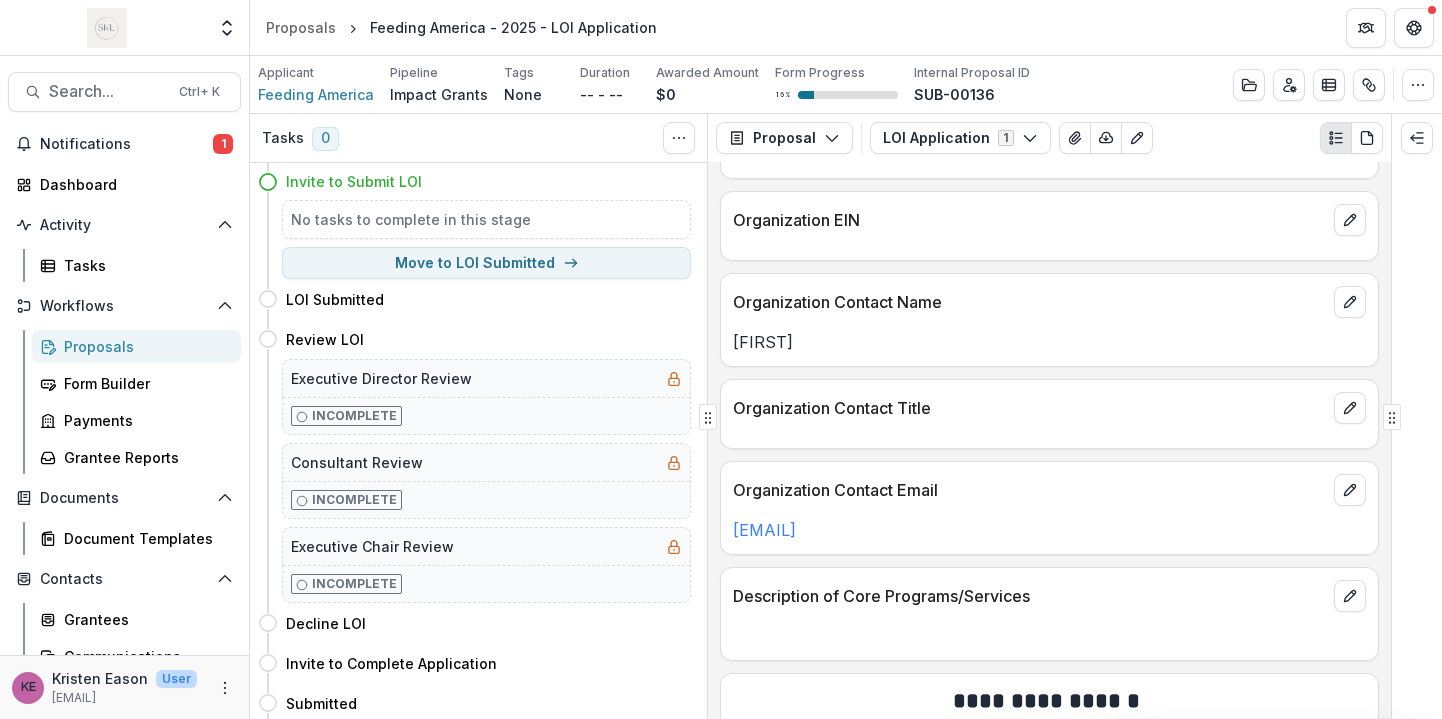 scroll, scrollTop: 0, scrollLeft: 0, axis: both 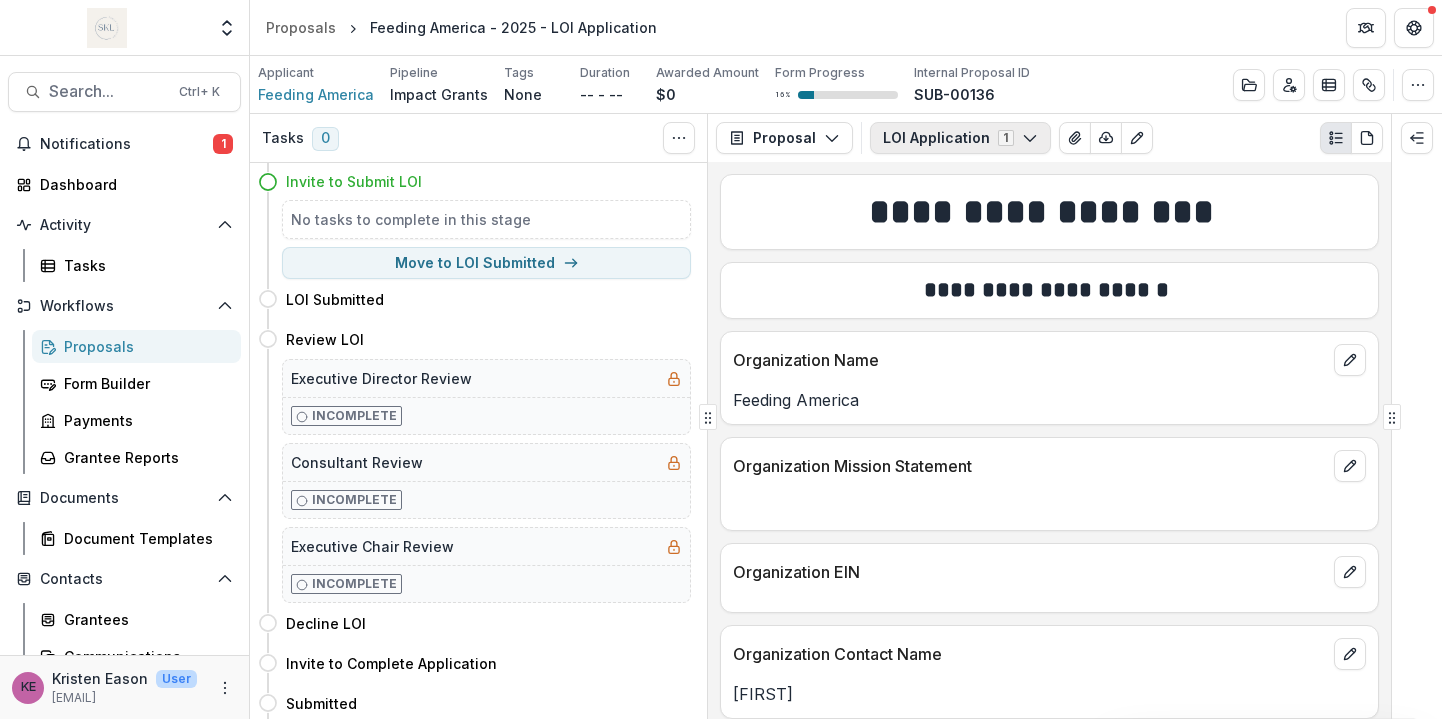 click 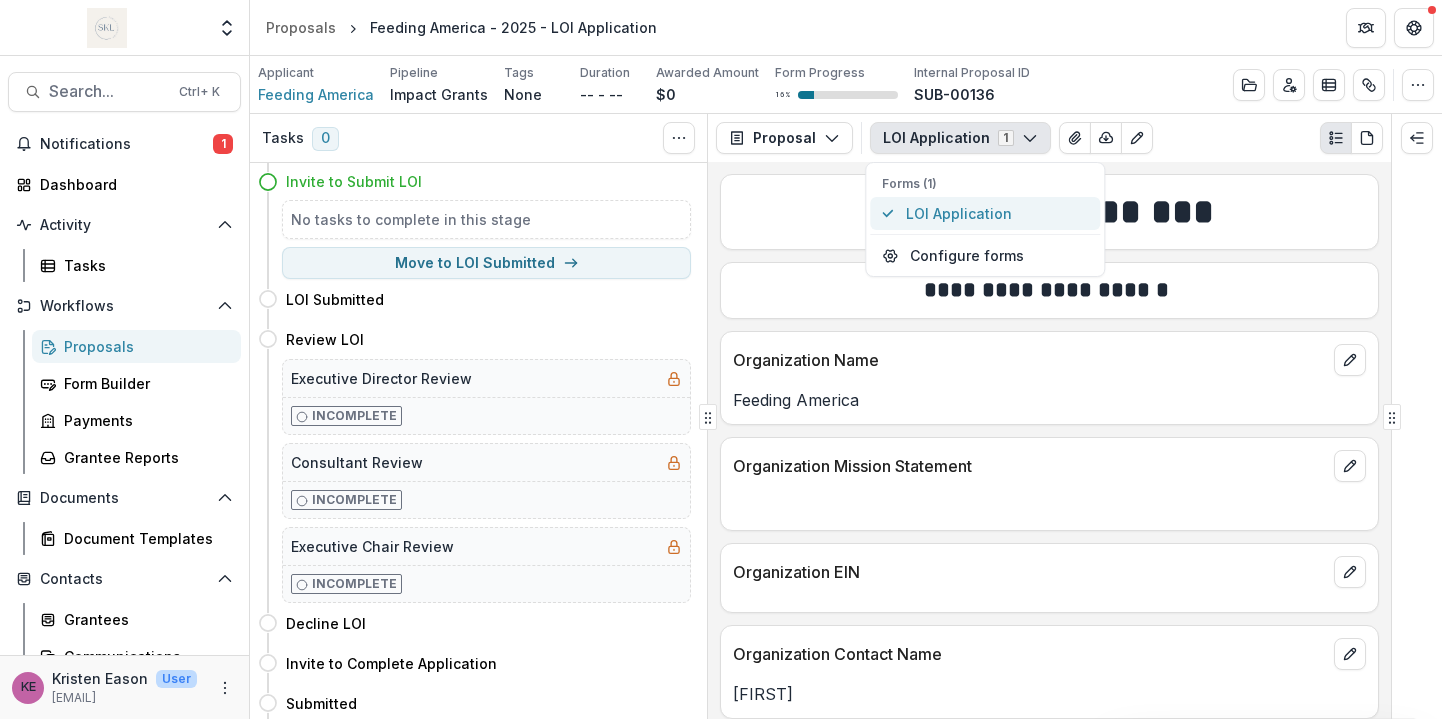 click on "LOI Application" at bounding box center (997, 213) 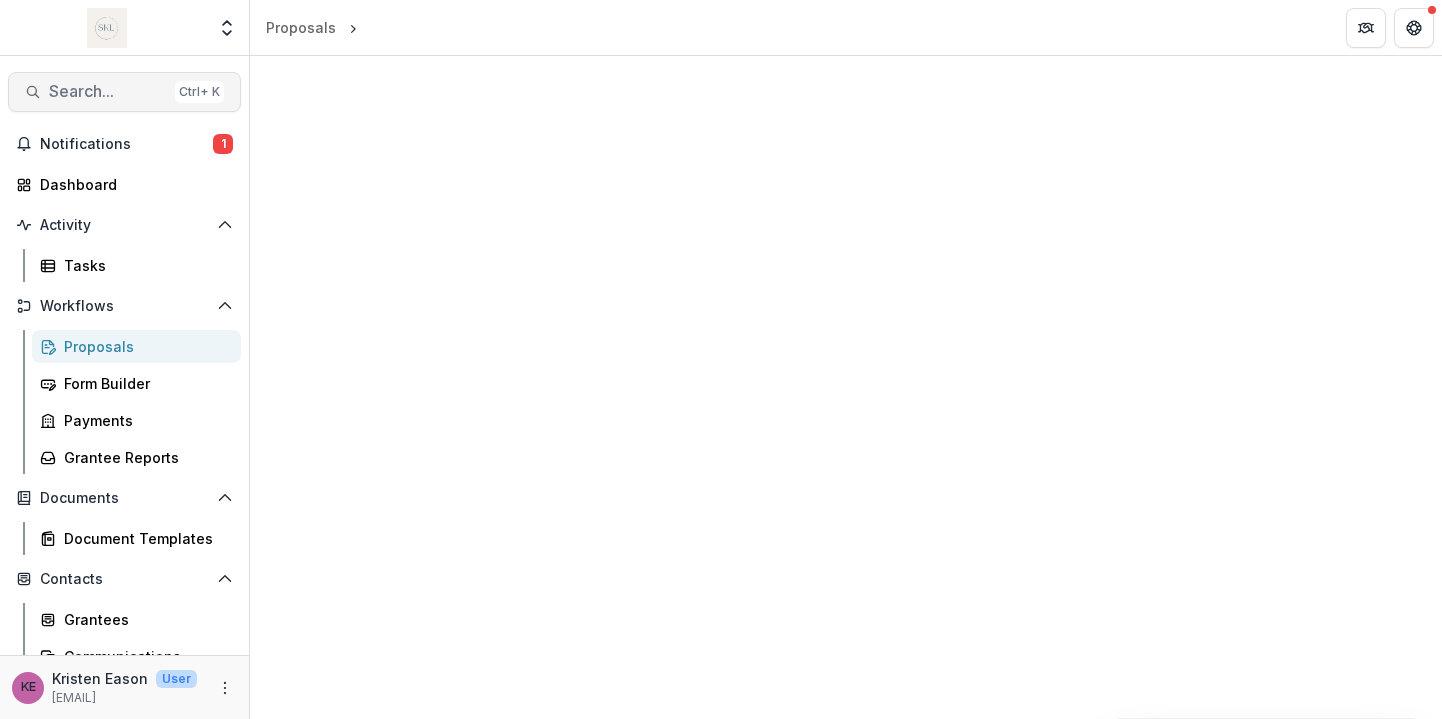 click on "Search..." at bounding box center (108, 91) 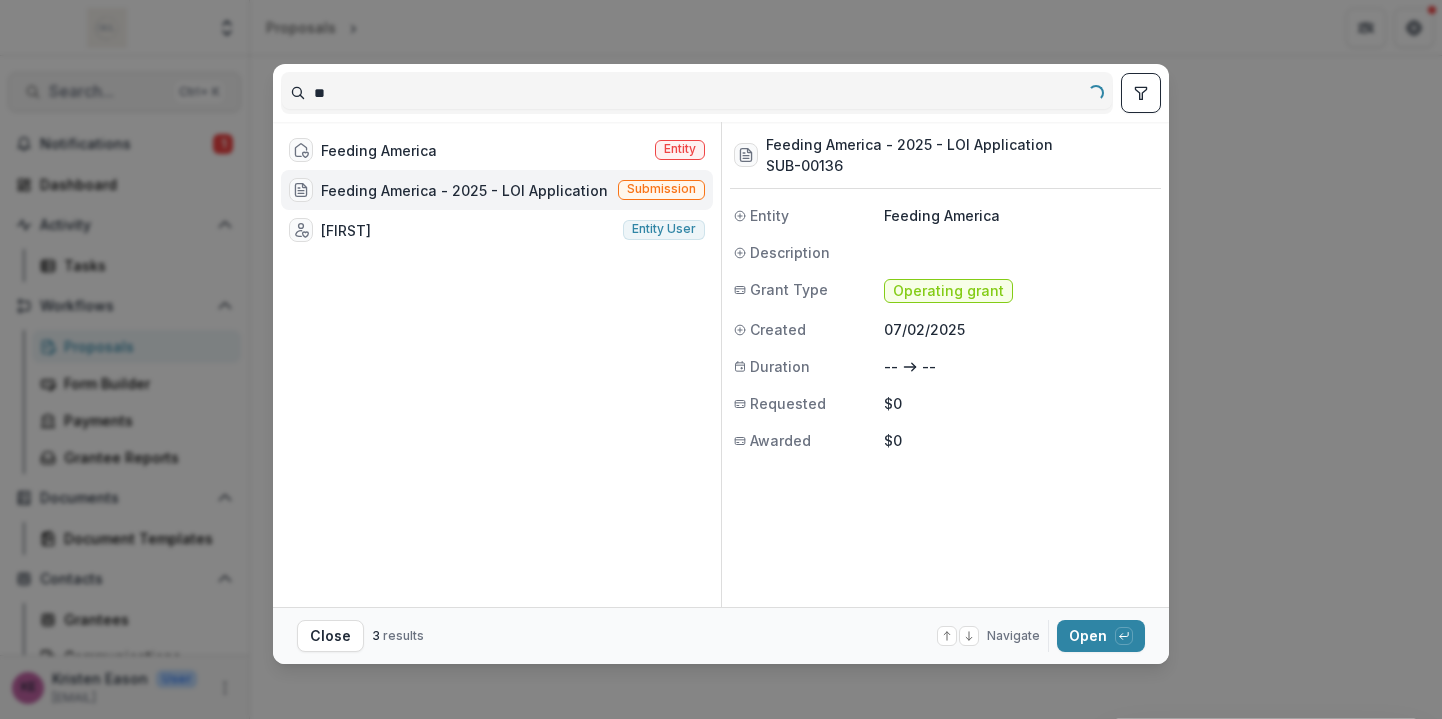 type on "*" 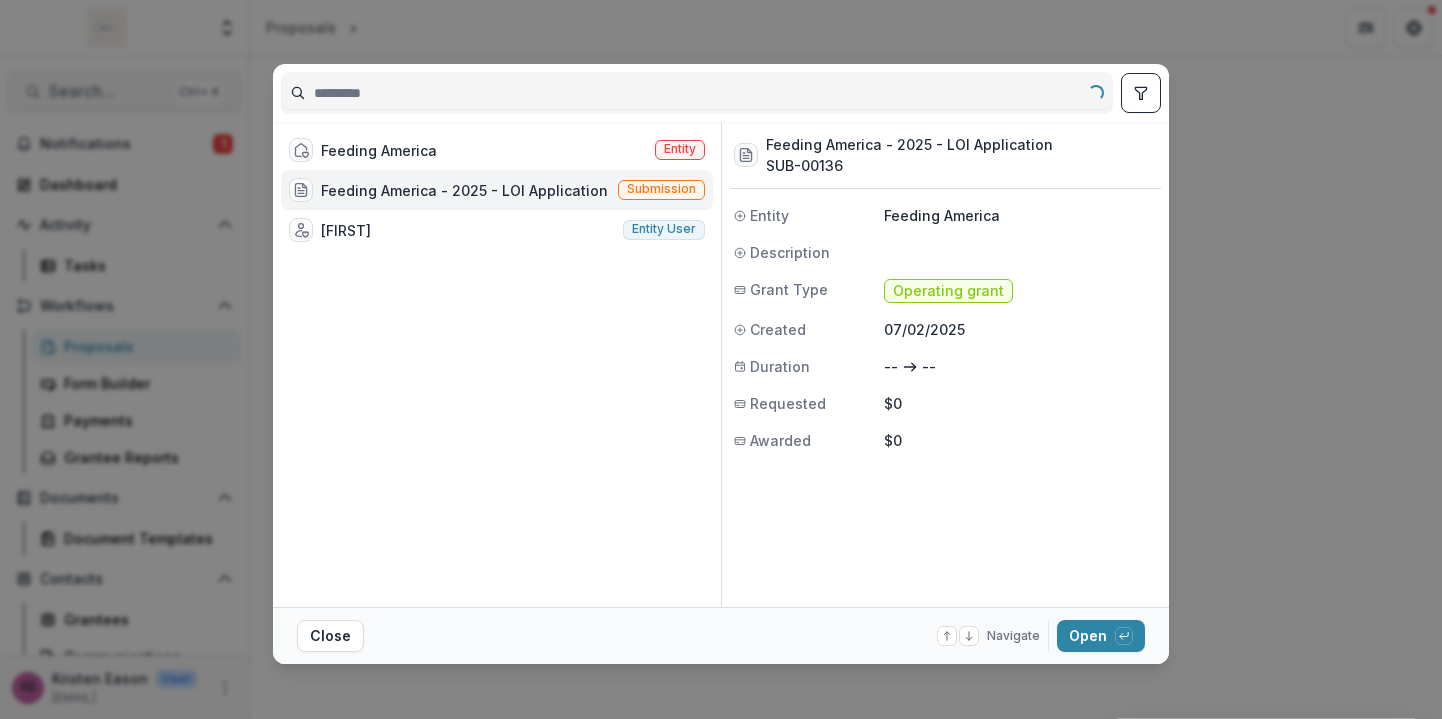 type on "*" 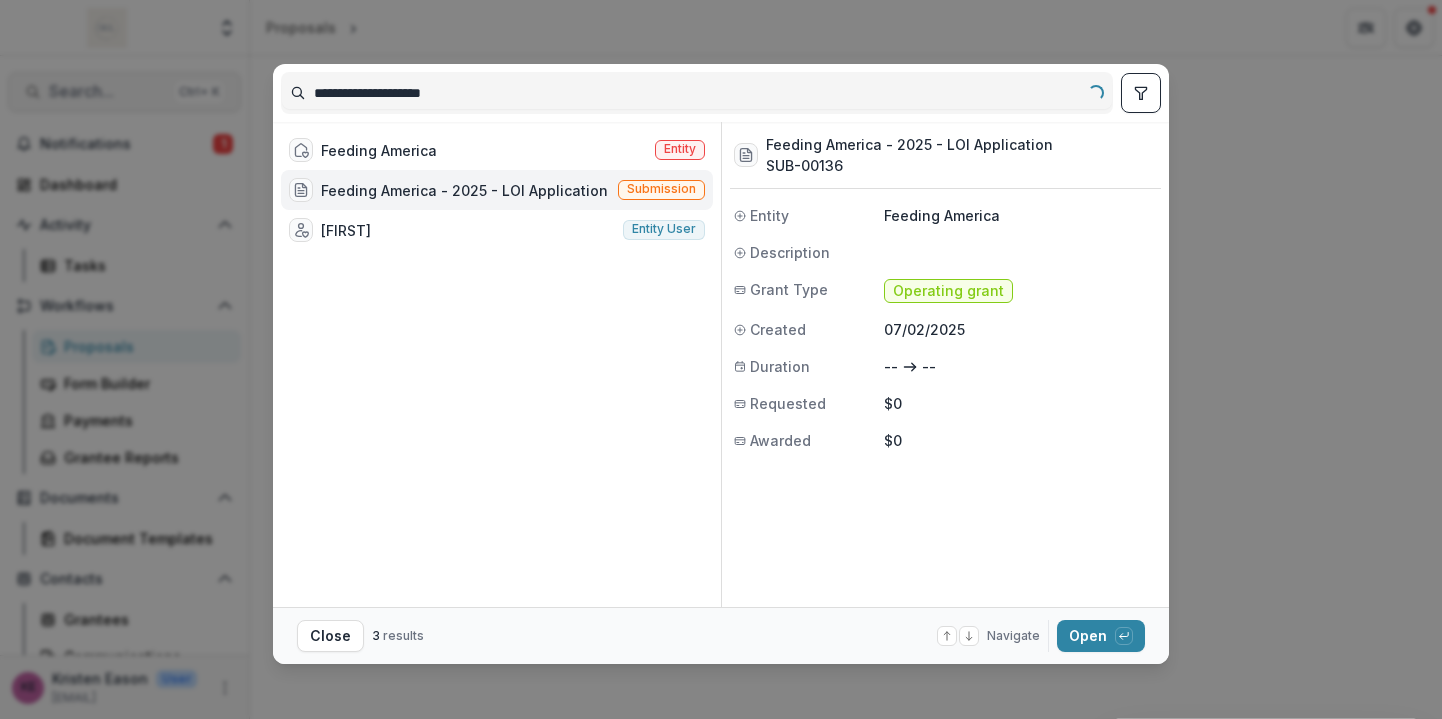 type on "**********" 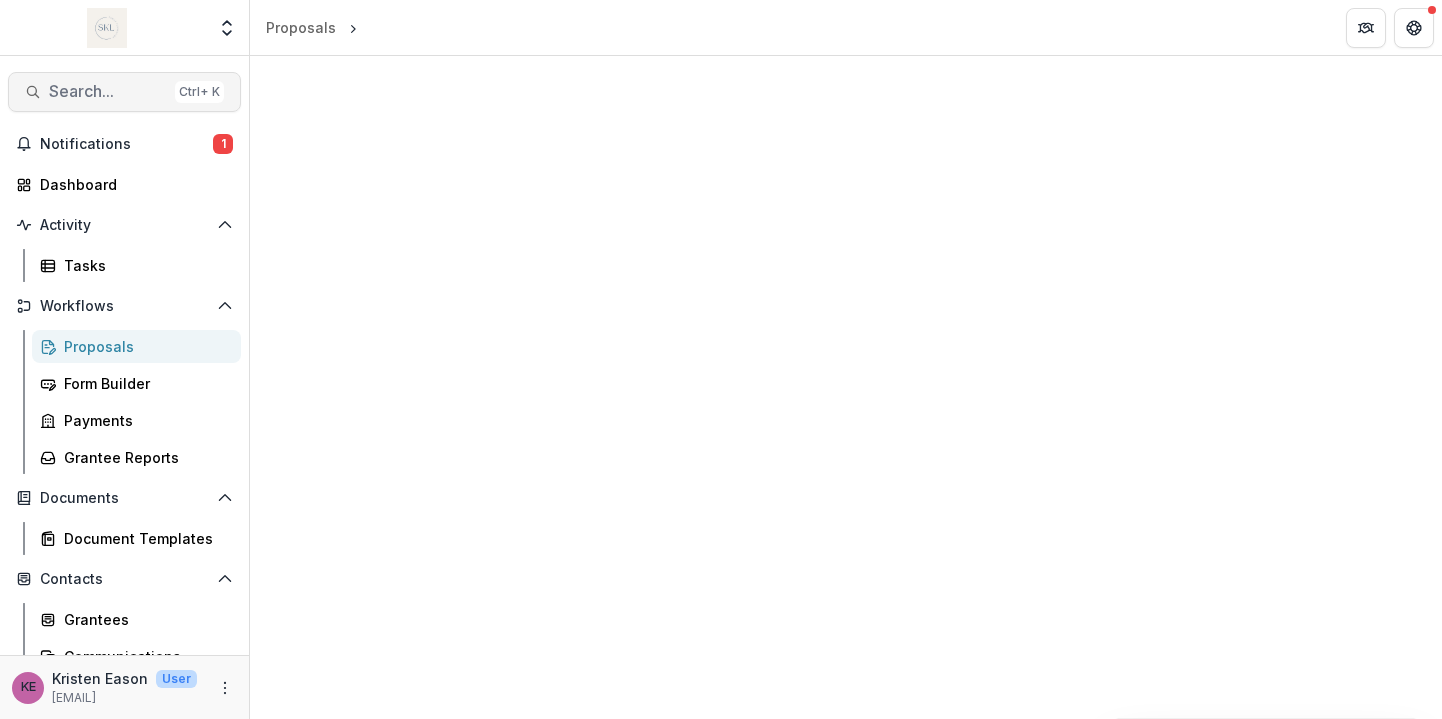 click on "Search..." at bounding box center [108, 91] 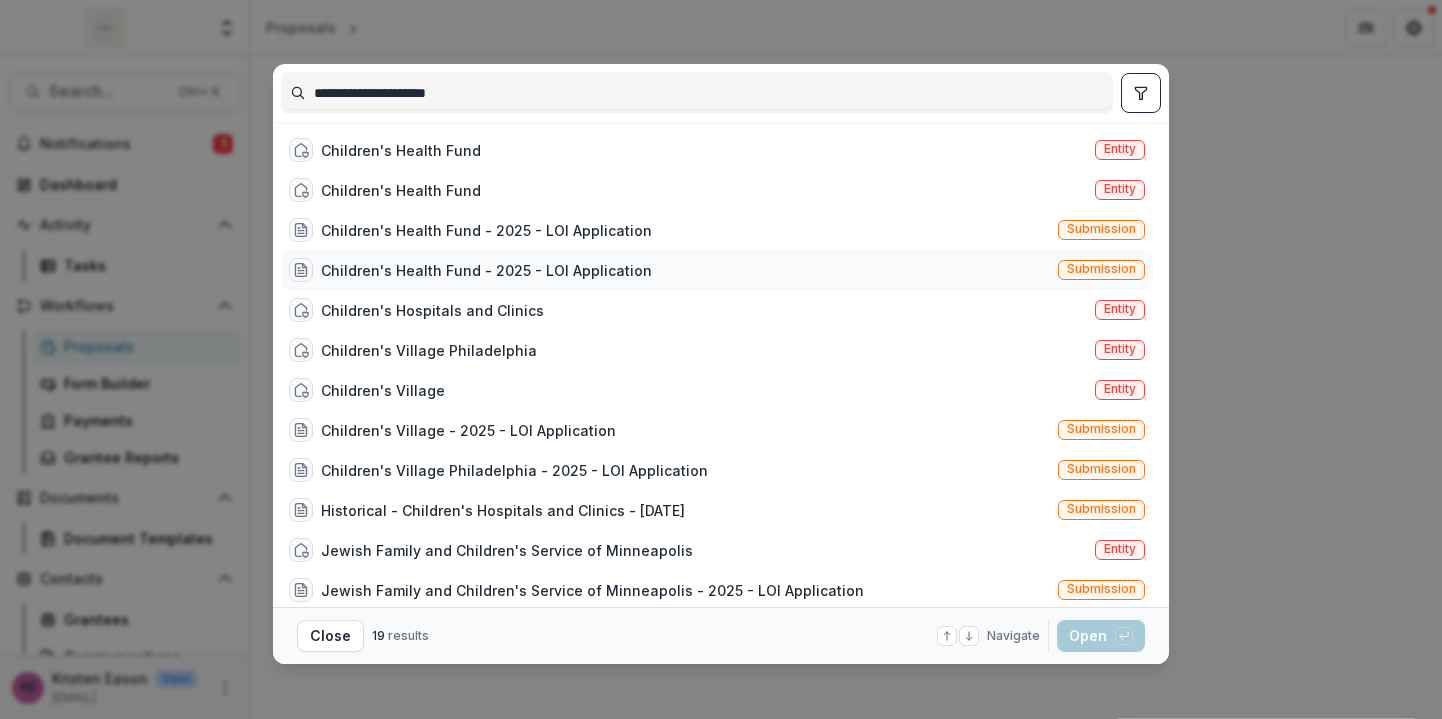 click on "Children's Health Fund - 2025 - LOI Application" at bounding box center [486, 270] 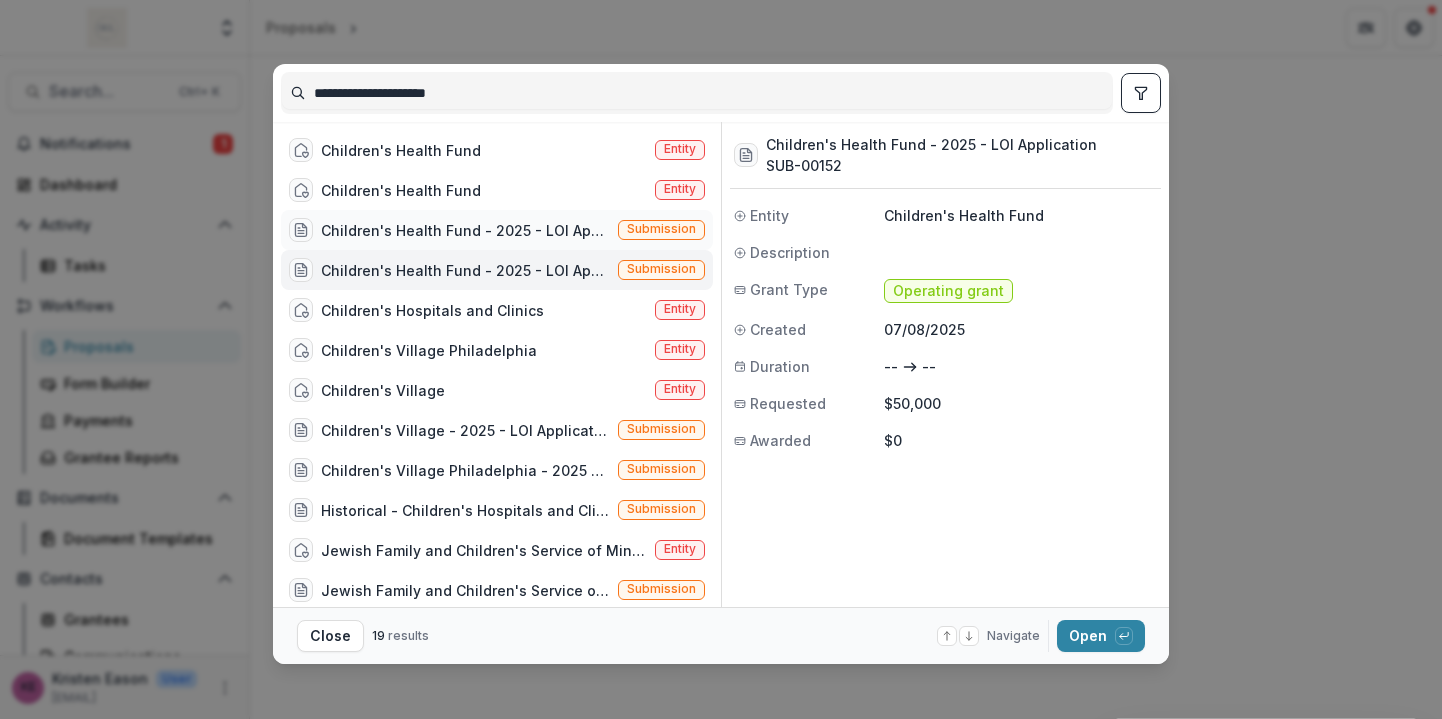 click on "Children's Health Fund - 2025 - LOI Application" at bounding box center (465, 230) 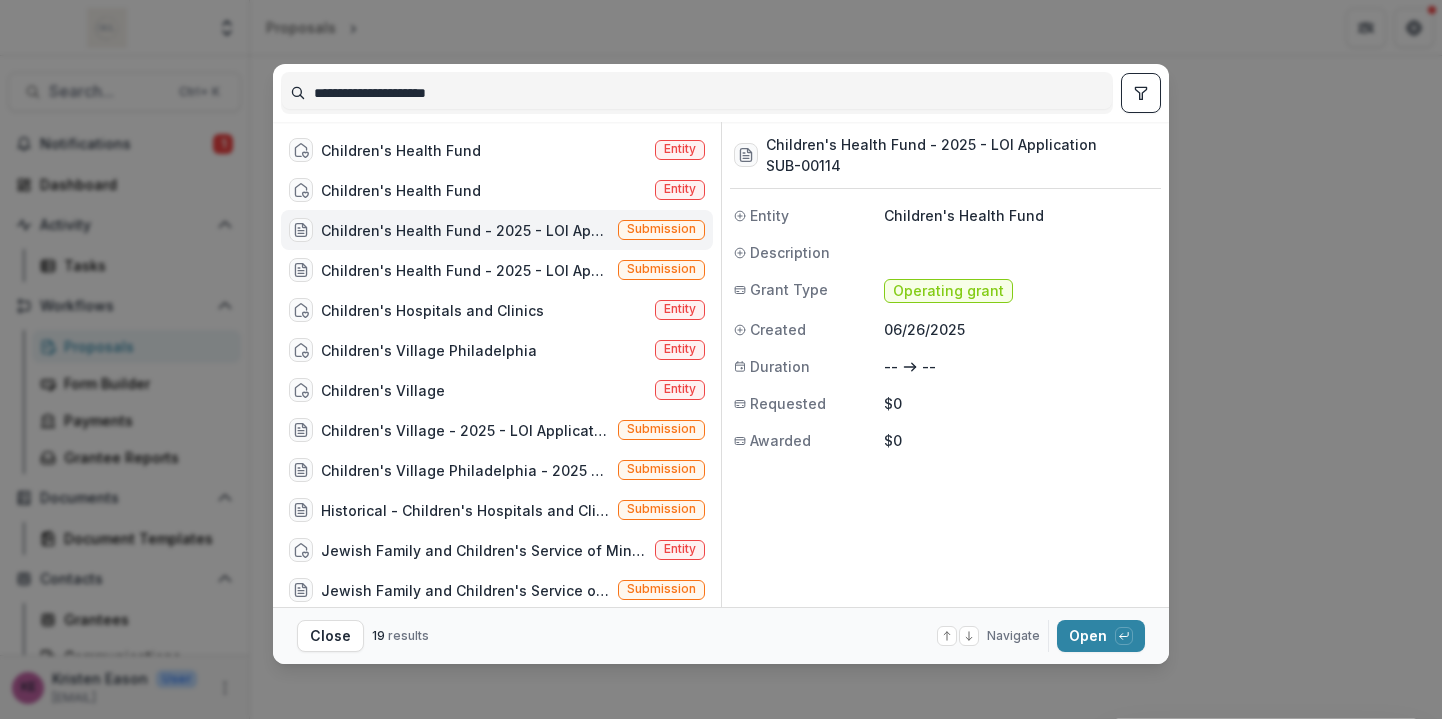 click 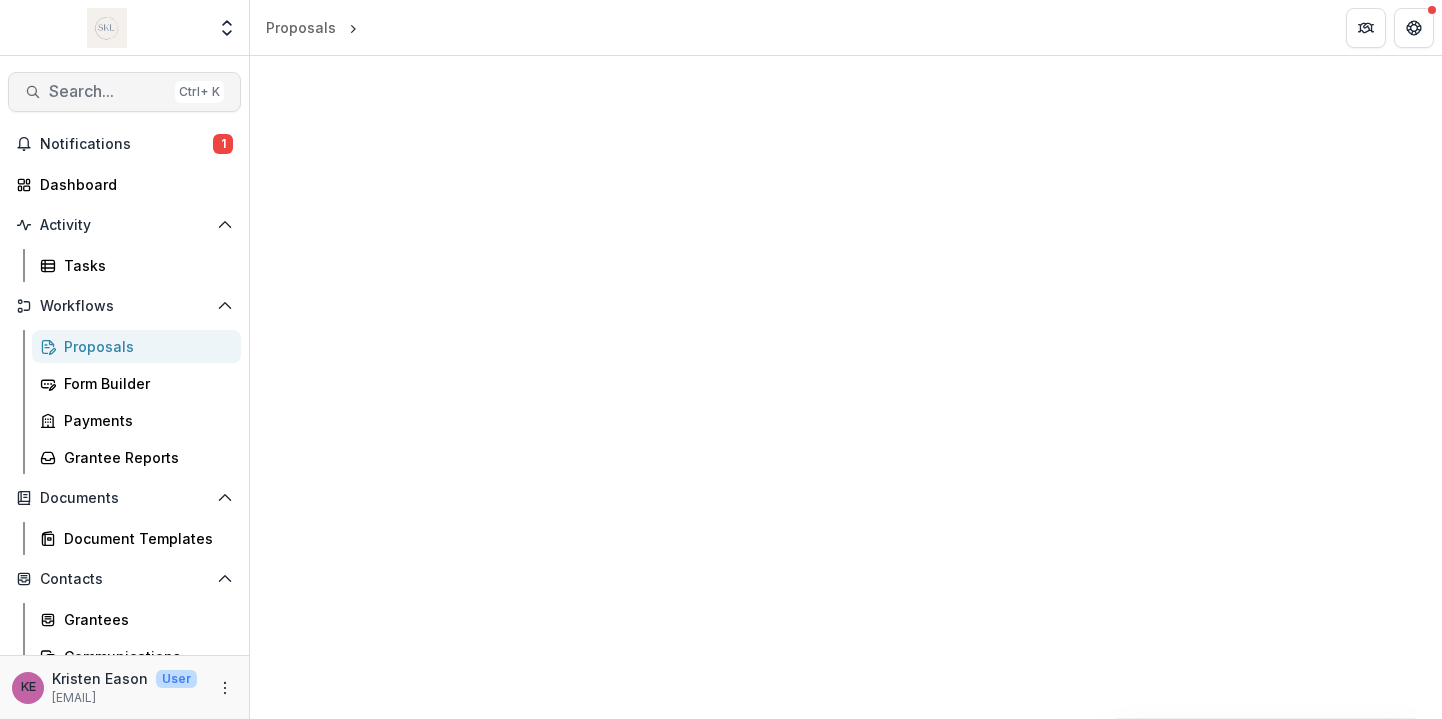 click on "Search..." at bounding box center (108, 91) 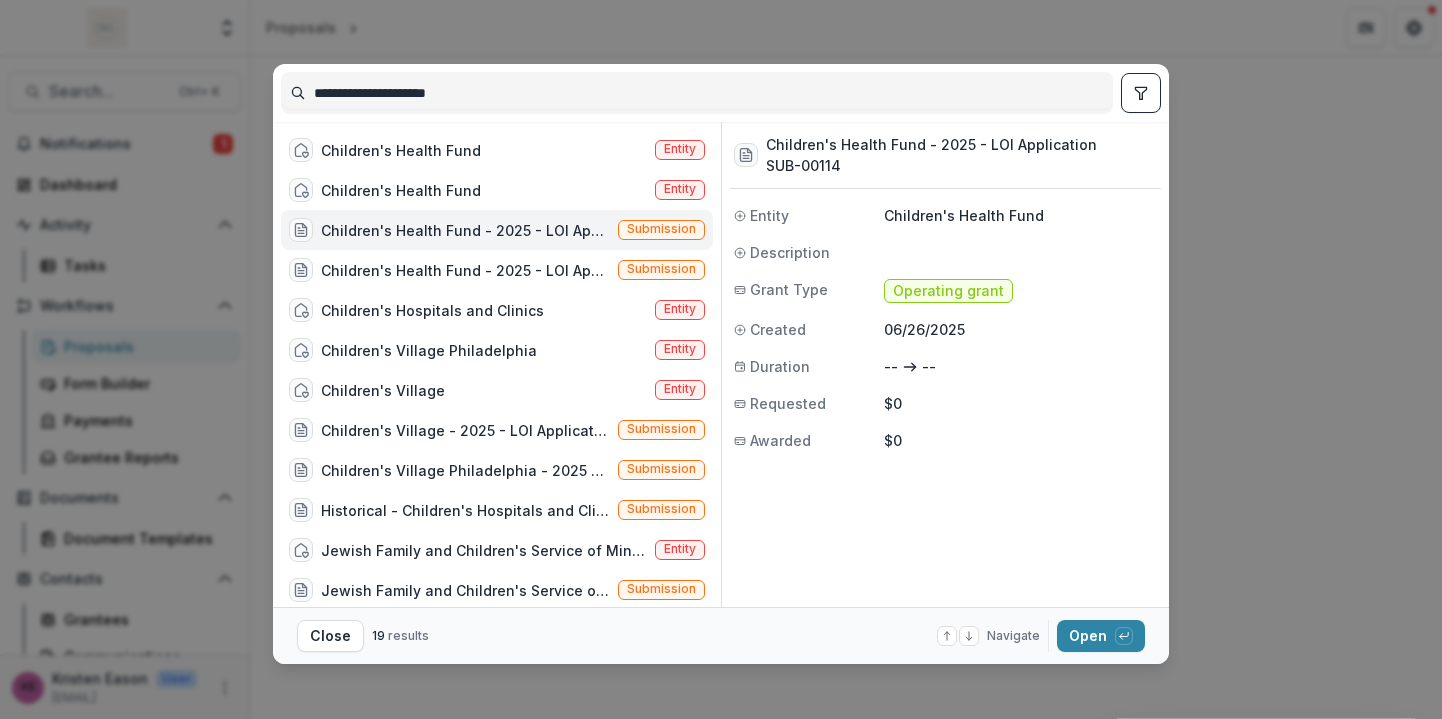 click on "Children's Health Fund - 2025 - LOI Application" at bounding box center (465, 230) 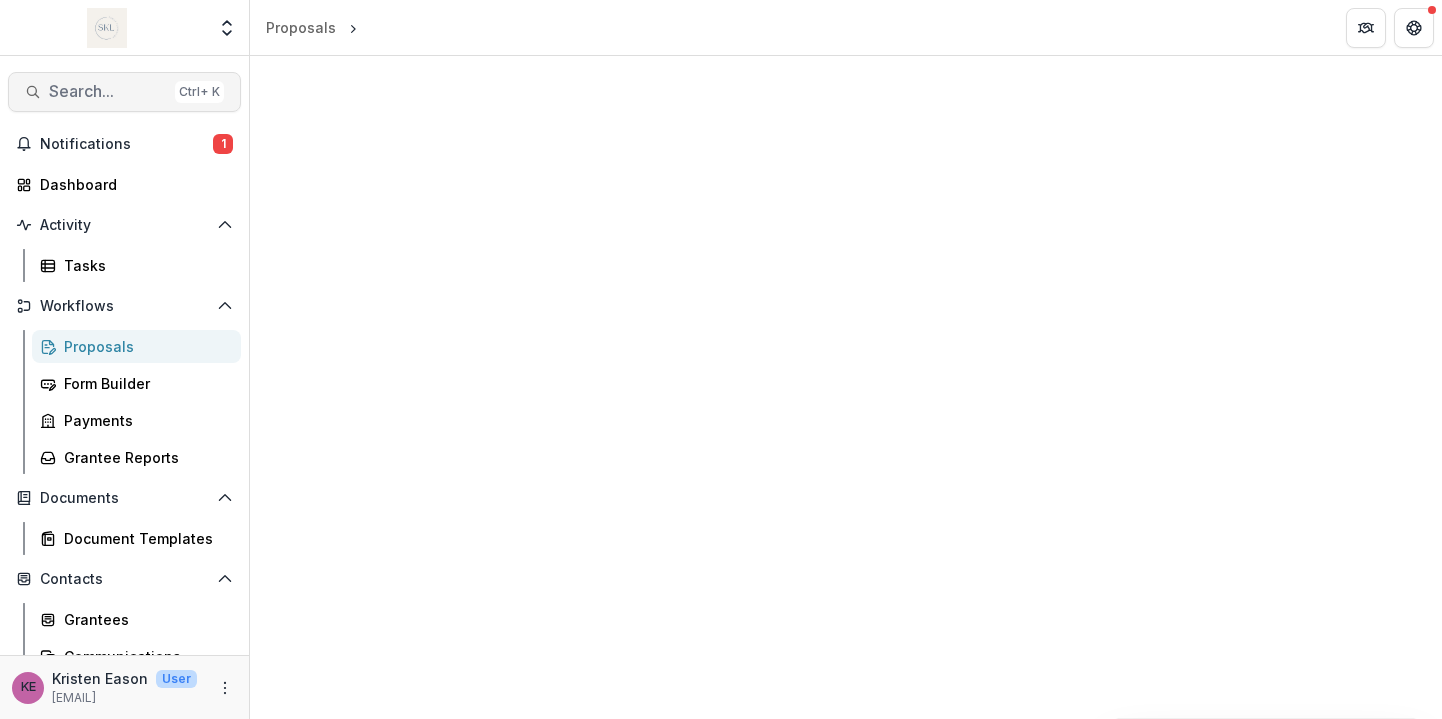 click on "Search..." at bounding box center [108, 91] 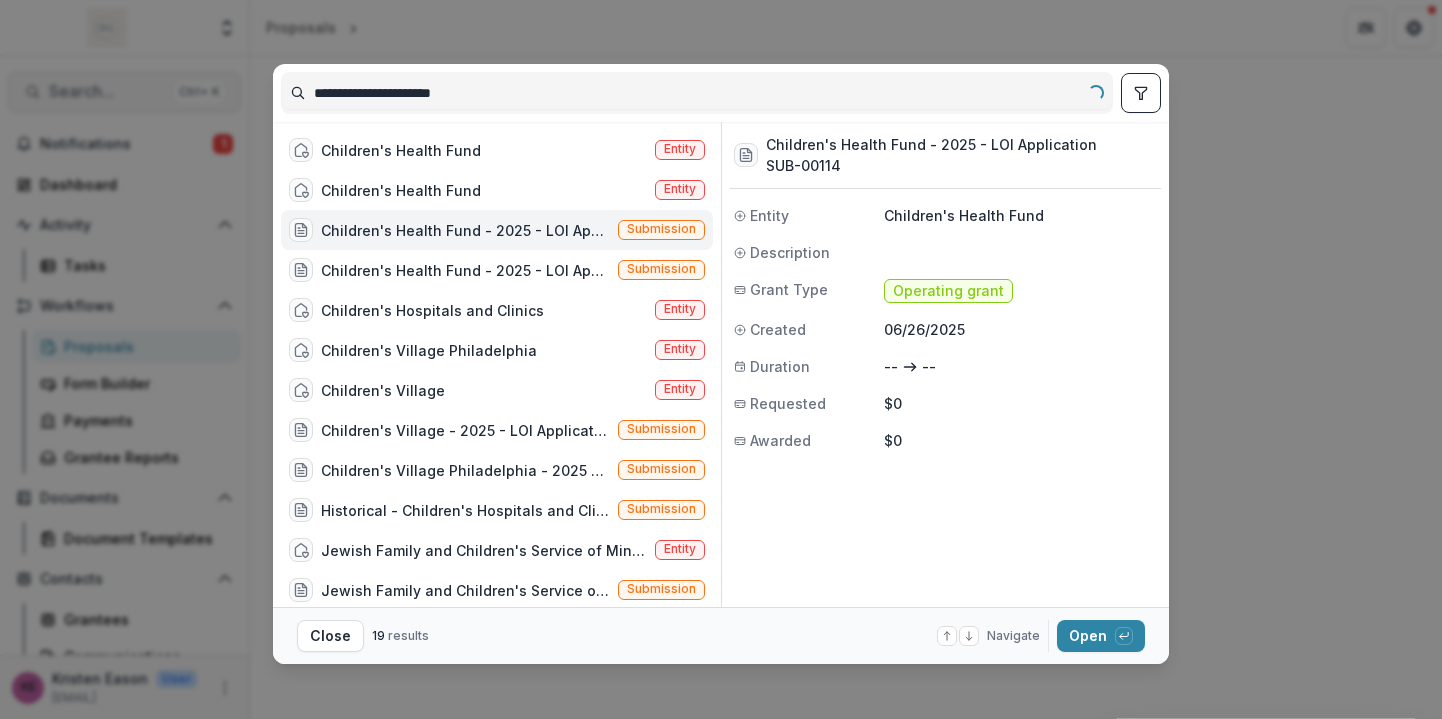 type on "**********" 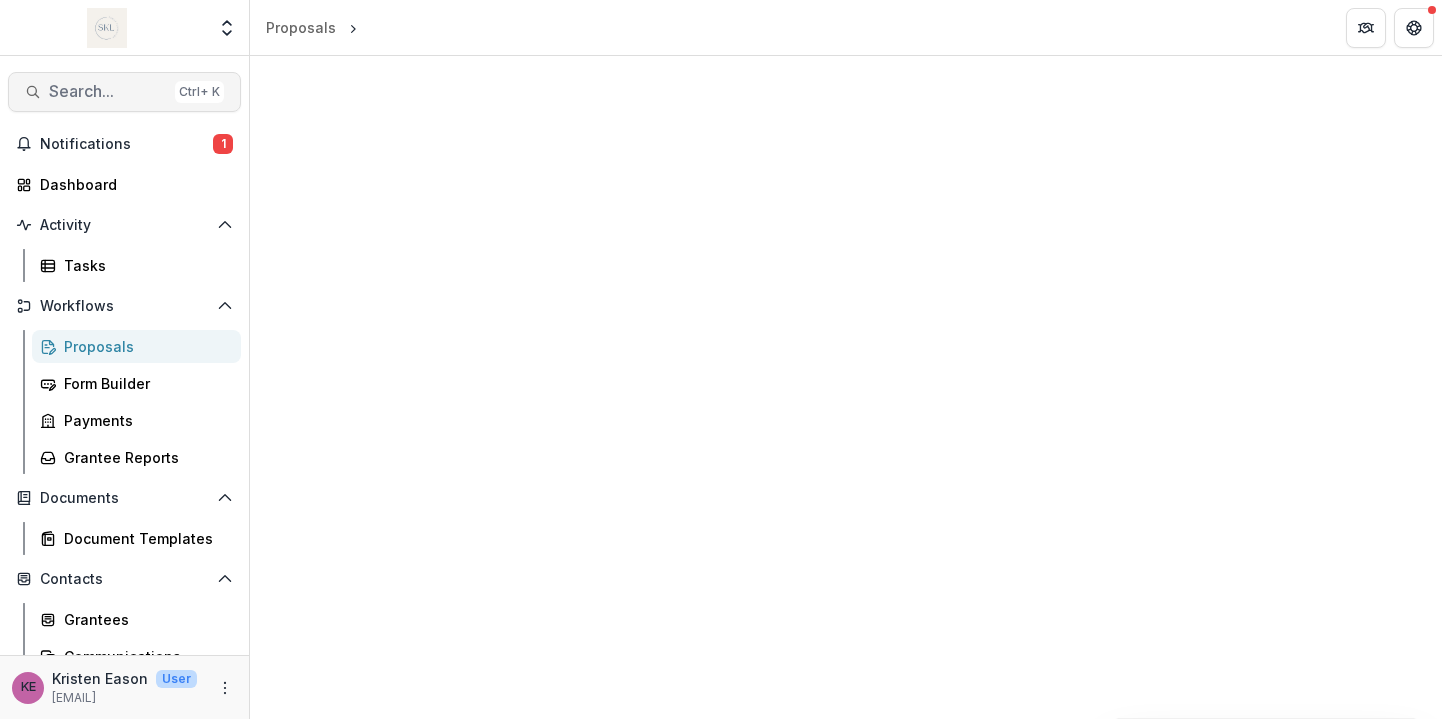 click on "Search..." at bounding box center (108, 91) 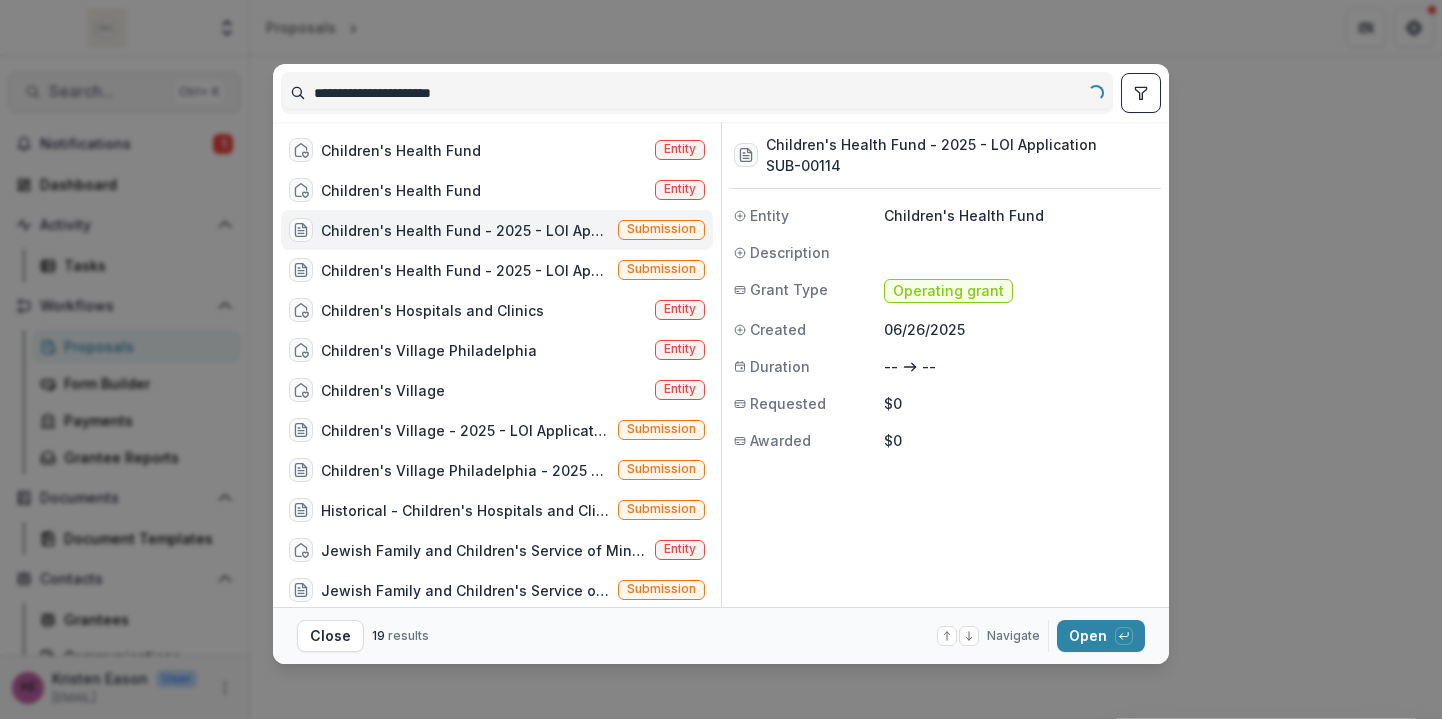 type on "**********" 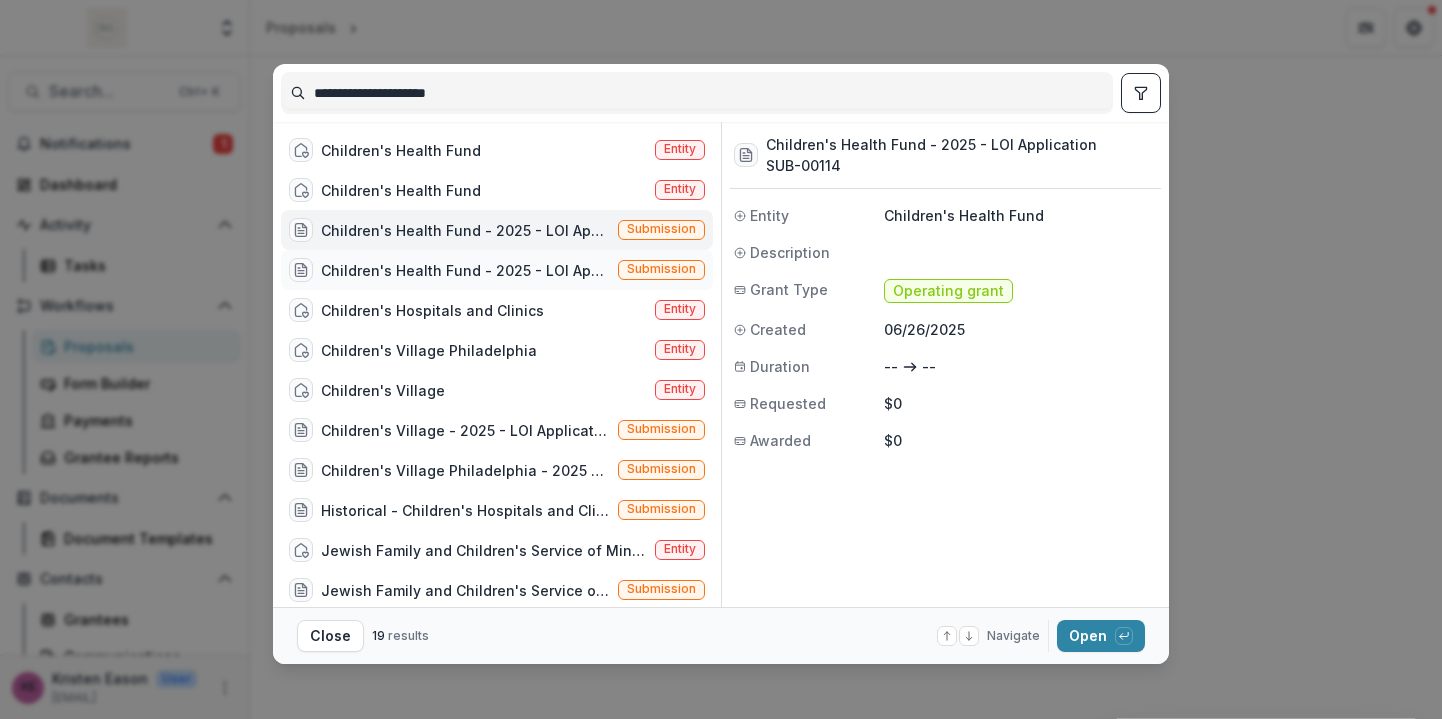 click on "Children's Health Fund - 2025 - LOI Application" at bounding box center [465, 270] 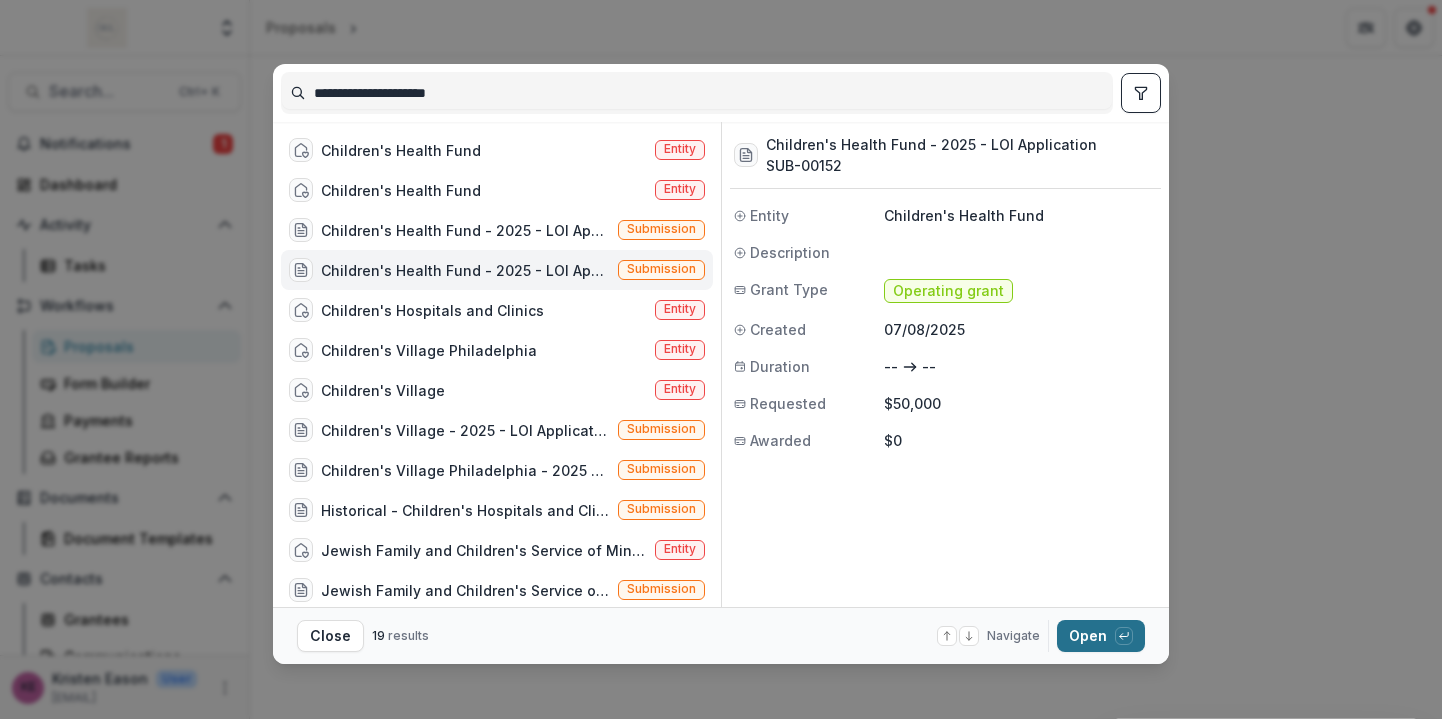 click on "Open with enter key" at bounding box center (1101, 636) 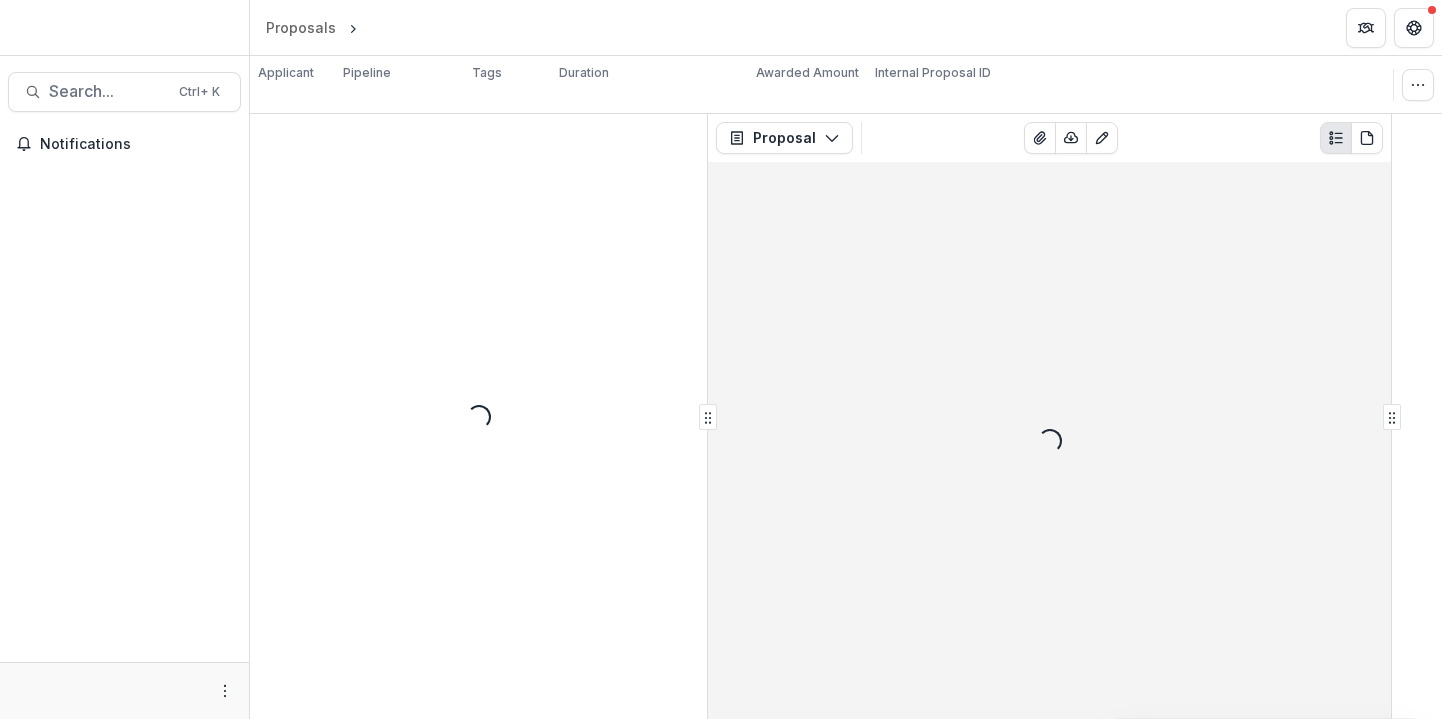 scroll, scrollTop: 0, scrollLeft: 0, axis: both 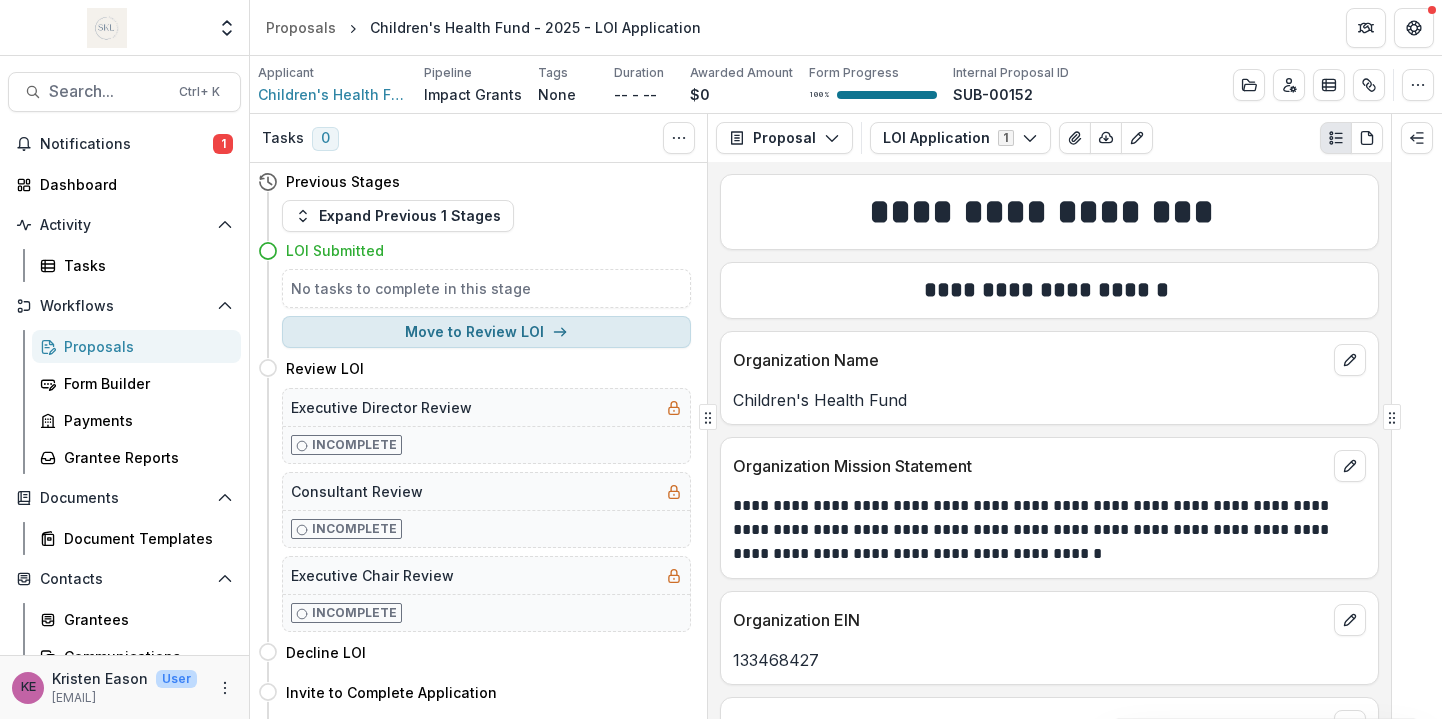 click on "Move to Review LOI" at bounding box center [486, 332] 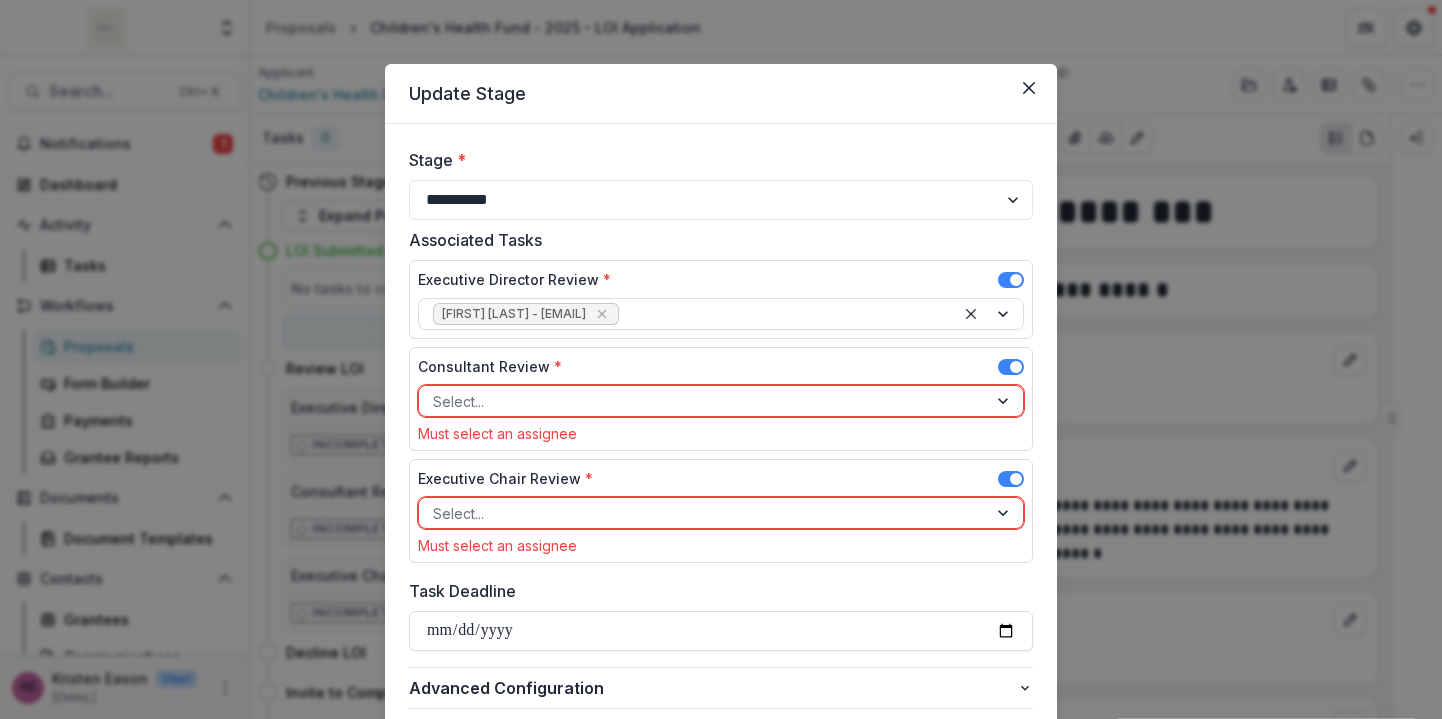 scroll, scrollTop: 5, scrollLeft: 0, axis: vertical 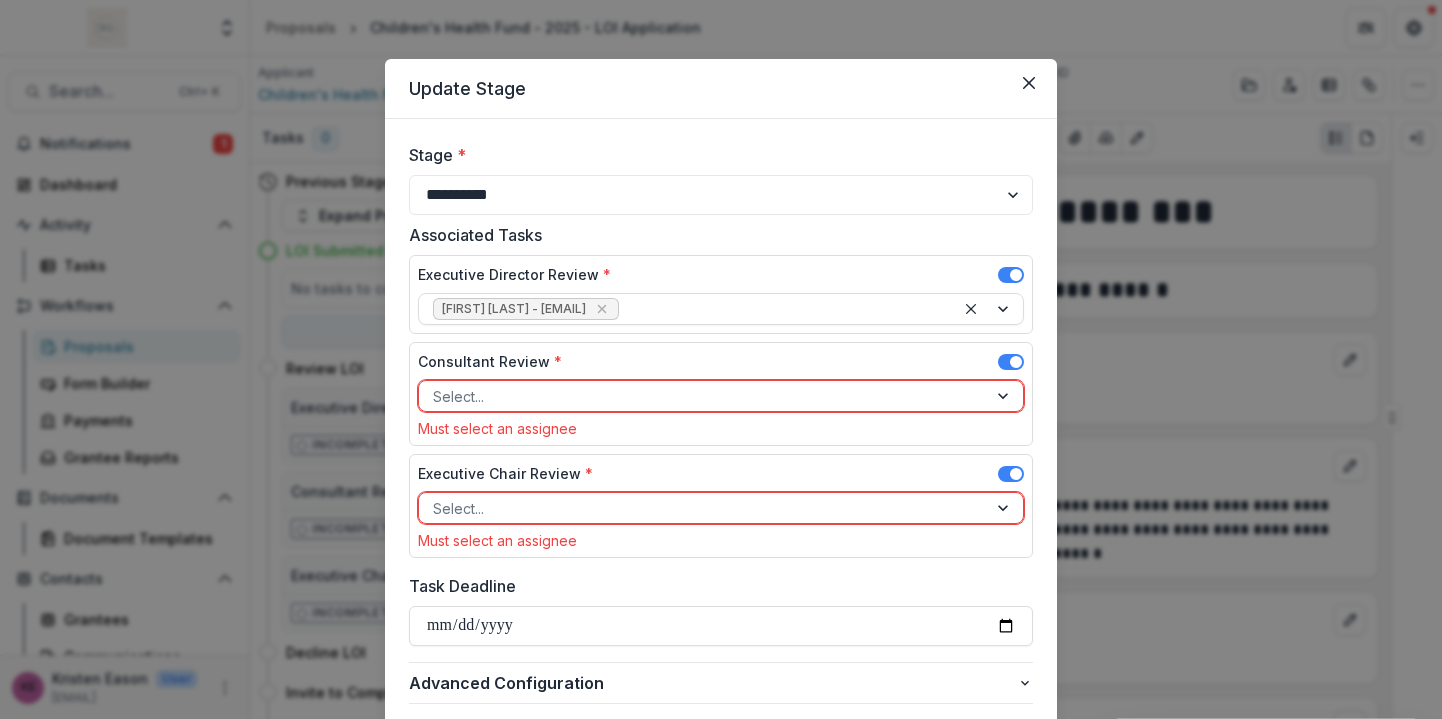 click at bounding box center [703, 396] 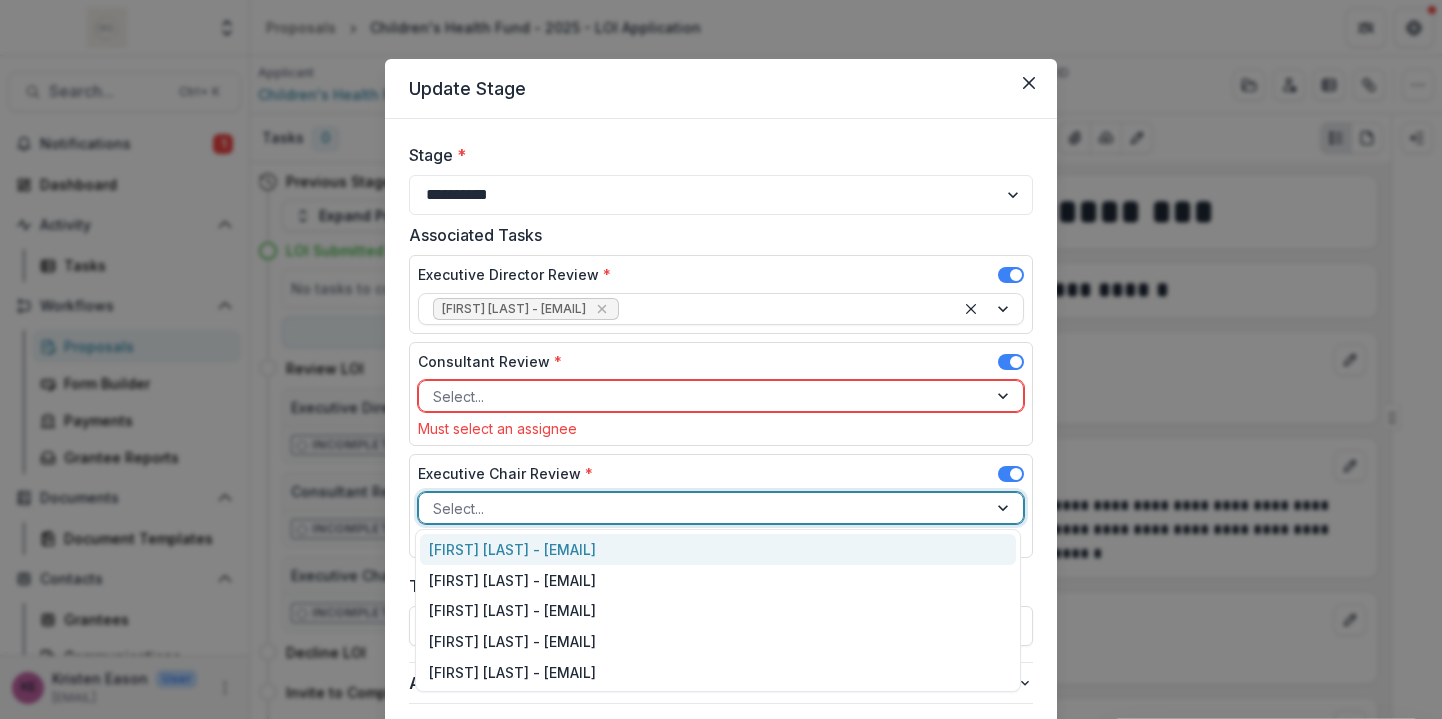 click at bounding box center (703, 508) 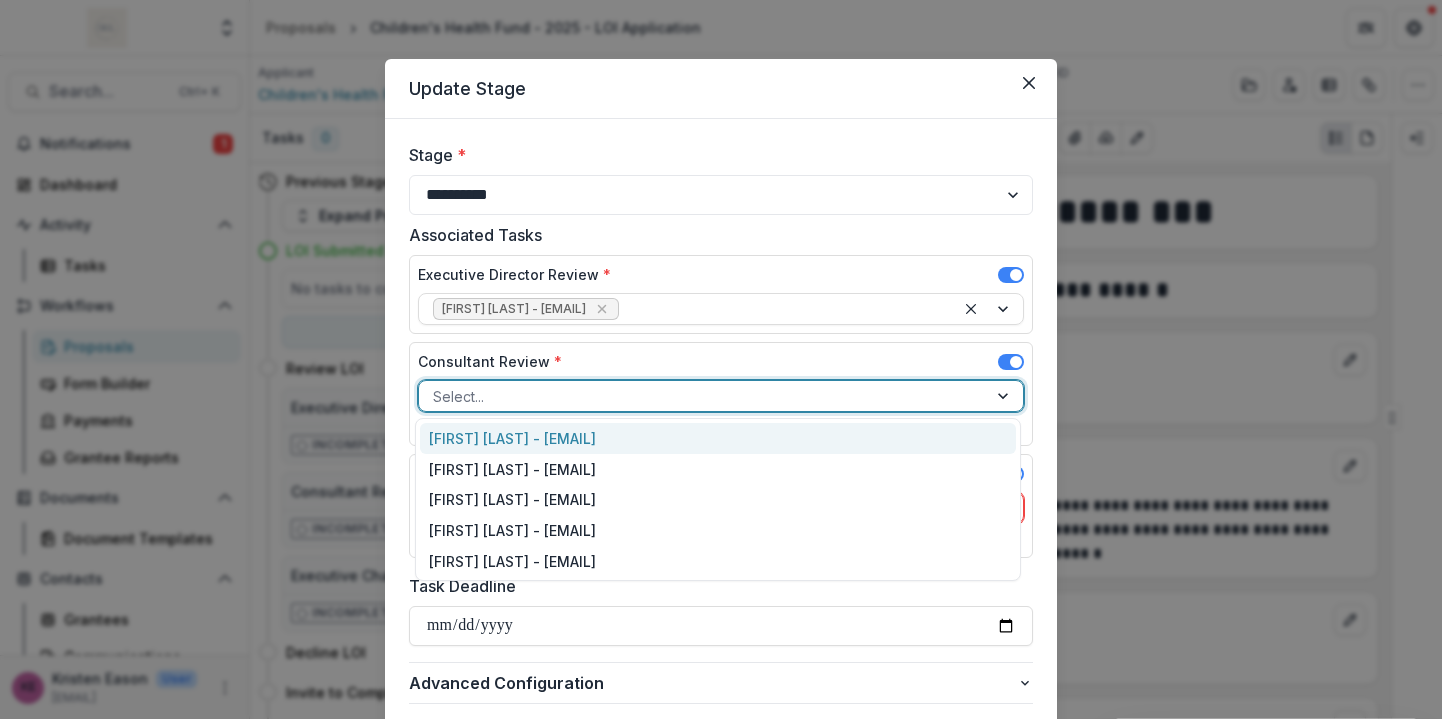click at bounding box center [703, 396] 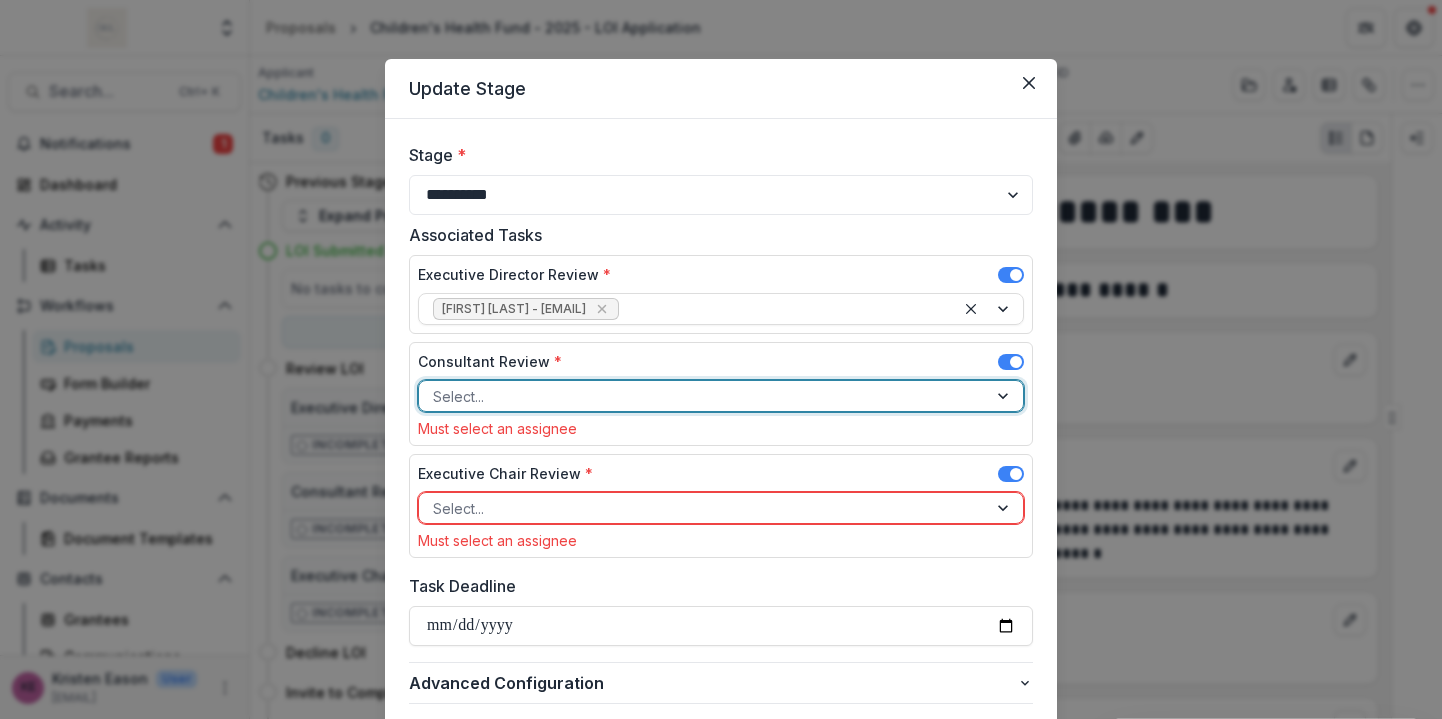 click at bounding box center [703, 396] 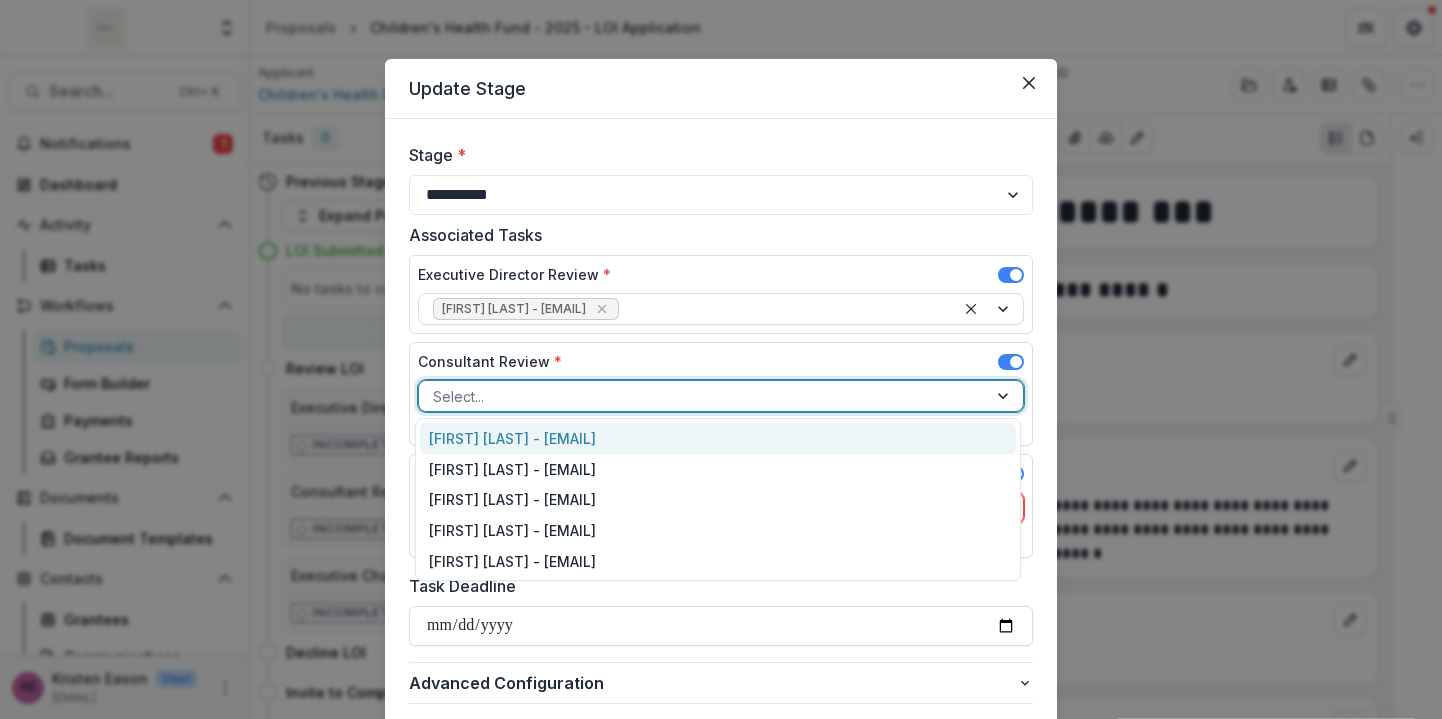 click at bounding box center [703, 396] 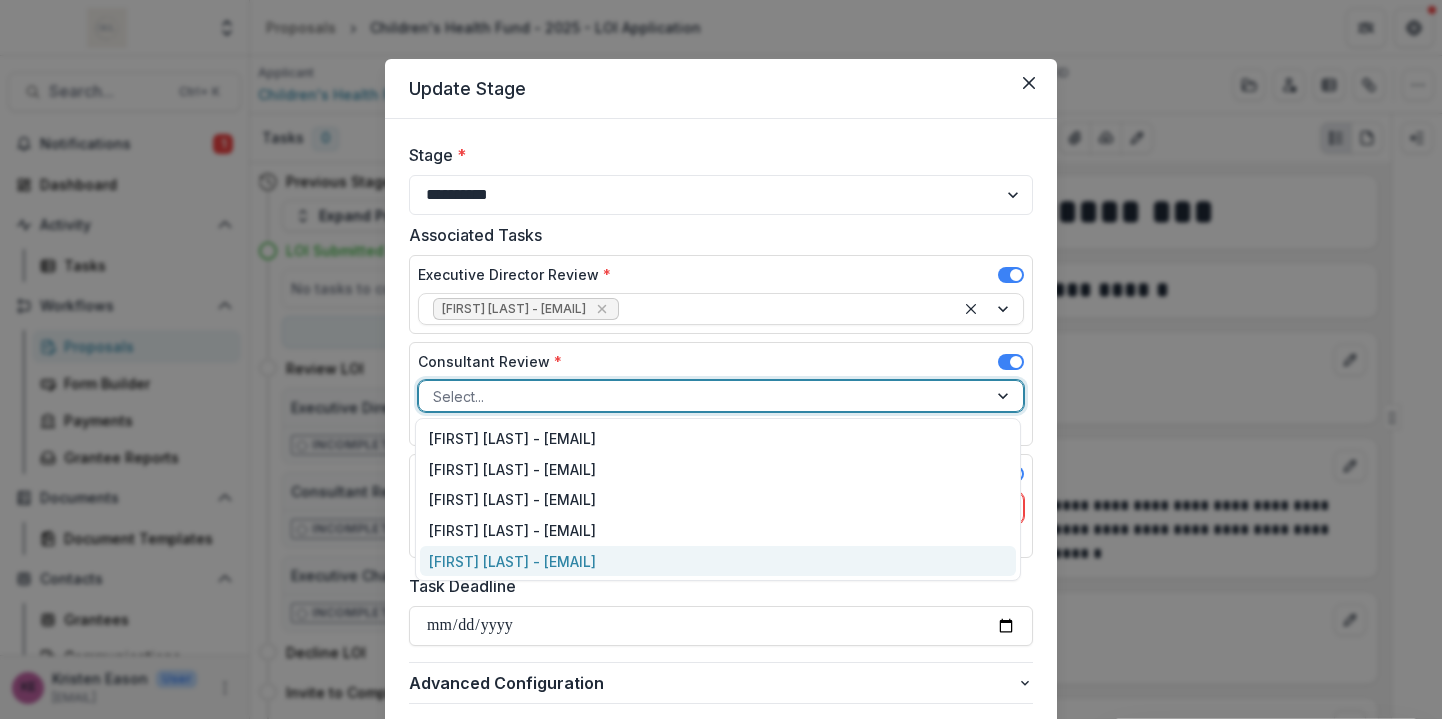 click on "Amy Hertel Buckley - amyhertelbuckley@gmail.com" at bounding box center [718, 561] 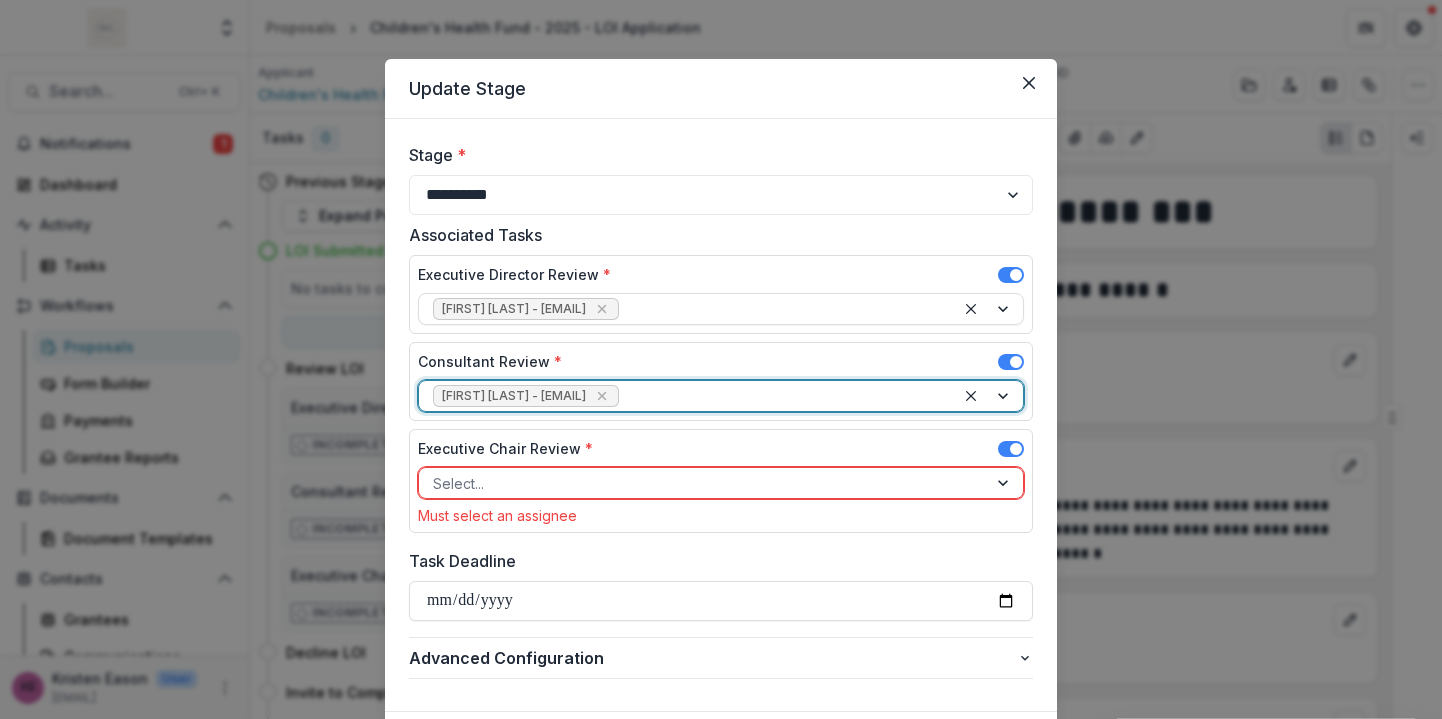 click at bounding box center (703, 483) 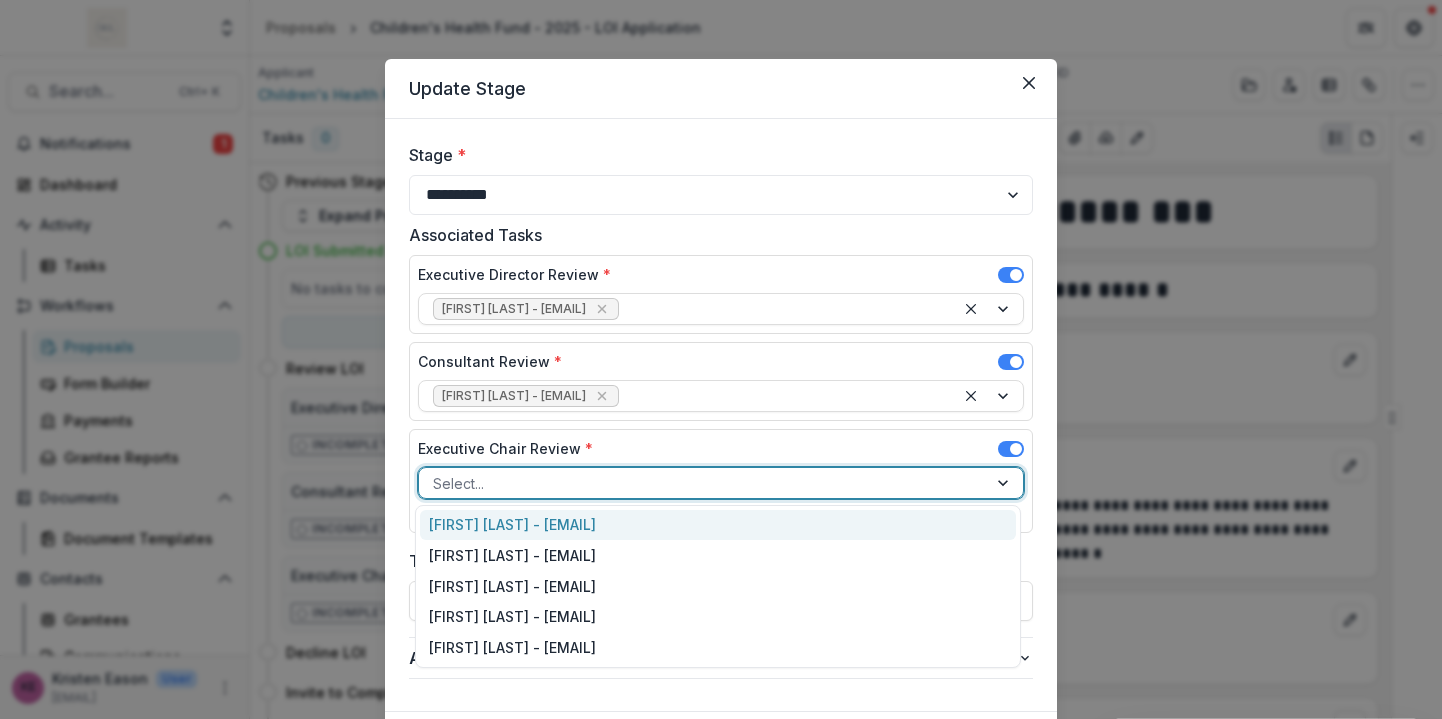 scroll, scrollTop: 122, scrollLeft: 0, axis: vertical 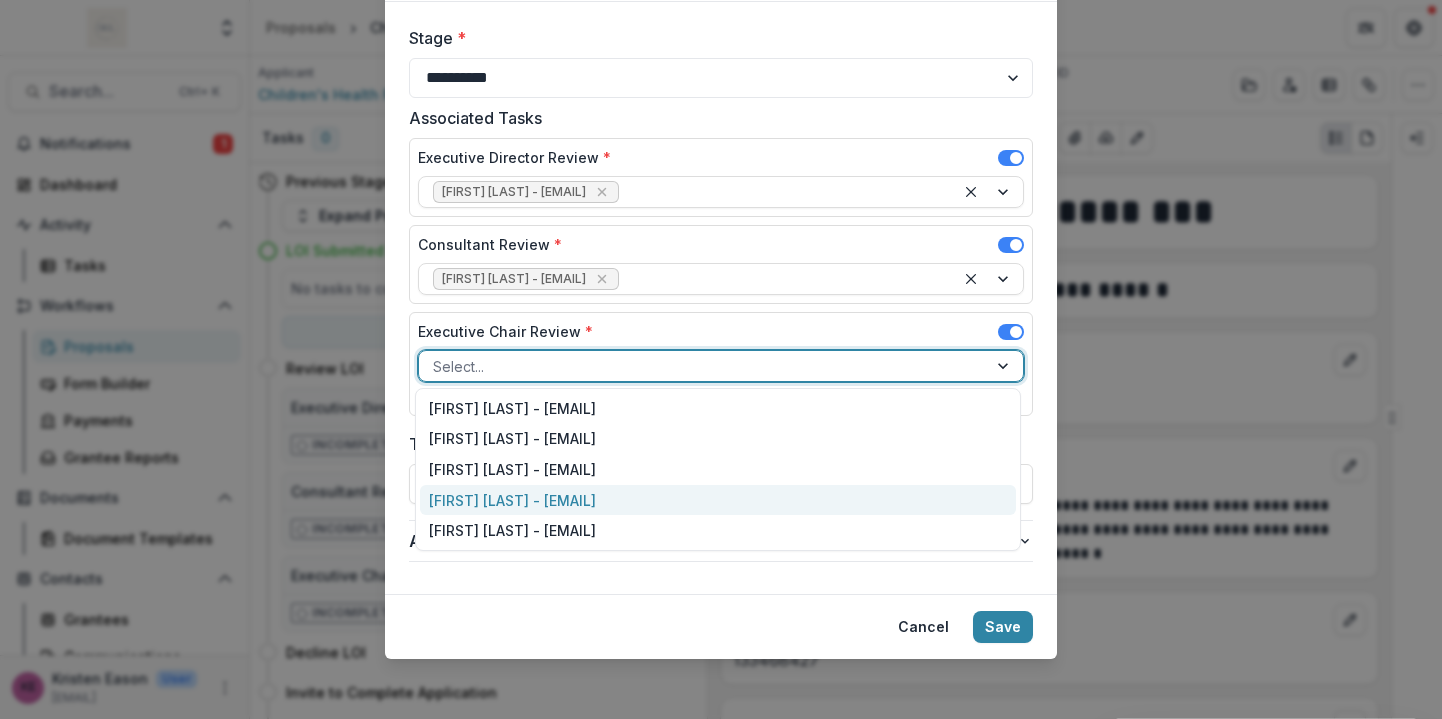 click on "Marcia Page - mpage@mpoweredcapital.com" at bounding box center [718, 500] 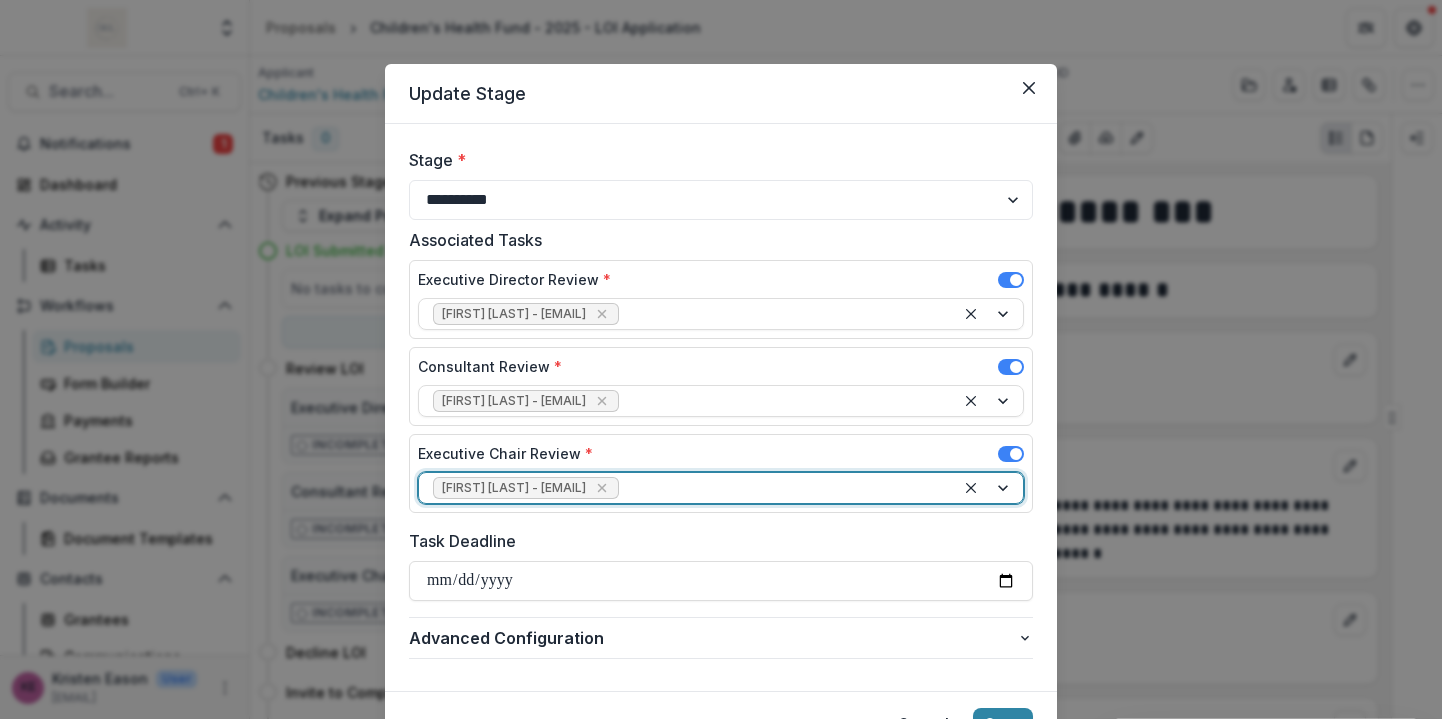 scroll, scrollTop: 97, scrollLeft: 0, axis: vertical 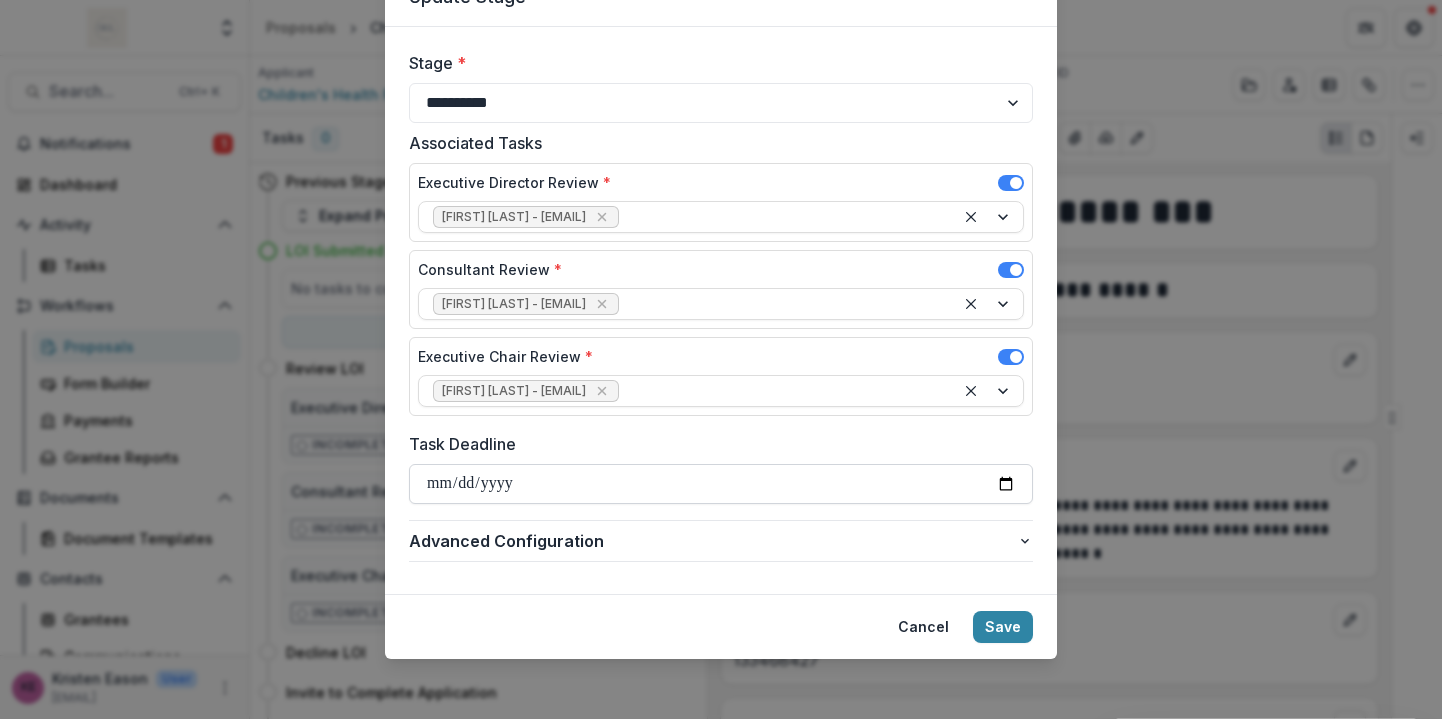 click on "Task Deadline" at bounding box center (721, 484) 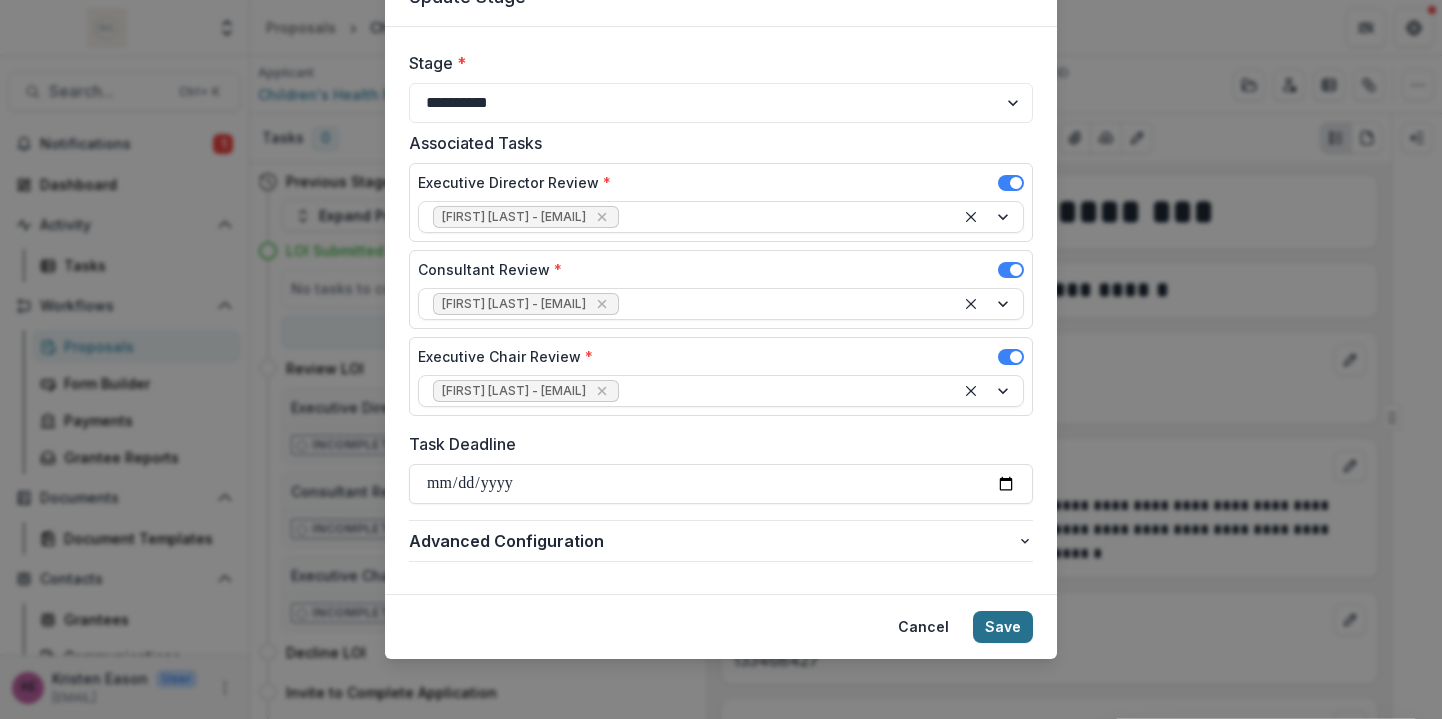 click on "Save" at bounding box center [1003, 627] 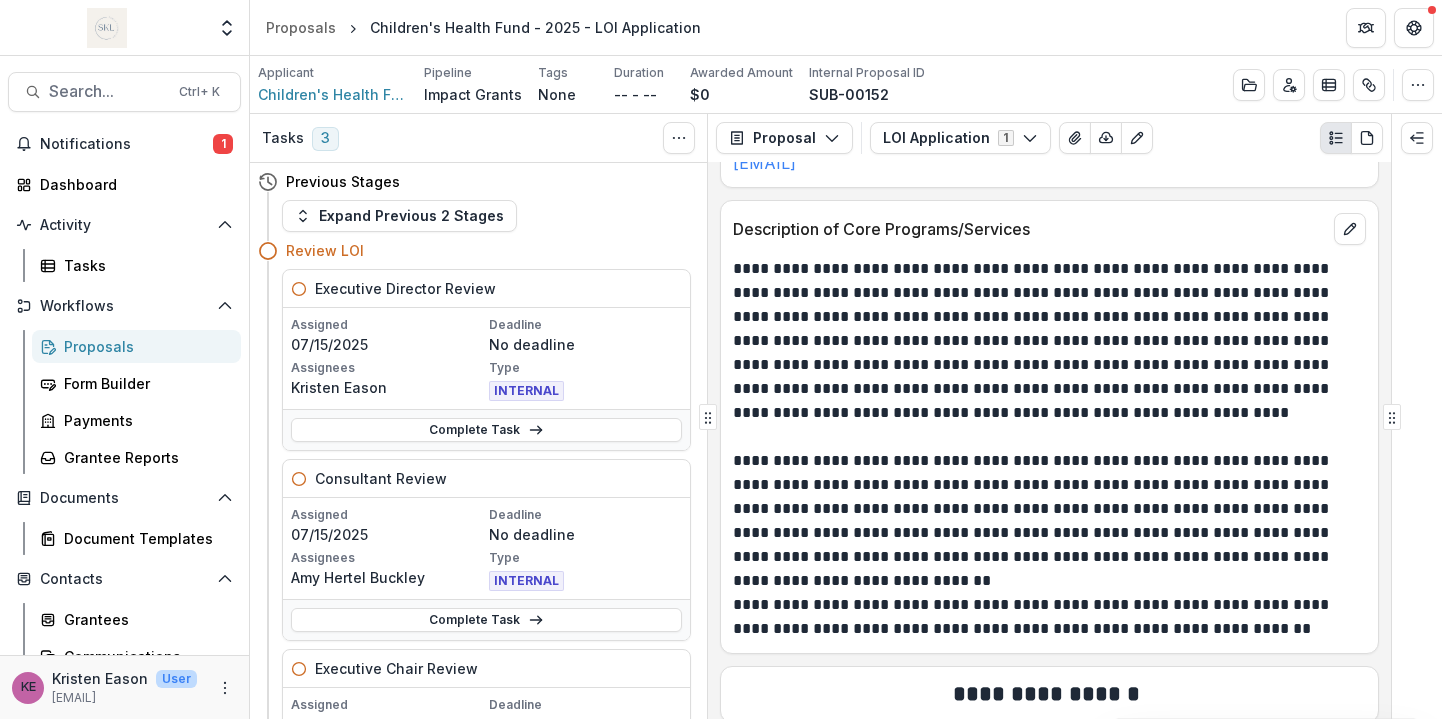 scroll, scrollTop: 822, scrollLeft: 0, axis: vertical 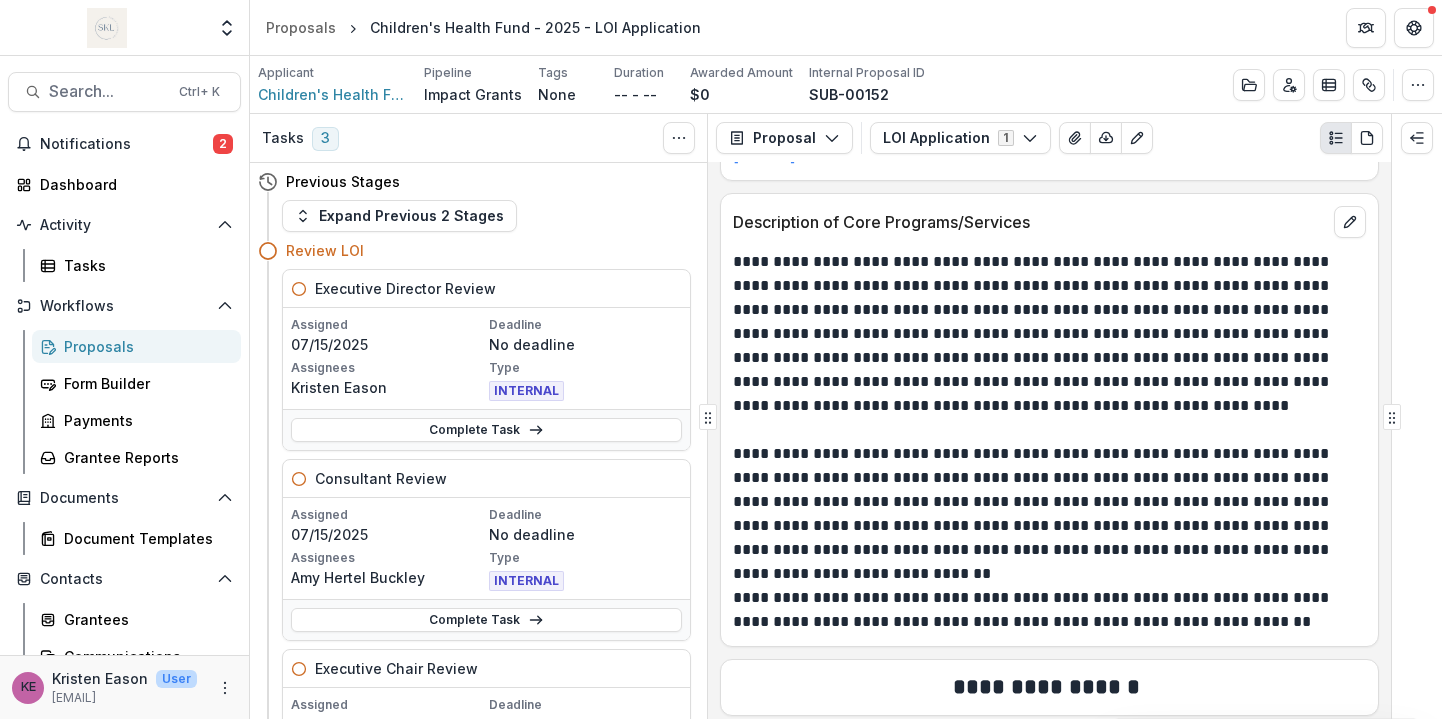 click on "Executive Director Review" at bounding box center (405, 288) 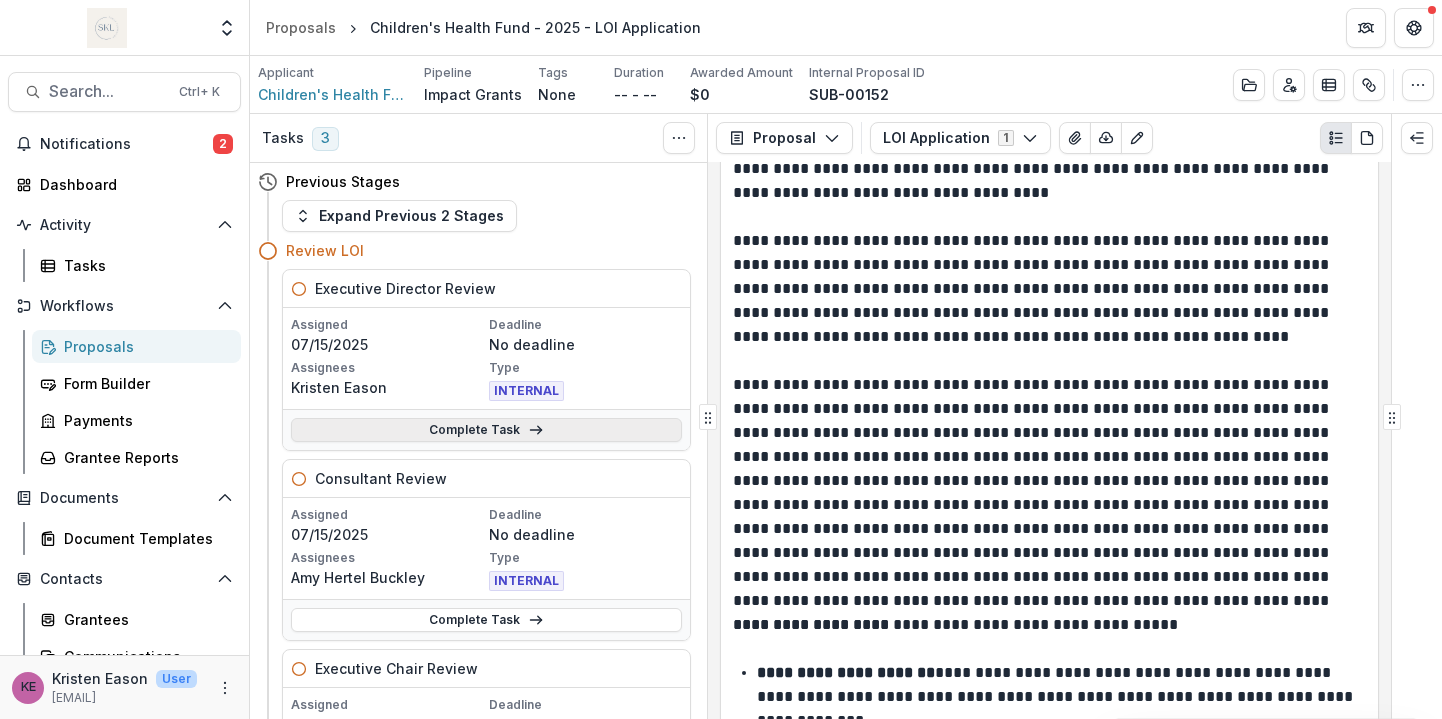 click 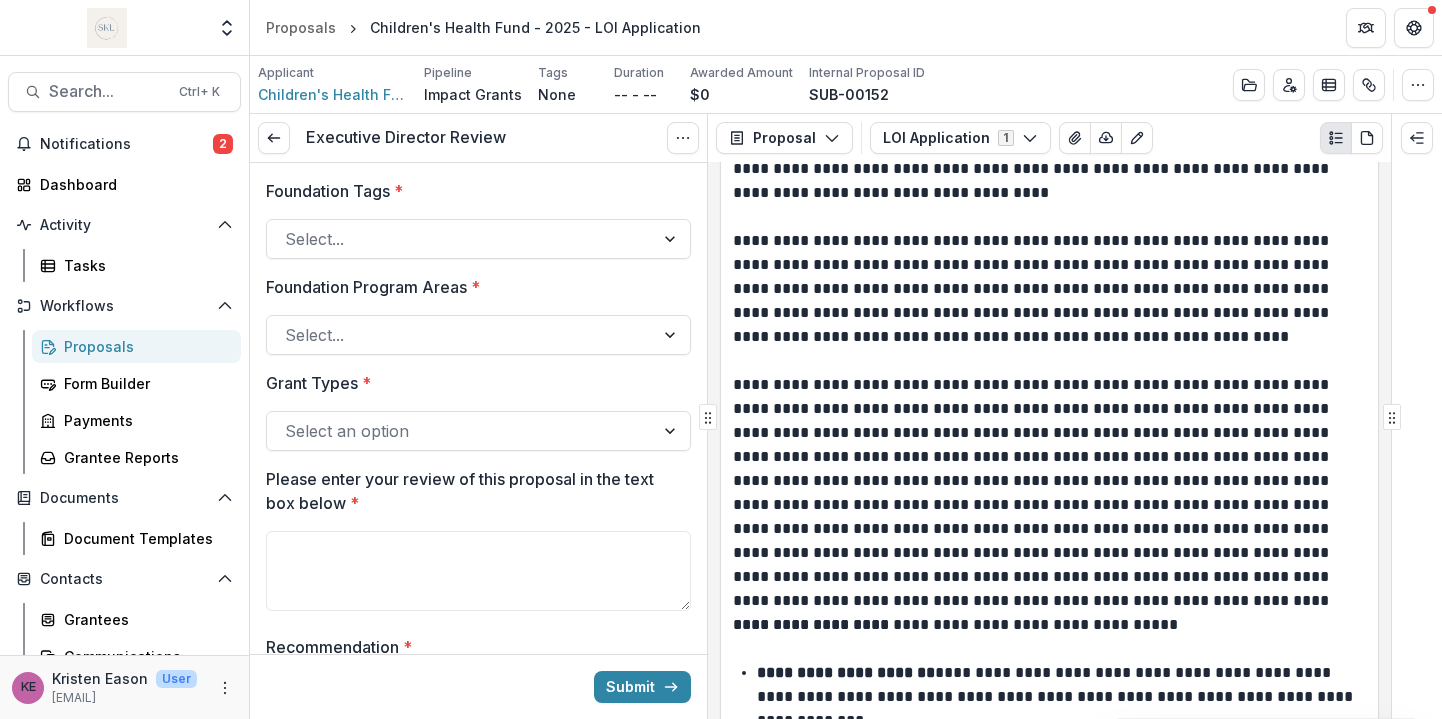 scroll, scrollTop: 171, scrollLeft: 0, axis: vertical 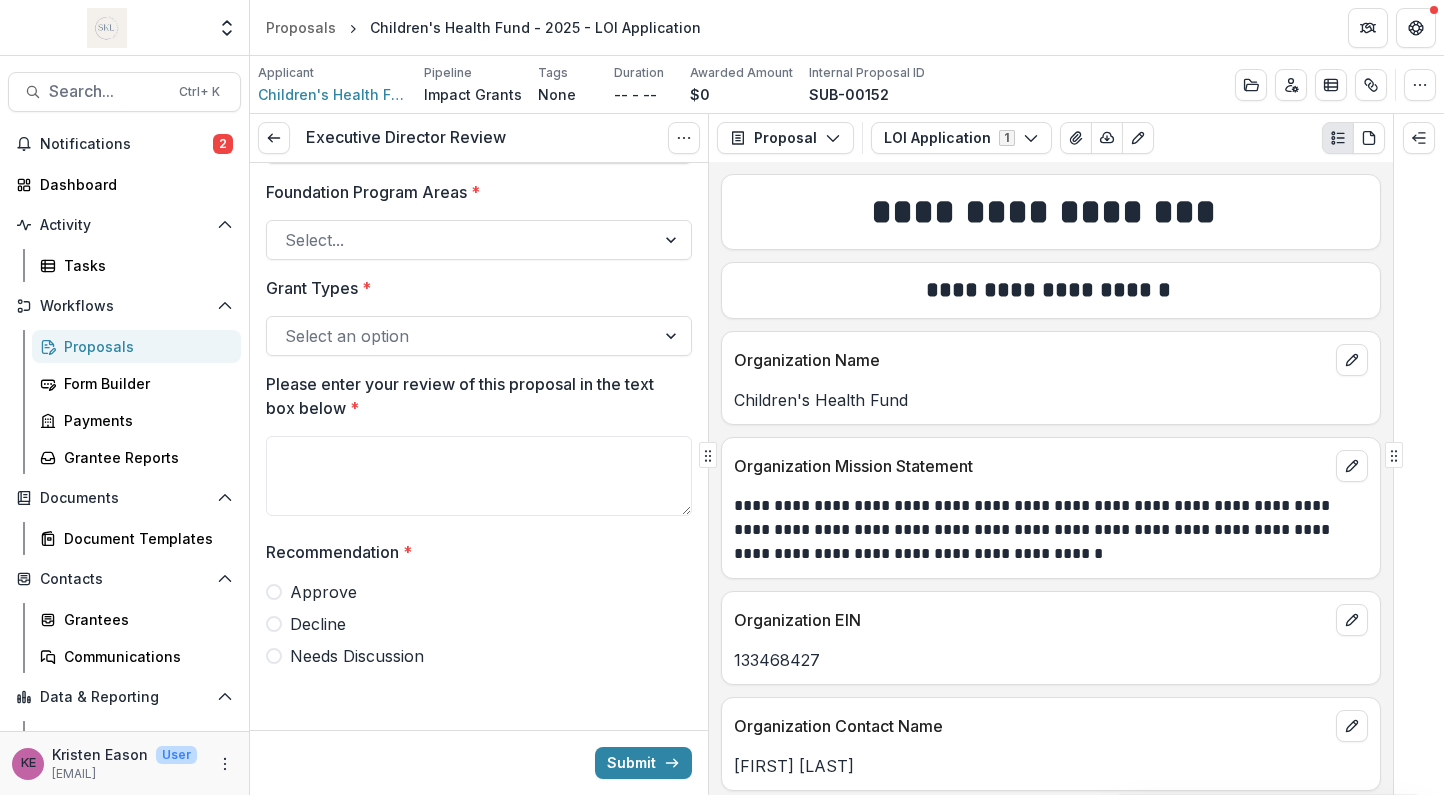 click on "**********" at bounding box center [1048, 290] 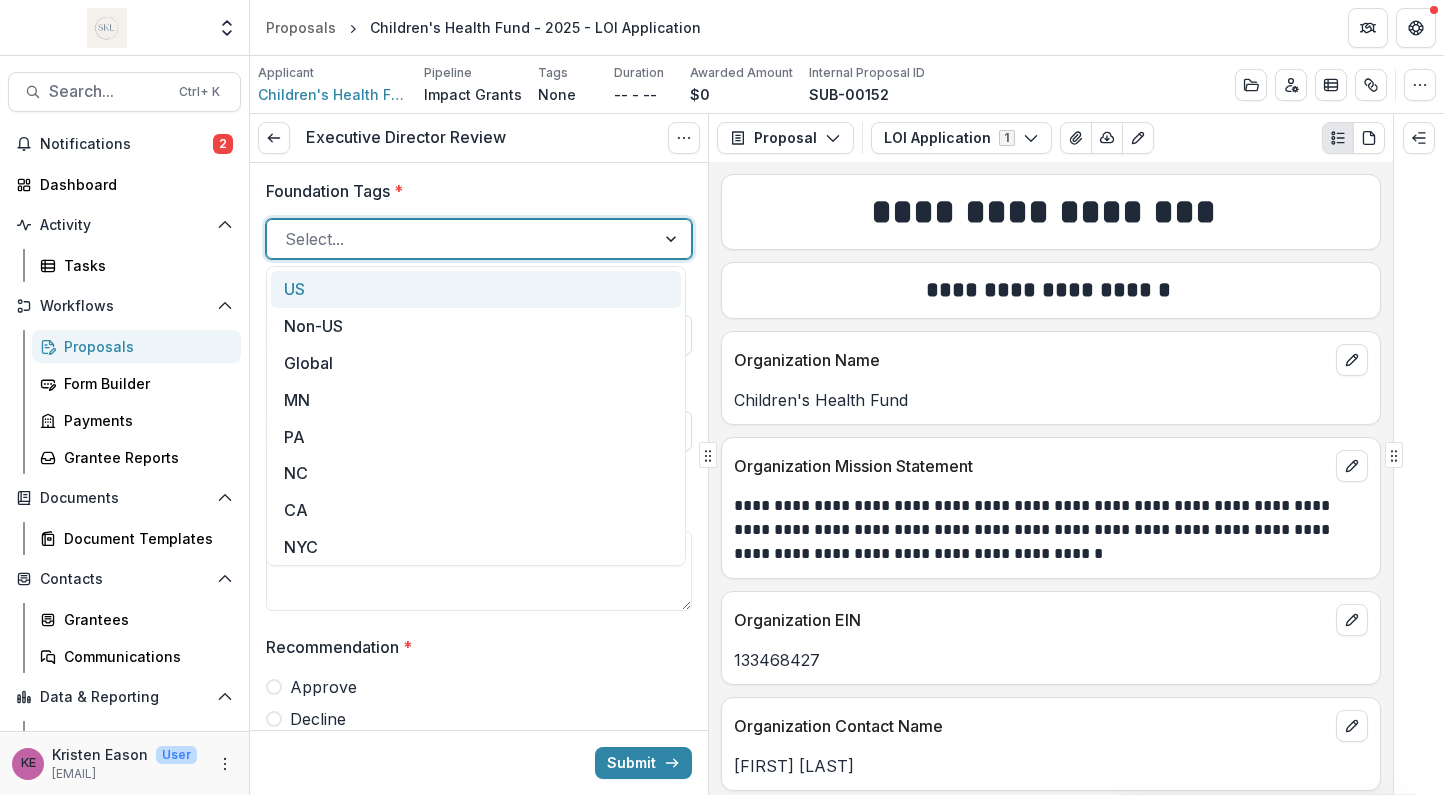 click at bounding box center [673, 239] 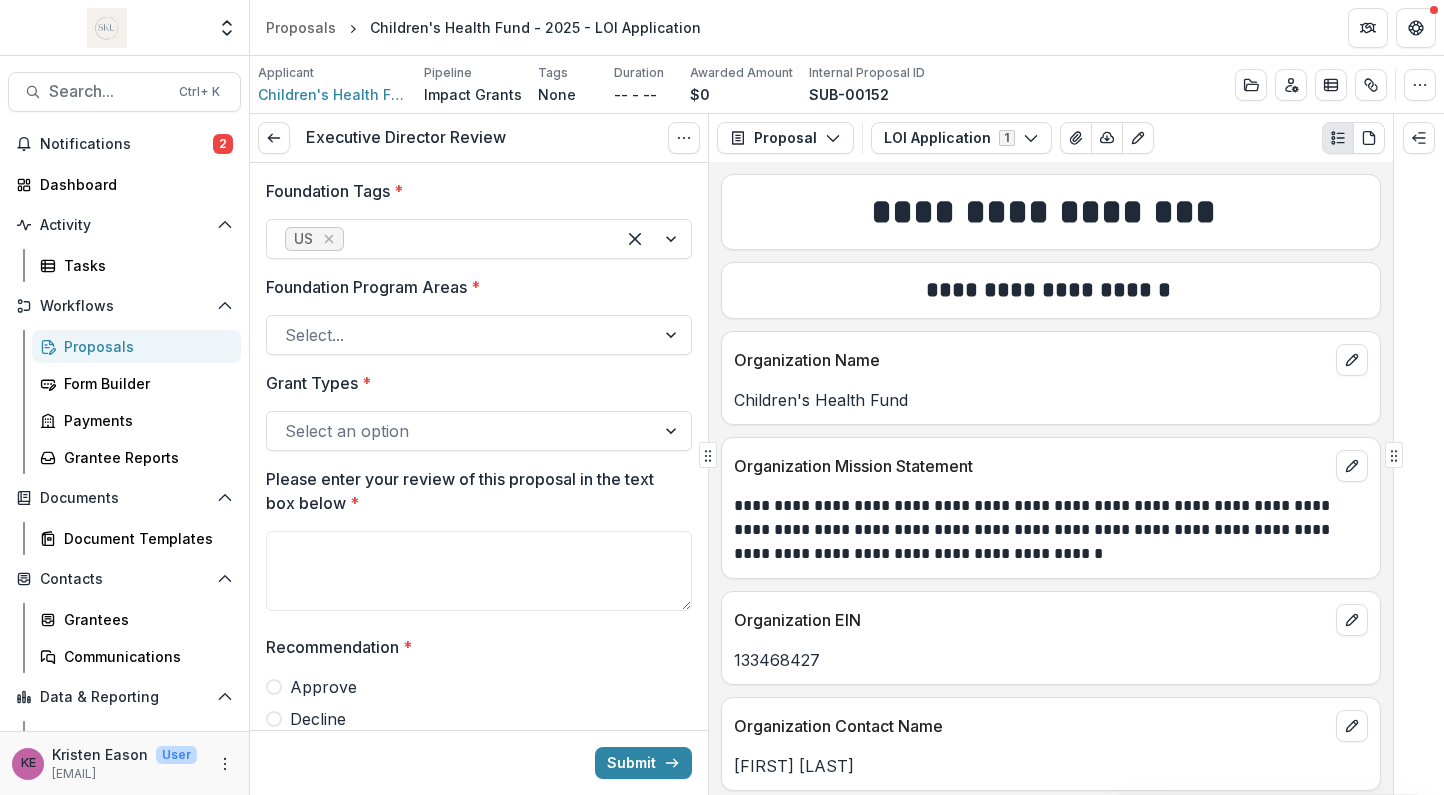 click on "**********" at bounding box center (1051, 284) 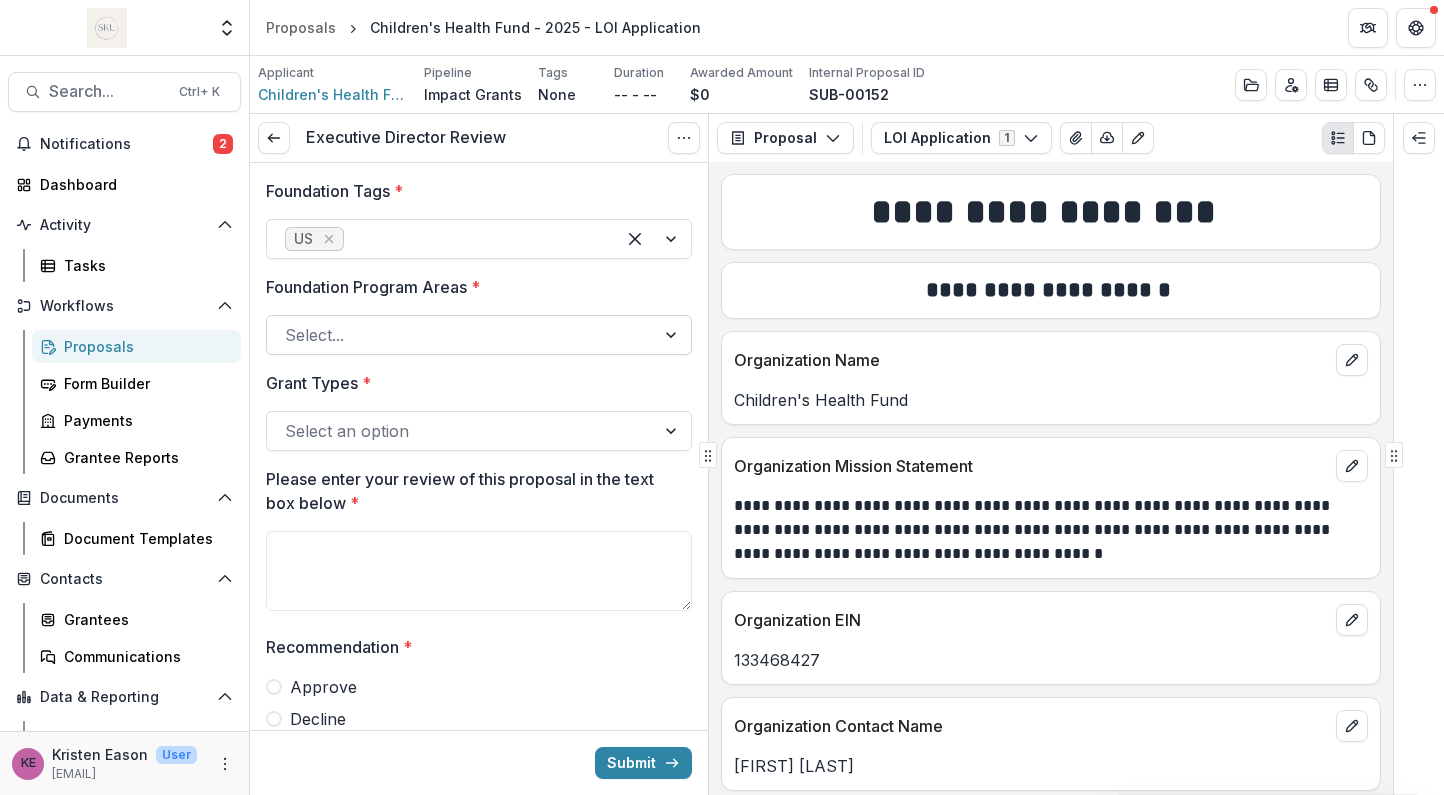 click at bounding box center [673, 335] 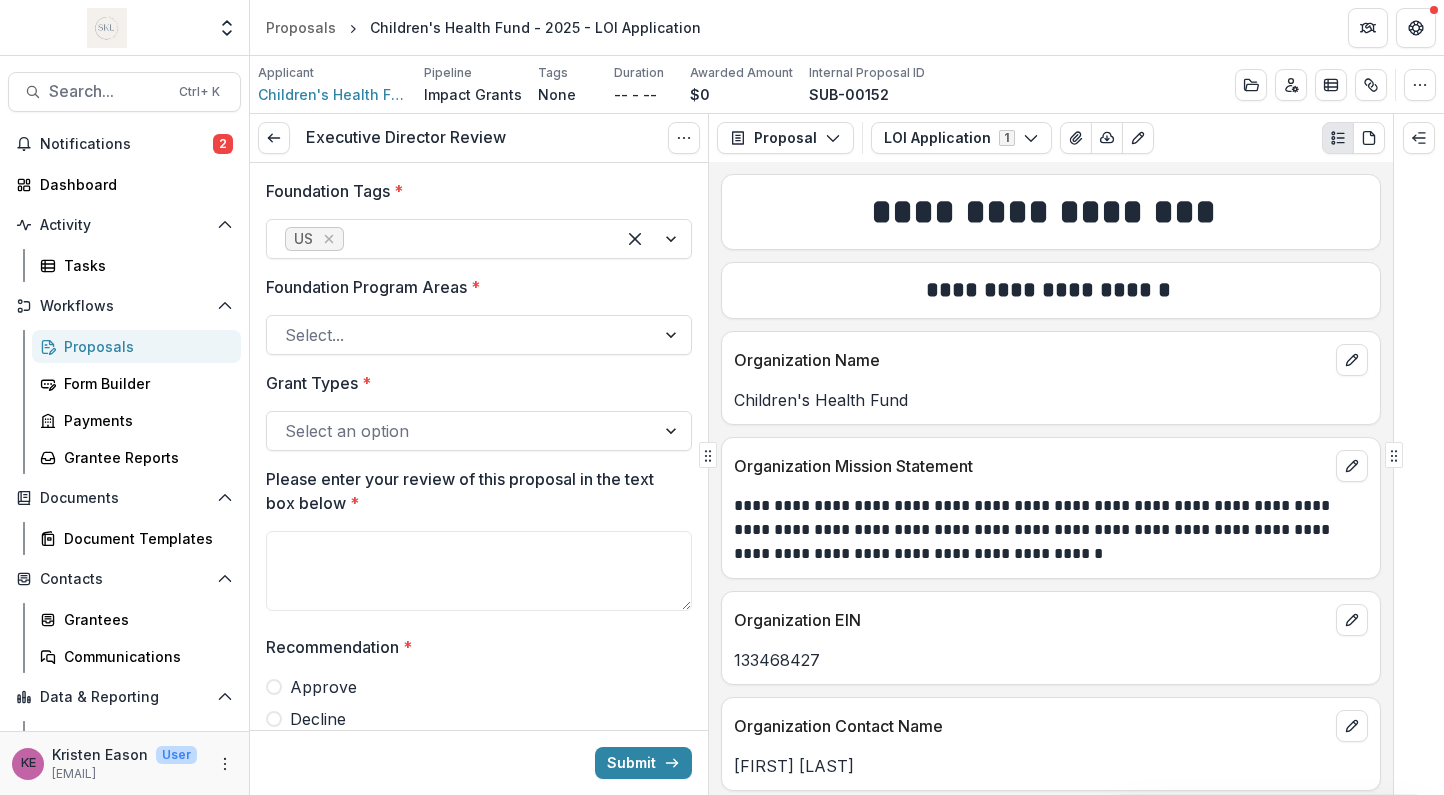 click on "Please enter your review of this proposal in the text box below *" at bounding box center [473, 491] 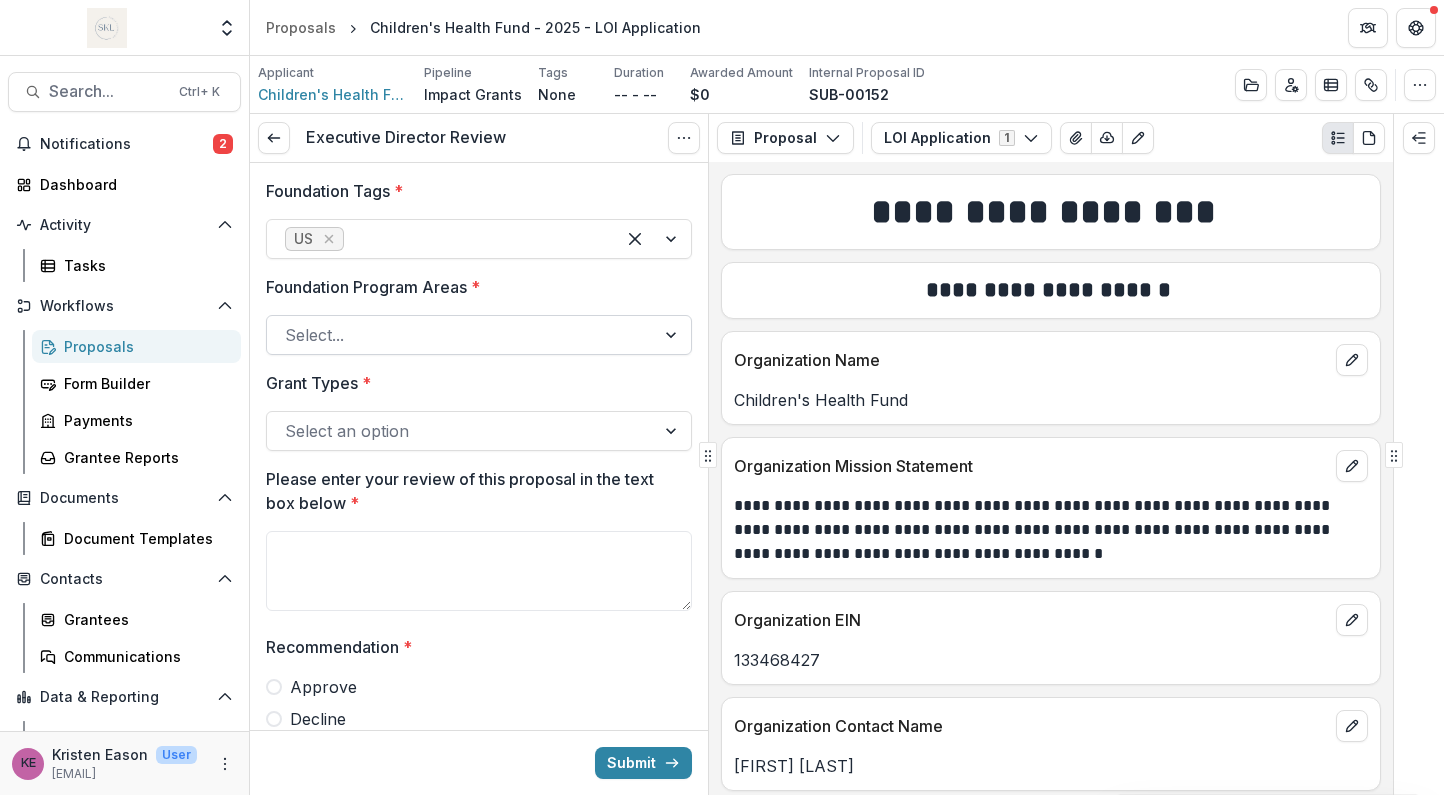 click at bounding box center (673, 335) 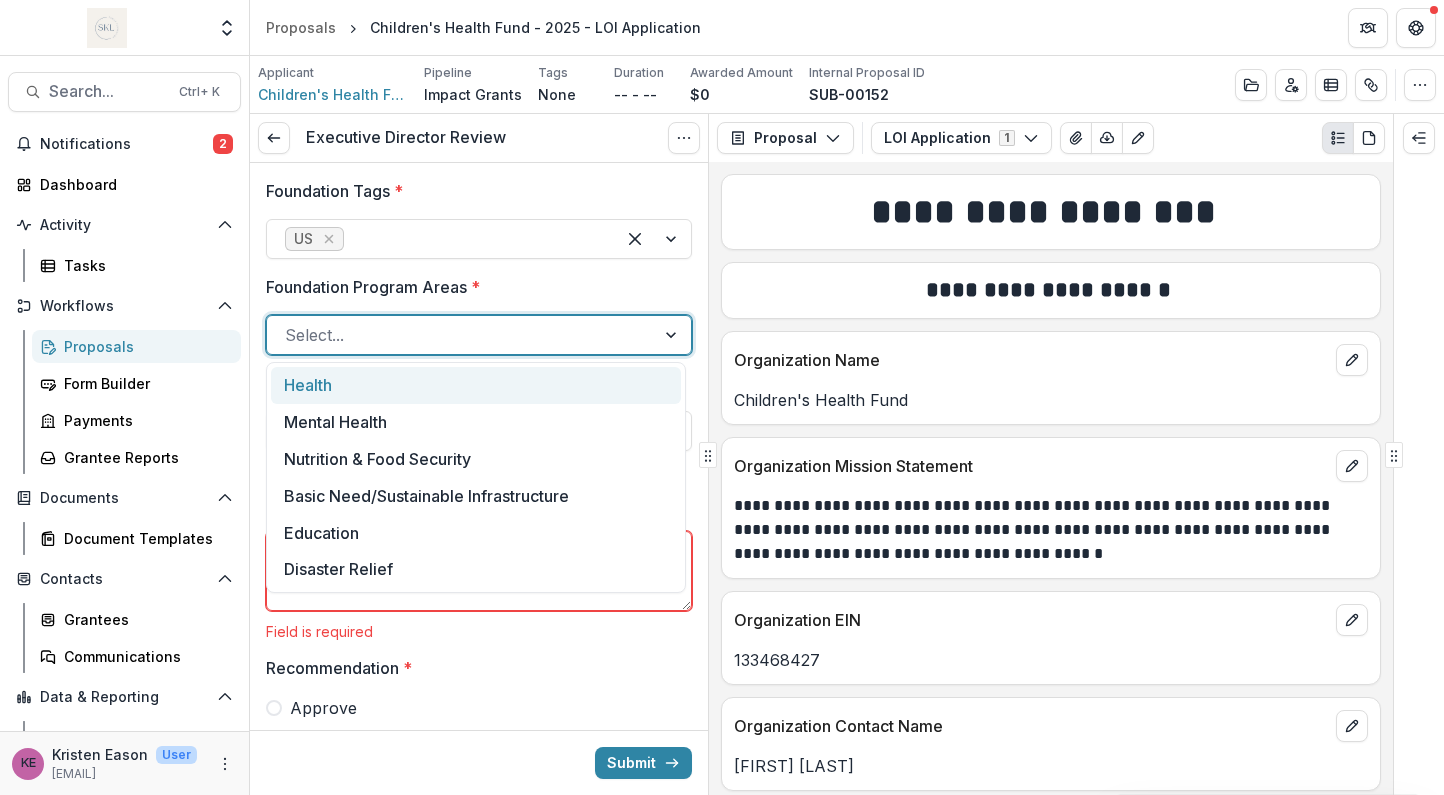click on "Health" at bounding box center (476, 385) 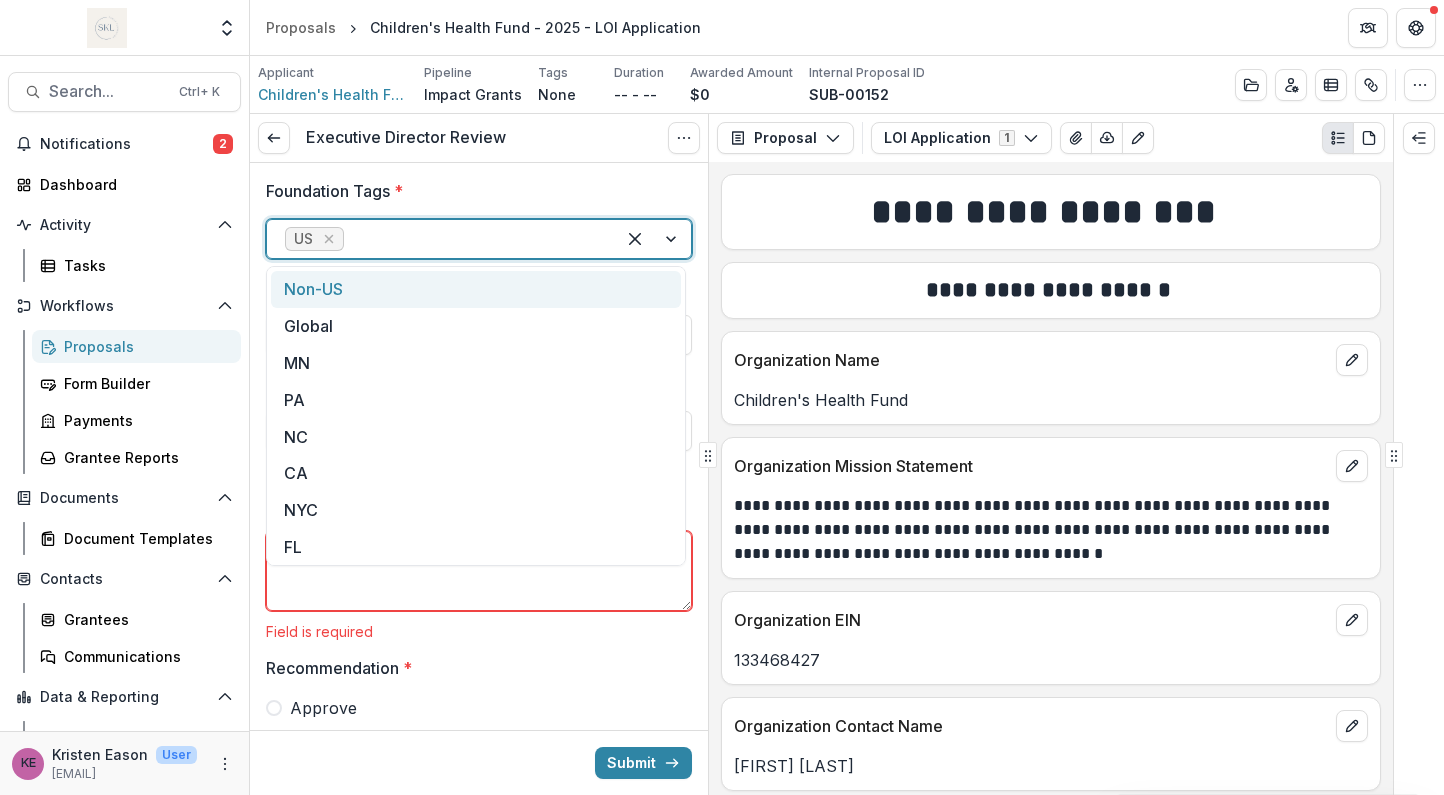 click at bounding box center [653, 239] 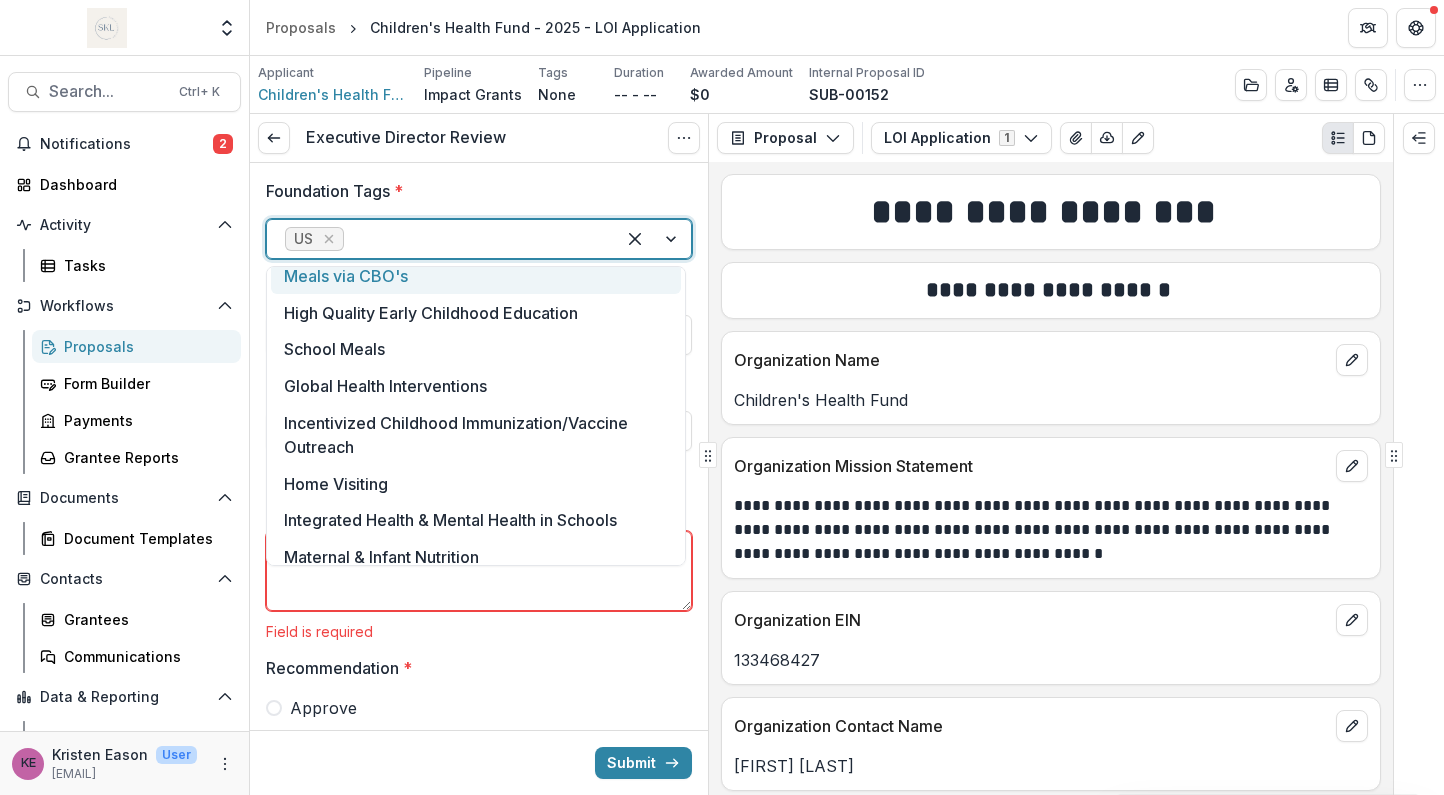 scroll, scrollTop: 480, scrollLeft: 0, axis: vertical 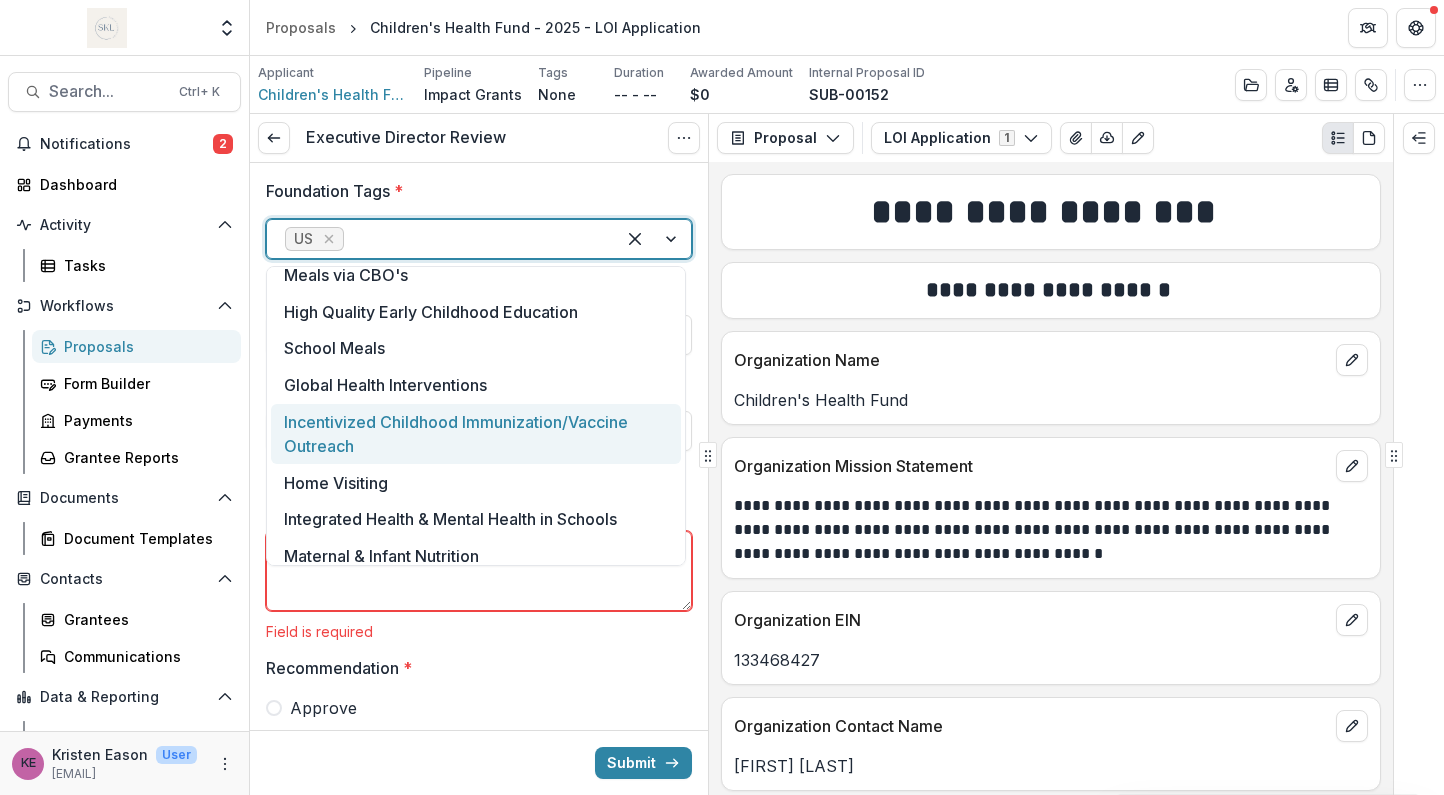click on "Incentivized Childhood Immunization/Vaccine Outreach" at bounding box center (476, 434) 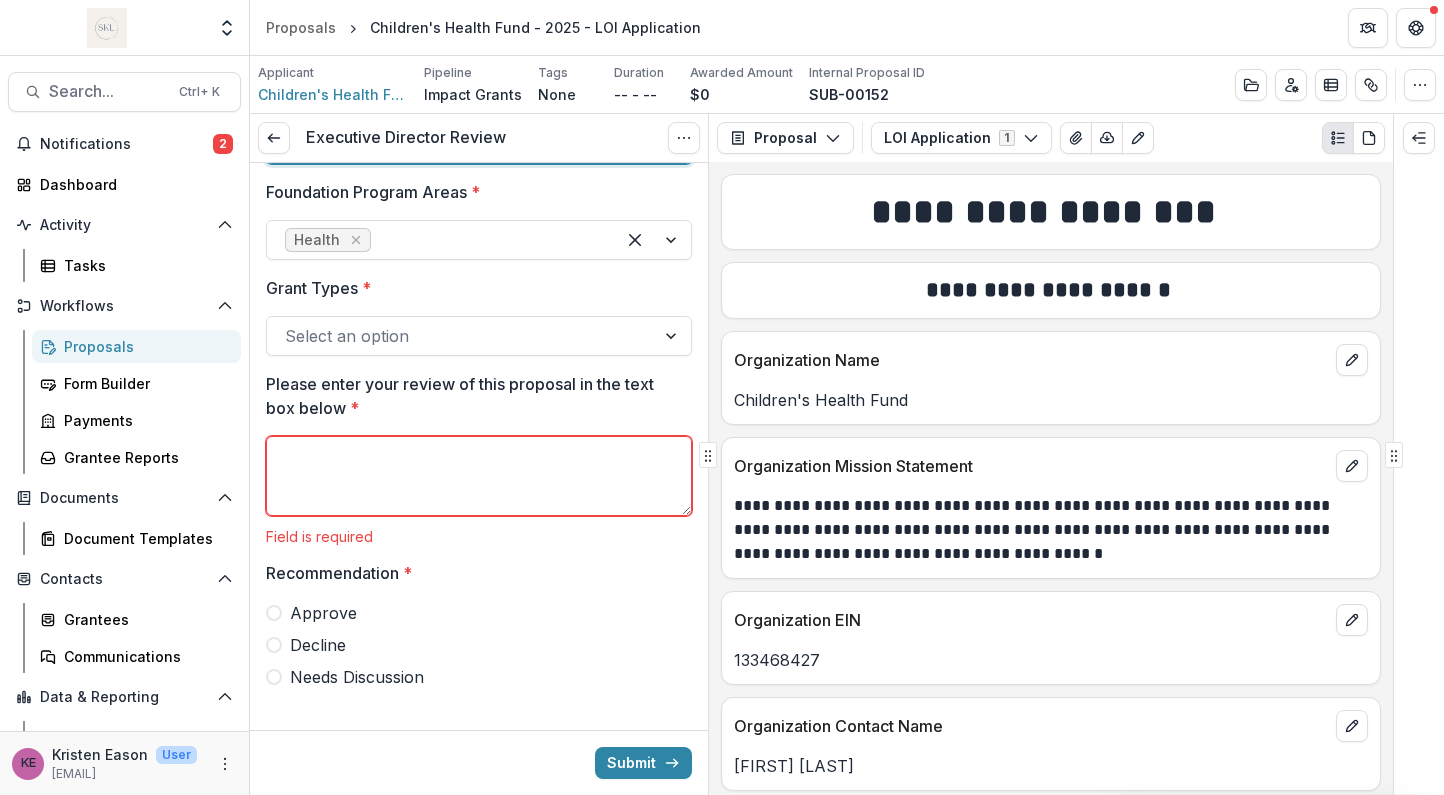 scroll, scrollTop: 146, scrollLeft: 0, axis: vertical 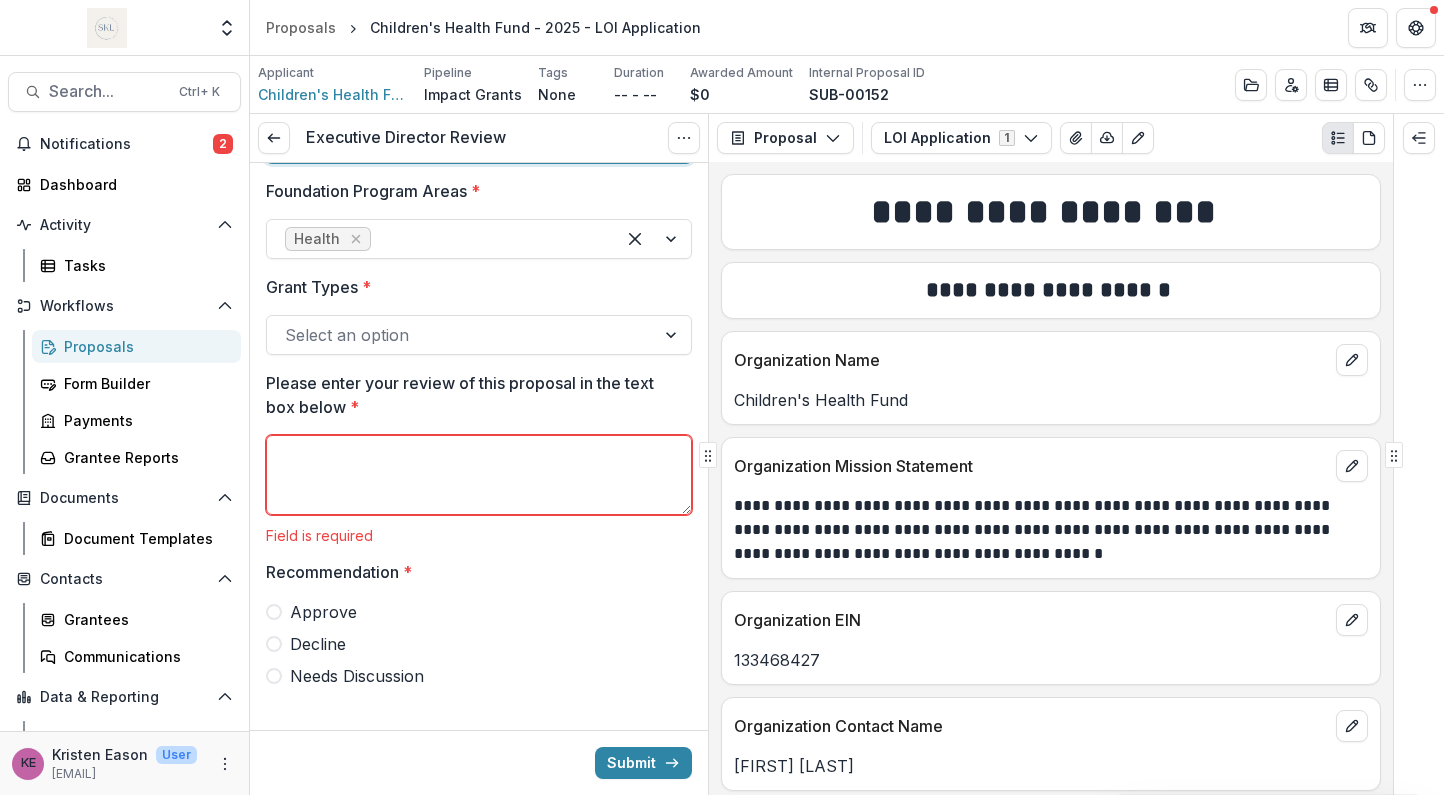 click at bounding box center (673, 335) 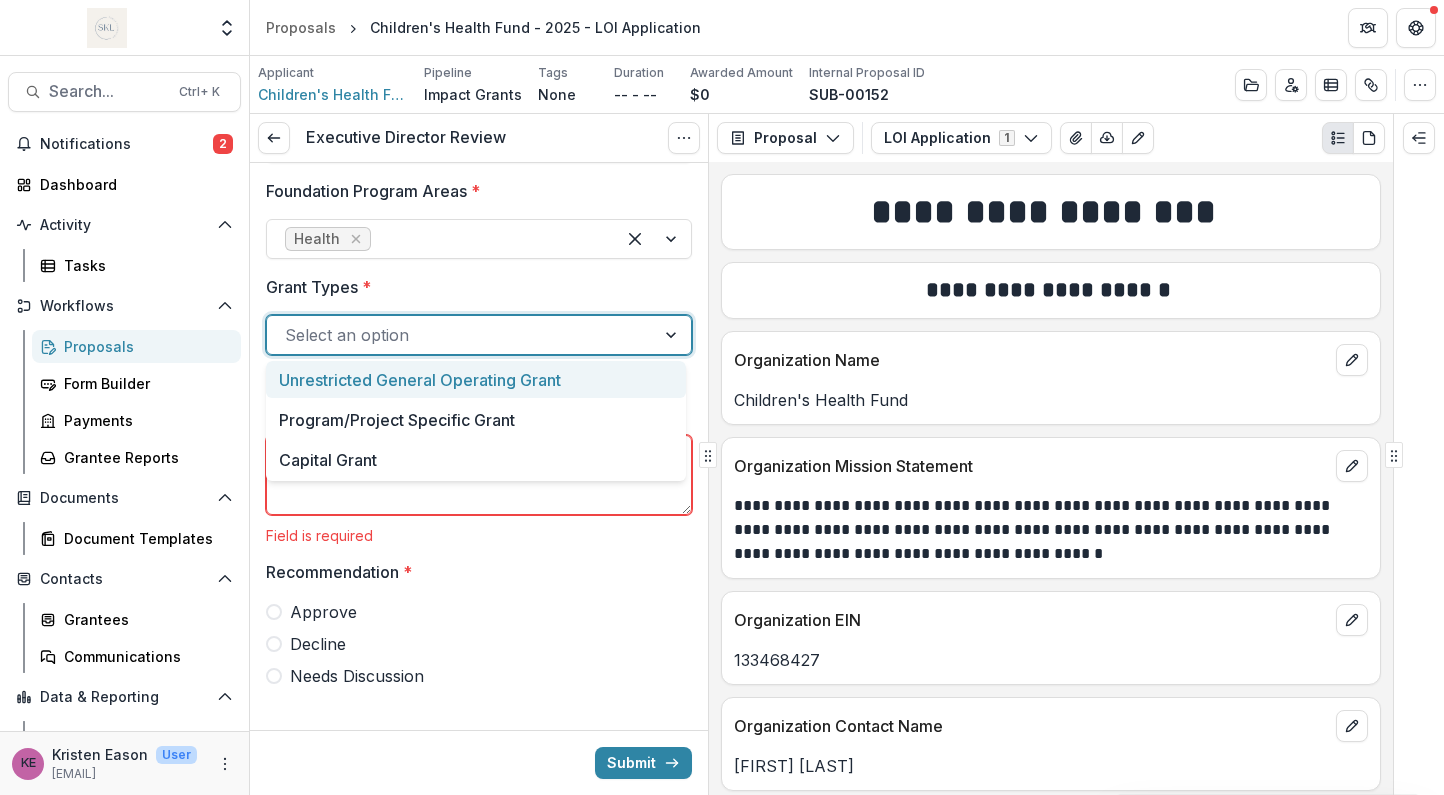 click on "Unrestricted General Operating Grant" at bounding box center (476, 379) 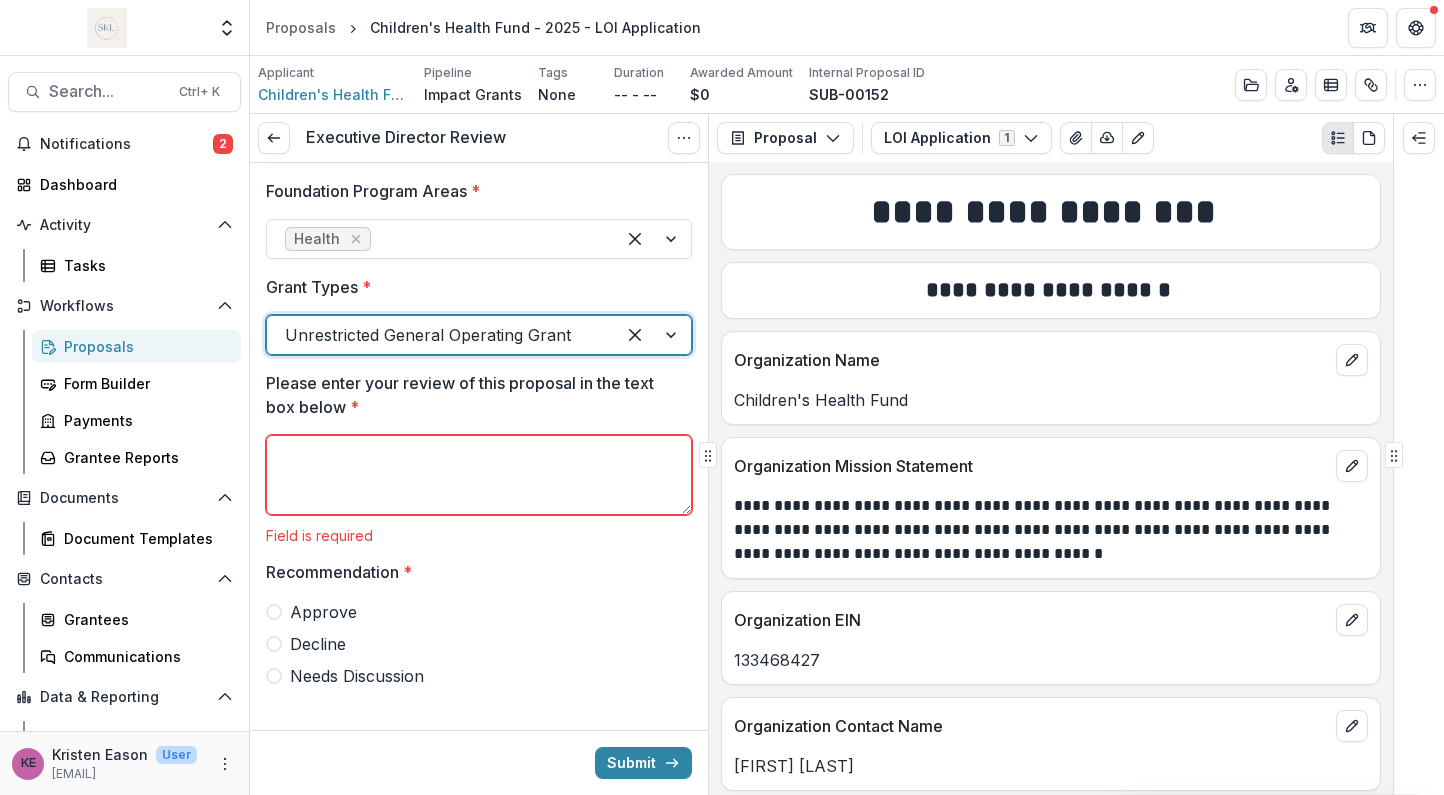 scroll, scrollTop: 165, scrollLeft: 0, axis: vertical 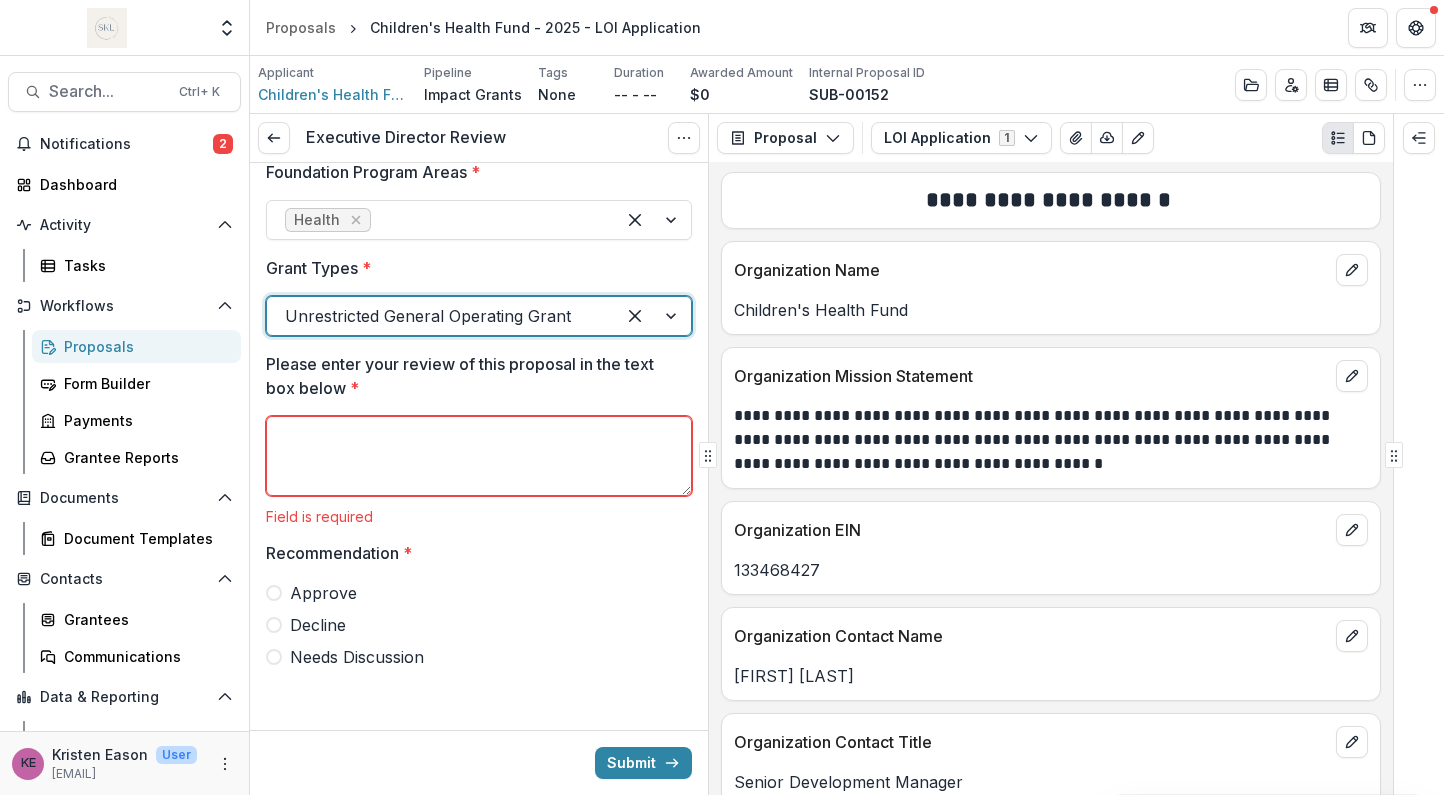 click on "Organization EIN 133468427" at bounding box center [1051, 548] 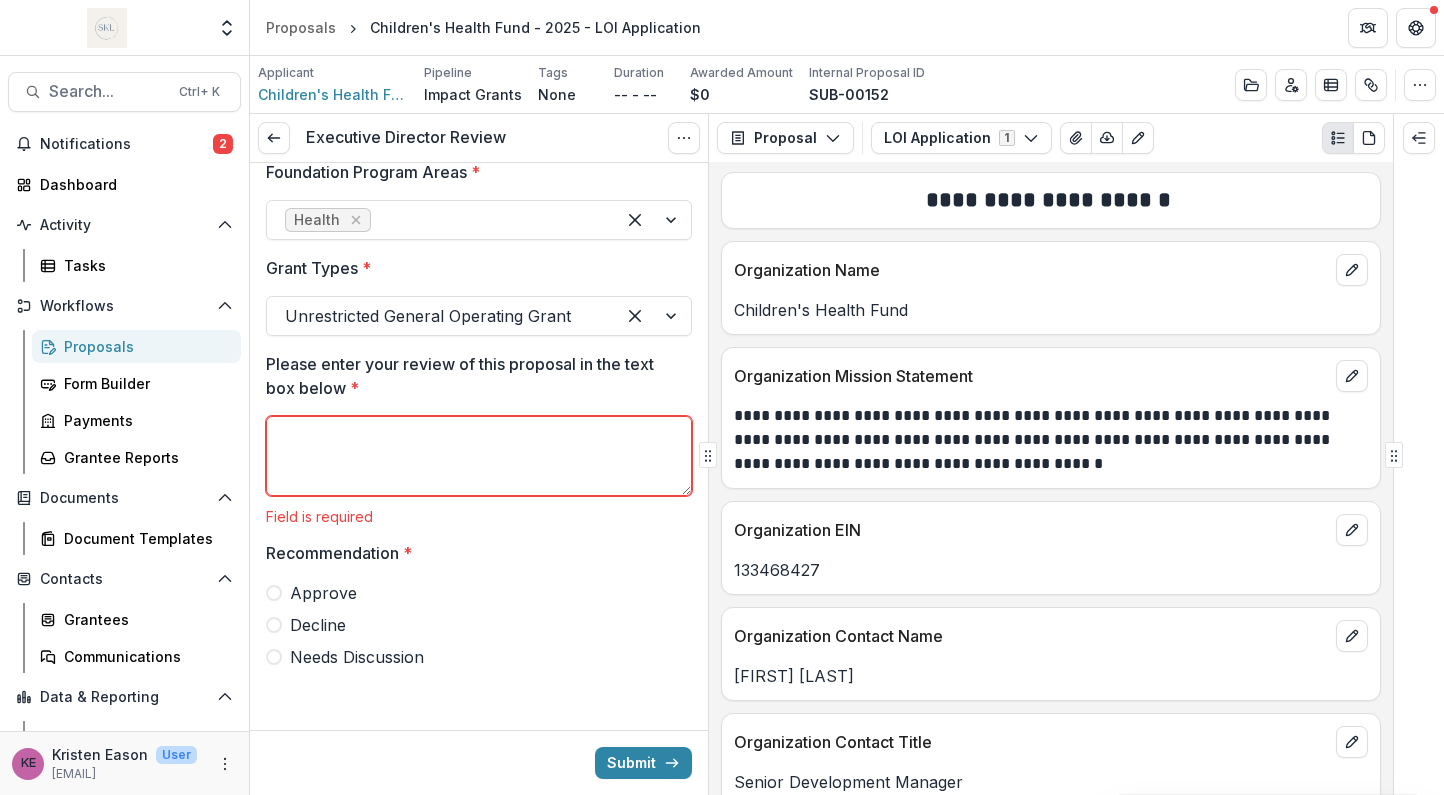 click on "Please enter your review of this proposal in the text box below *" at bounding box center (479, 456) 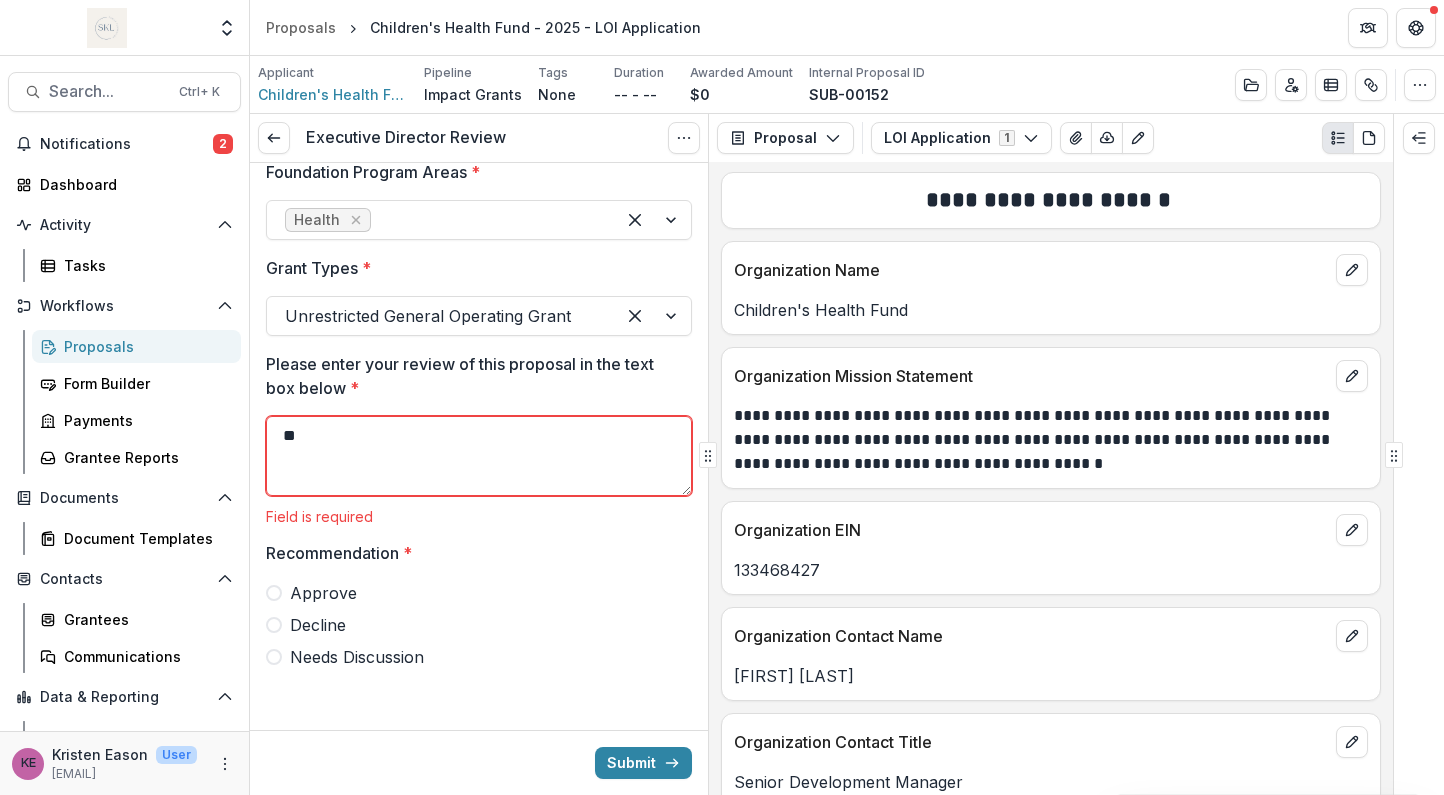 type on "*" 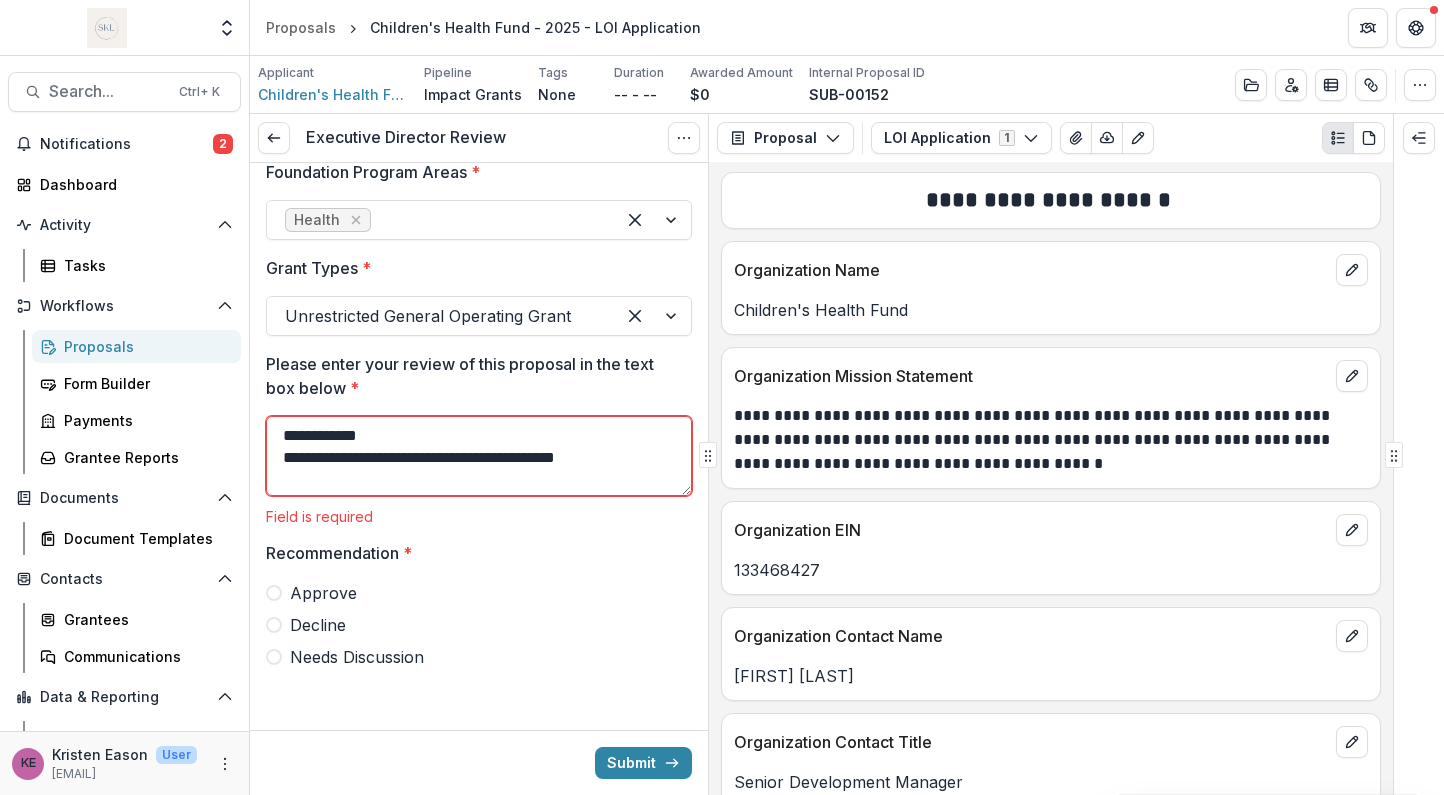 scroll, scrollTop: 144, scrollLeft: 0, axis: vertical 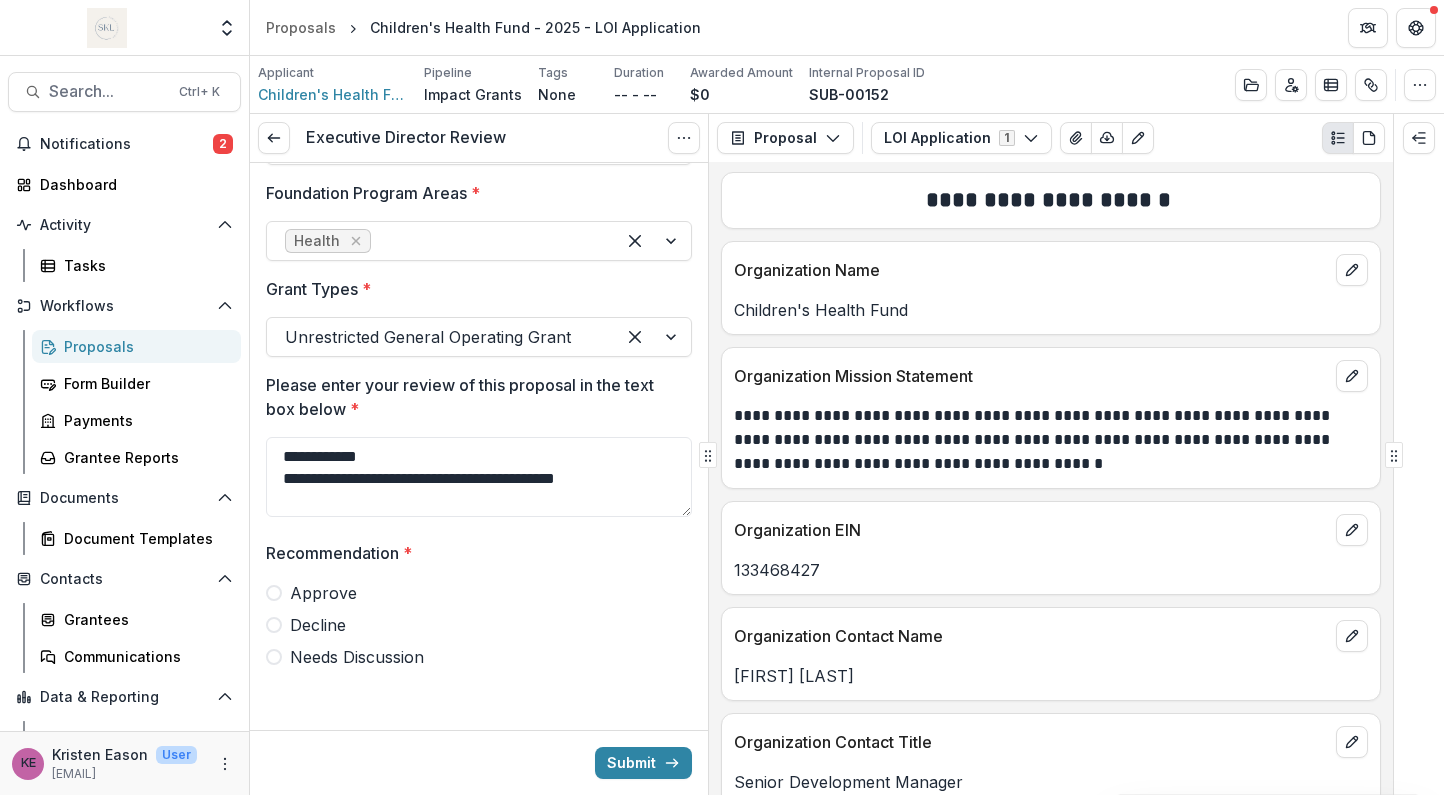 click on "Please enter your review of this proposal in the text box below *" at bounding box center (473, 397) 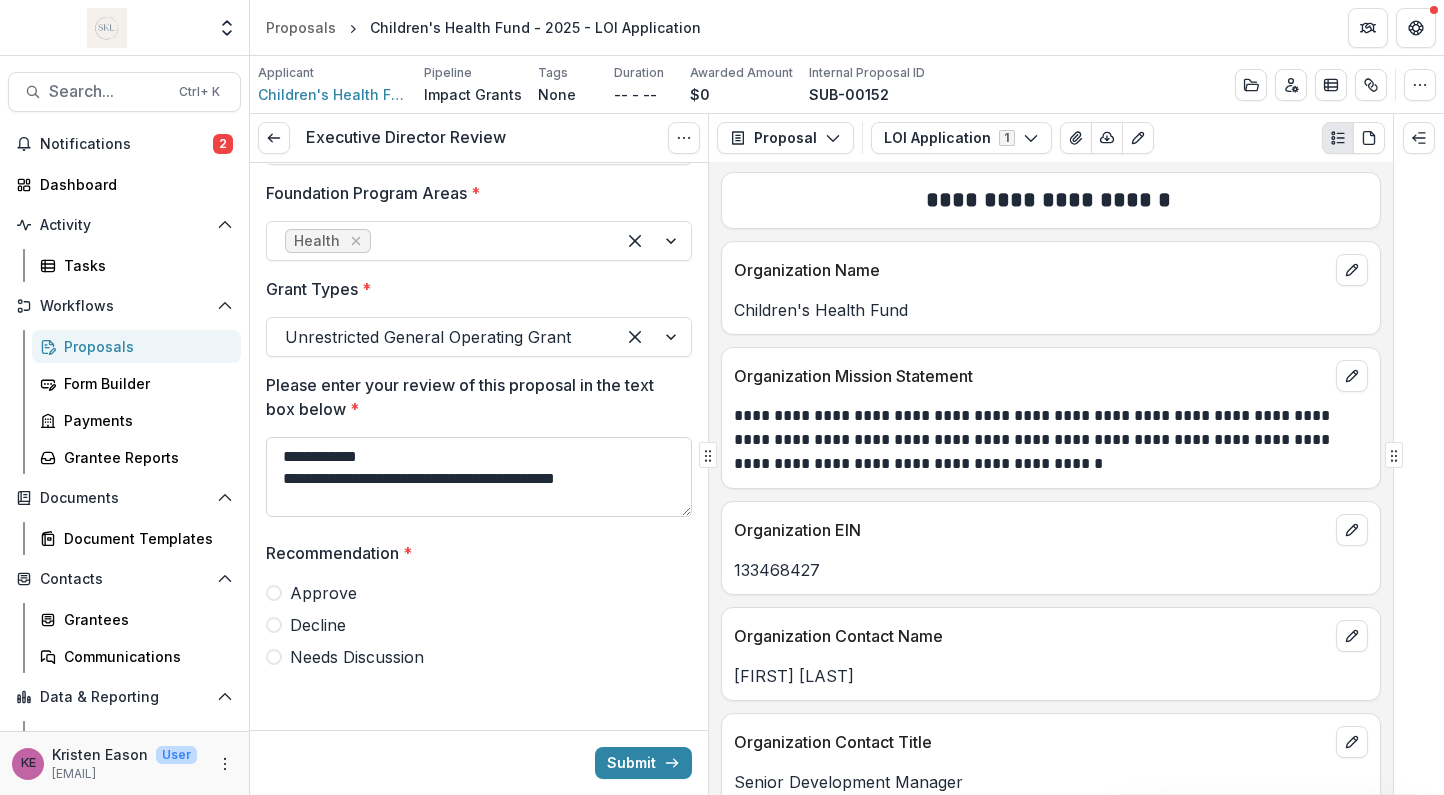 paste on "**********" 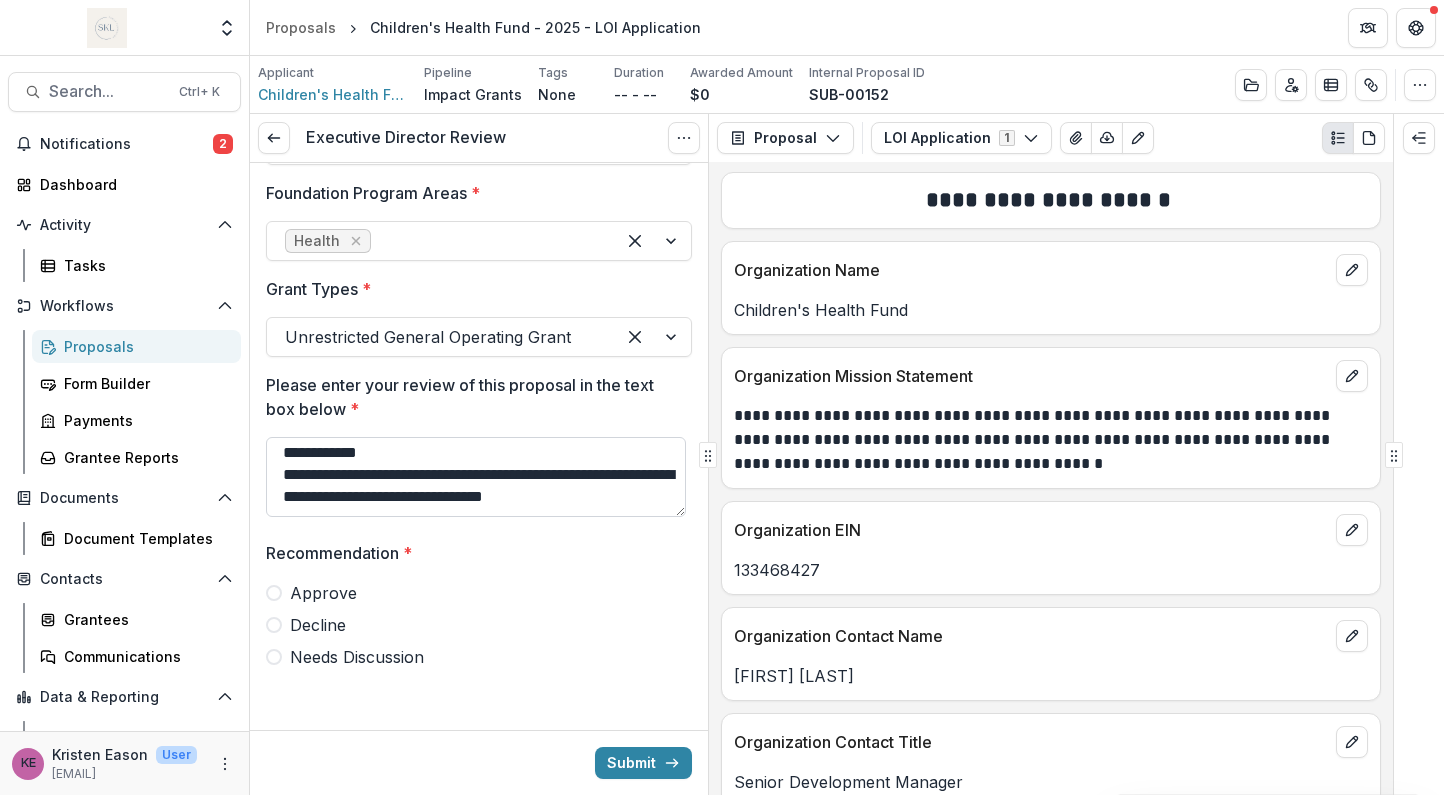 scroll, scrollTop: 8, scrollLeft: 0, axis: vertical 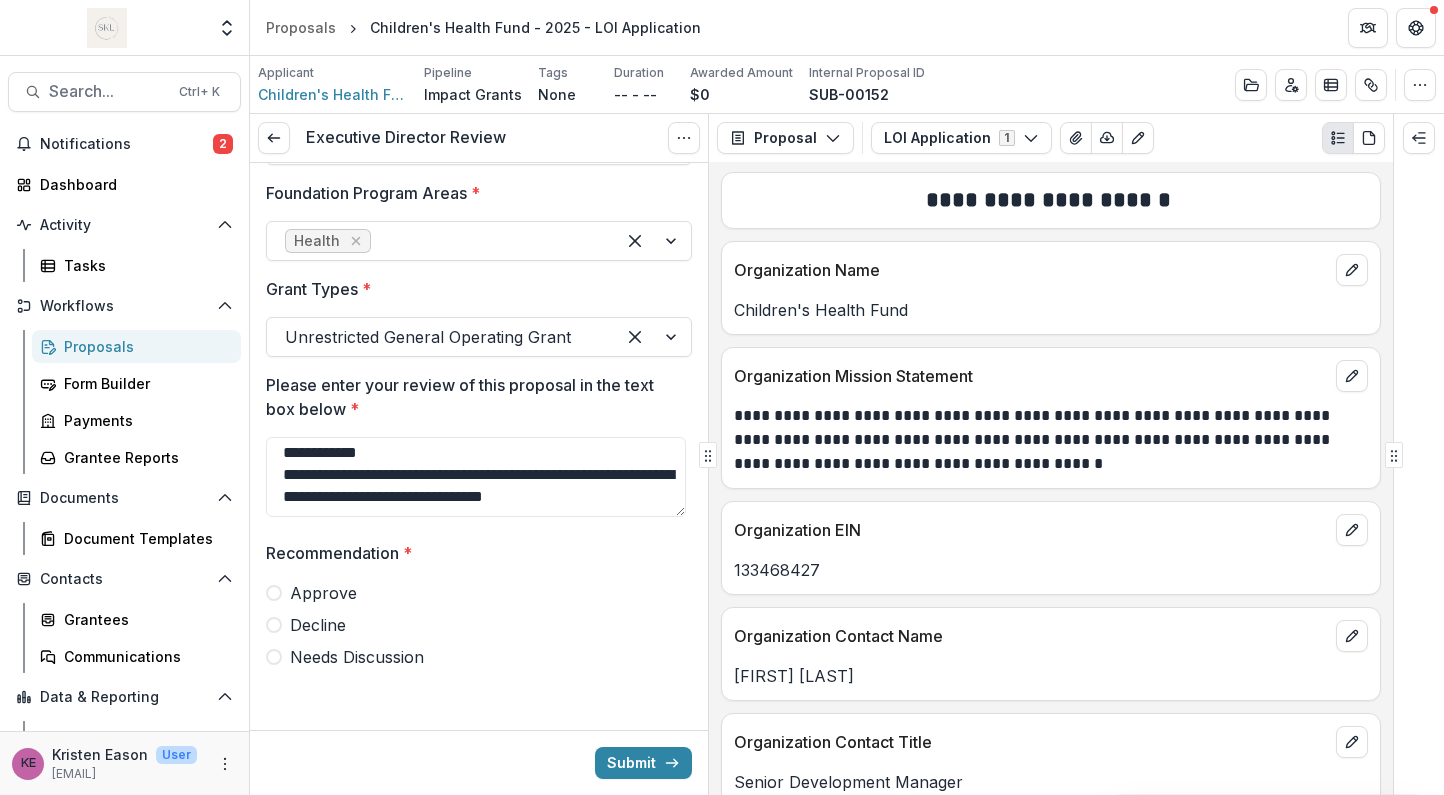 drag, startPoint x: 542, startPoint y: 461, endPoint x: 262, endPoint y: 473, distance: 280.25702 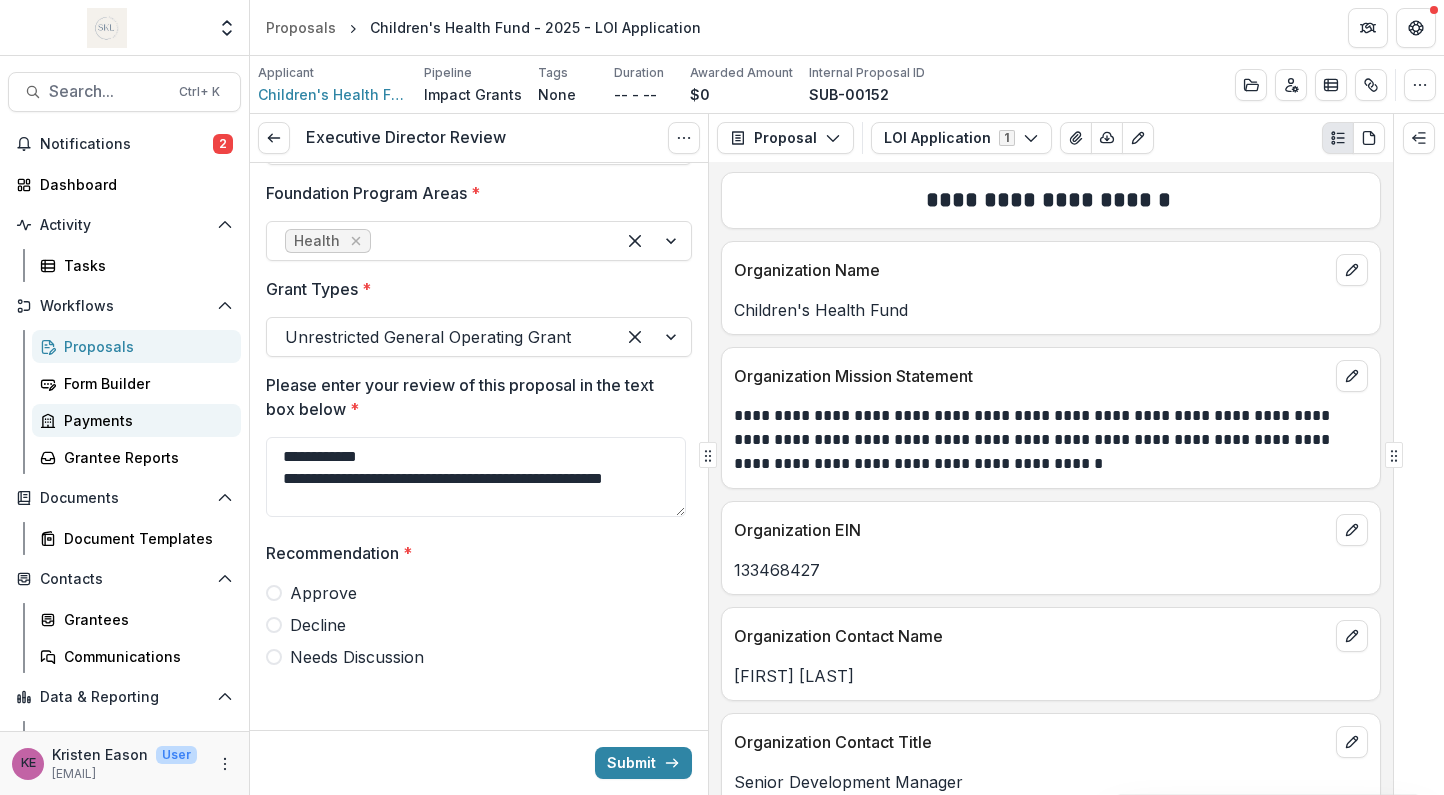 scroll, scrollTop: 0, scrollLeft: 0, axis: both 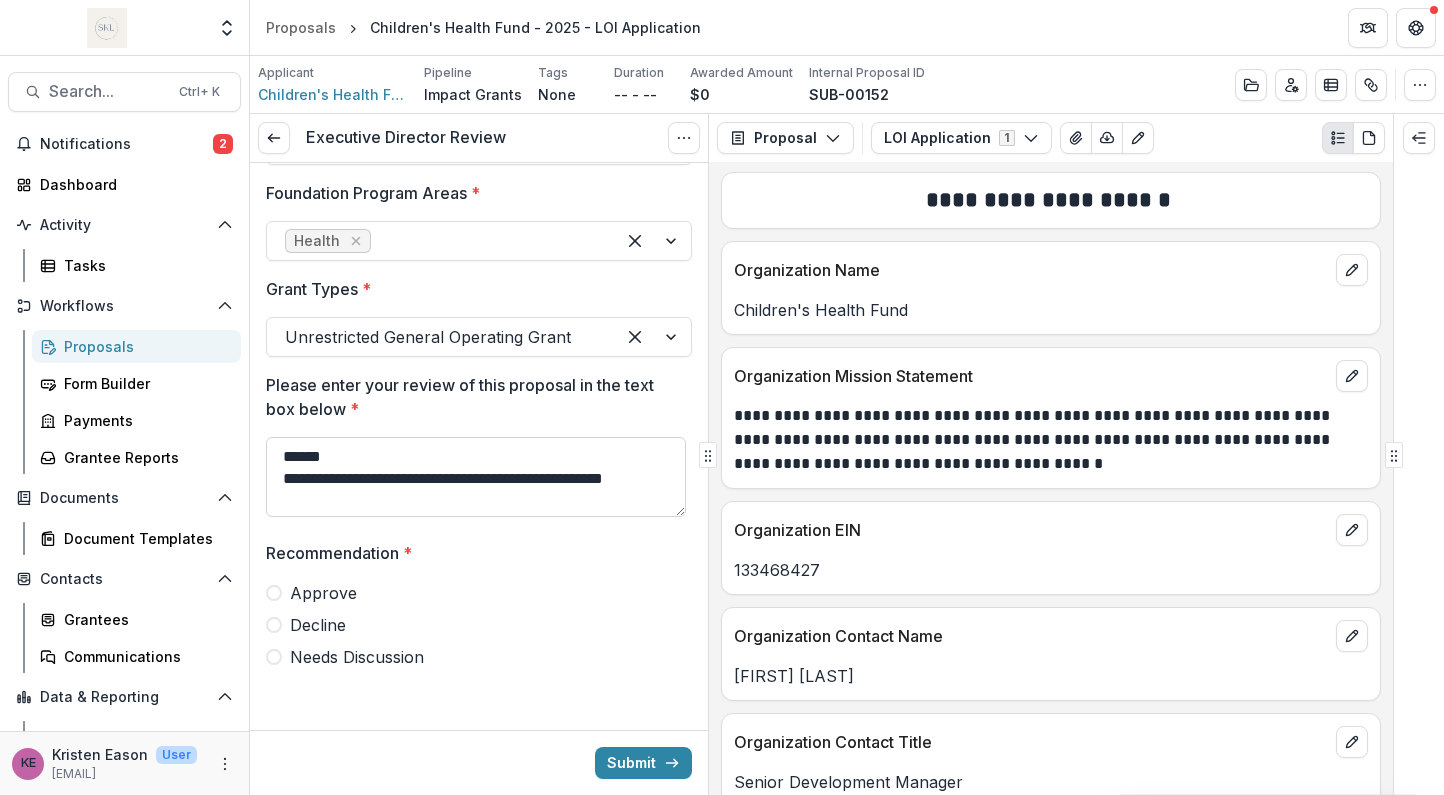 click on "**********" at bounding box center (476, 477) 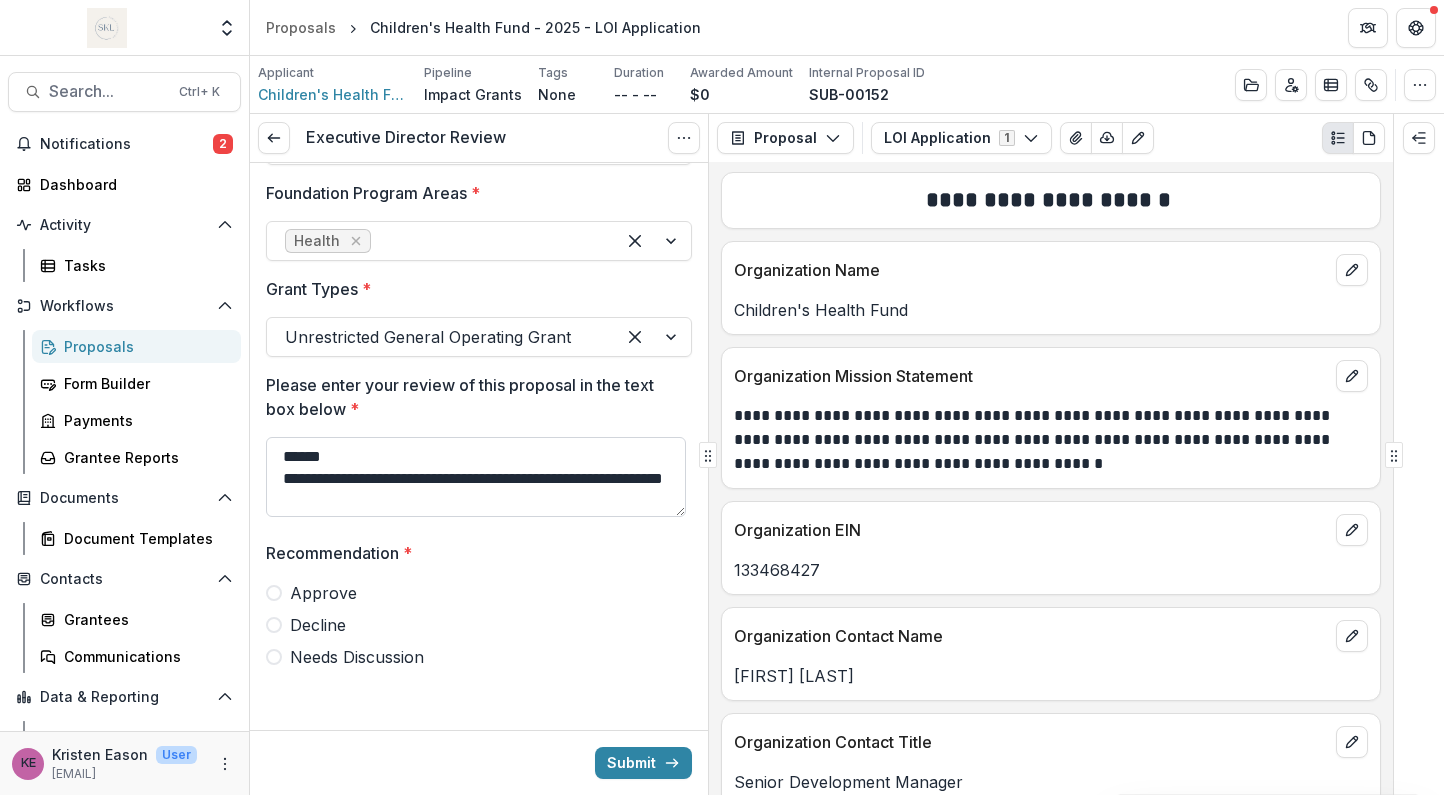 click on "**********" at bounding box center (476, 477) 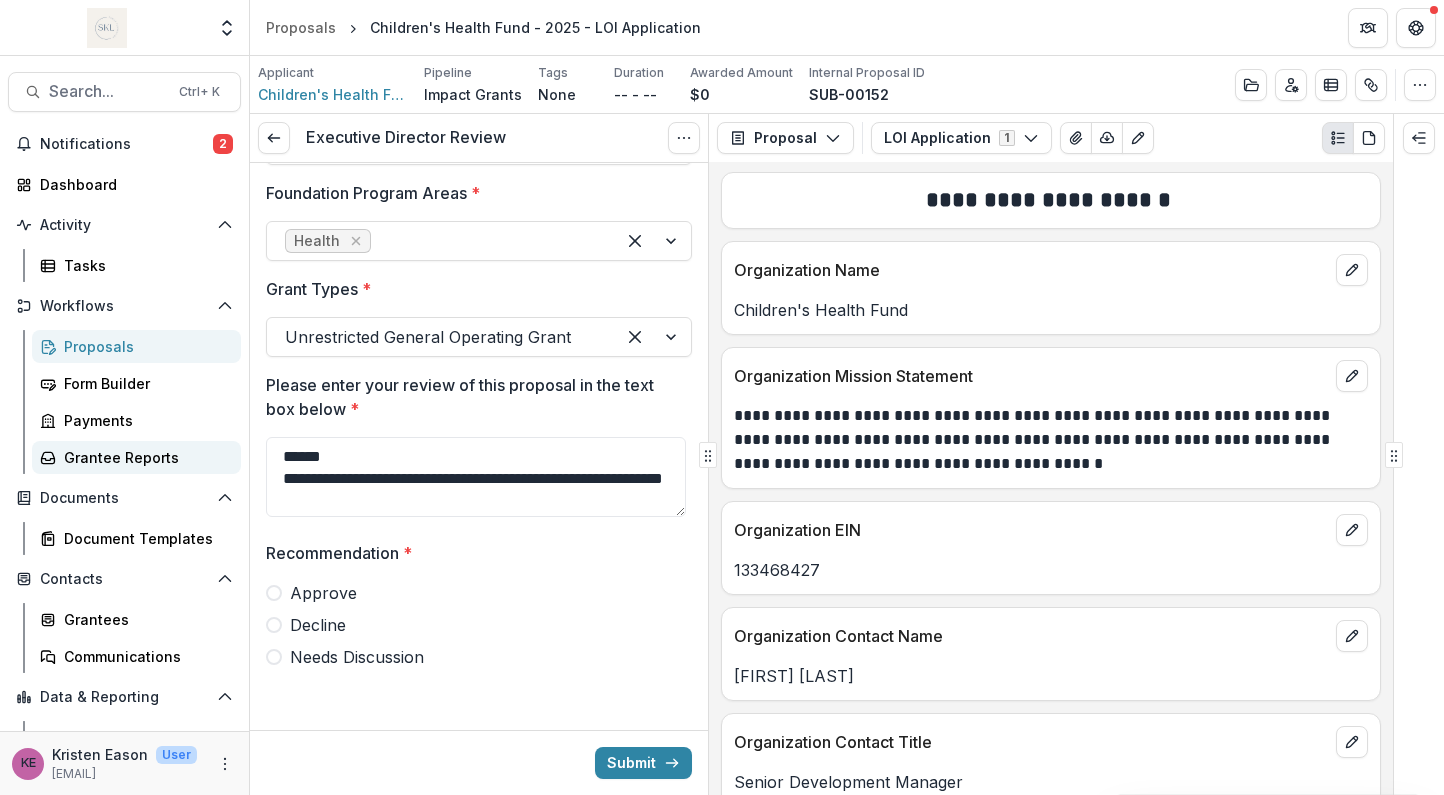 drag, startPoint x: 359, startPoint y: 457, endPoint x: 158, endPoint y: 443, distance: 201.48697 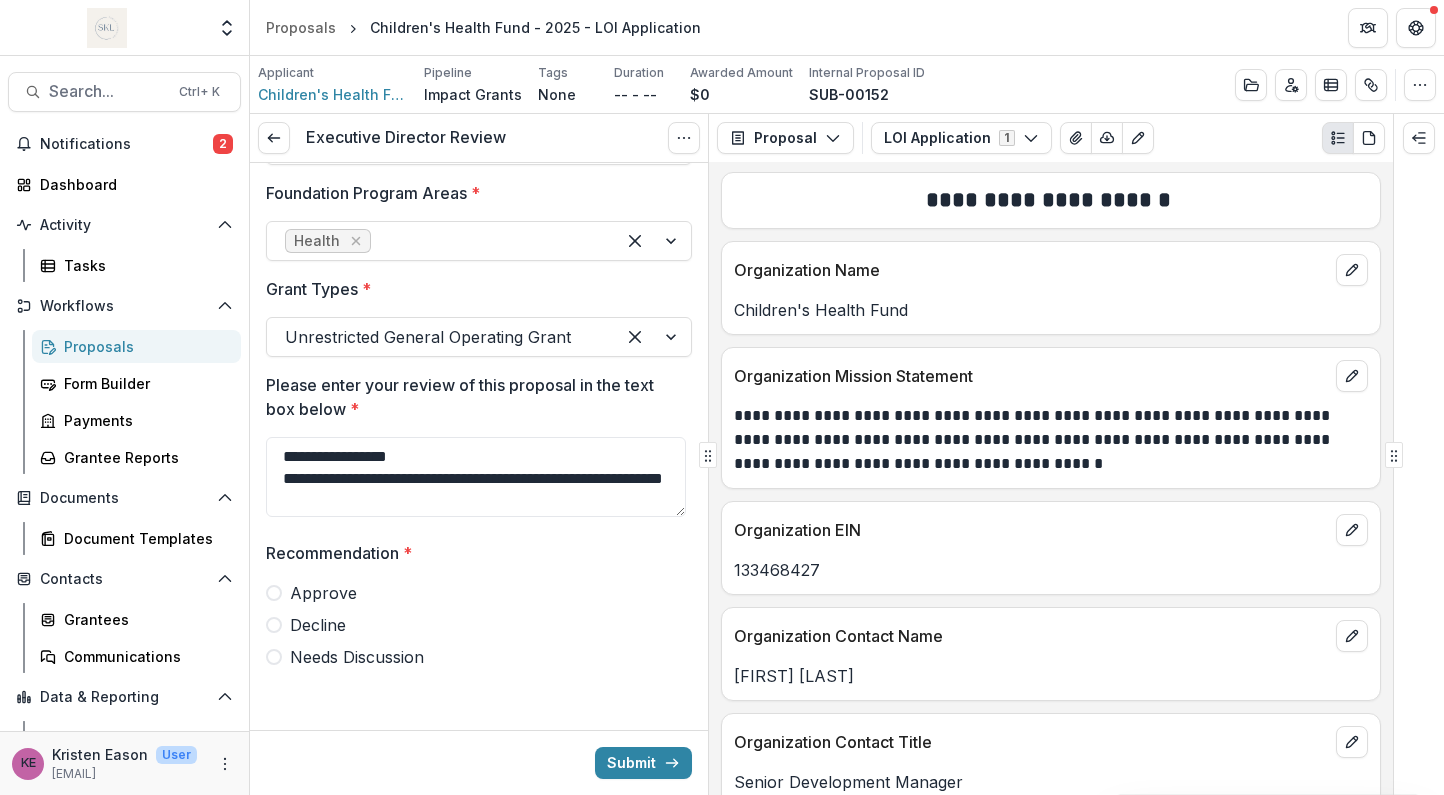 drag, startPoint x: 567, startPoint y: 471, endPoint x: 230, endPoint y: 479, distance: 337.09494 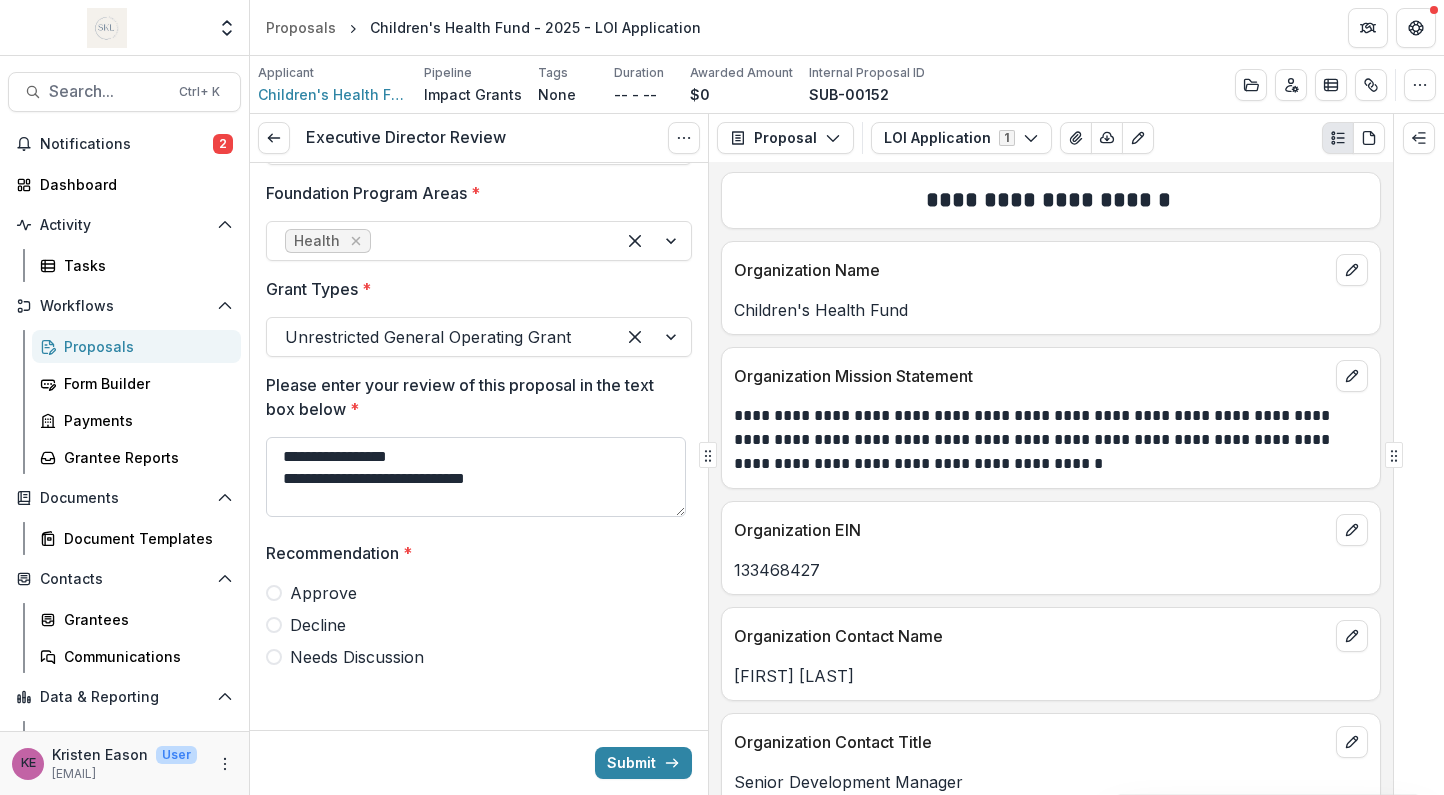 click on "**********" at bounding box center [476, 477] 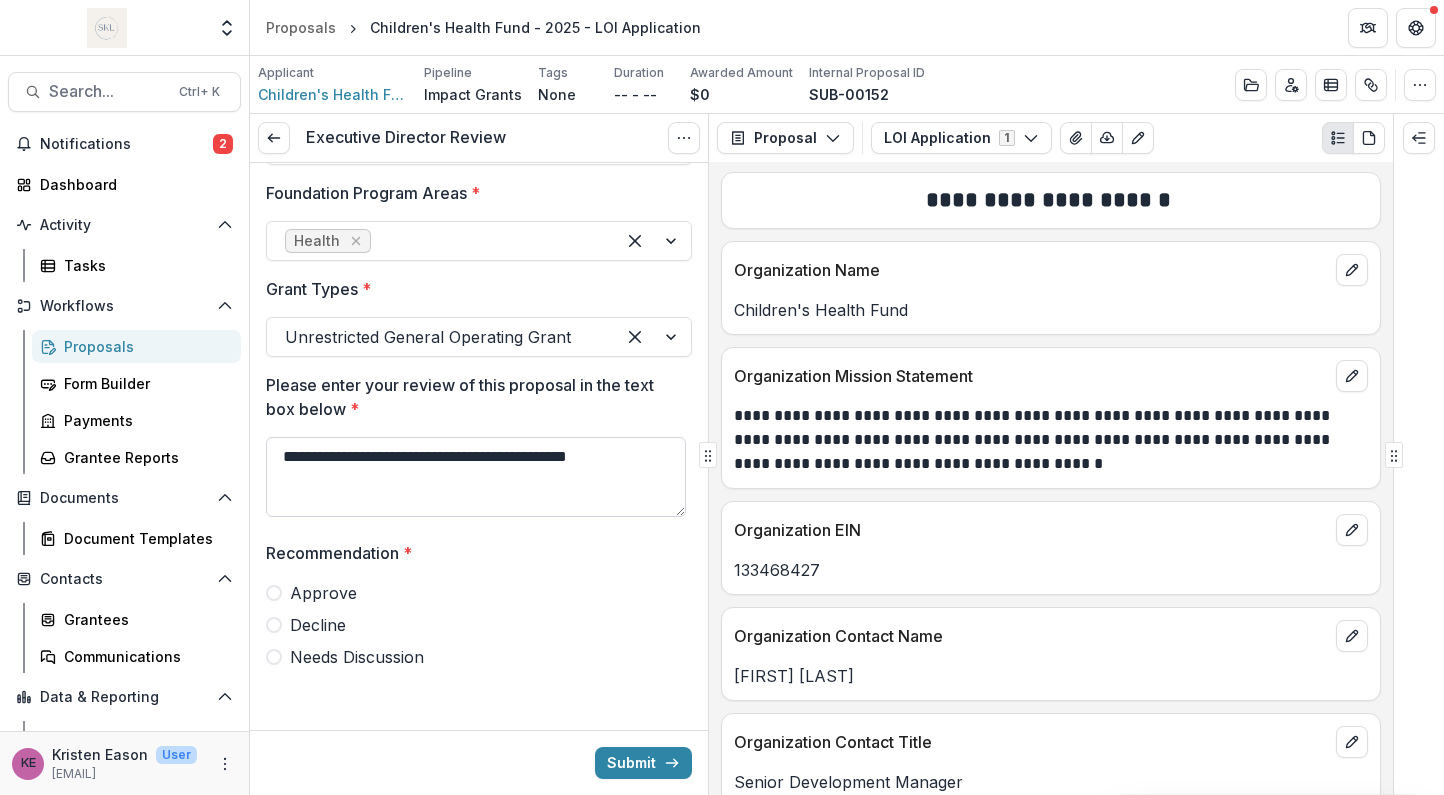 click on "**********" at bounding box center (476, 477) 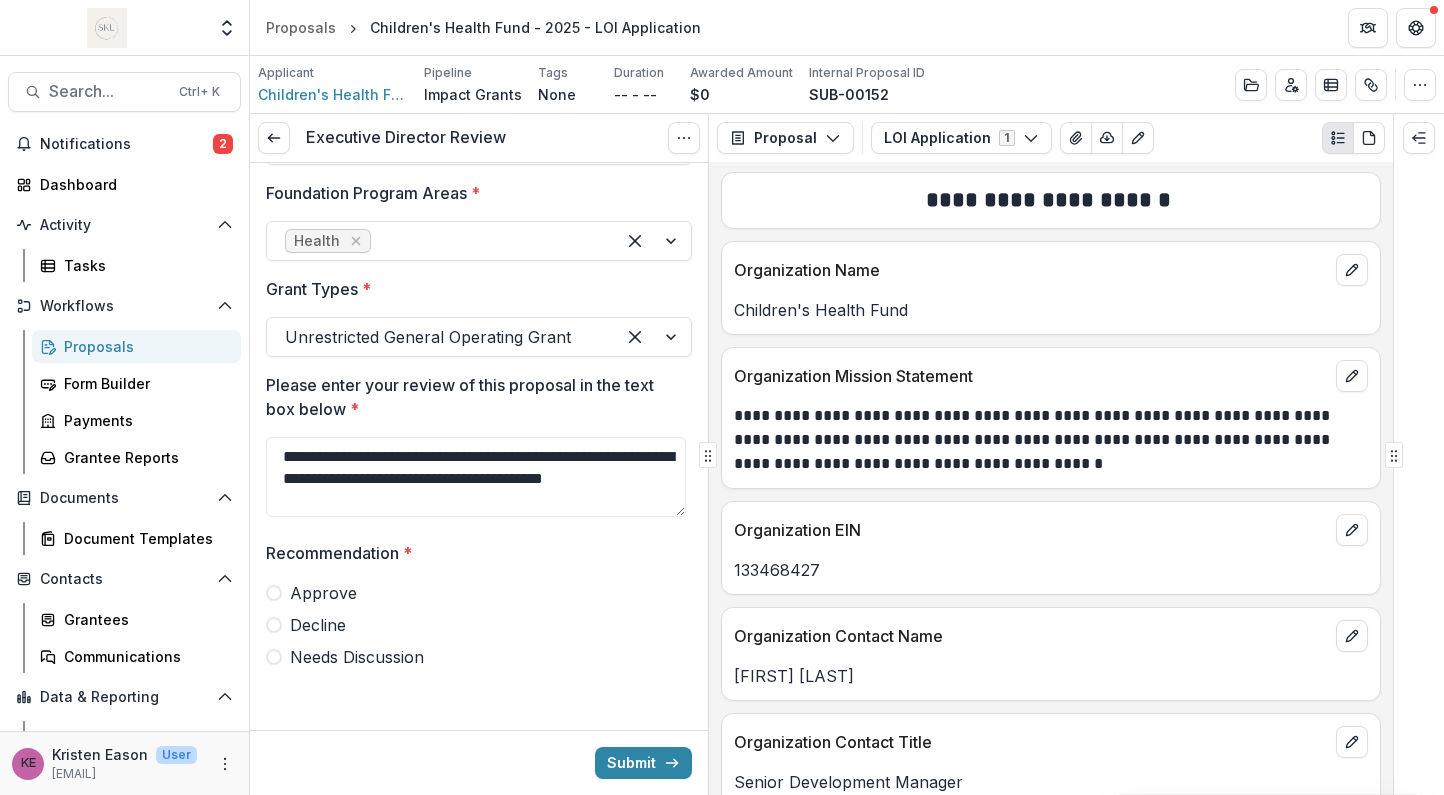 type on "**********" 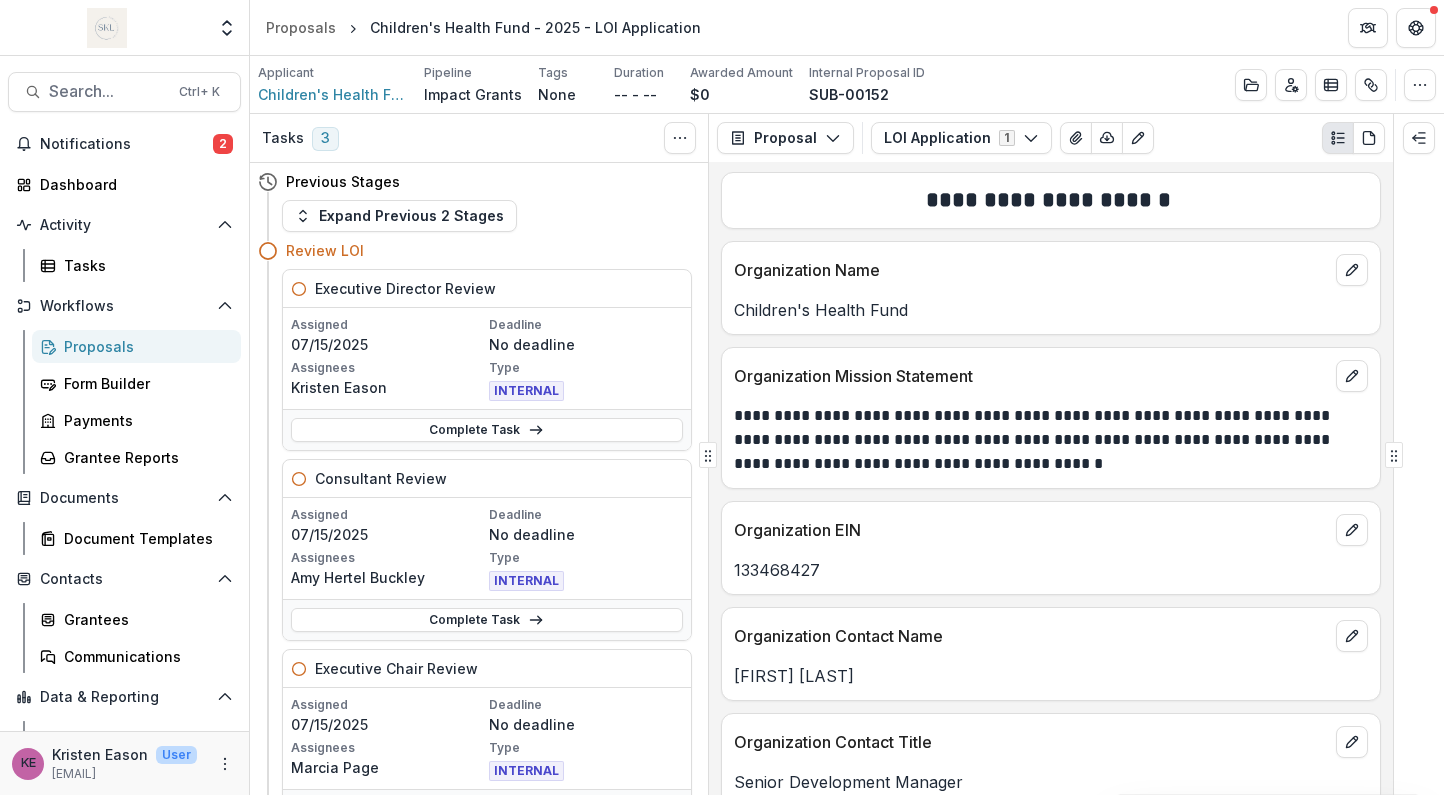 scroll, scrollTop: 134, scrollLeft: 0, axis: vertical 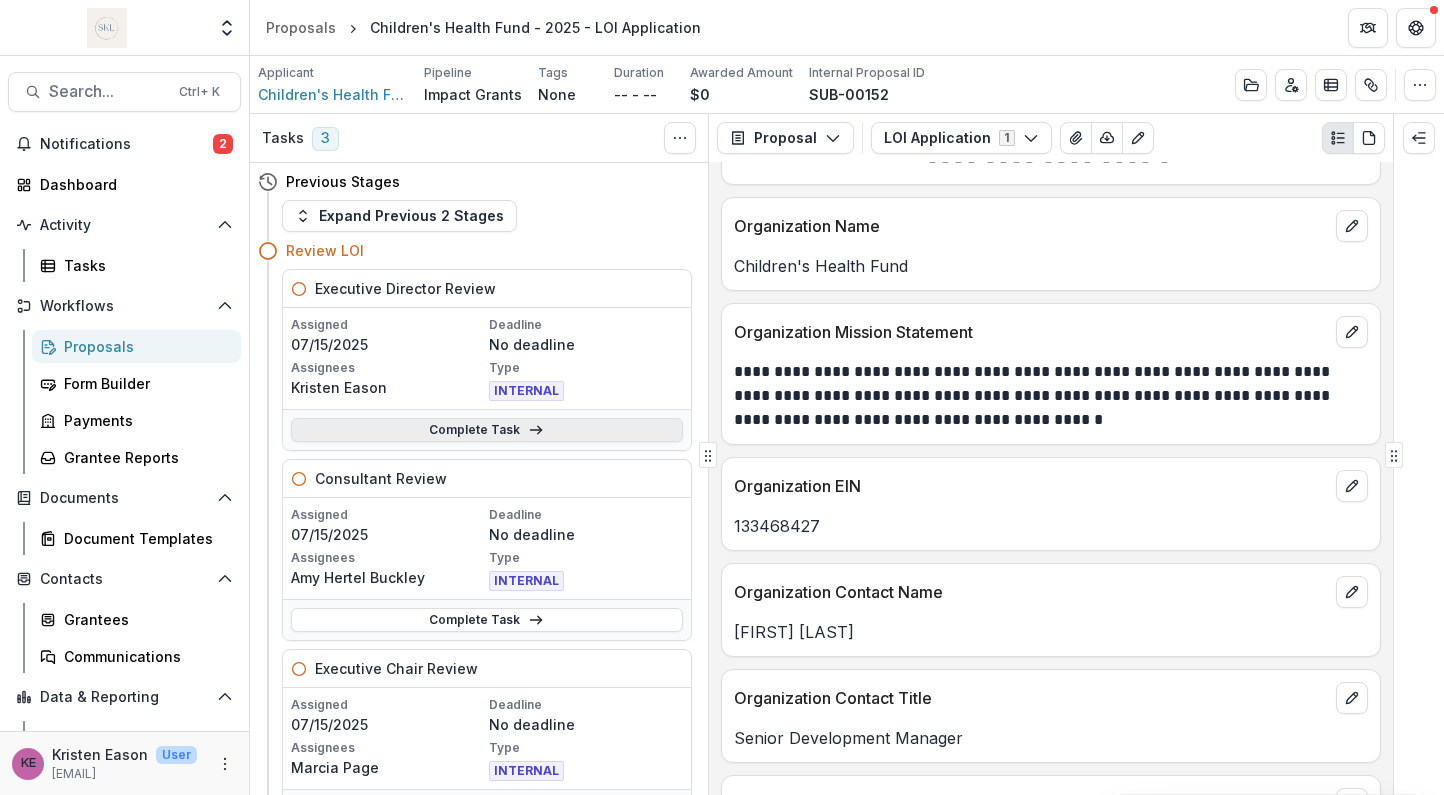 click on "Complete Task" at bounding box center [487, 430] 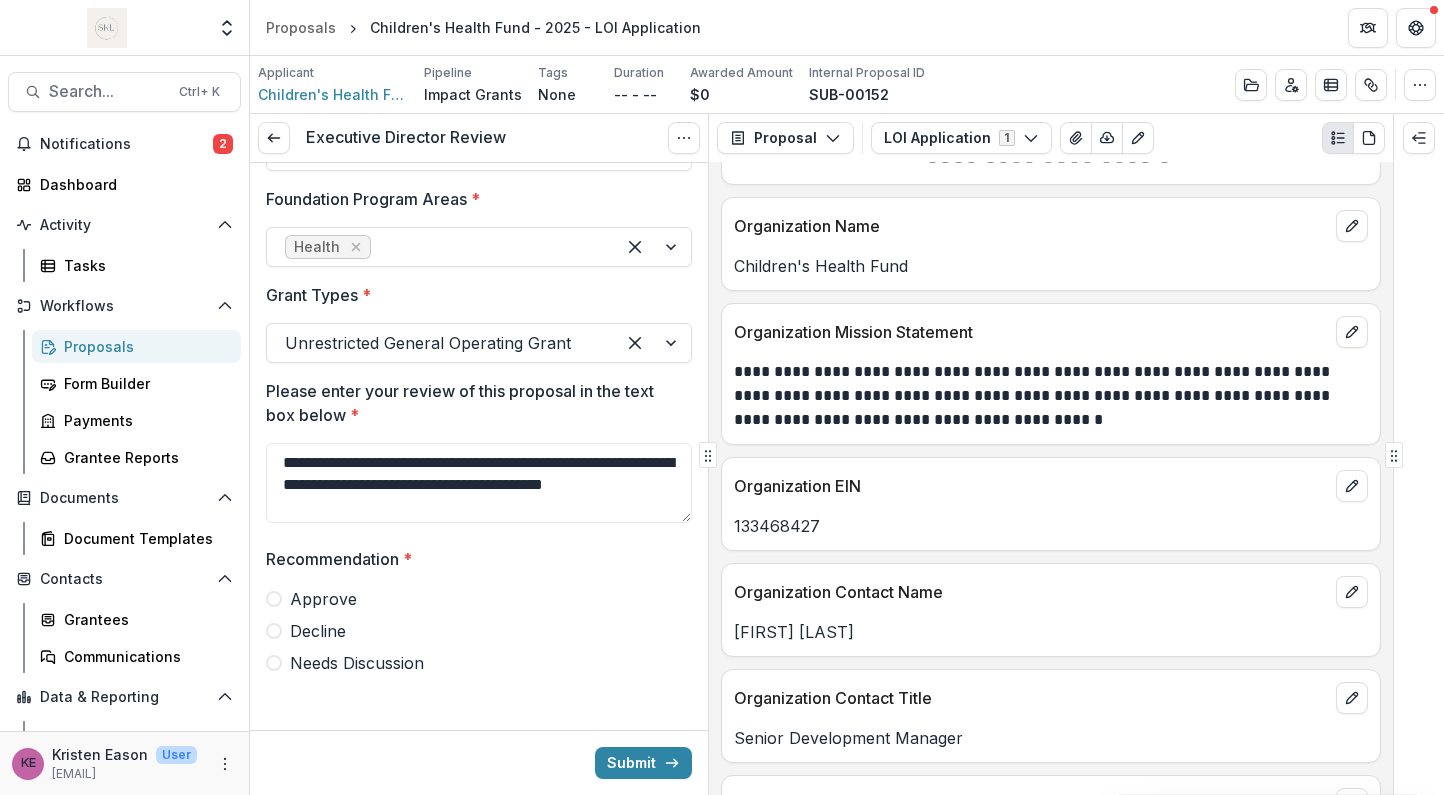 scroll, scrollTop: 140, scrollLeft: 0, axis: vertical 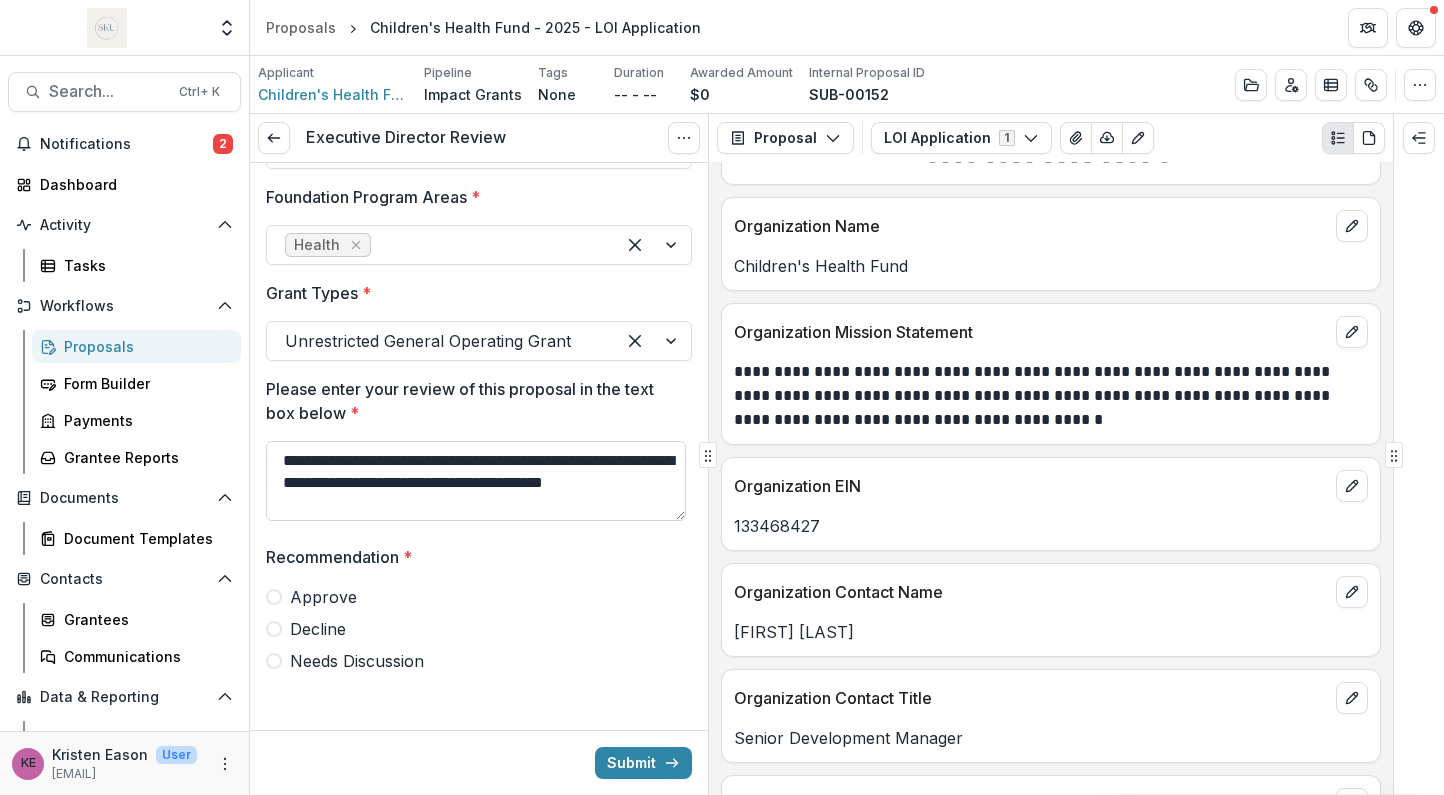 click on "**********" at bounding box center (476, 481) 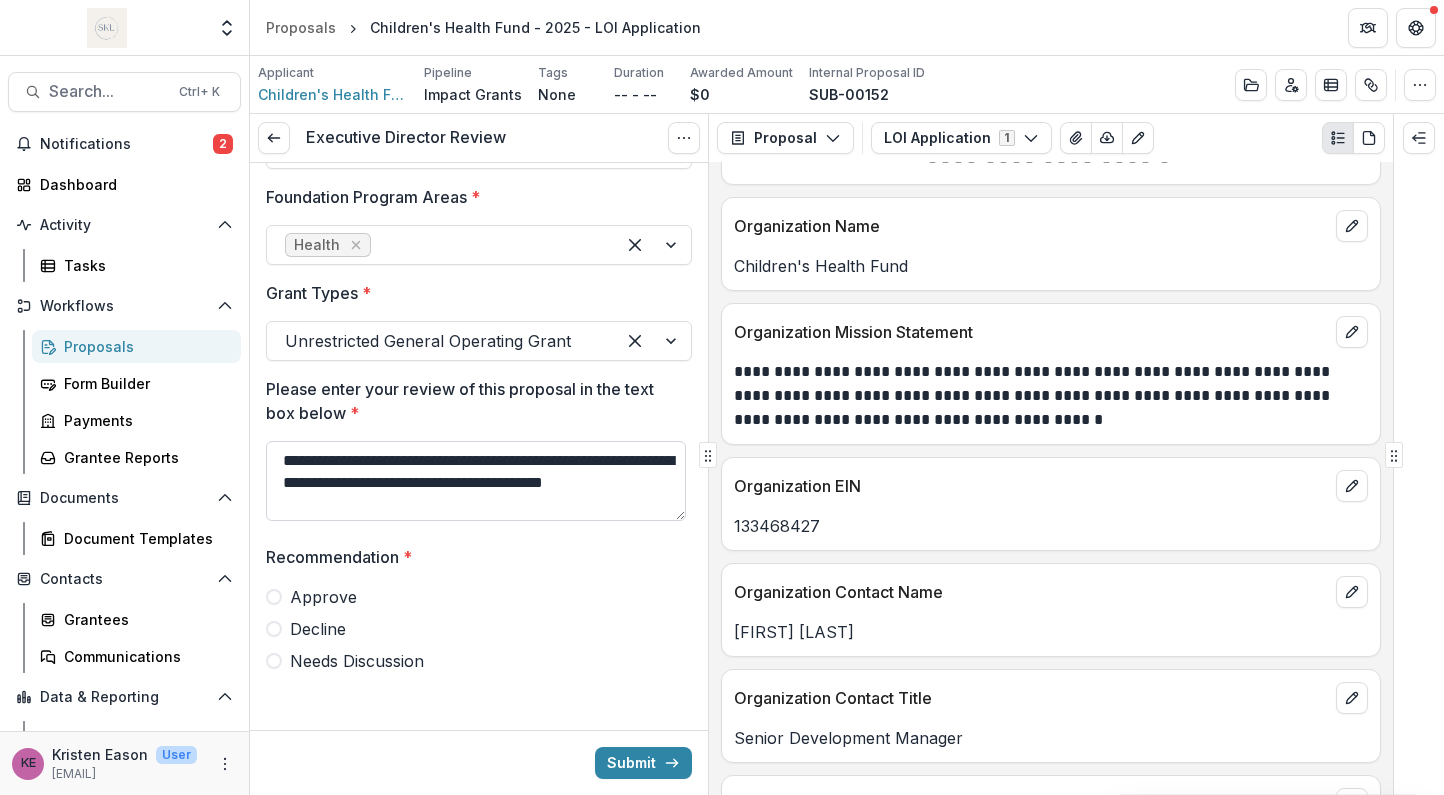click on "**********" at bounding box center (476, 481) 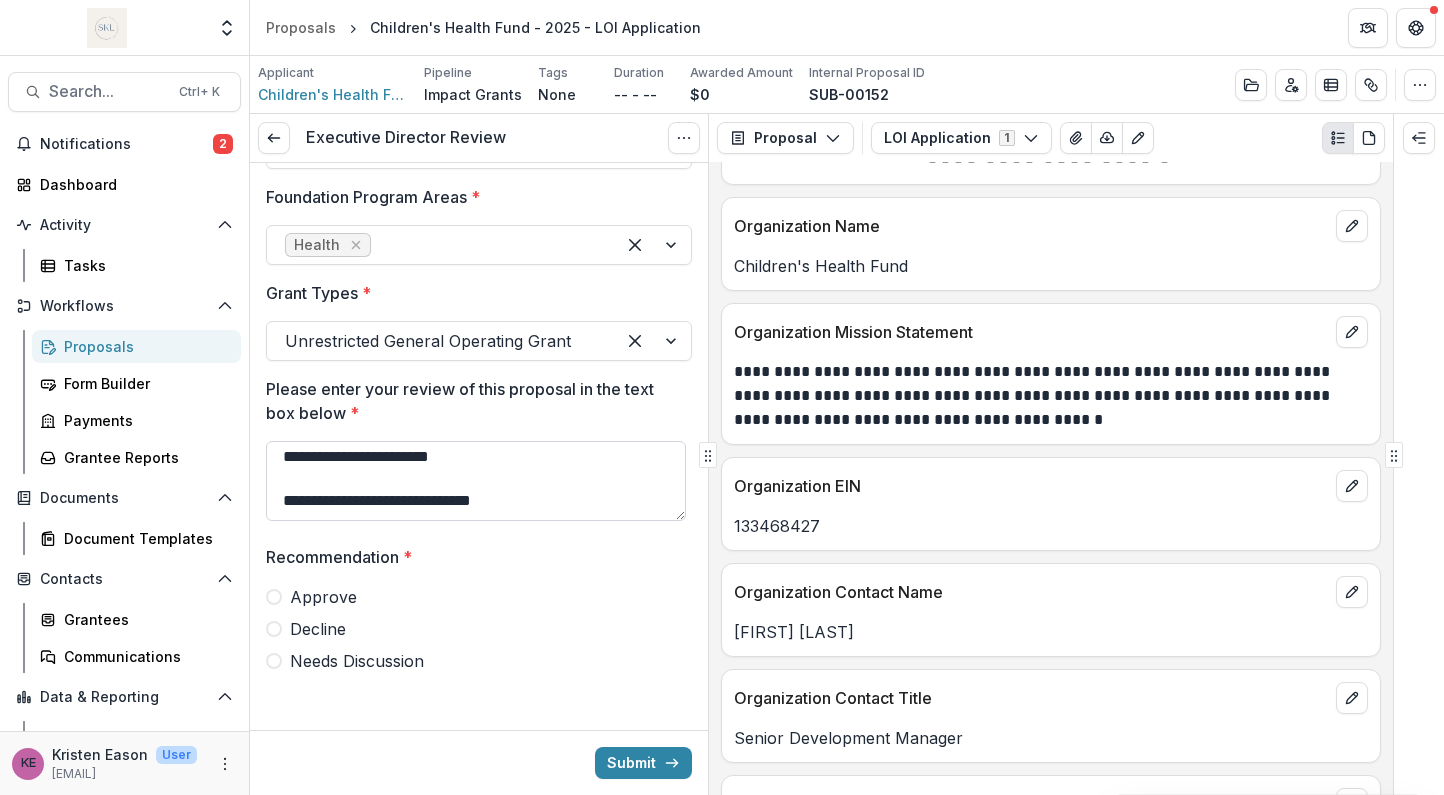 scroll, scrollTop: 88, scrollLeft: 0, axis: vertical 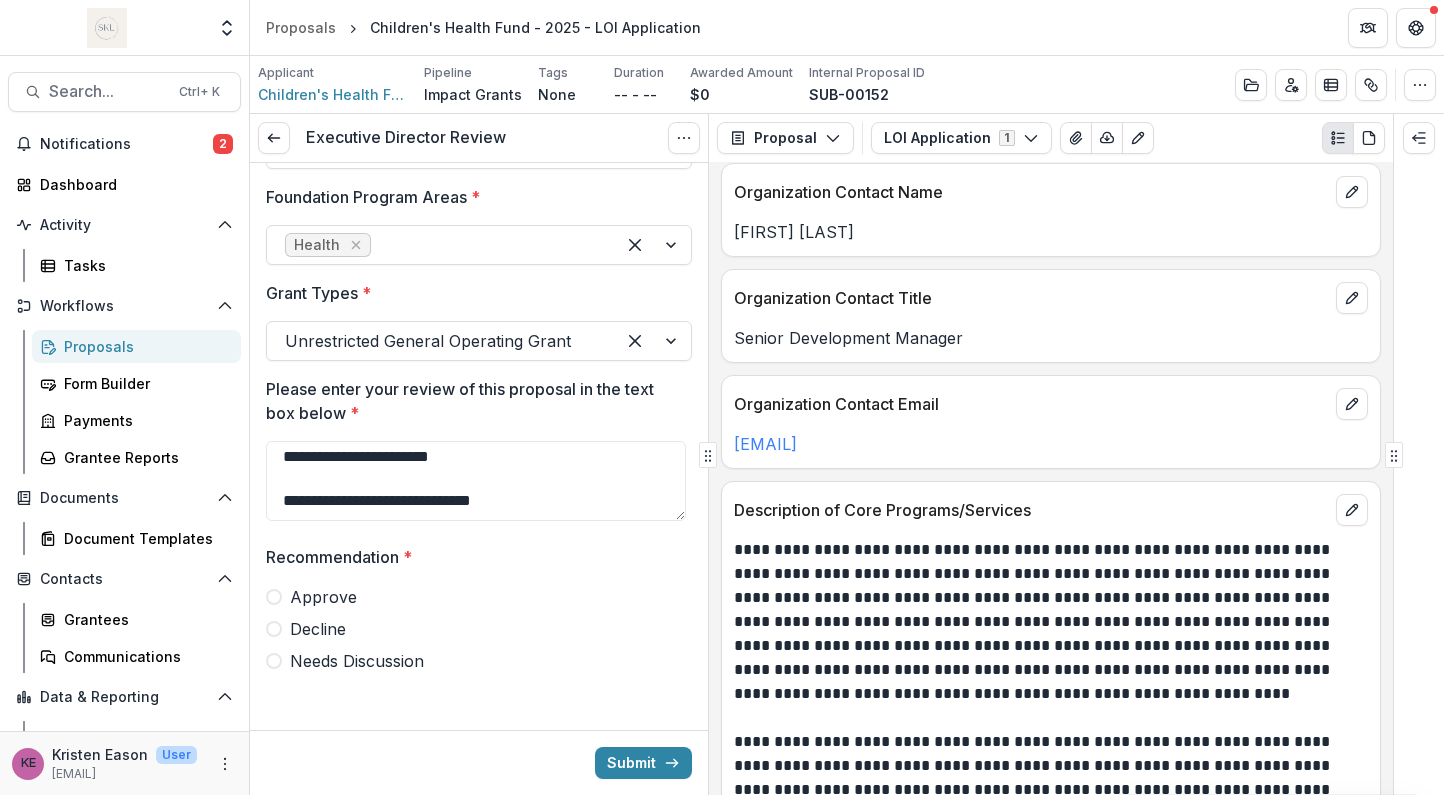 click at bounding box center (274, 597) 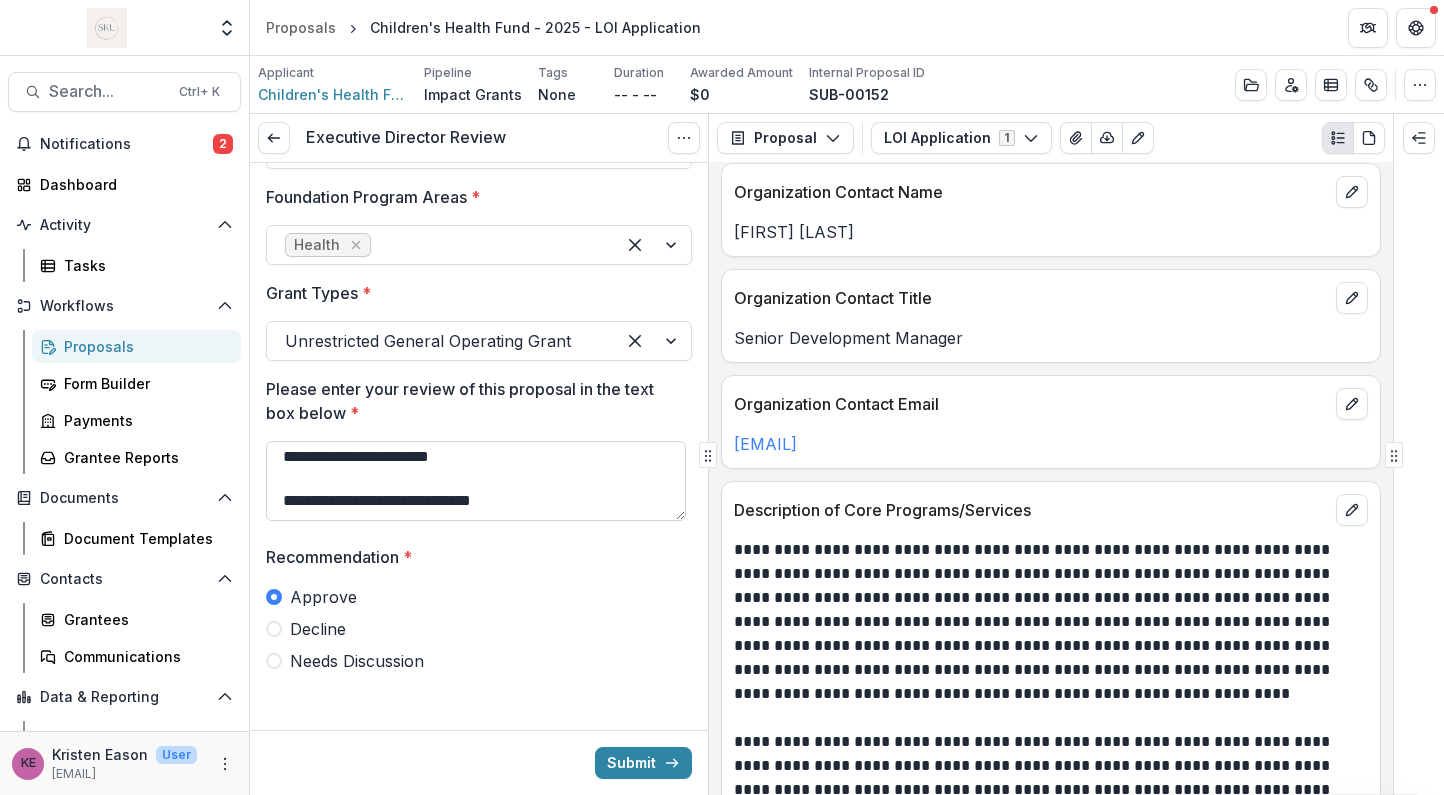 click on "**********" at bounding box center (476, 481) 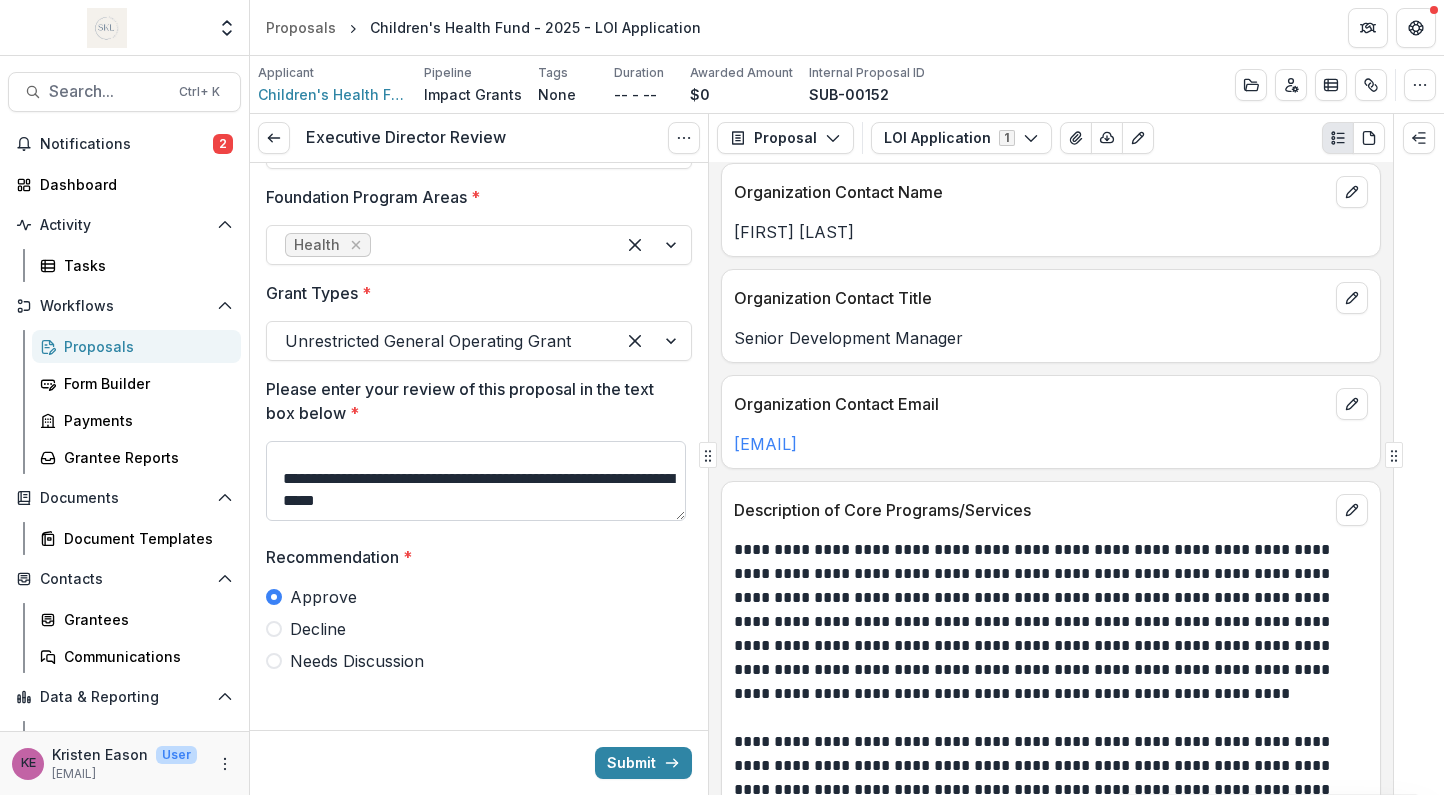 scroll, scrollTop: 126, scrollLeft: 0, axis: vertical 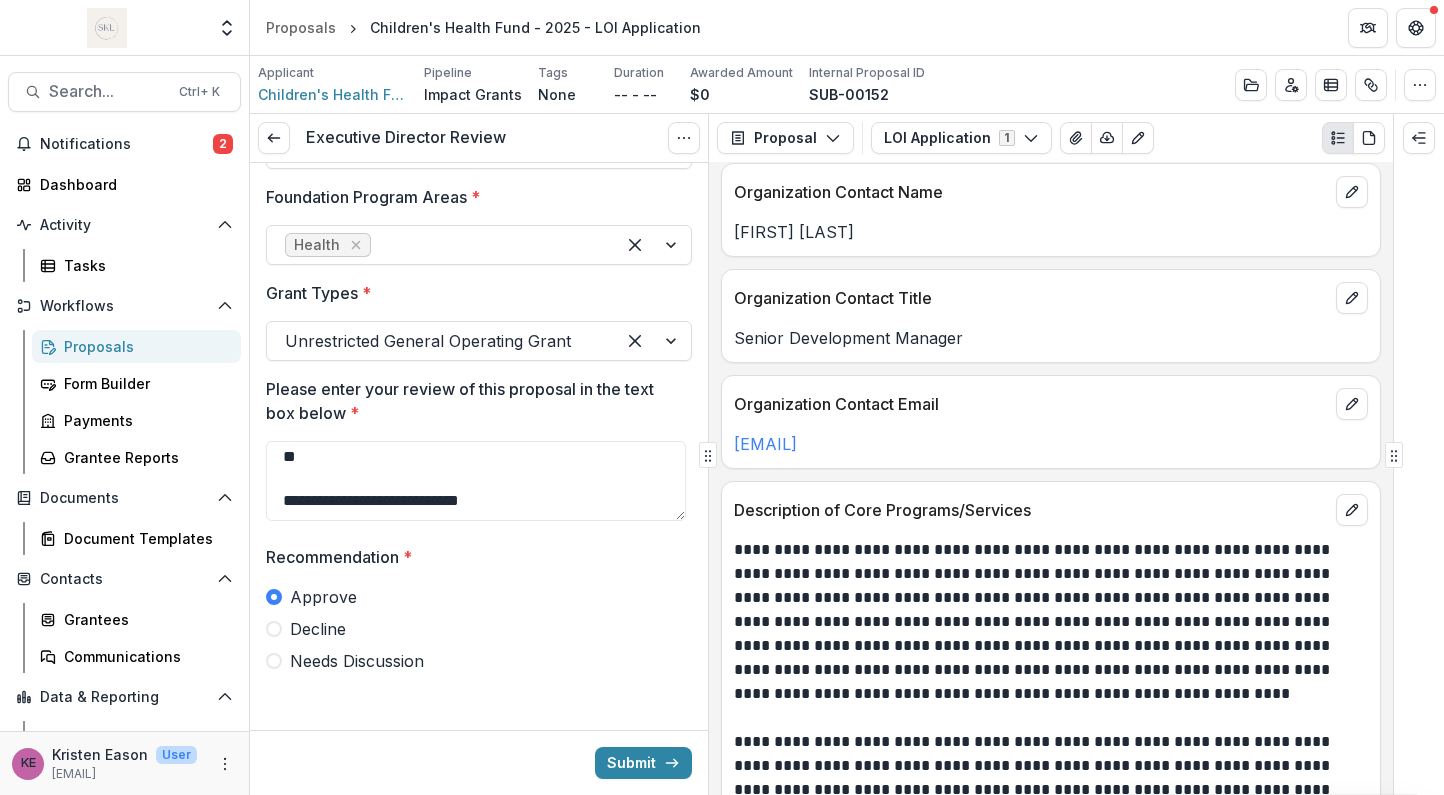 click on "Organization Contact Email" at bounding box center (1031, 404) 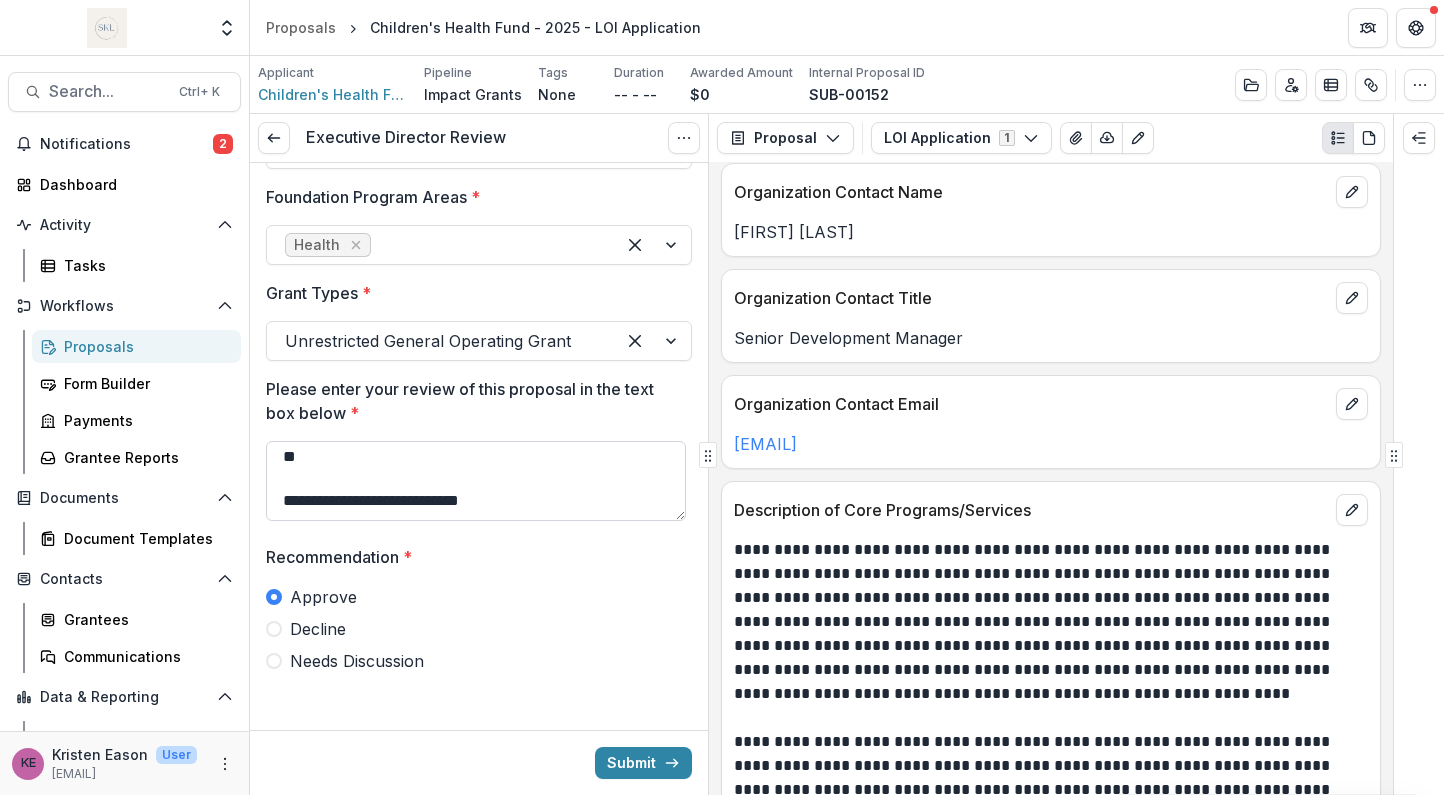 scroll, scrollTop: 147, scrollLeft: 0, axis: vertical 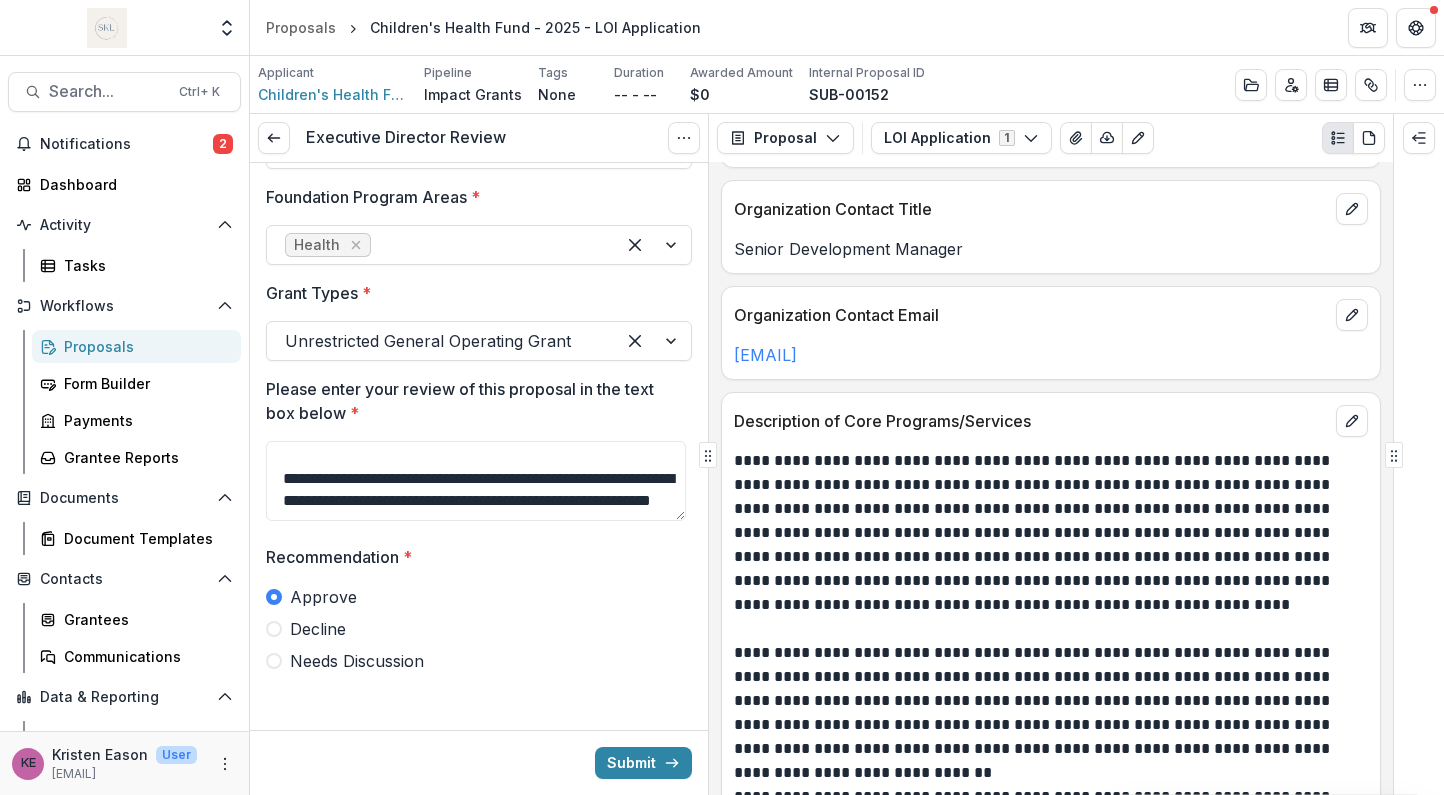 click on "**********" at bounding box center (1048, 533) 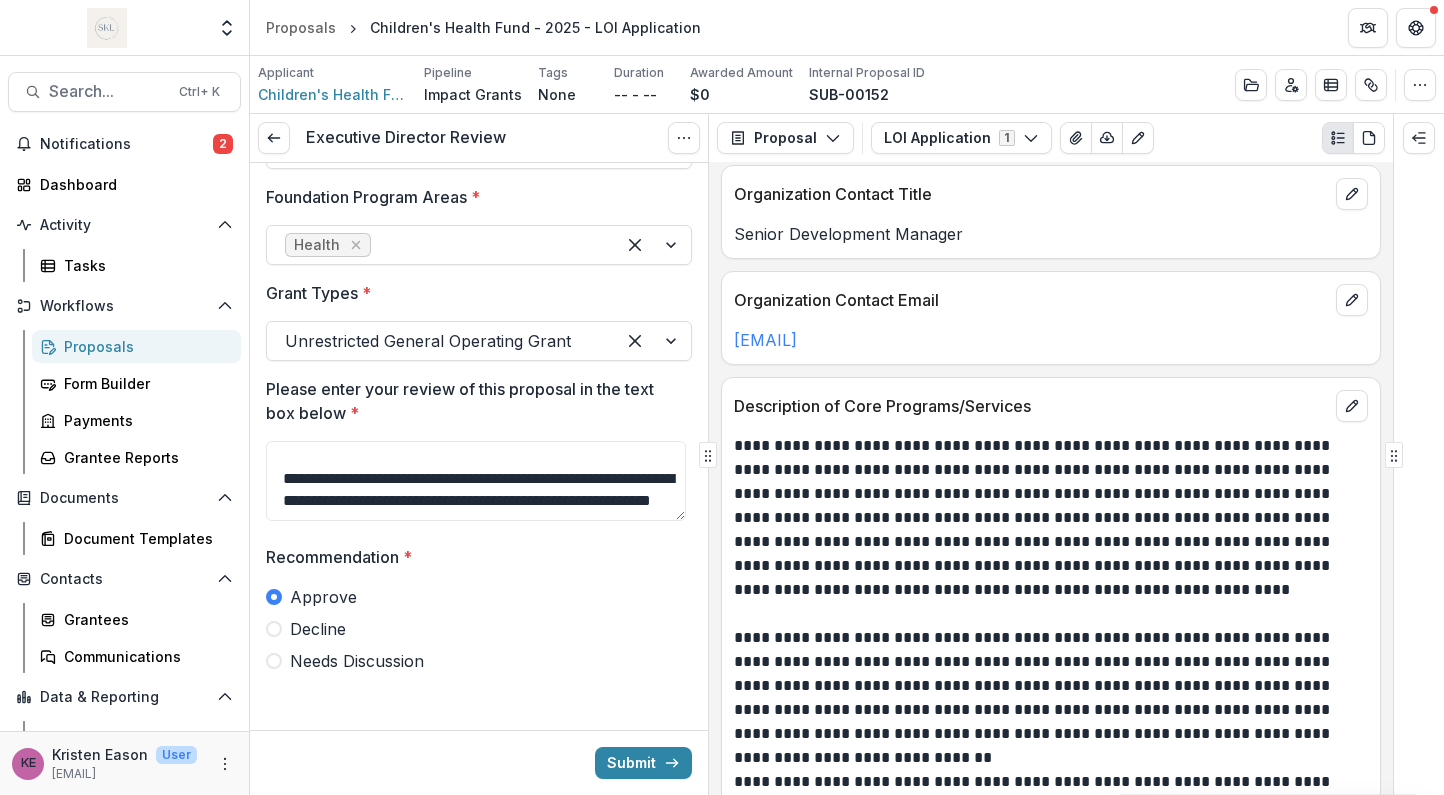 scroll, scrollTop: 672, scrollLeft: 0, axis: vertical 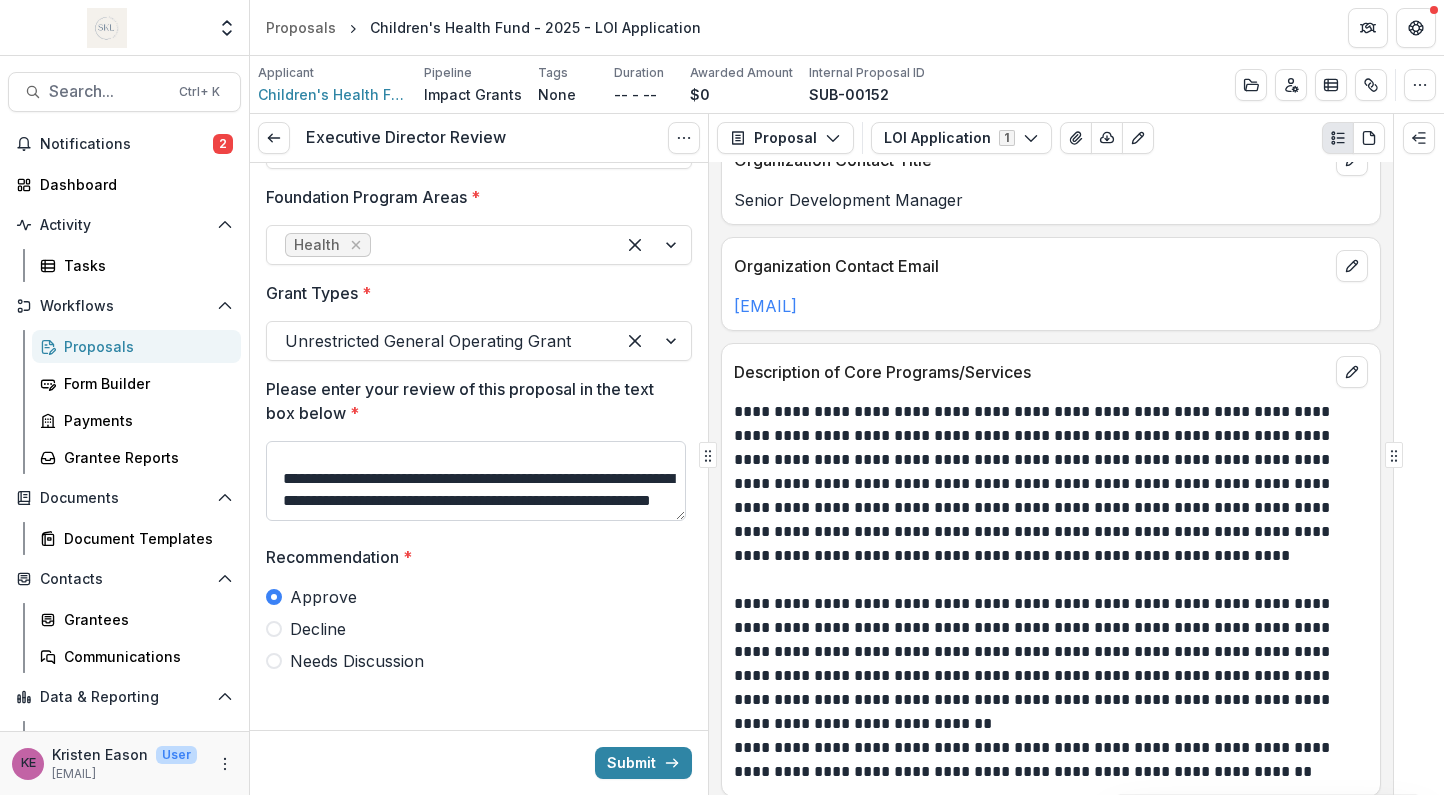 click on "**********" at bounding box center (476, 481) 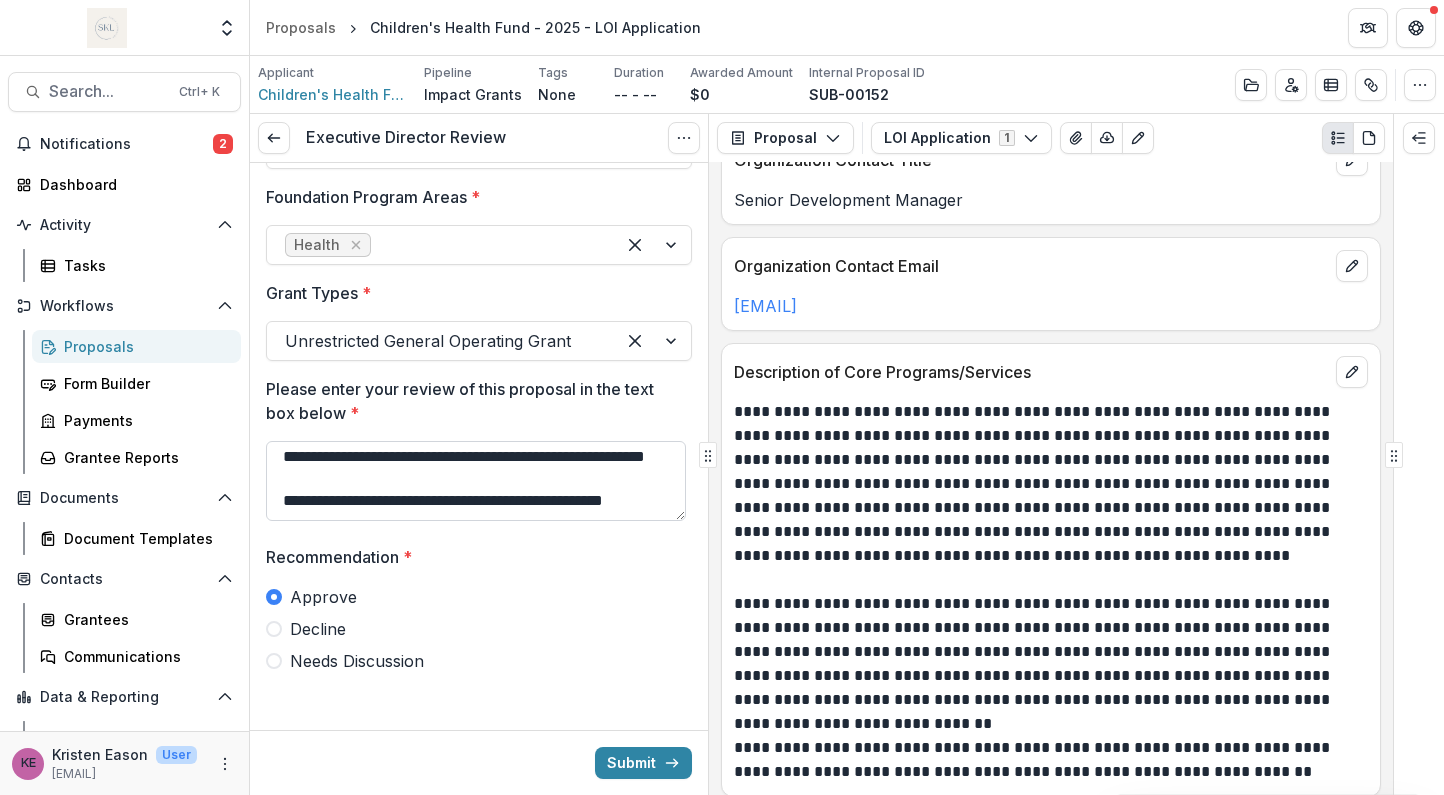 scroll, scrollTop: 236, scrollLeft: 0, axis: vertical 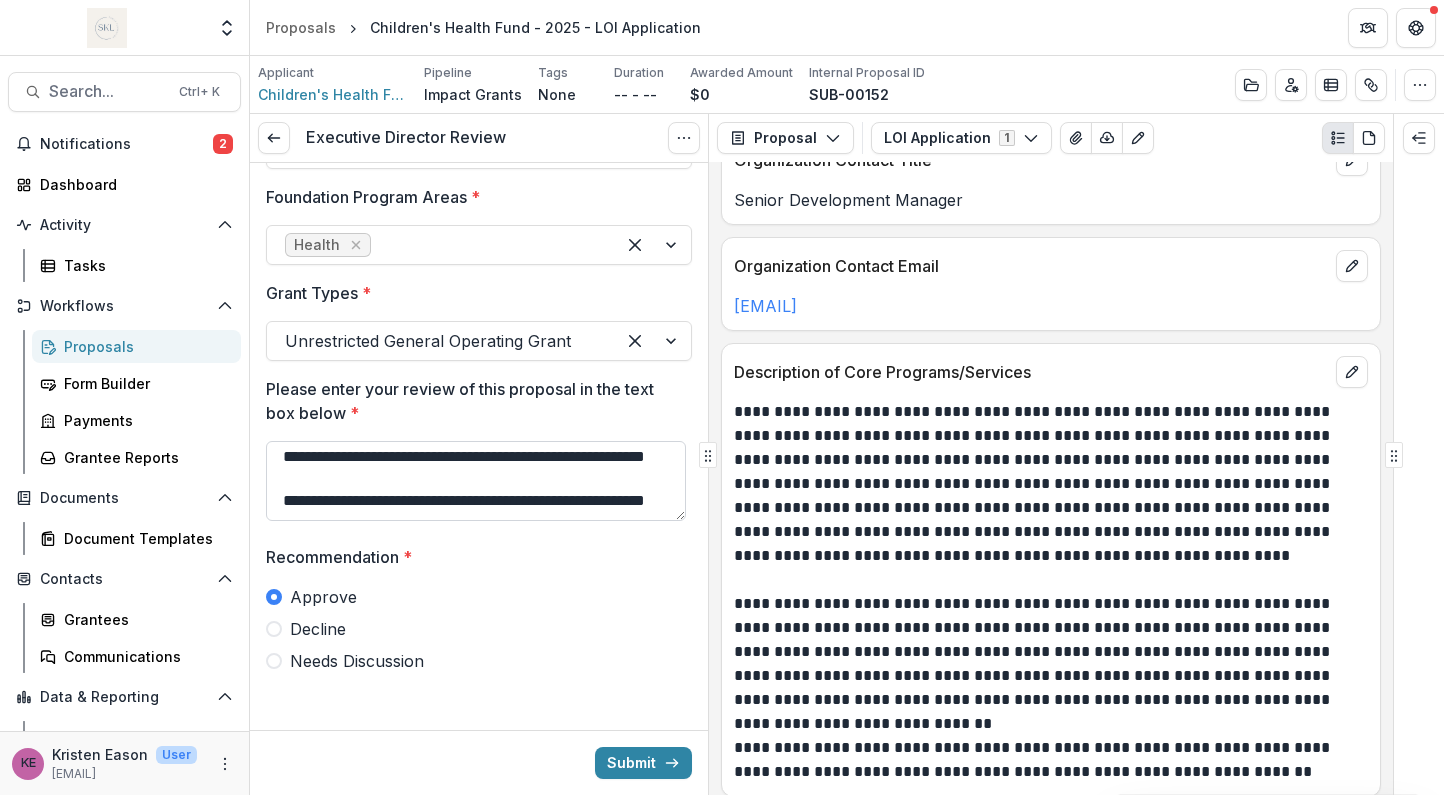 click on "**********" at bounding box center [476, 481] 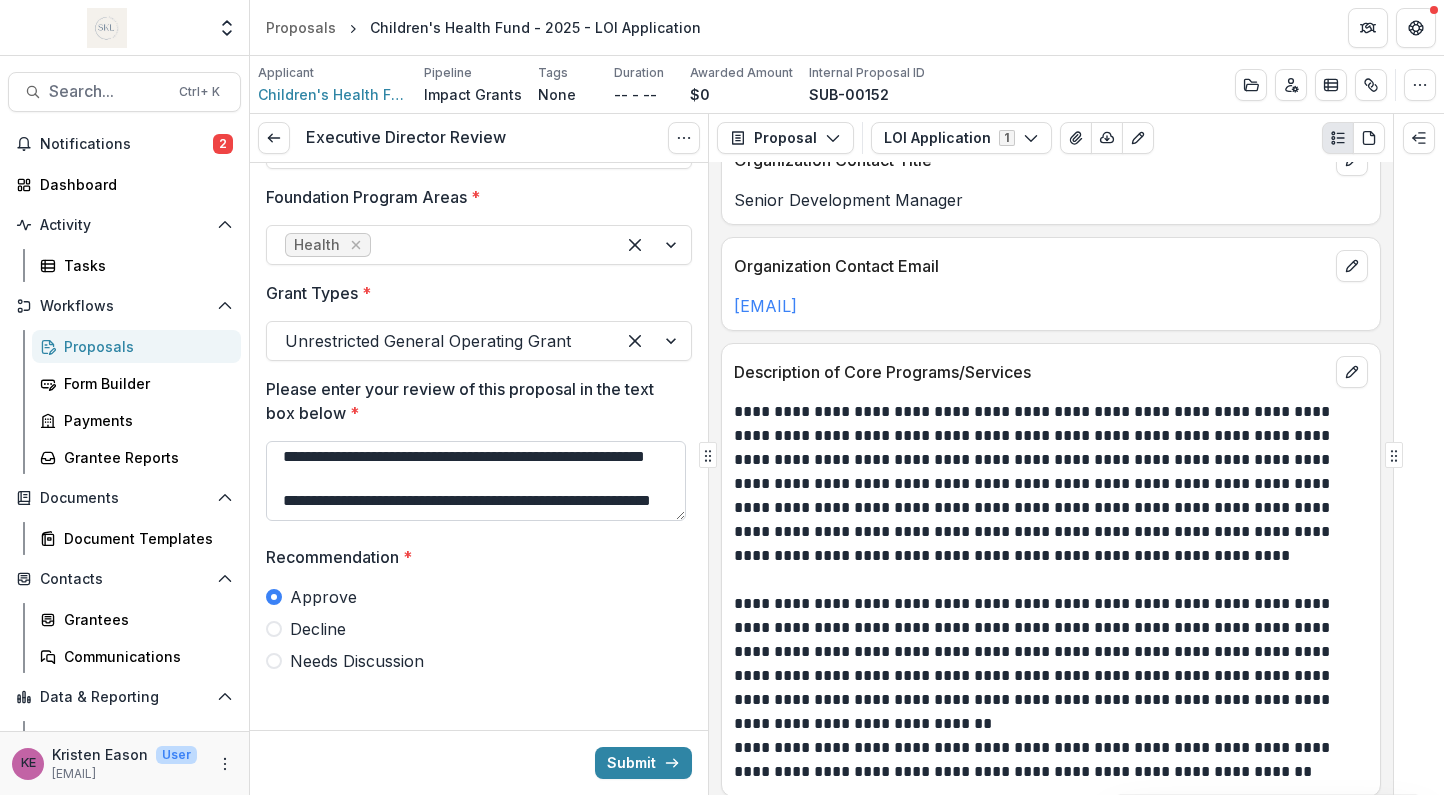 click on "**********" at bounding box center [476, 481] 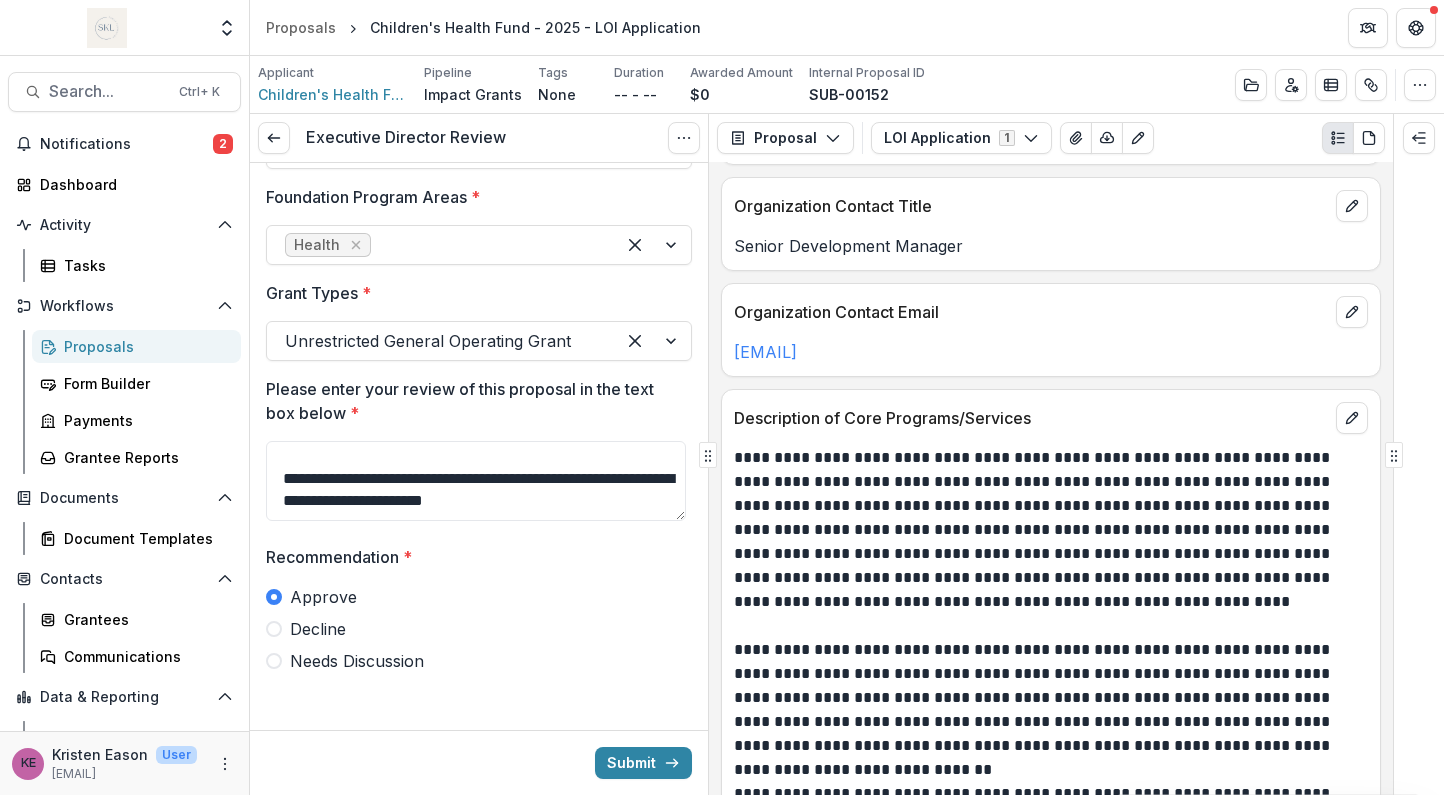 scroll, scrollTop: 639, scrollLeft: 0, axis: vertical 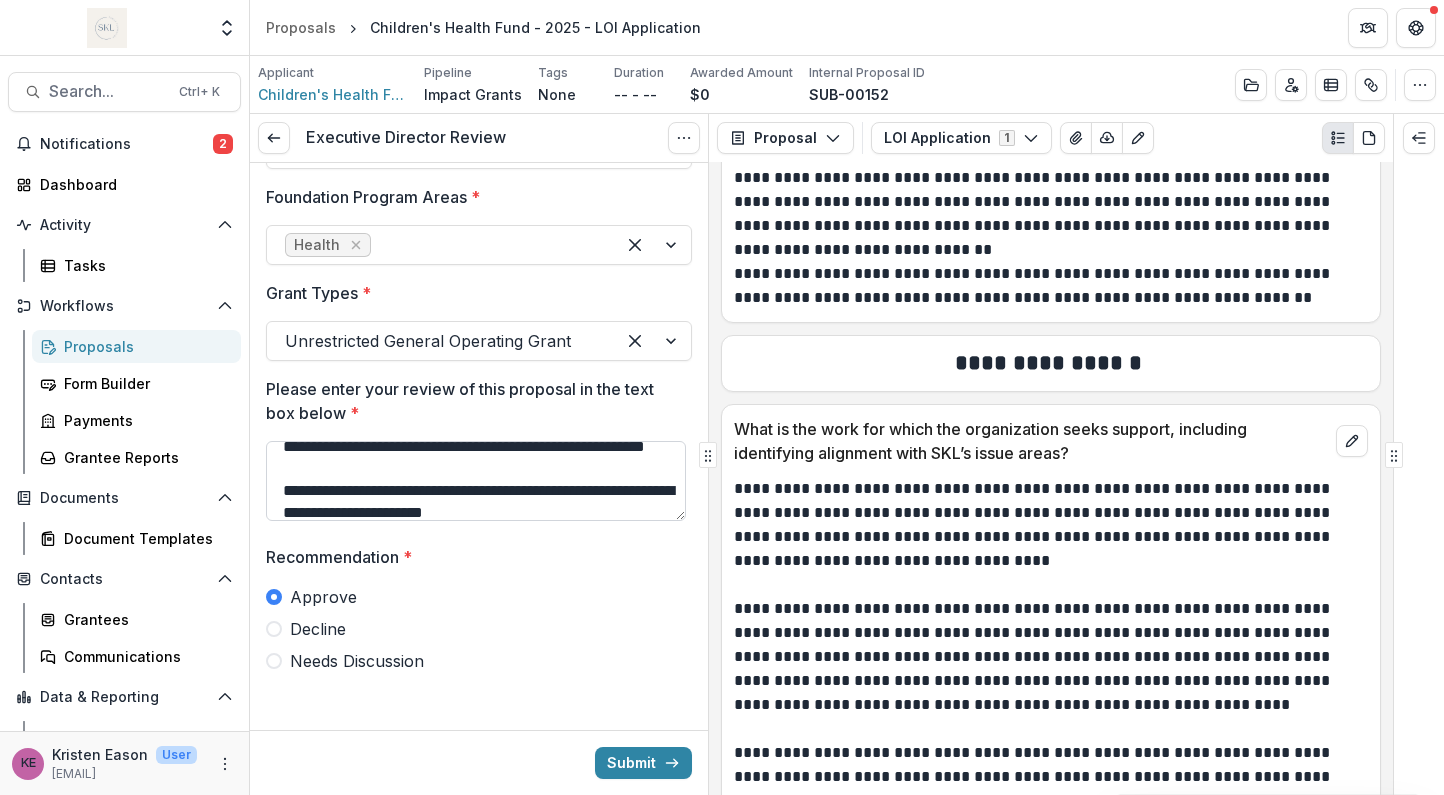 click on "**********" at bounding box center (476, 481) 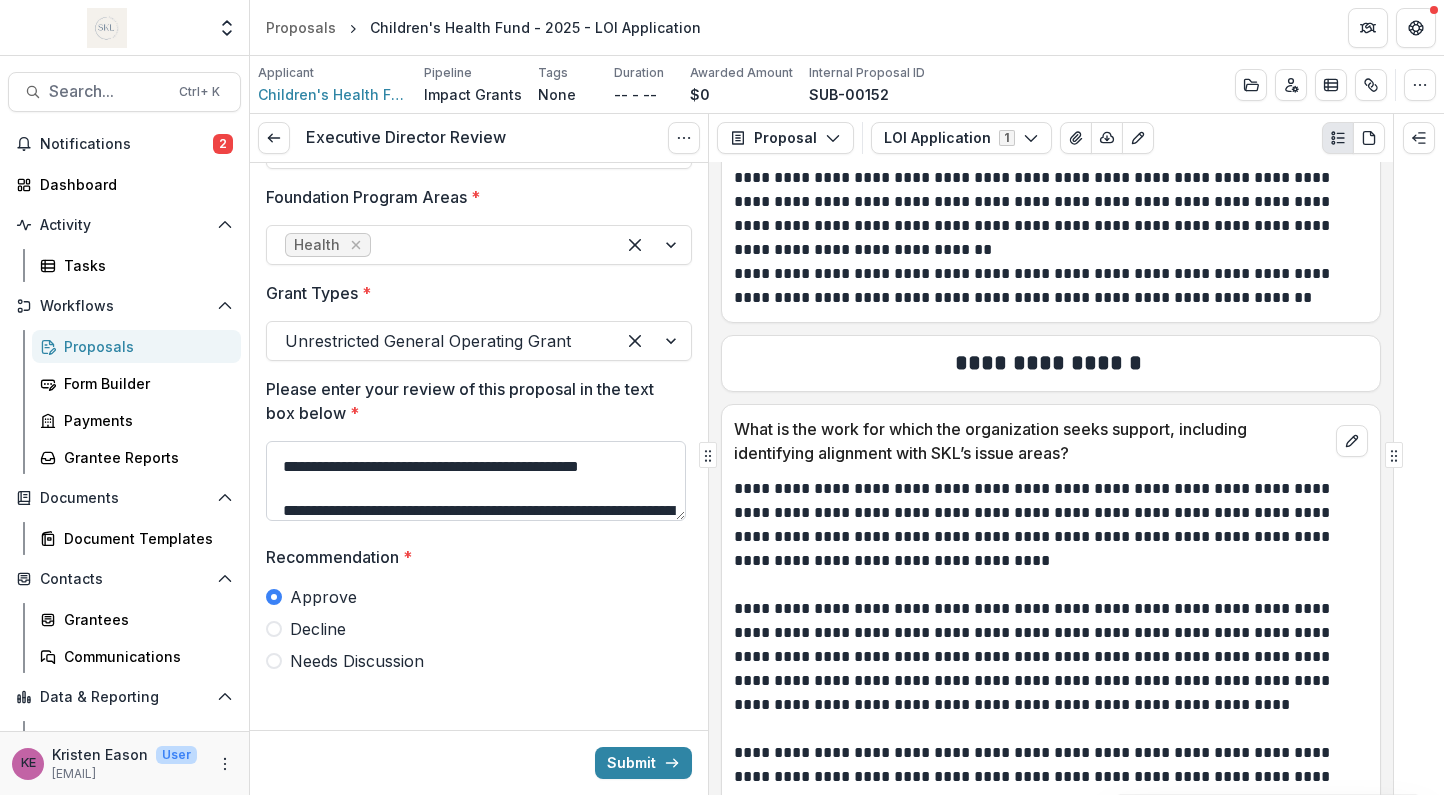 scroll, scrollTop: 236, scrollLeft: 0, axis: vertical 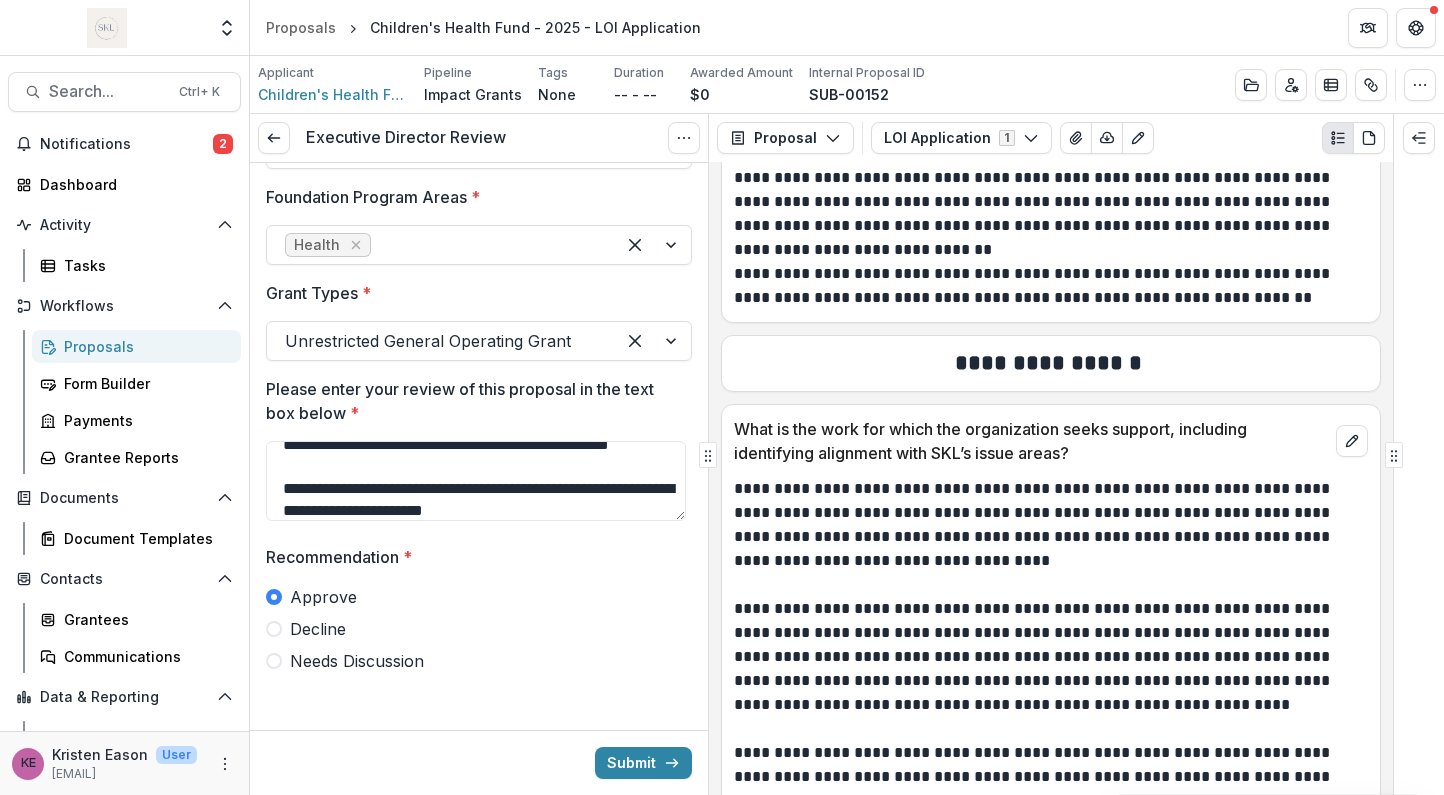 drag, startPoint x: 396, startPoint y: 505, endPoint x: 226, endPoint y: 474, distance: 172.80336 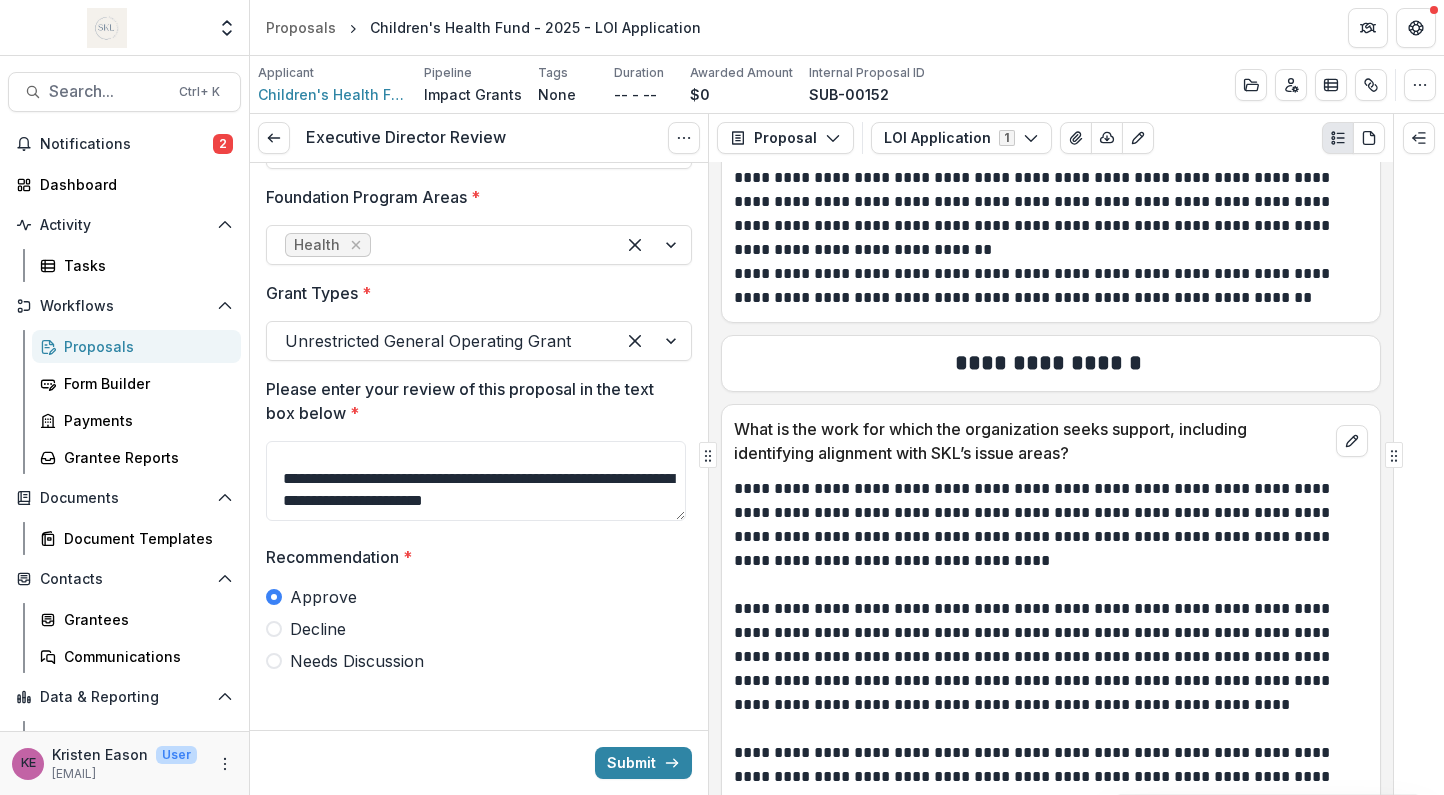 click on "**********" at bounding box center (1048, 657) 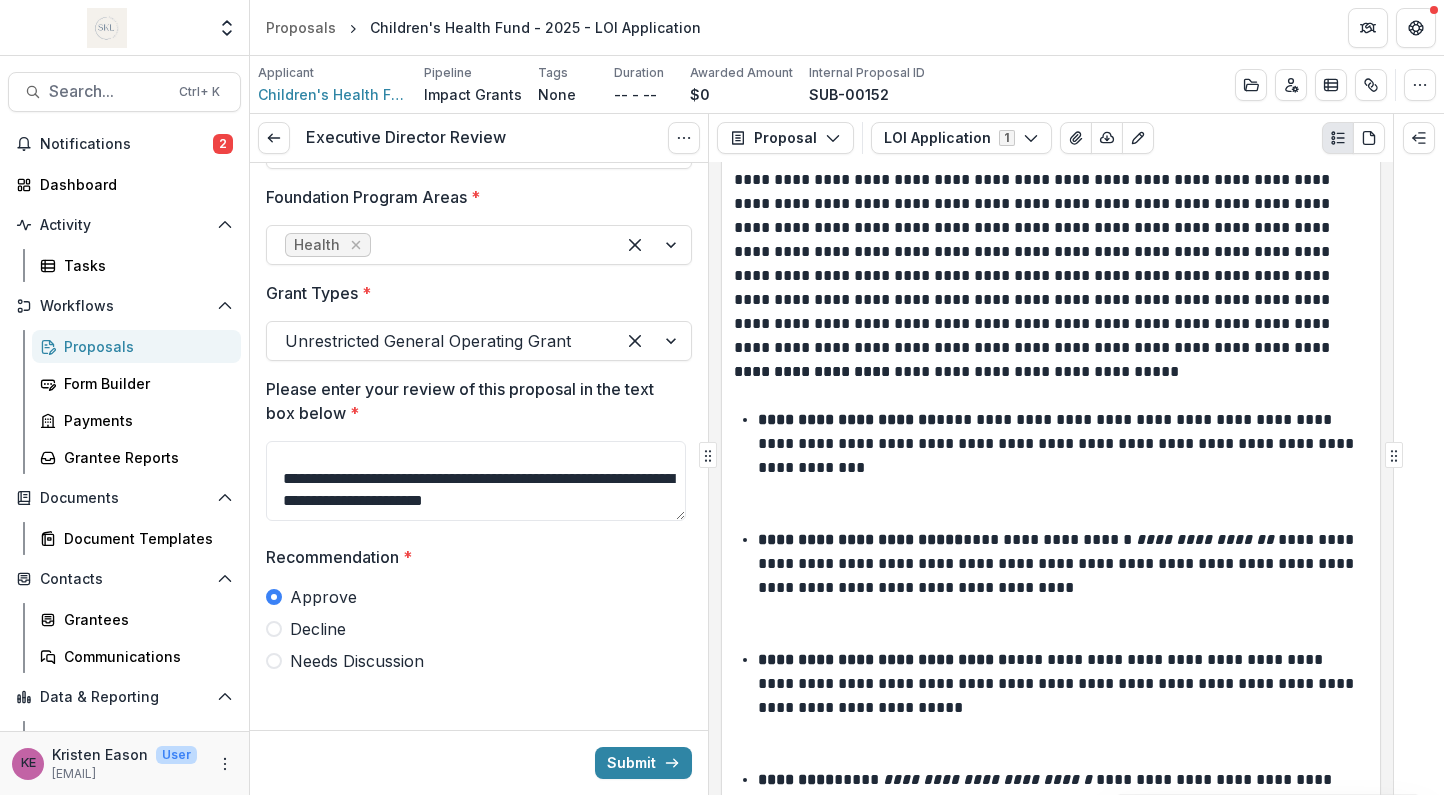 scroll, scrollTop: 1791, scrollLeft: 0, axis: vertical 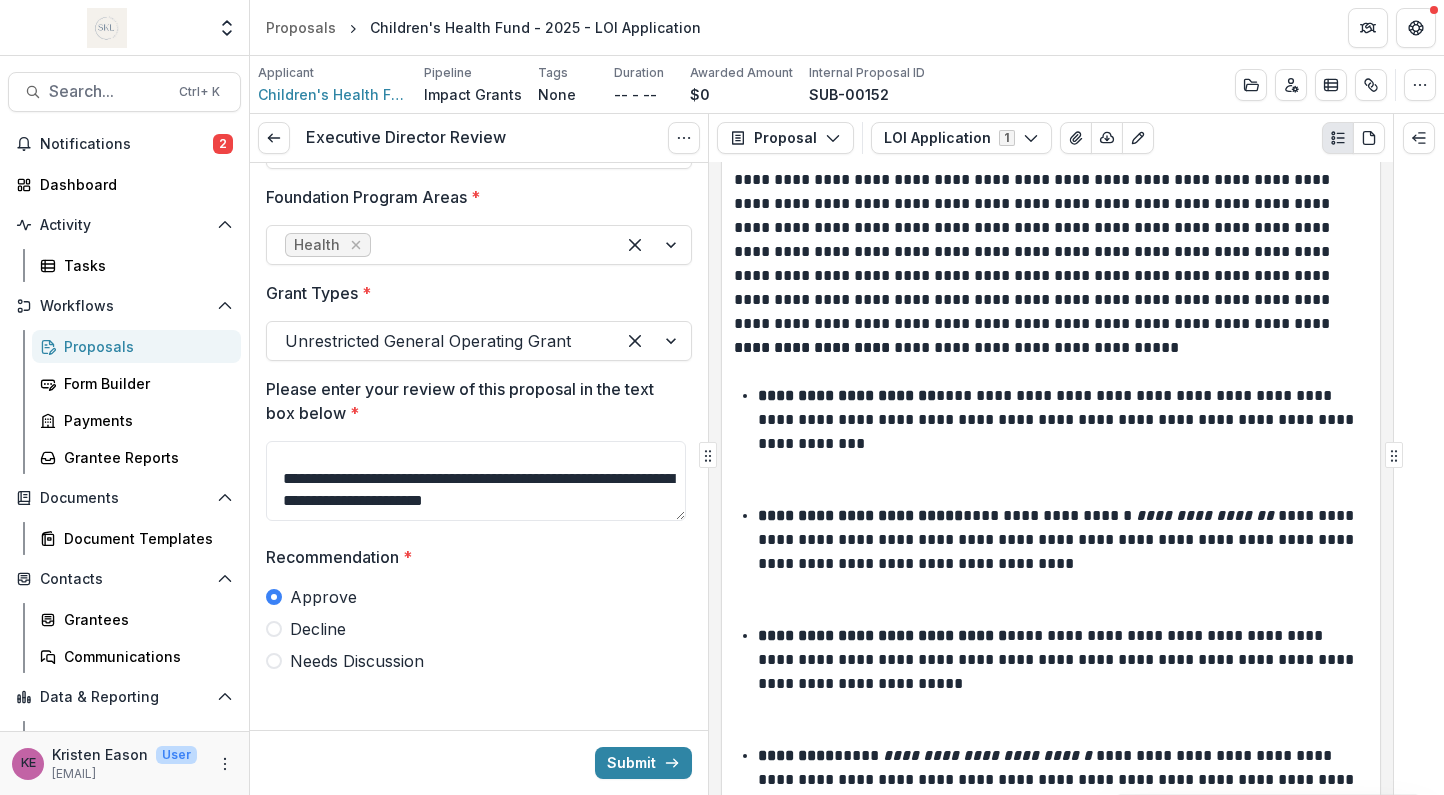 click on "Grant Types *" at bounding box center (473, 293) 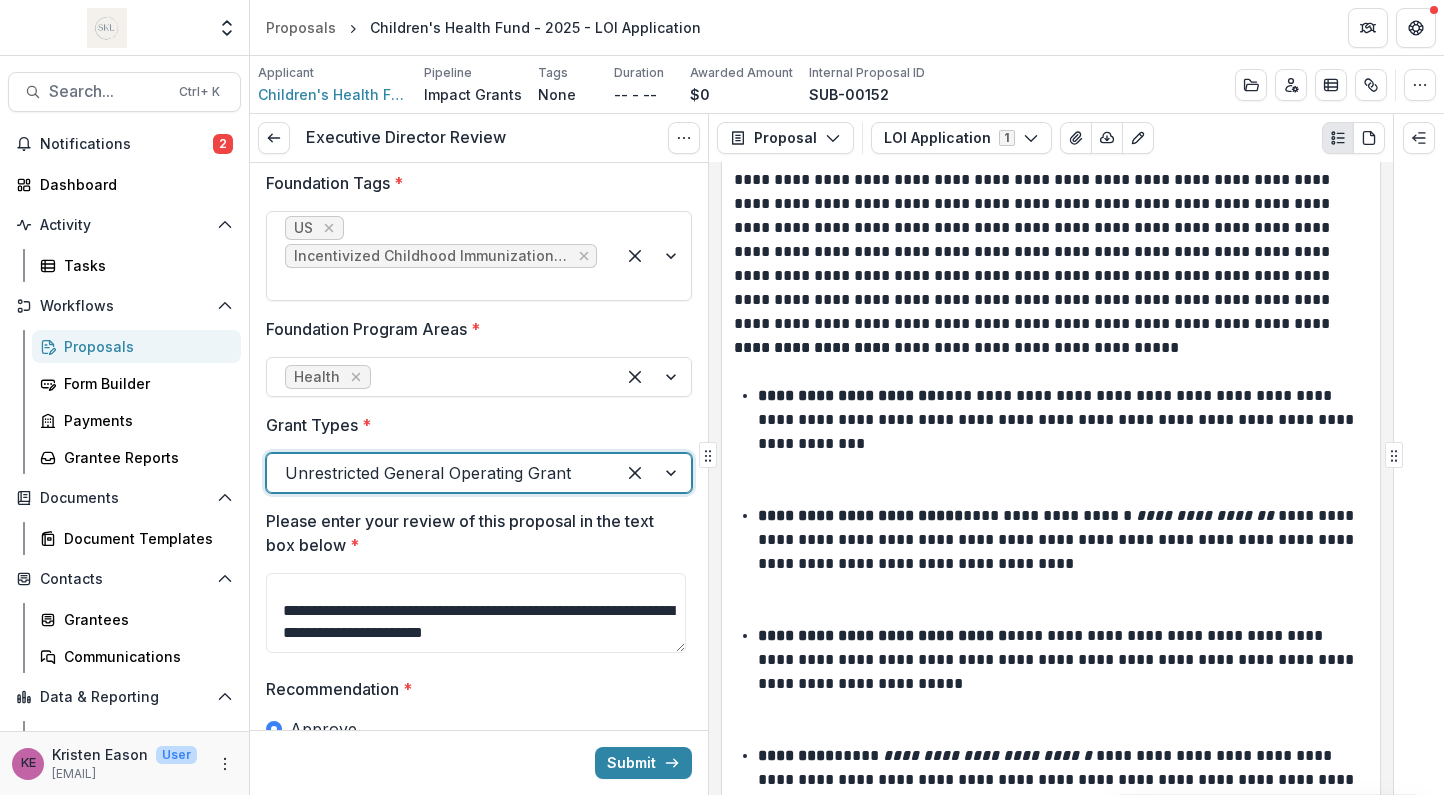 scroll, scrollTop: 0, scrollLeft: 0, axis: both 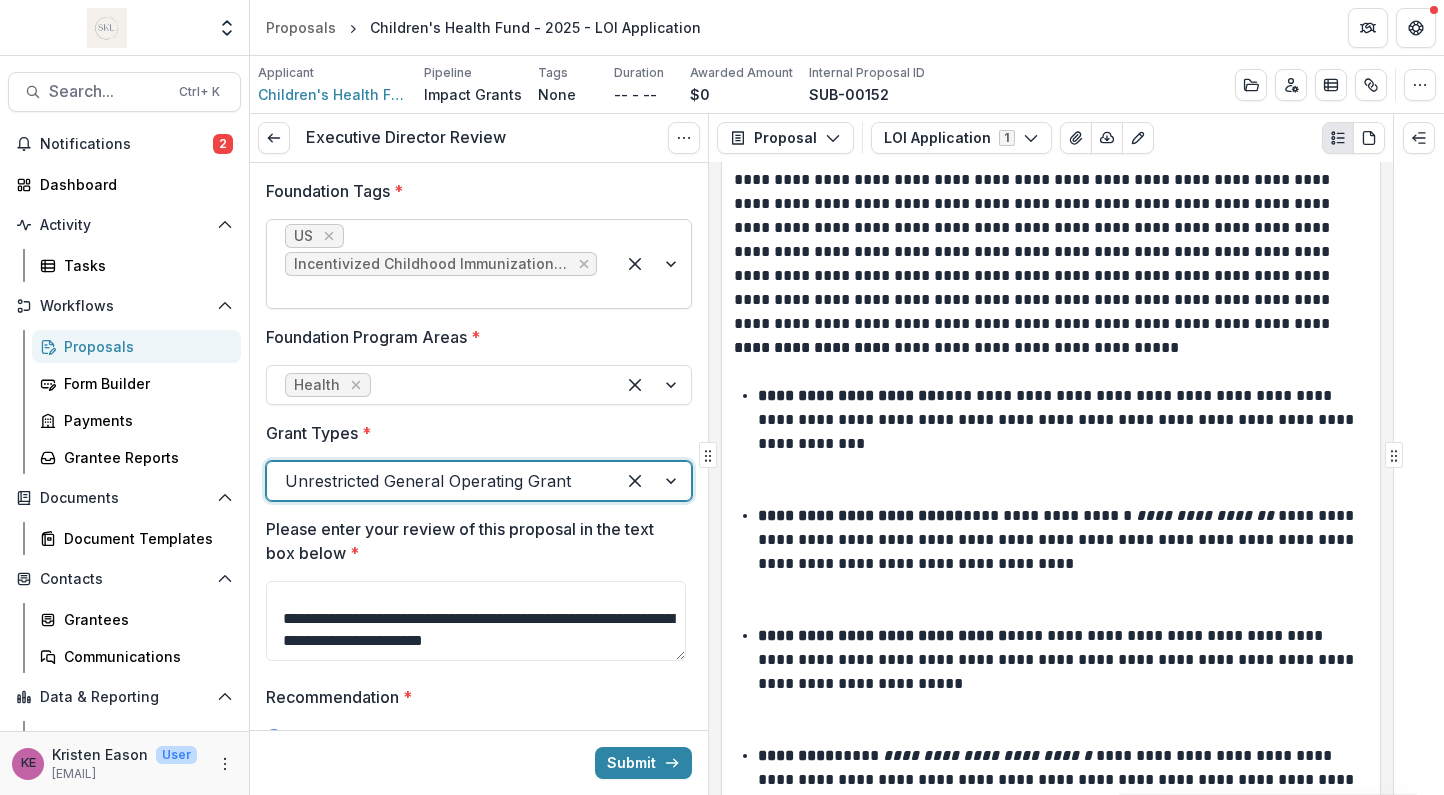 click at bounding box center [653, 264] 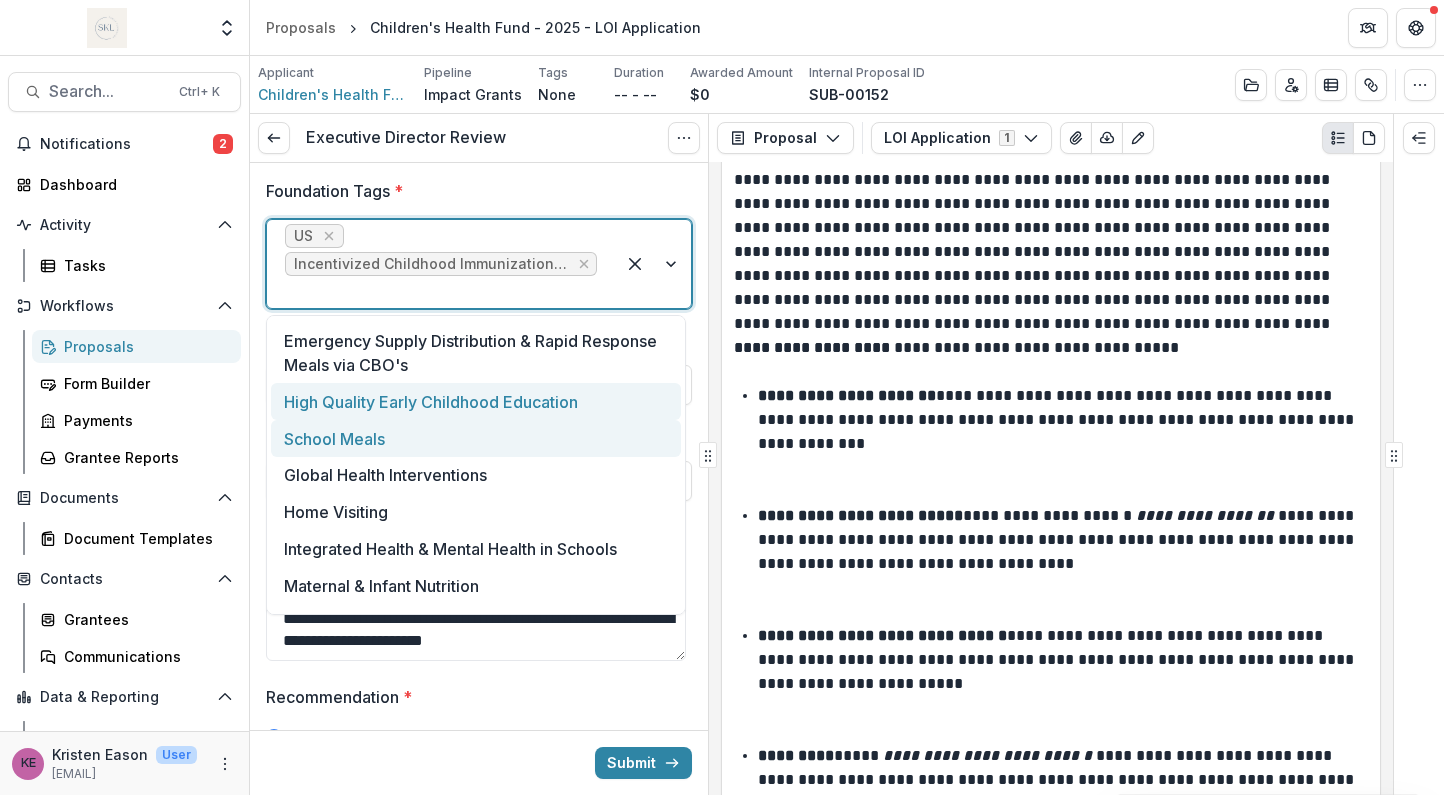 scroll, scrollTop: 440, scrollLeft: 0, axis: vertical 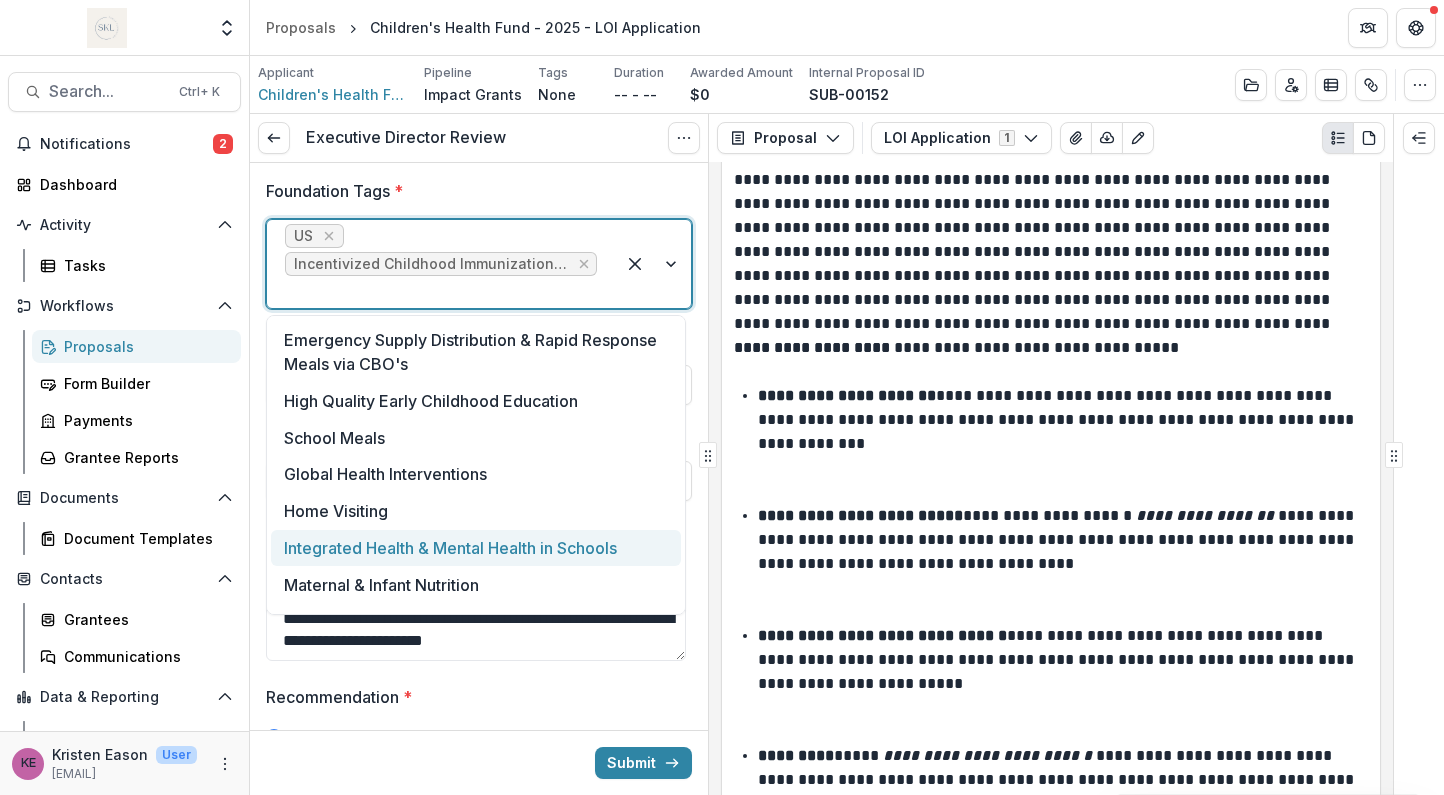 click on "Integrated Health & Mental Health in Schools" at bounding box center [476, 548] 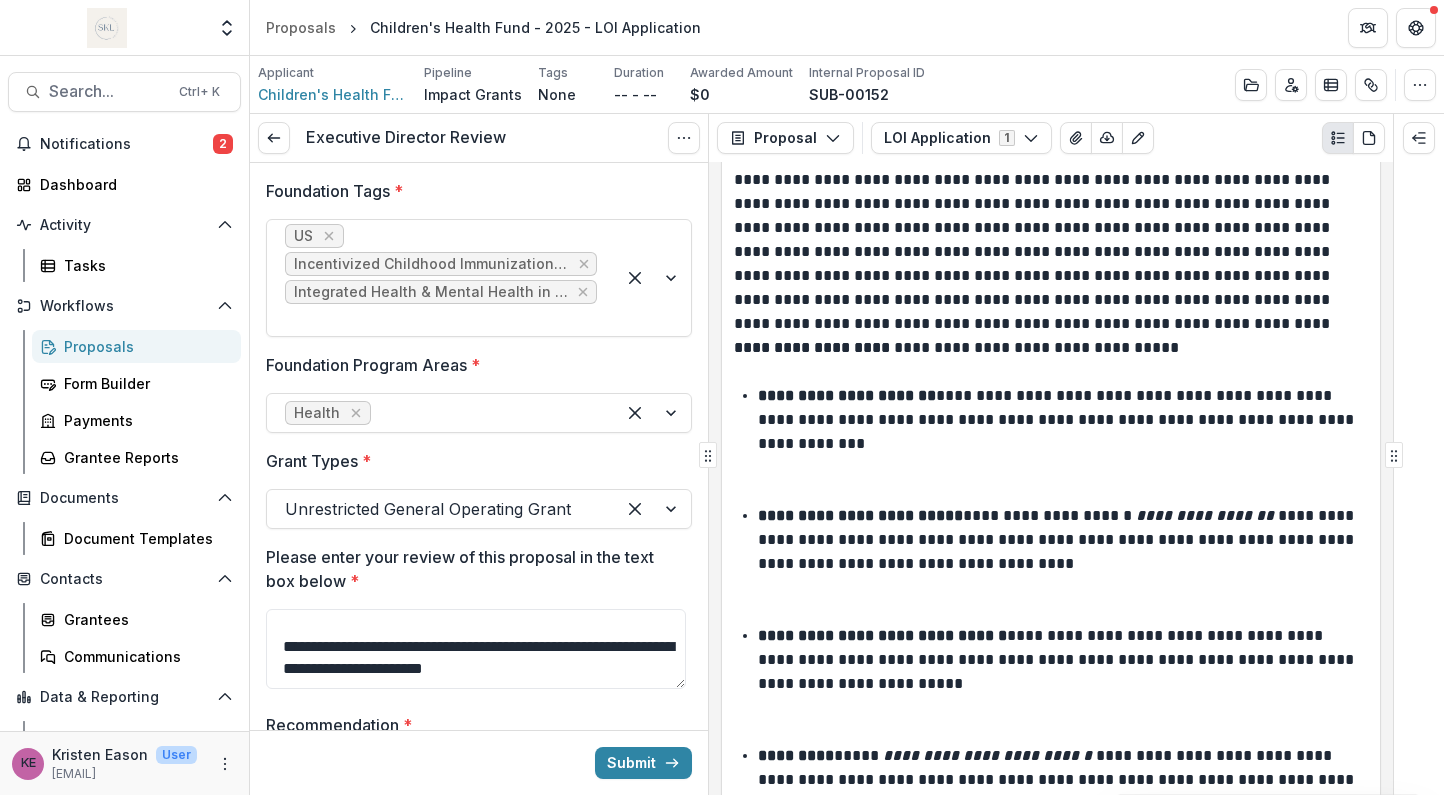 click on "Foundation Program Areas *" at bounding box center [473, 365] 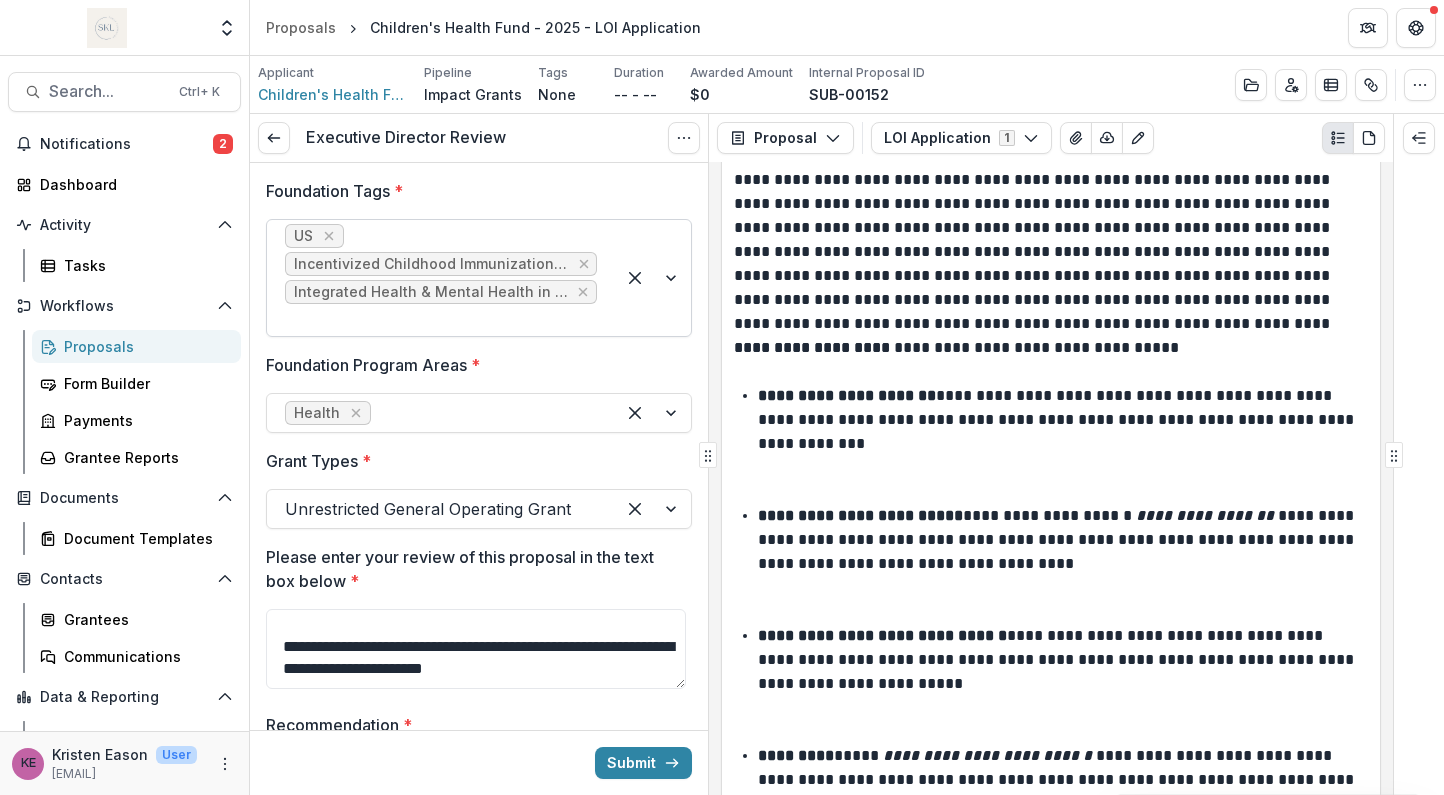 click at bounding box center (653, 278) 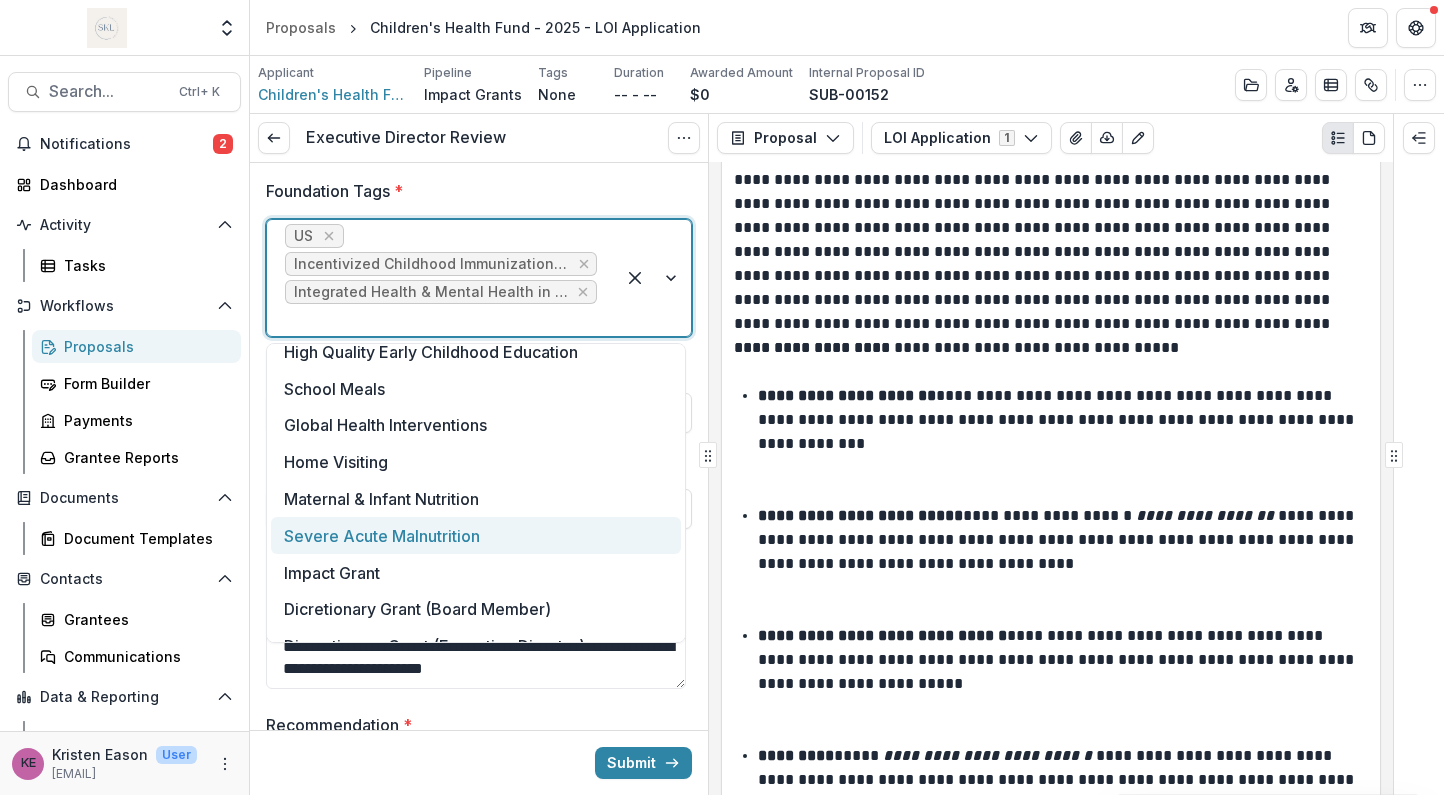 scroll, scrollTop: 542, scrollLeft: 0, axis: vertical 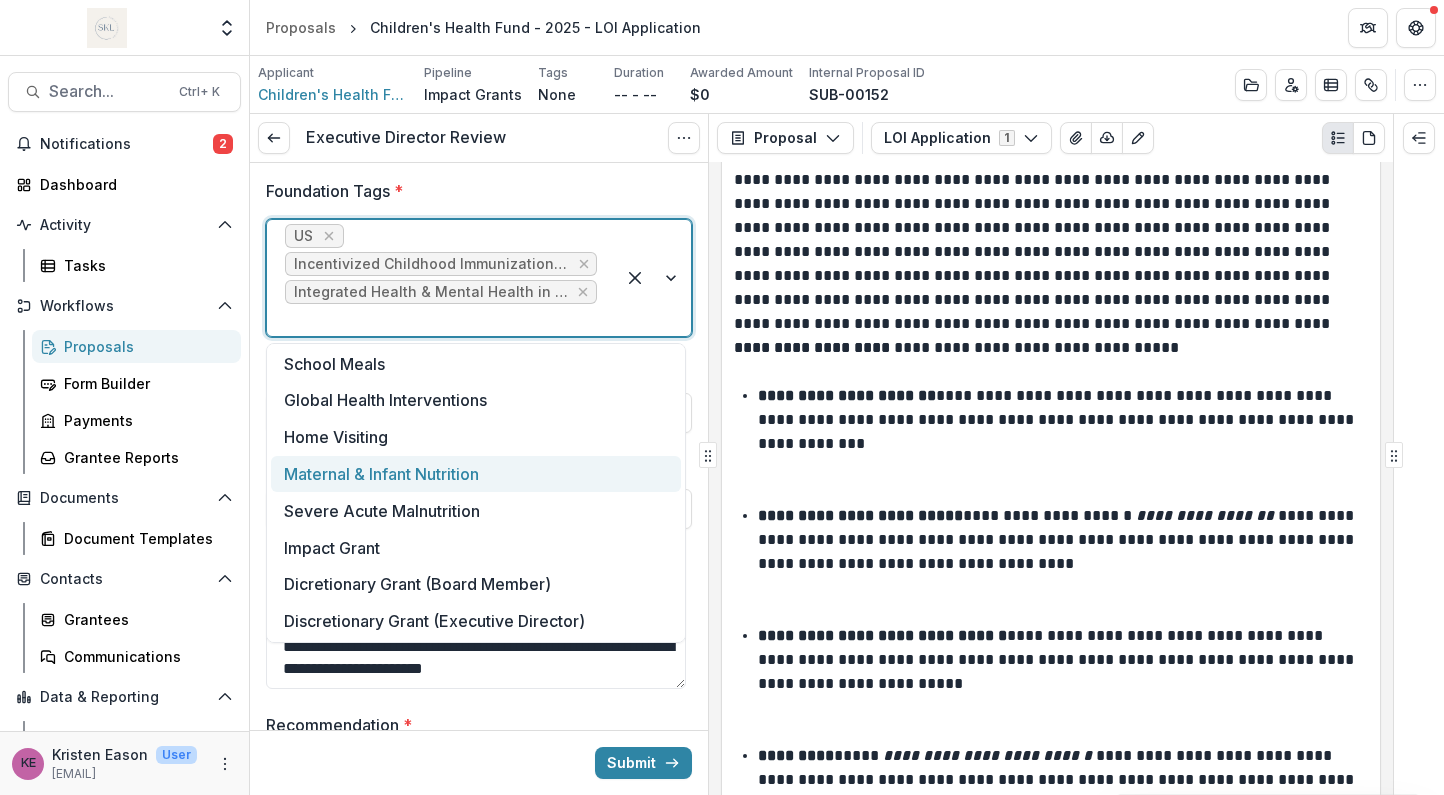 click on "**********" at bounding box center [1060, 564] 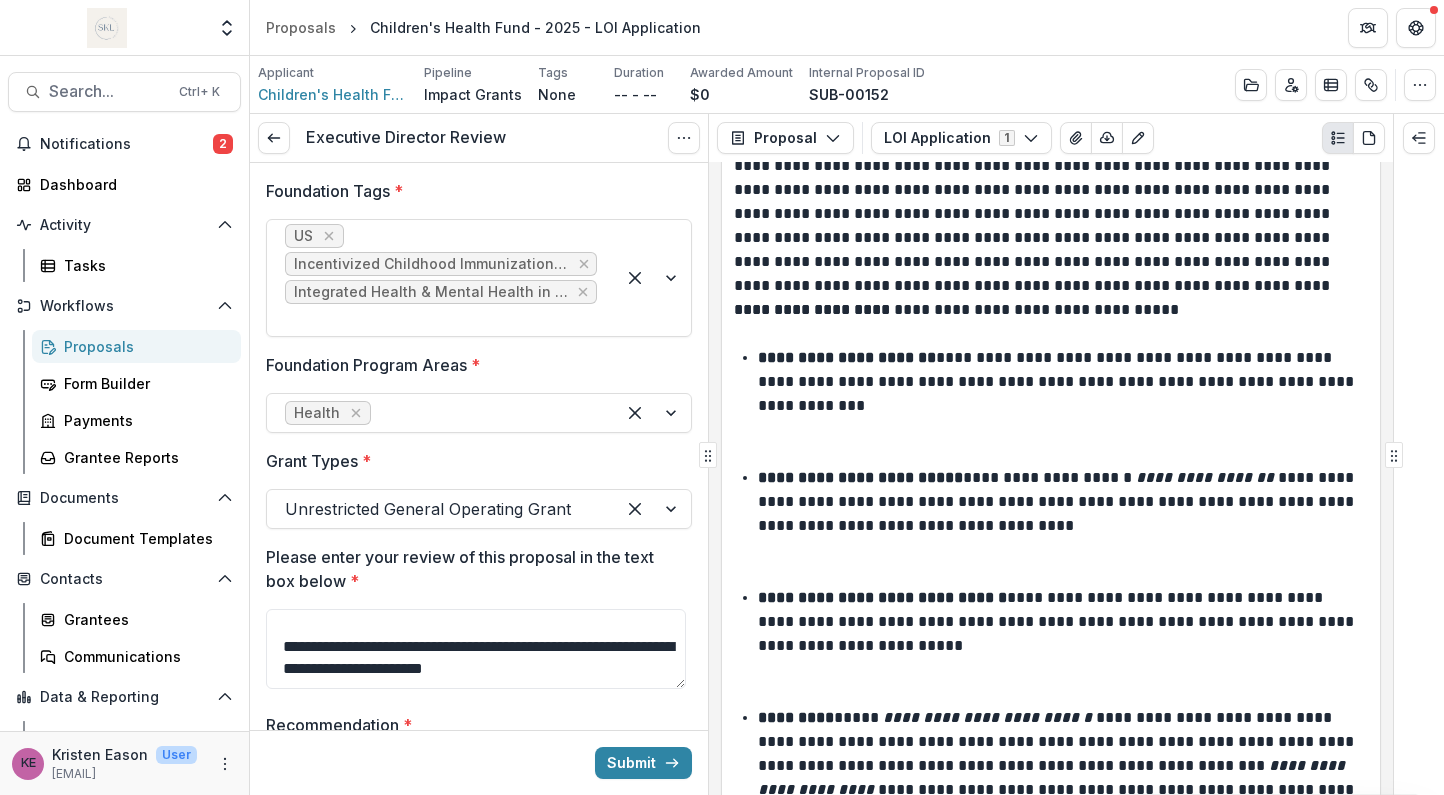 scroll, scrollTop: 1830, scrollLeft: 0, axis: vertical 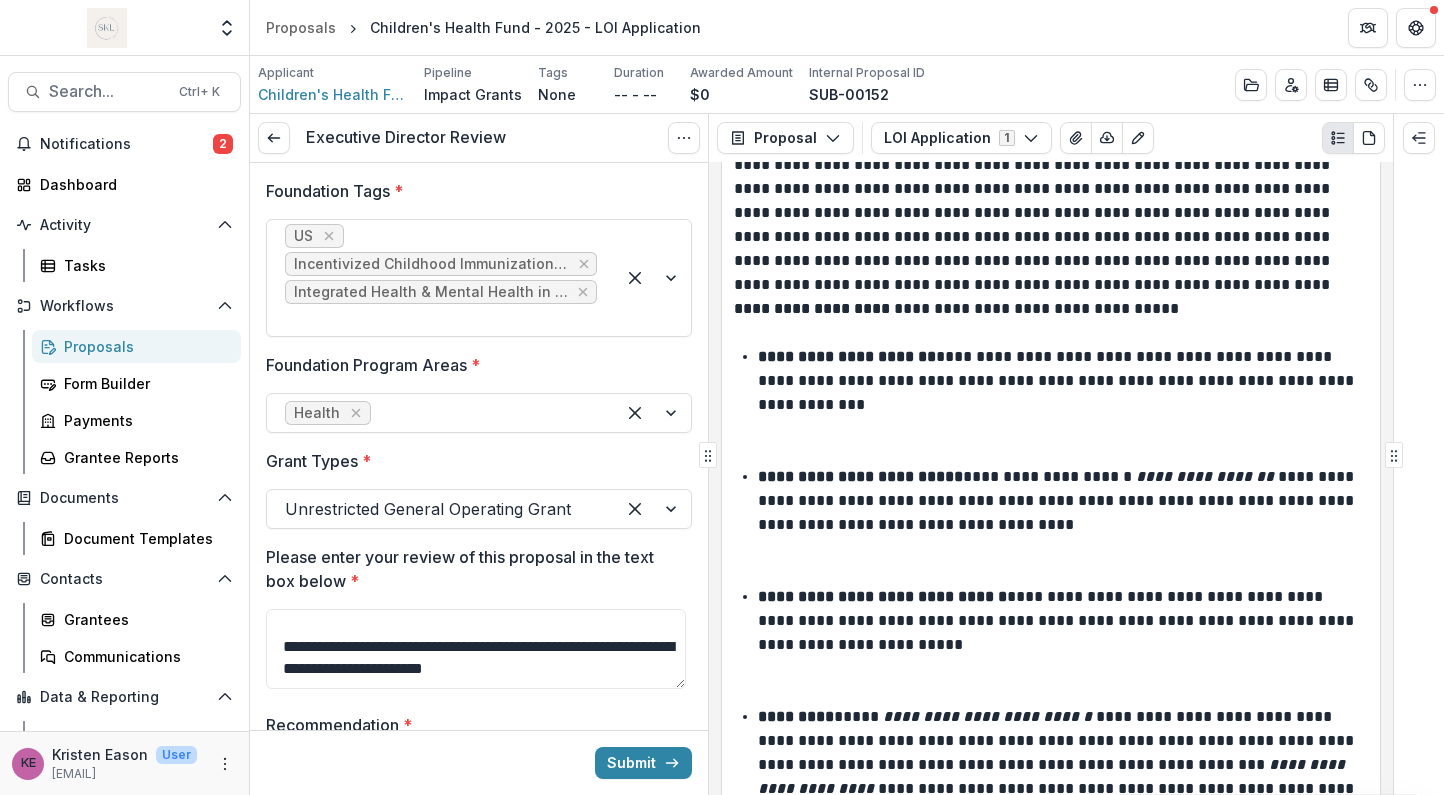 click on "**********" at bounding box center [1060, 405] 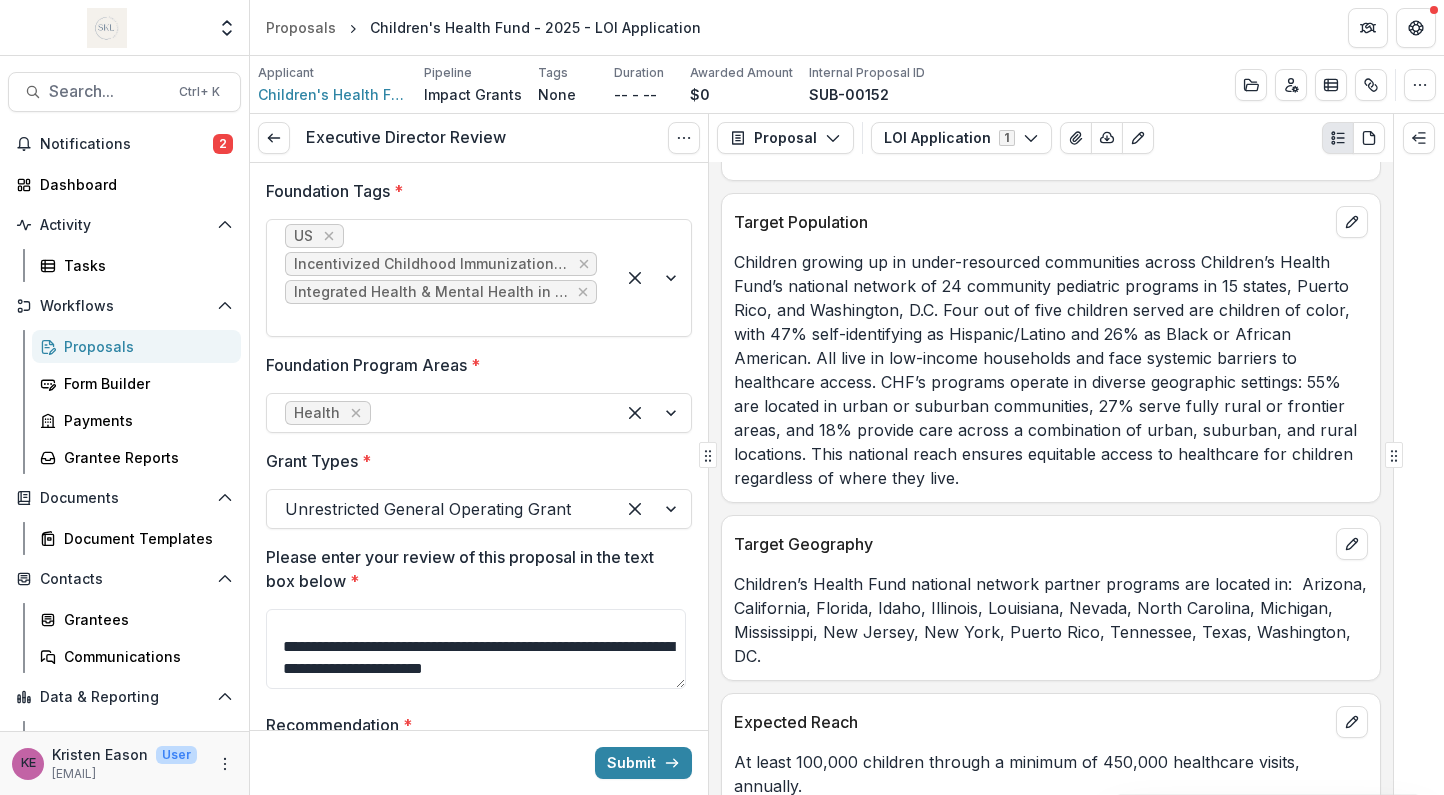 scroll, scrollTop: 2824, scrollLeft: 0, axis: vertical 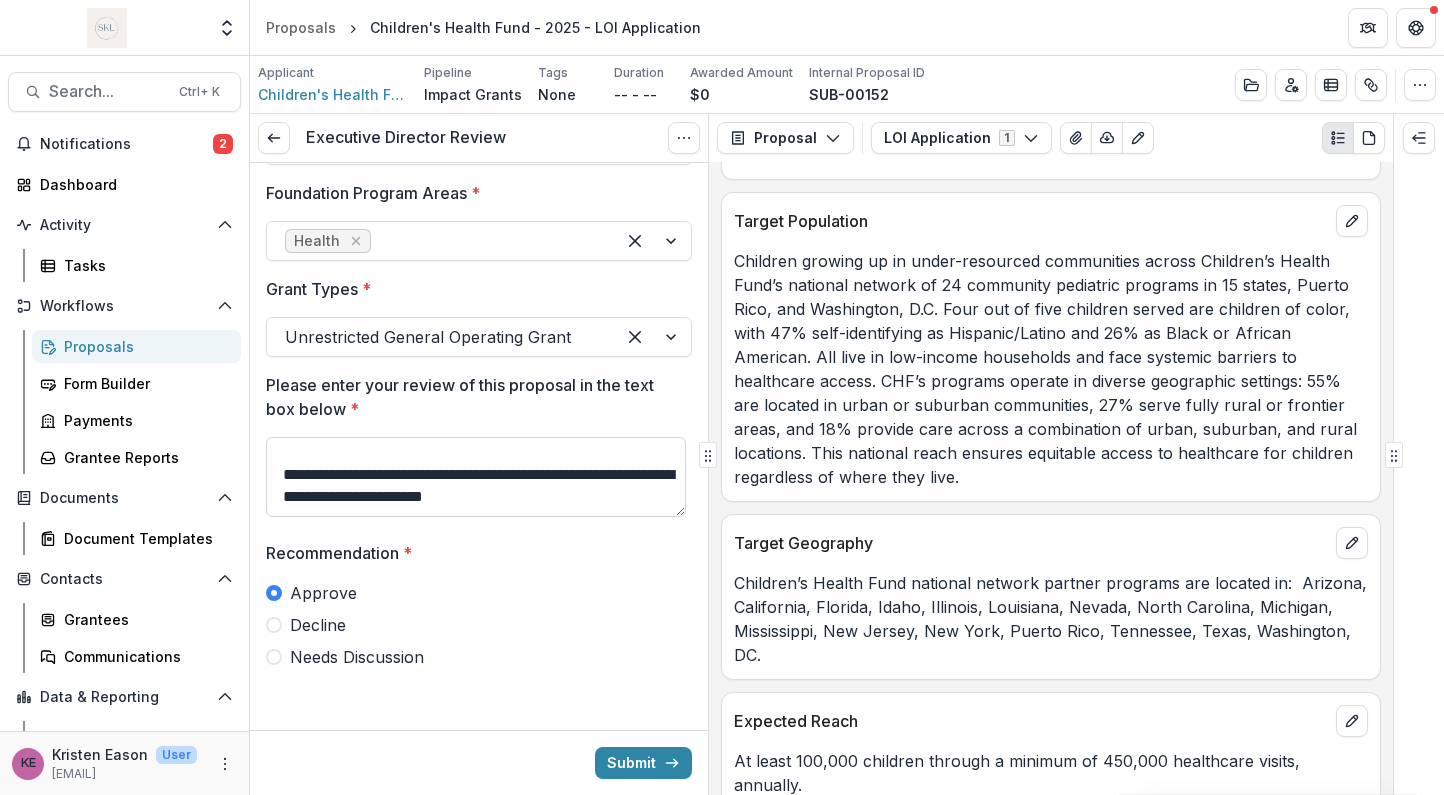 click on "**********" at bounding box center [476, 477] 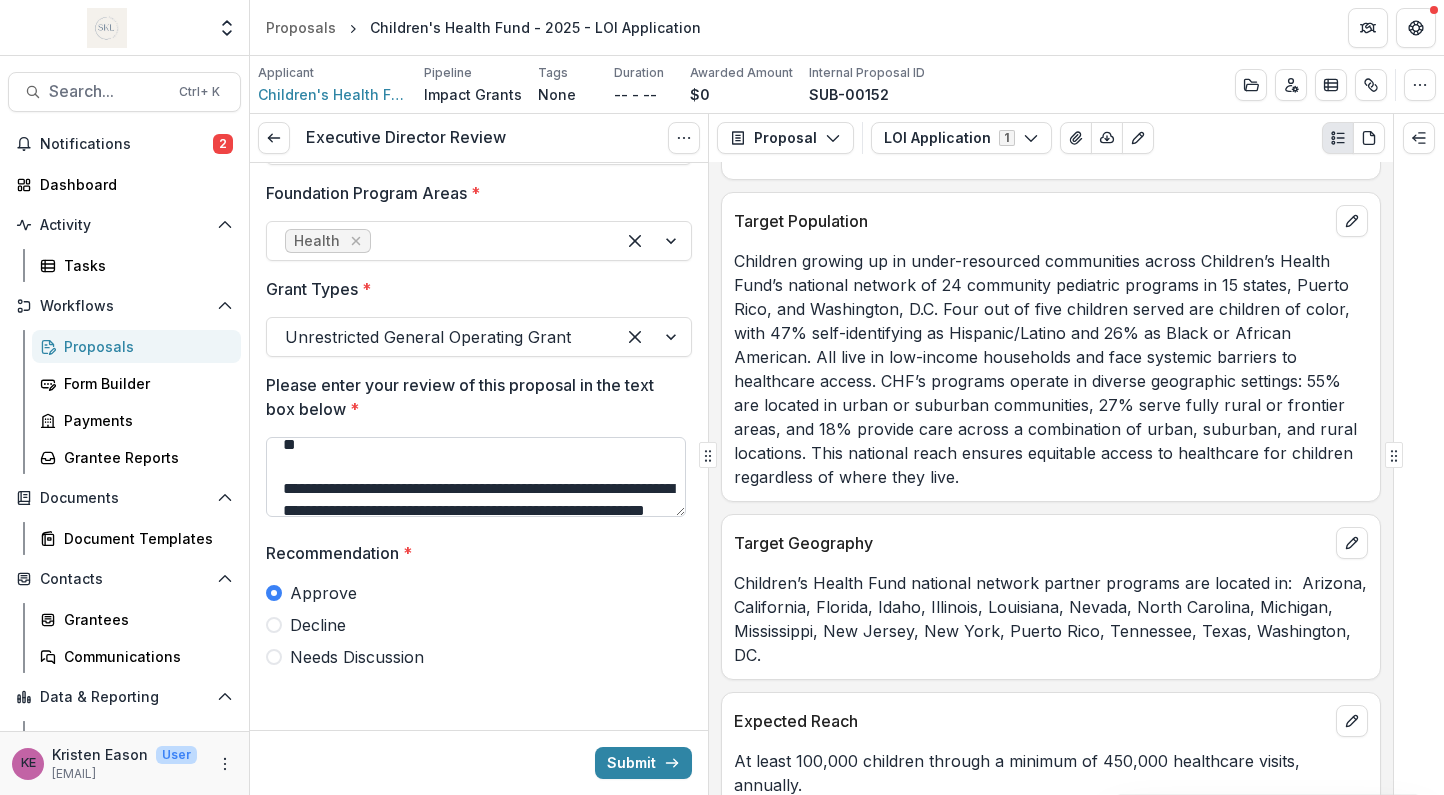 scroll, scrollTop: 112, scrollLeft: 0, axis: vertical 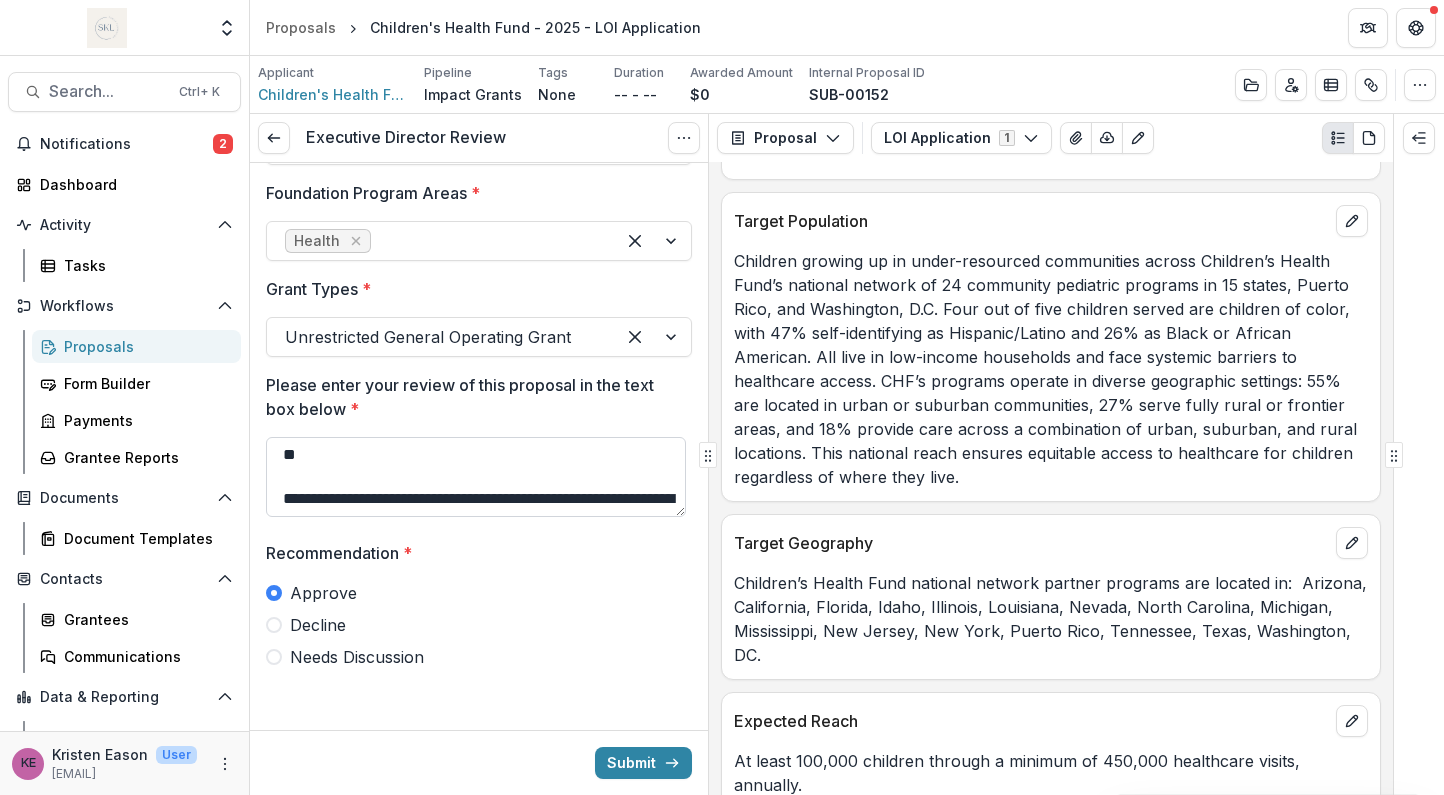 click on "**********" at bounding box center [476, 477] 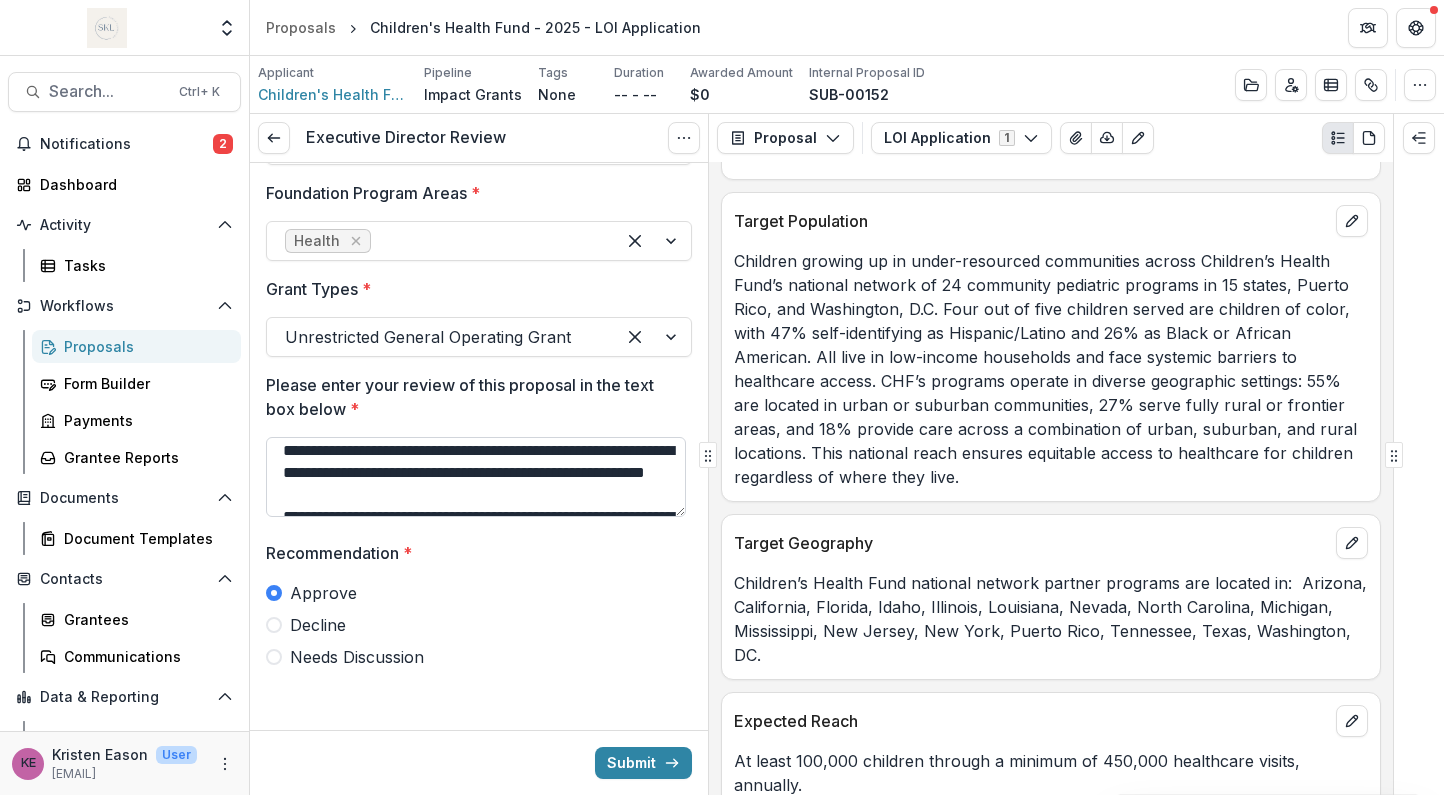 scroll, scrollTop: 154, scrollLeft: 0, axis: vertical 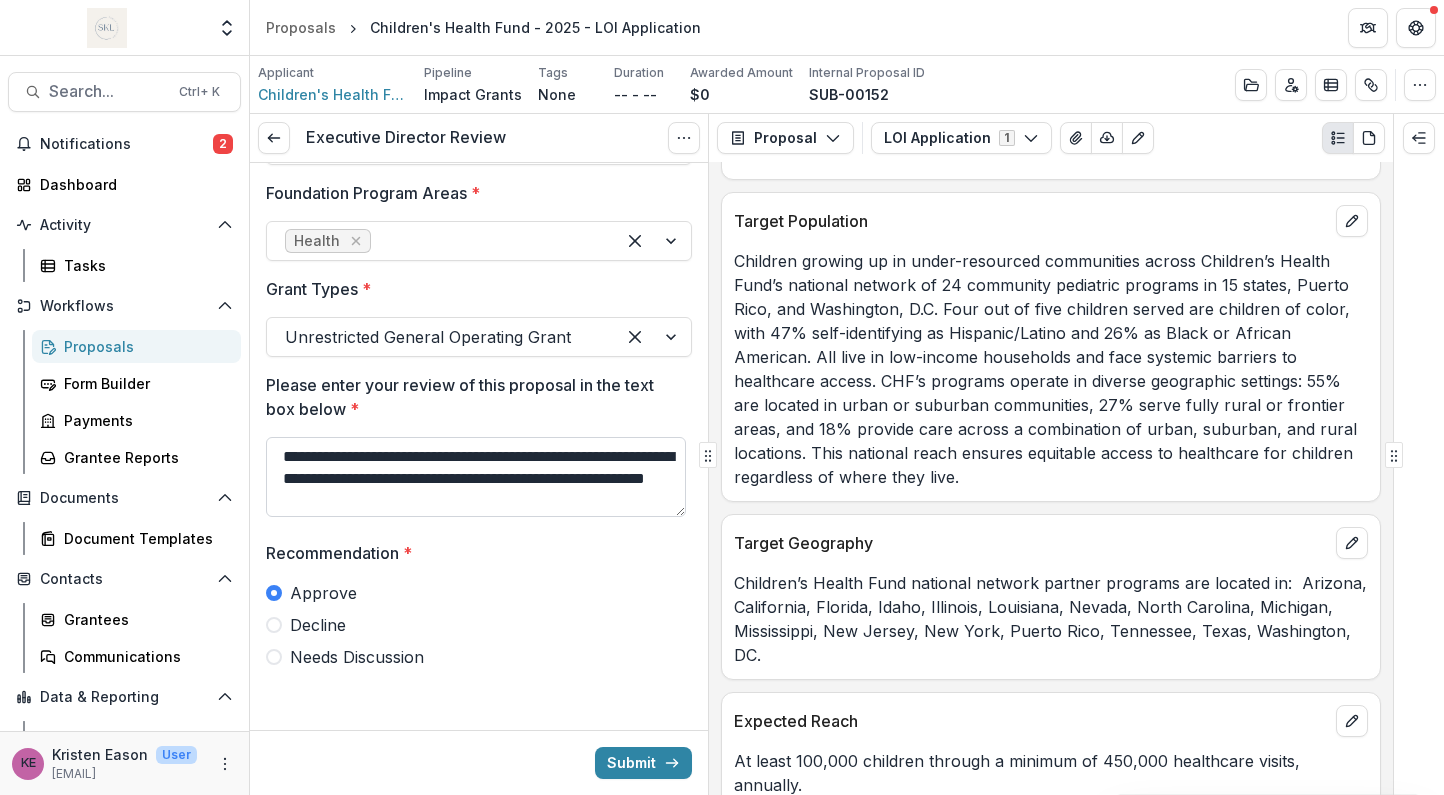 click on "**********" at bounding box center (476, 477) 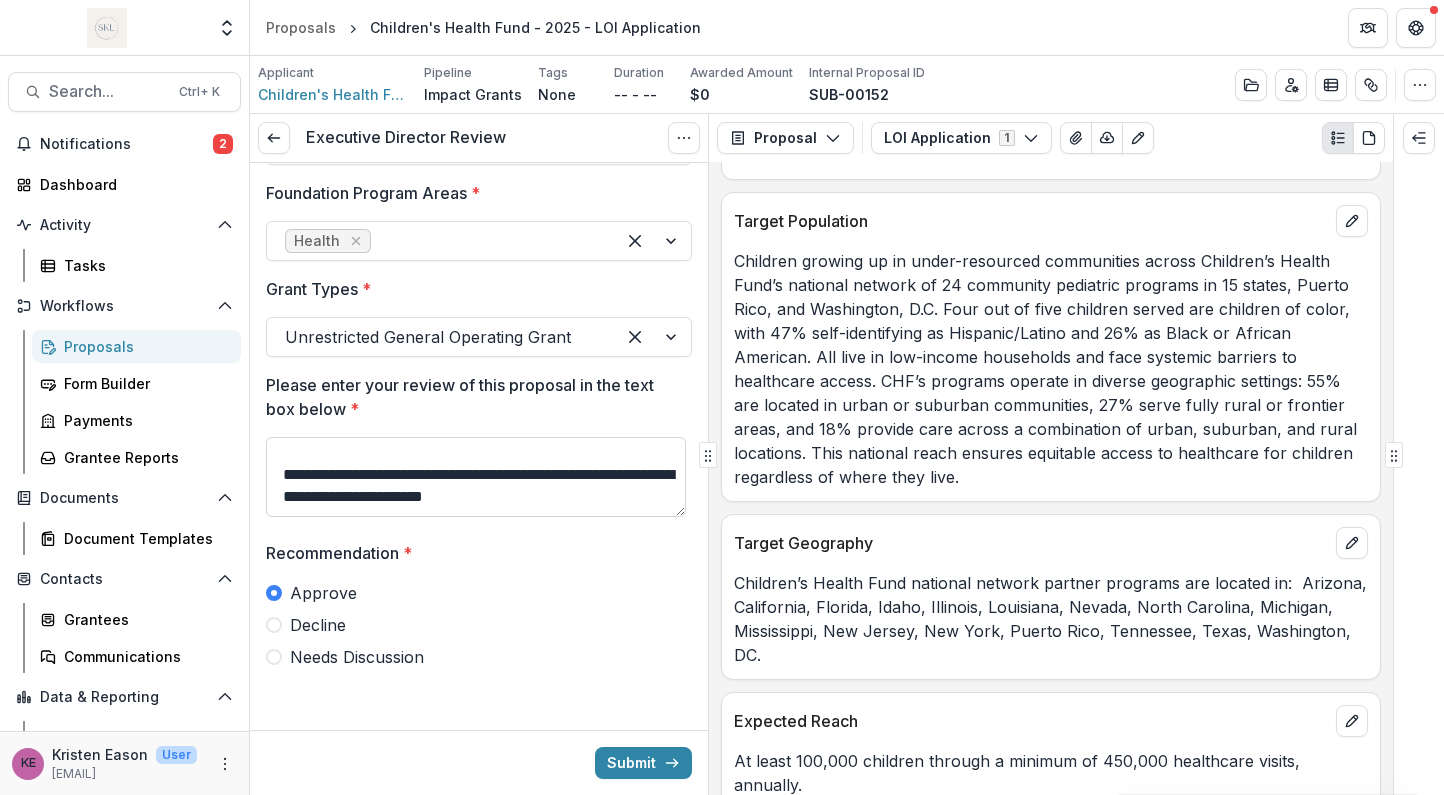 scroll, scrollTop: 233, scrollLeft: 0, axis: vertical 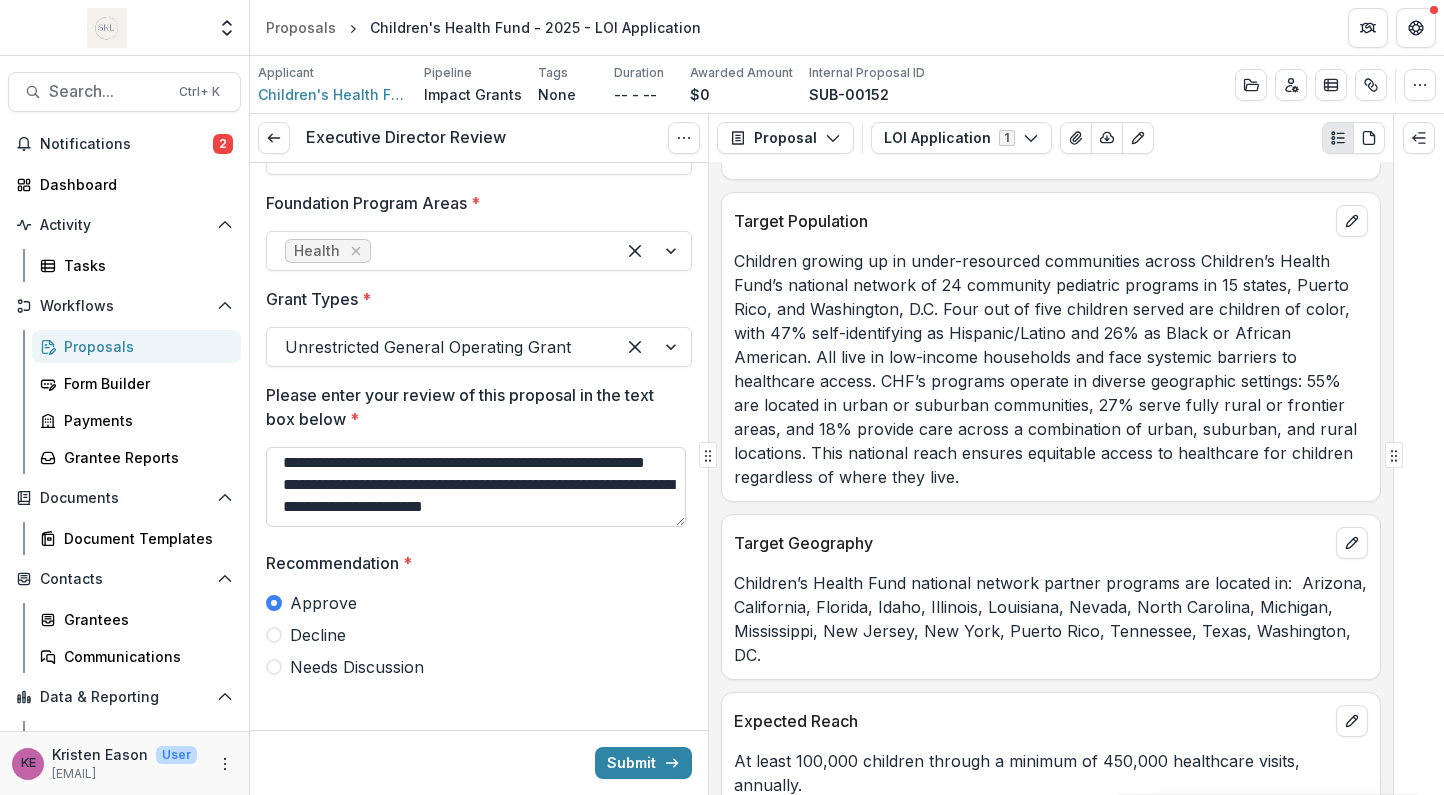 click on "**********" at bounding box center (476, 487) 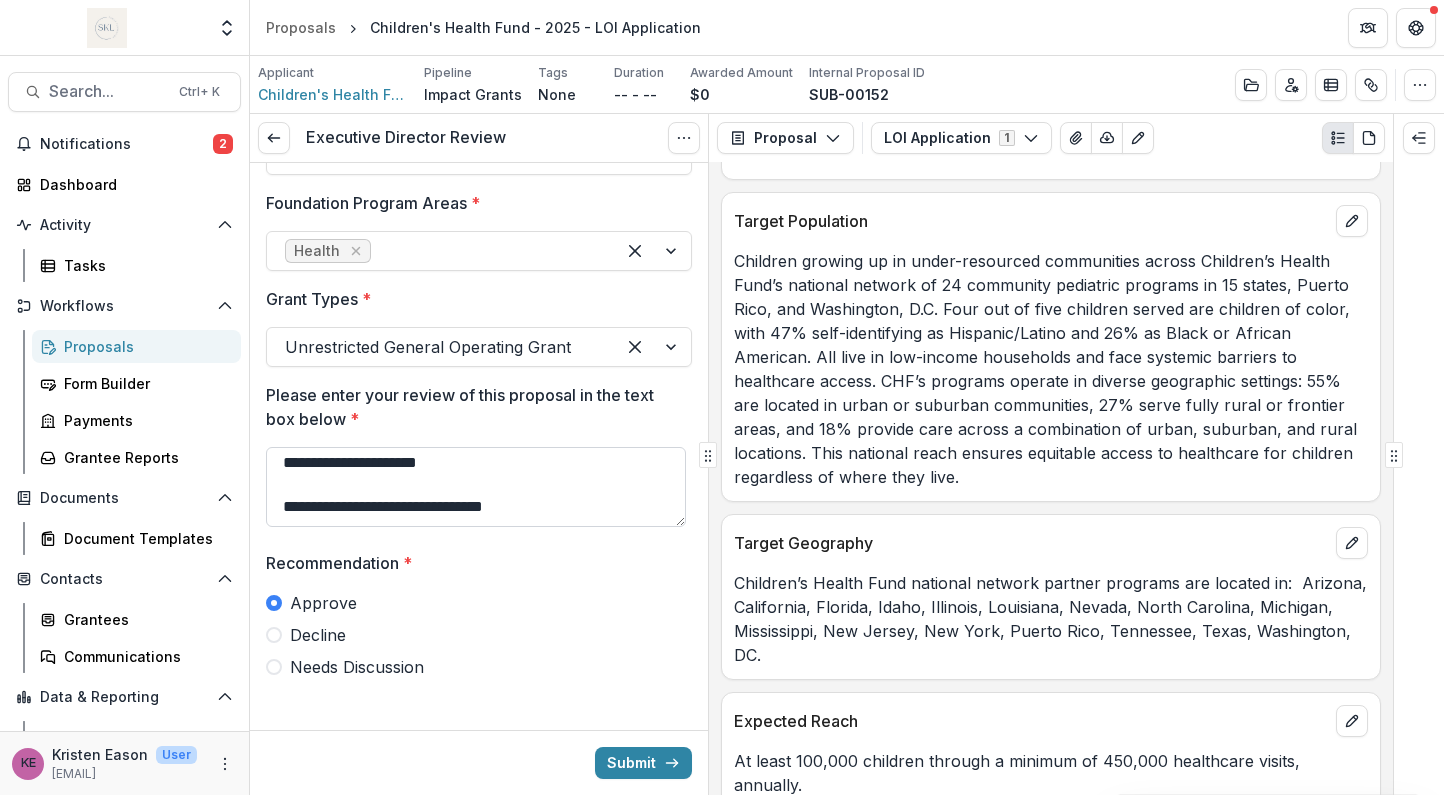 scroll, scrollTop: 289, scrollLeft: 0, axis: vertical 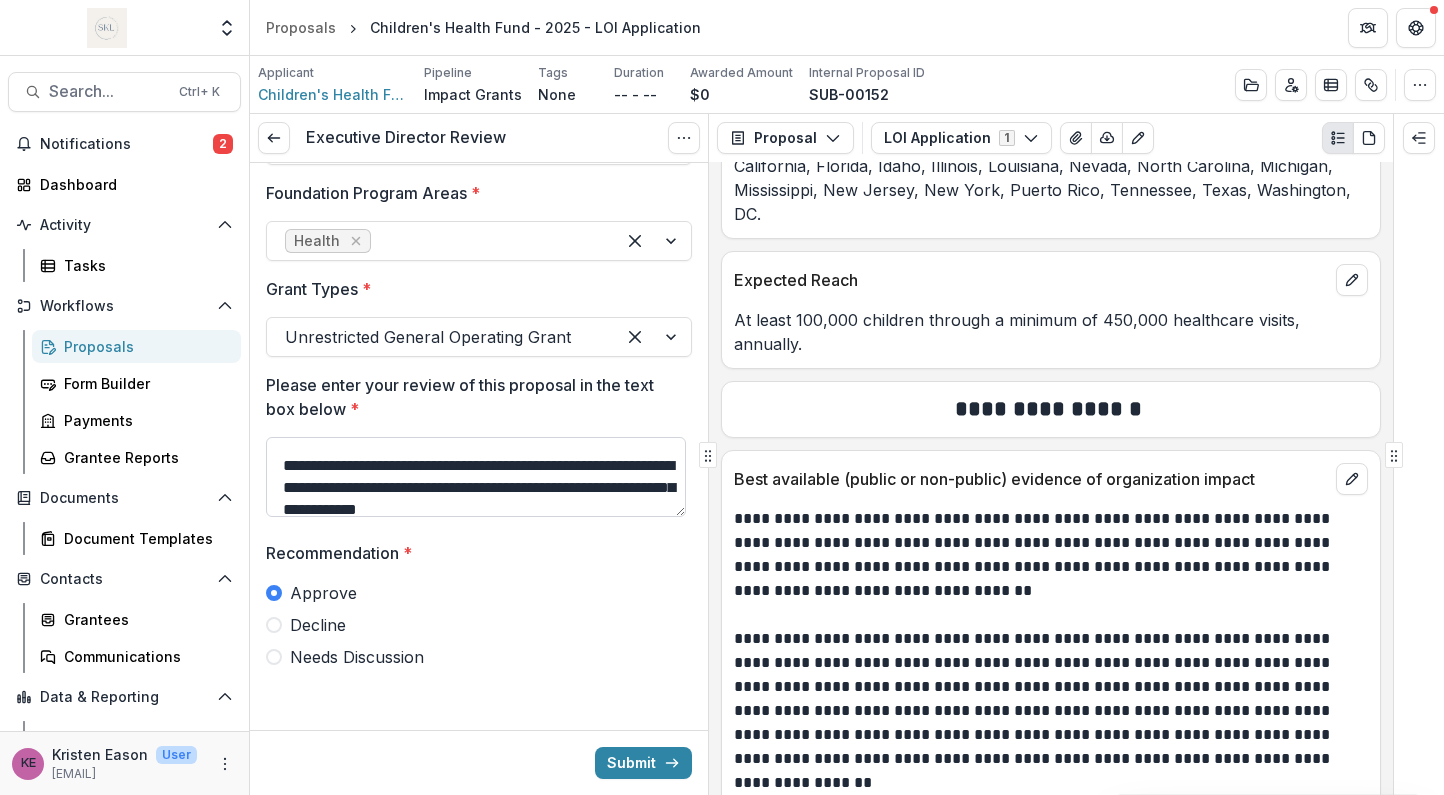 click on "**********" at bounding box center [476, 477] 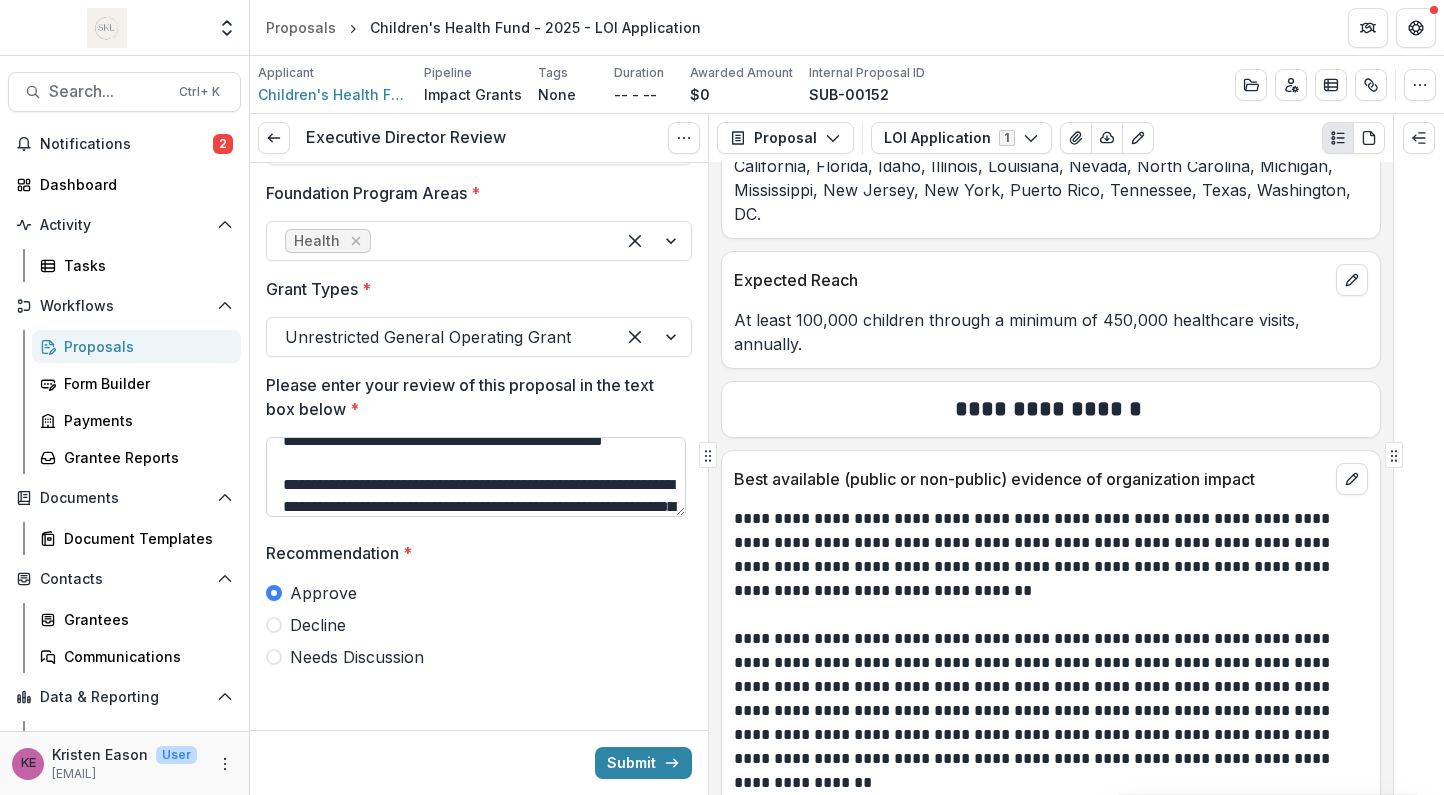 scroll, scrollTop: 258, scrollLeft: 0, axis: vertical 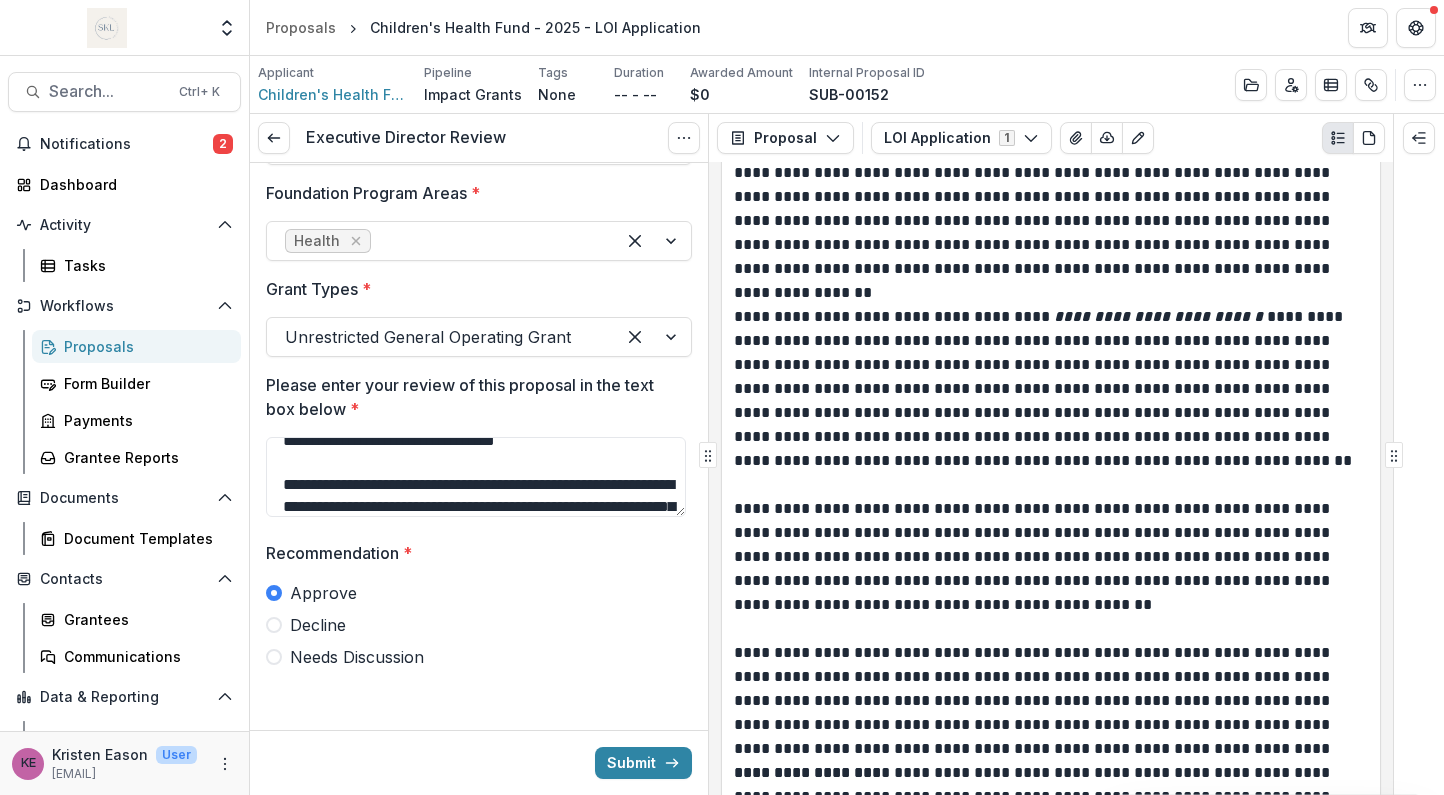 type on "**********" 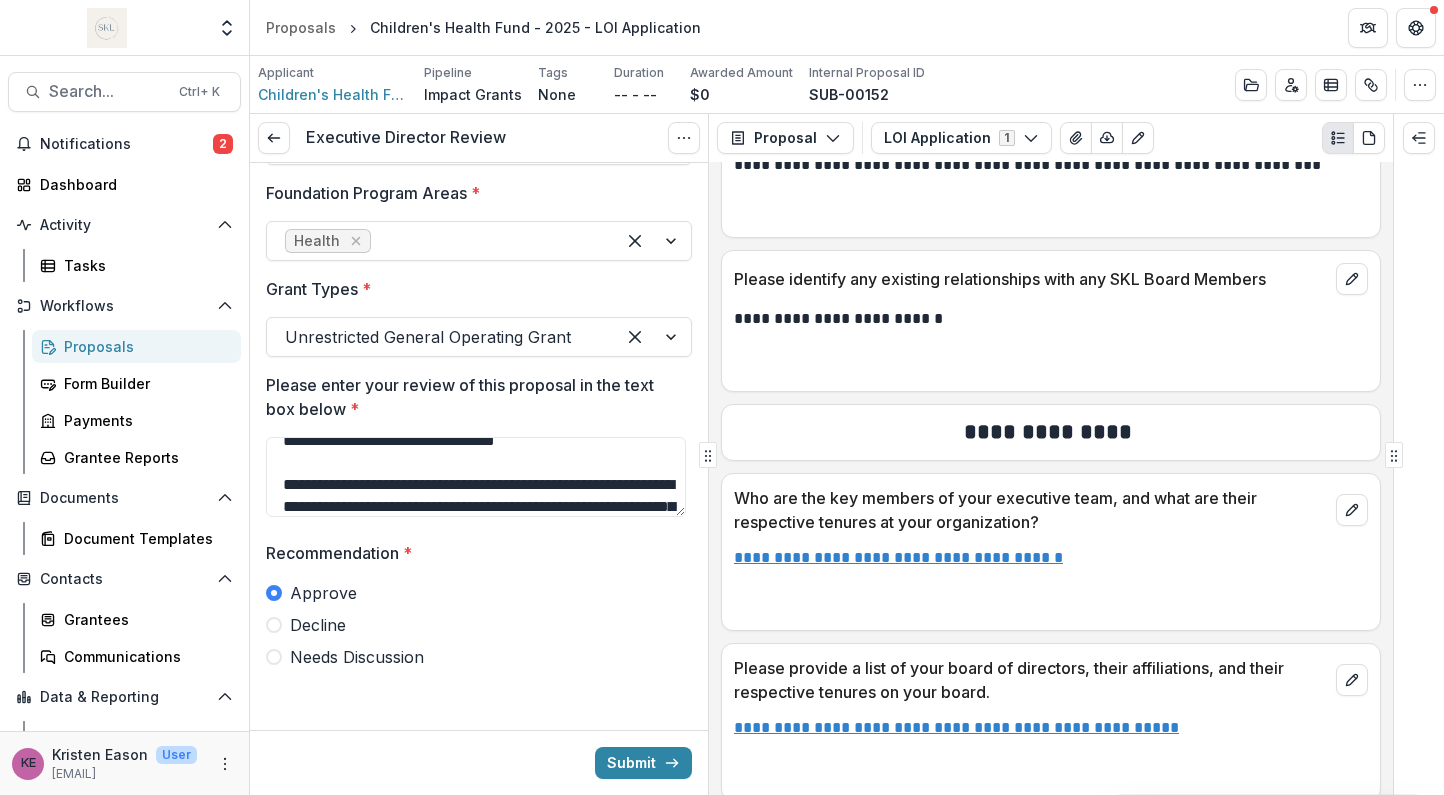 scroll, scrollTop: 6260, scrollLeft: 0, axis: vertical 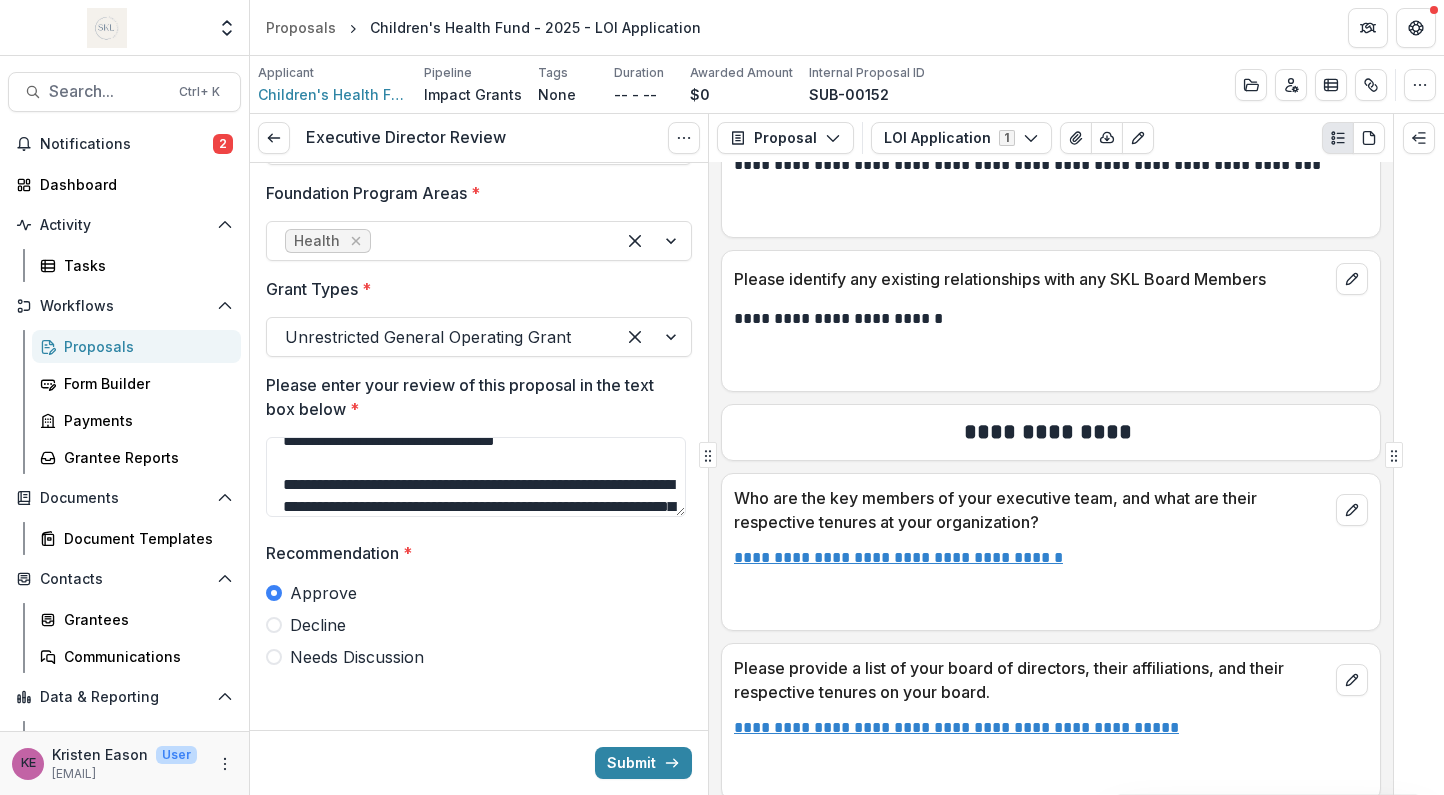 click on "**********" at bounding box center [898, 557] 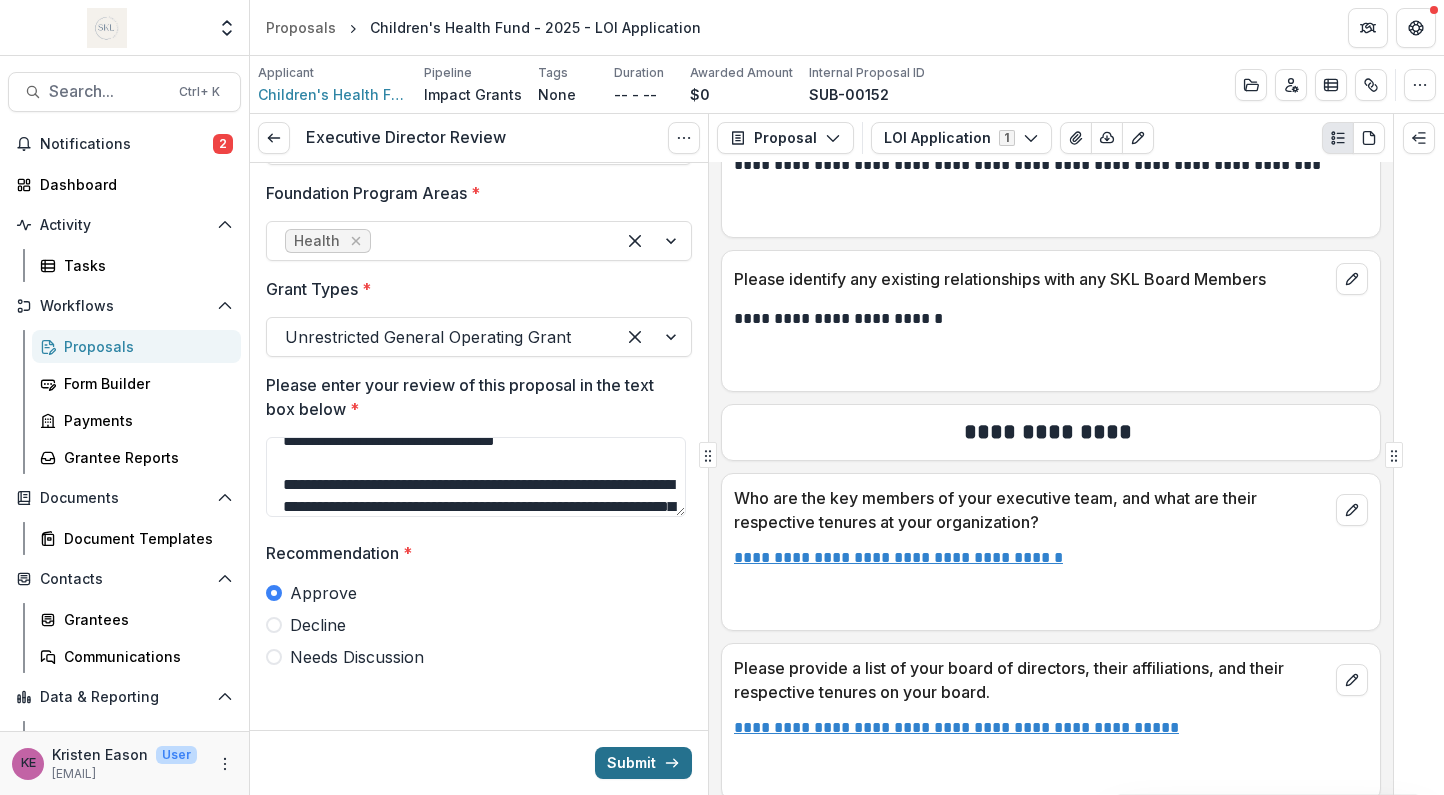 click on "Submit" at bounding box center (643, 763) 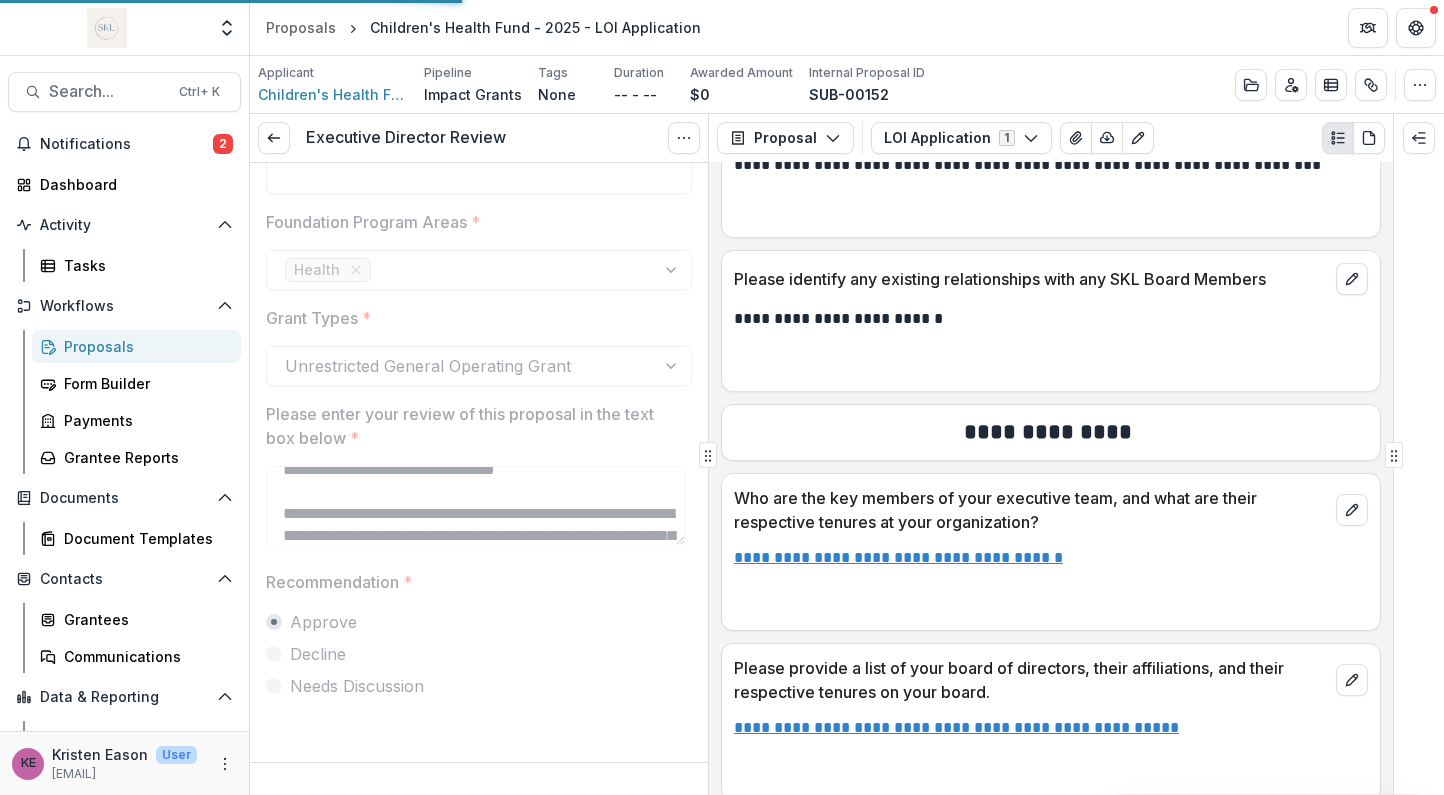 scroll, scrollTop: 112, scrollLeft: 0, axis: vertical 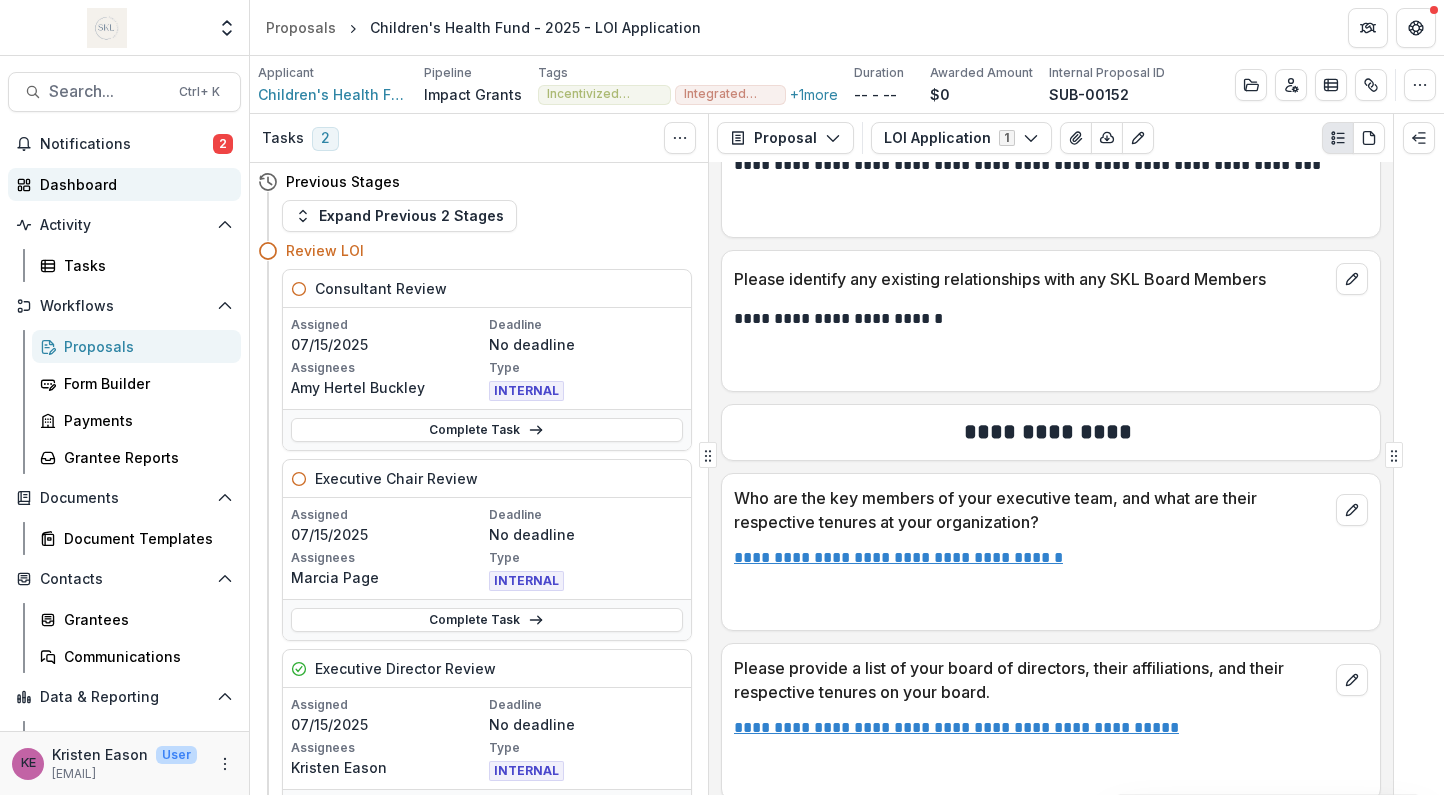 click on "Dashboard" at bounding box center [132, 184] 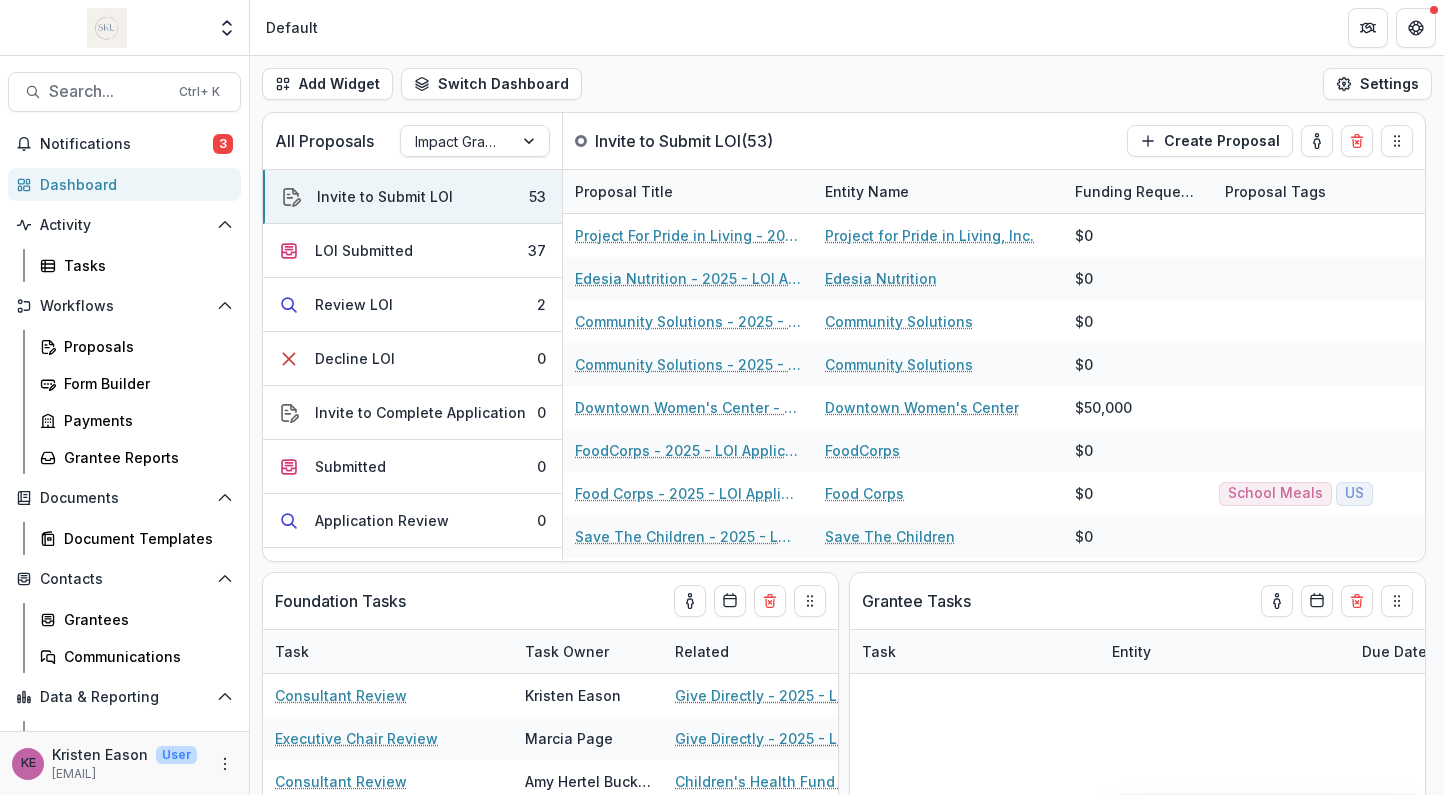 click on "Default" at bounding box center [847, 27] 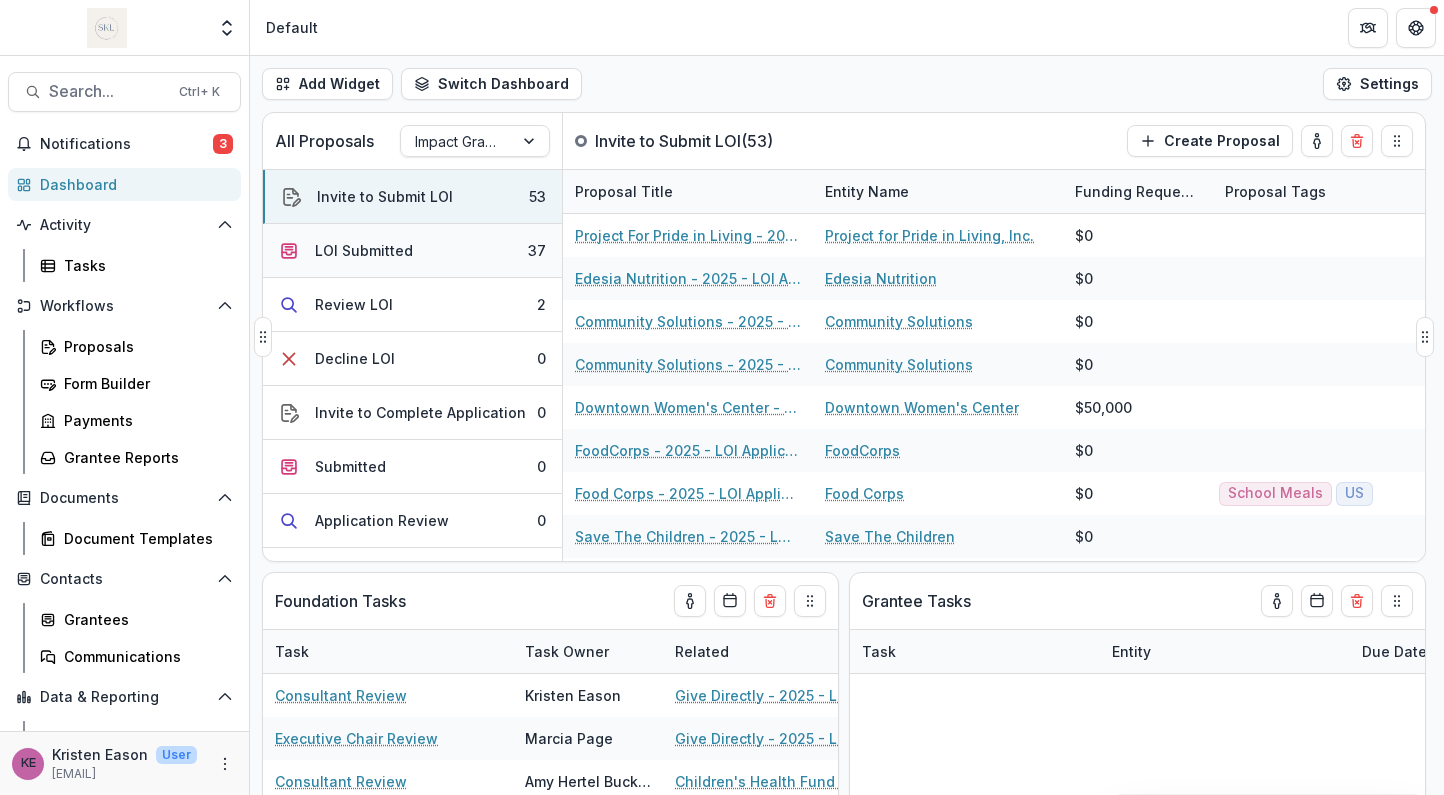 click on "LOI Submitted" at bounding box center [364, 250] 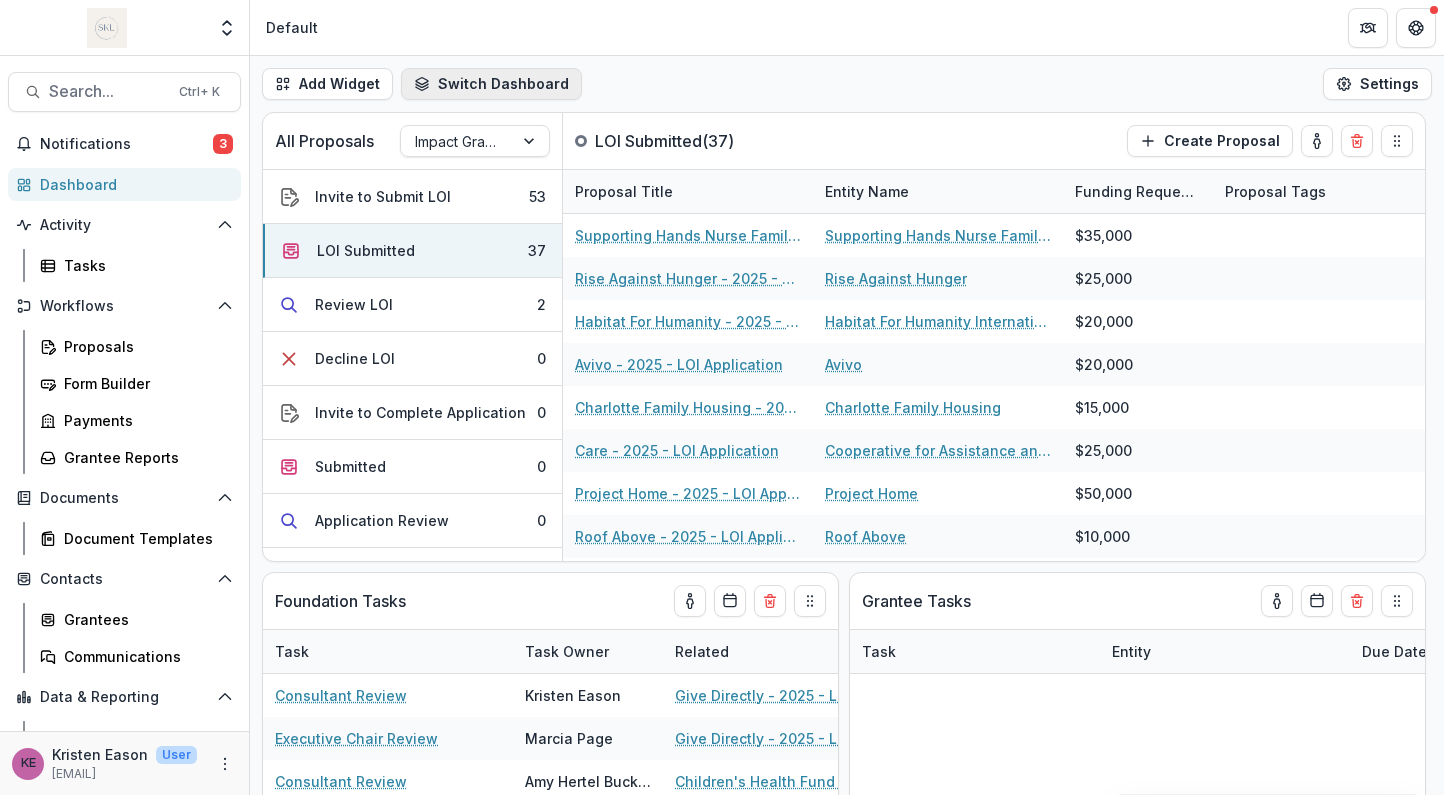 drag, startPoint x: 734, startPoint y: 61, endPoint x: 486, endPoint y: 82, distance: 248.88753 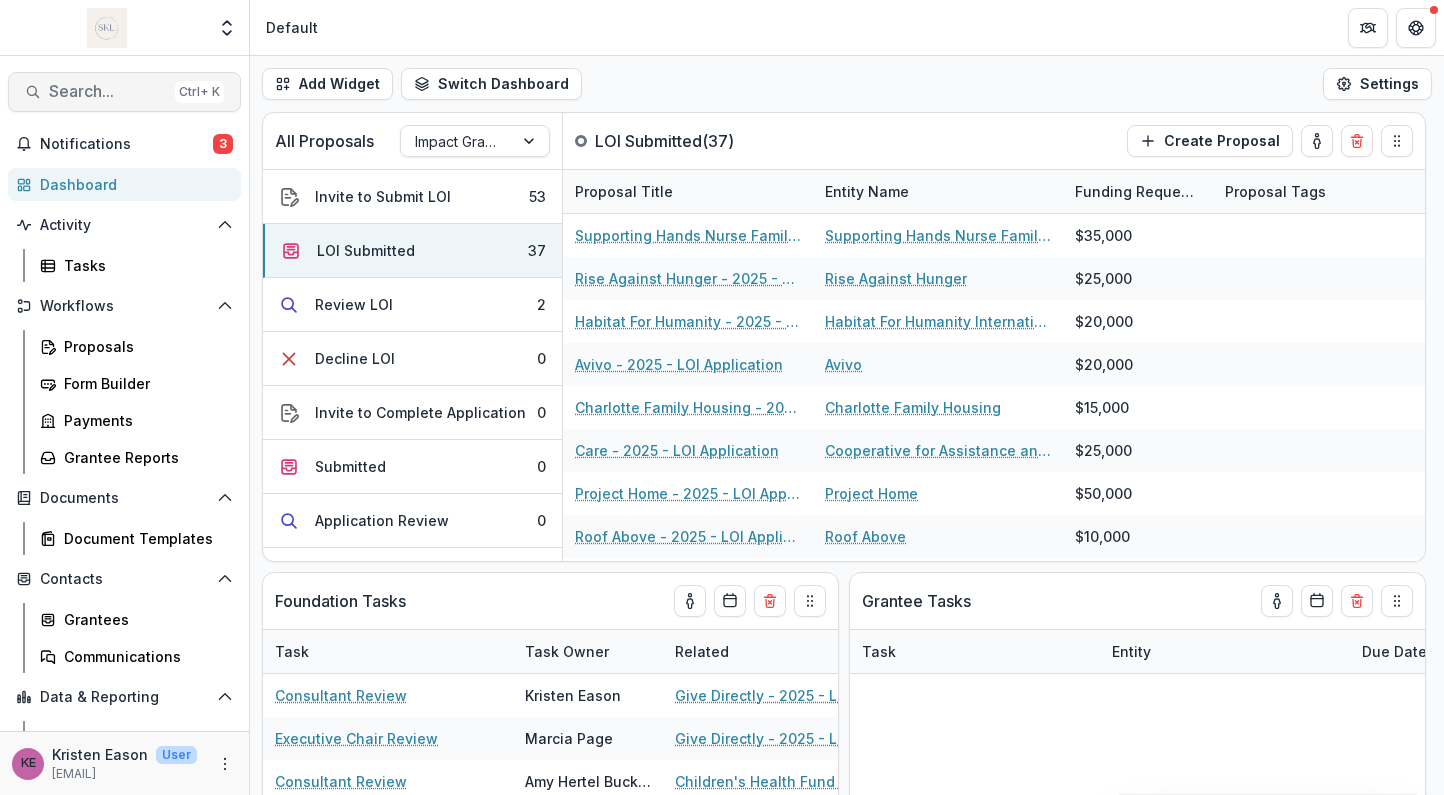 click on "Search..." at bounding box center [108, 91] 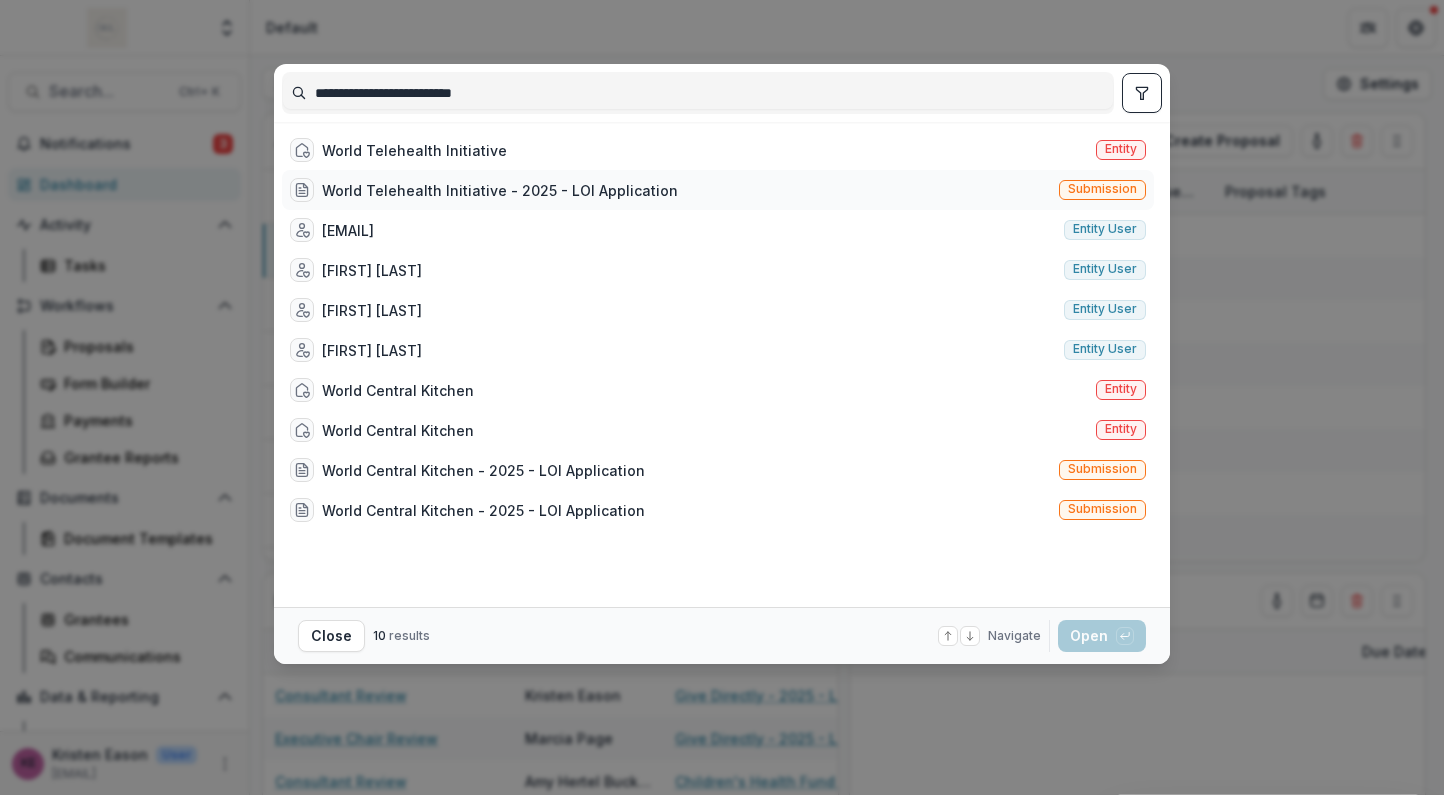 type on "**********" 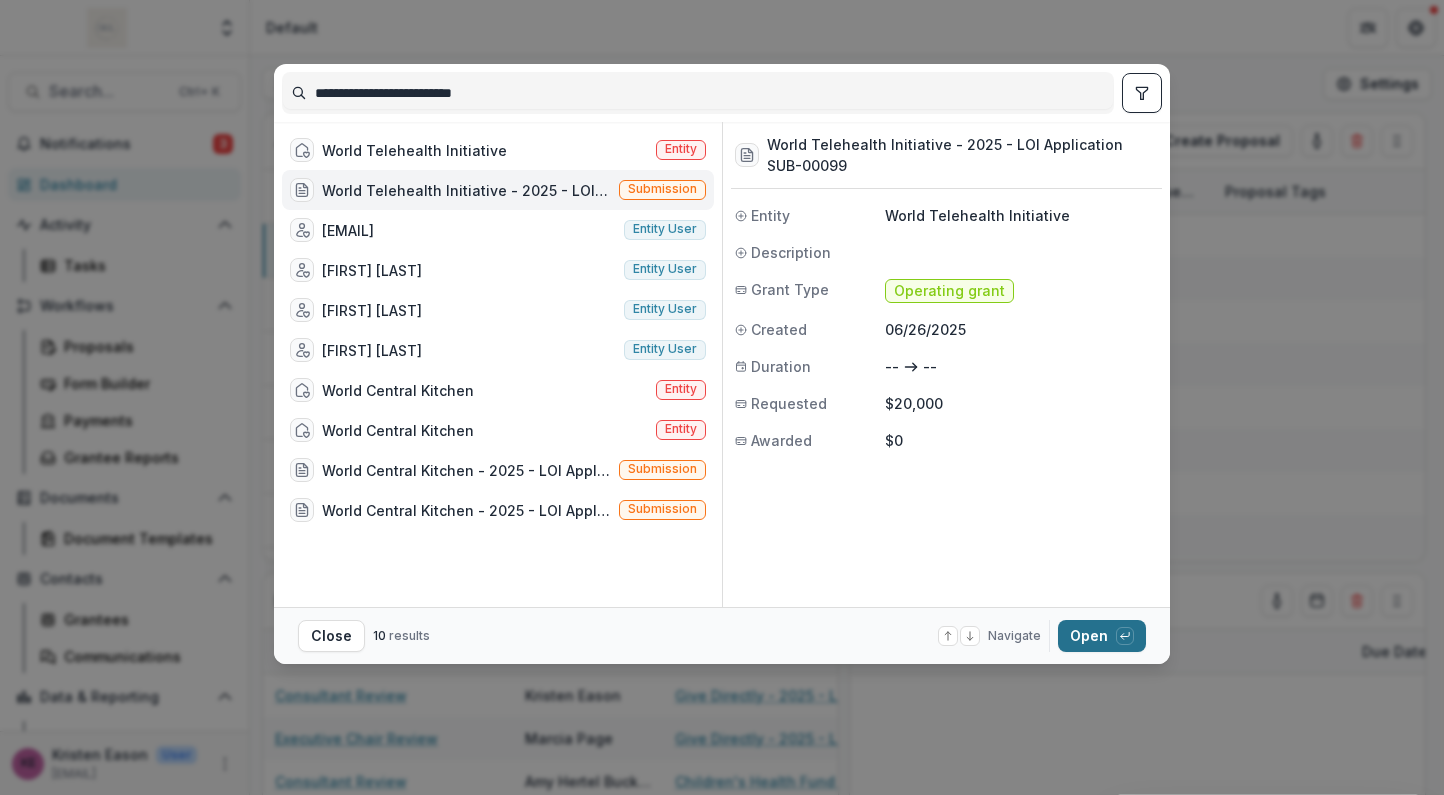 click on "Open with enter key" at bounding box center (1102, 636) 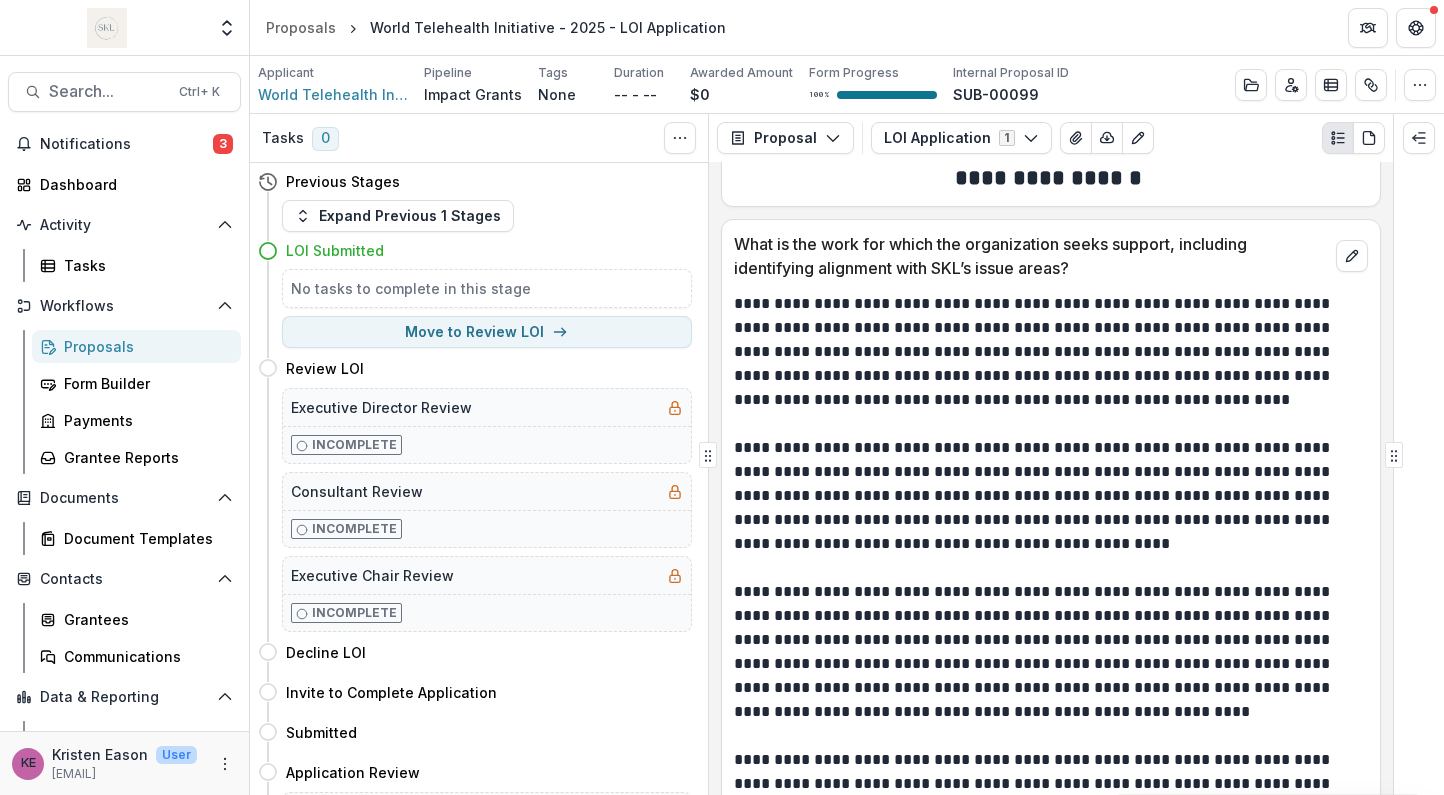 scroll, scrollTop: 1596, scrollLeft: 0, axis: vertical 